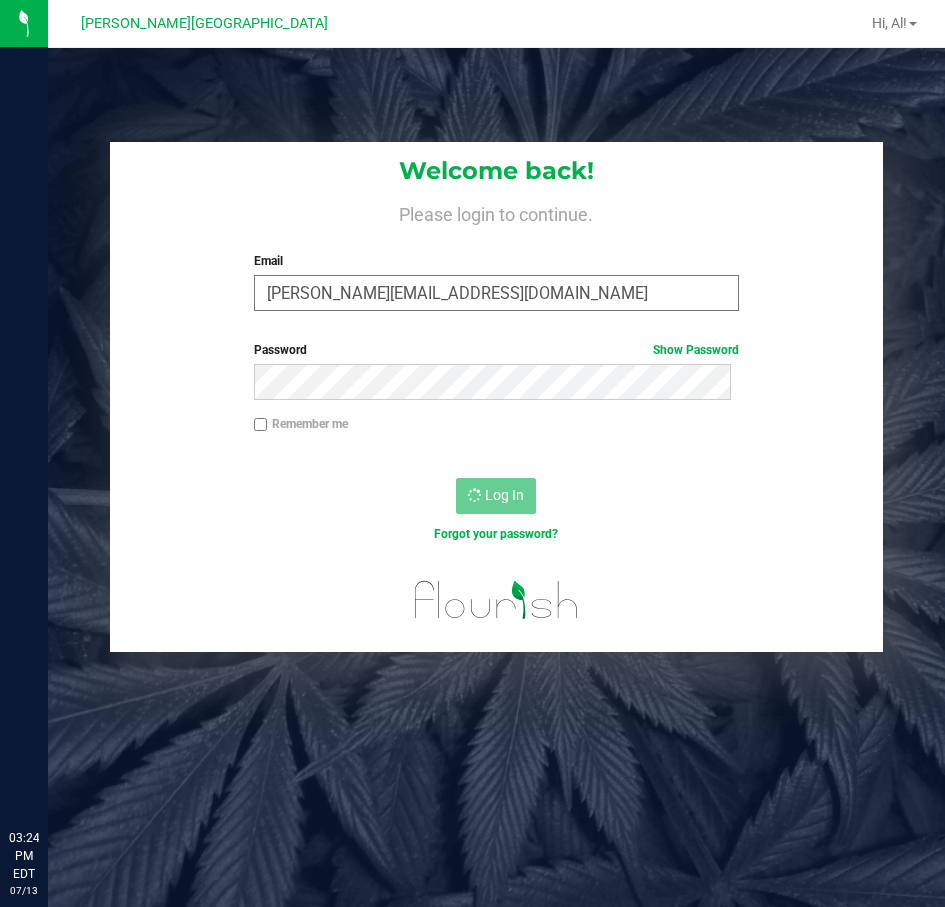 scroll, scrollTop: 0, scrollLeft: 0, axis: both 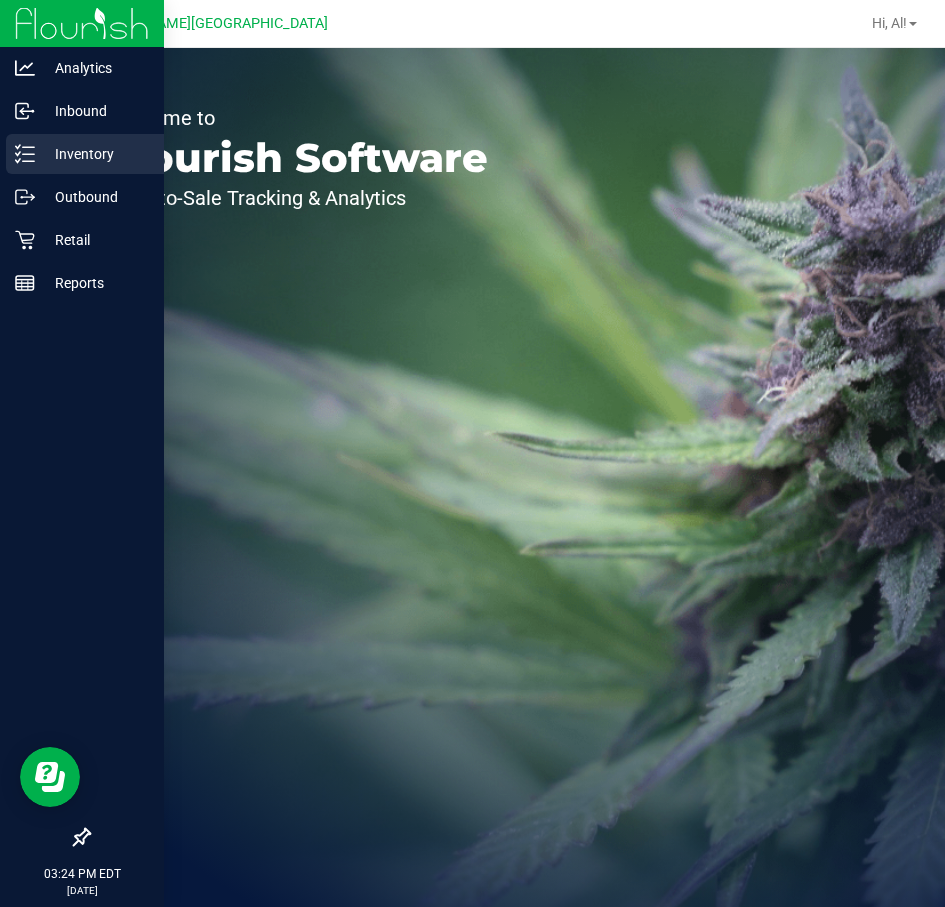 click on "Inventory" at bounding box center (95, 154) 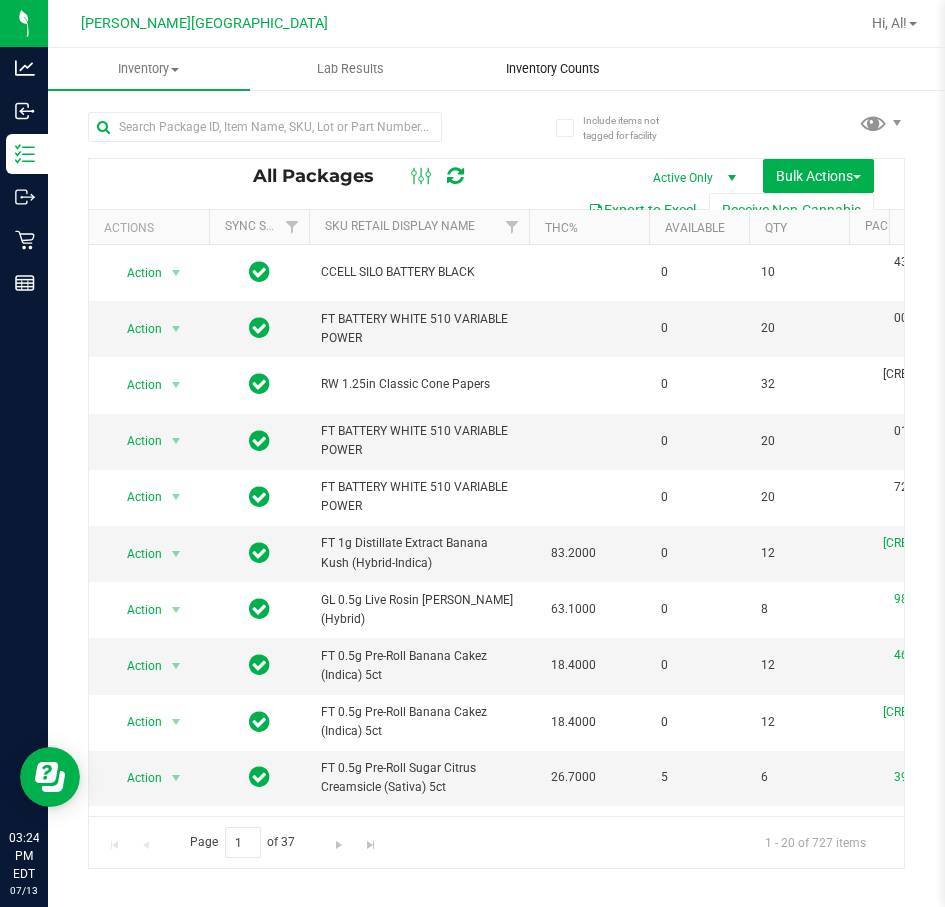 click on "Inventory Counts" at bounding box center (553, 69) 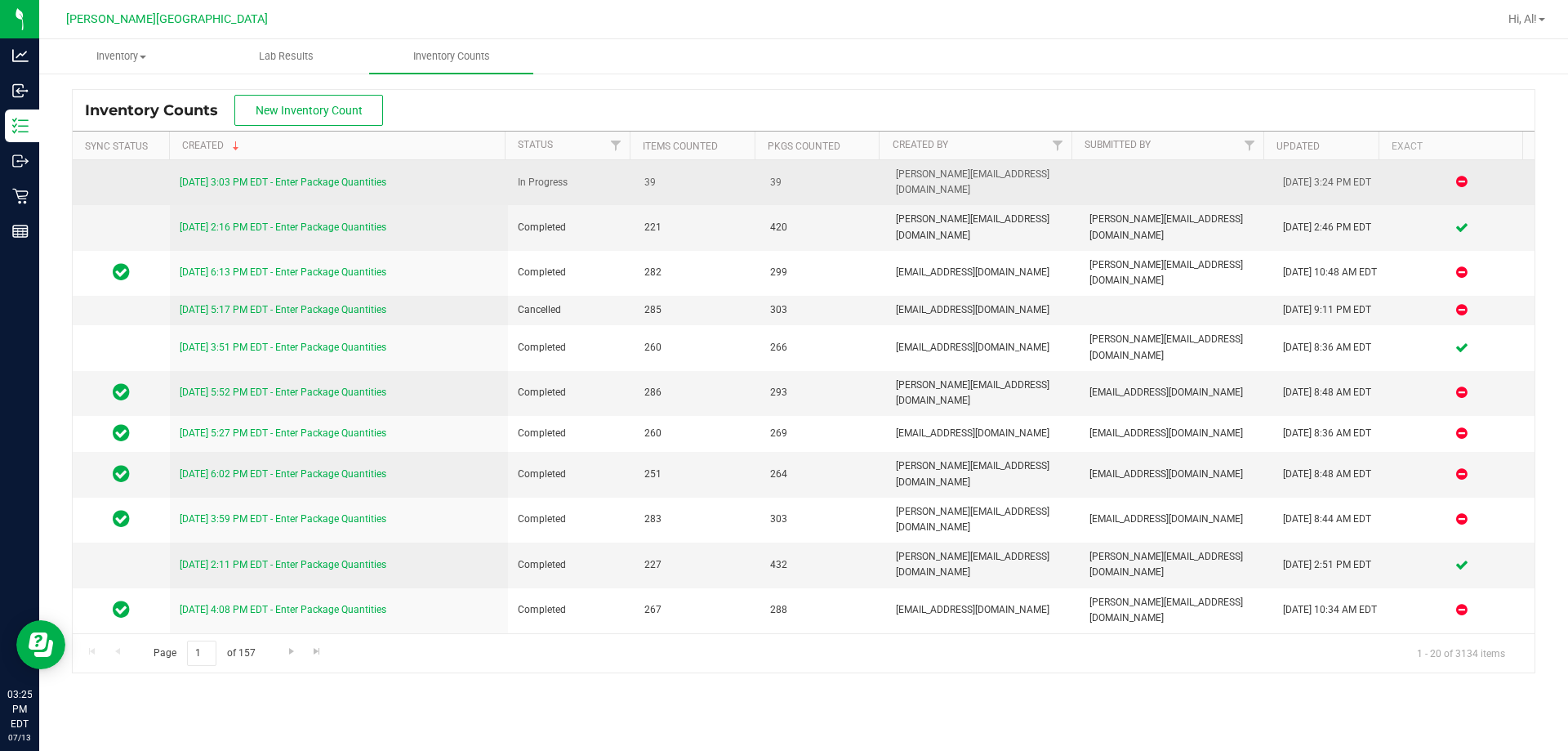click on "[DATE] 3:03 PM EDT - Enter Package Quantities" at bounding box center (283, 182) 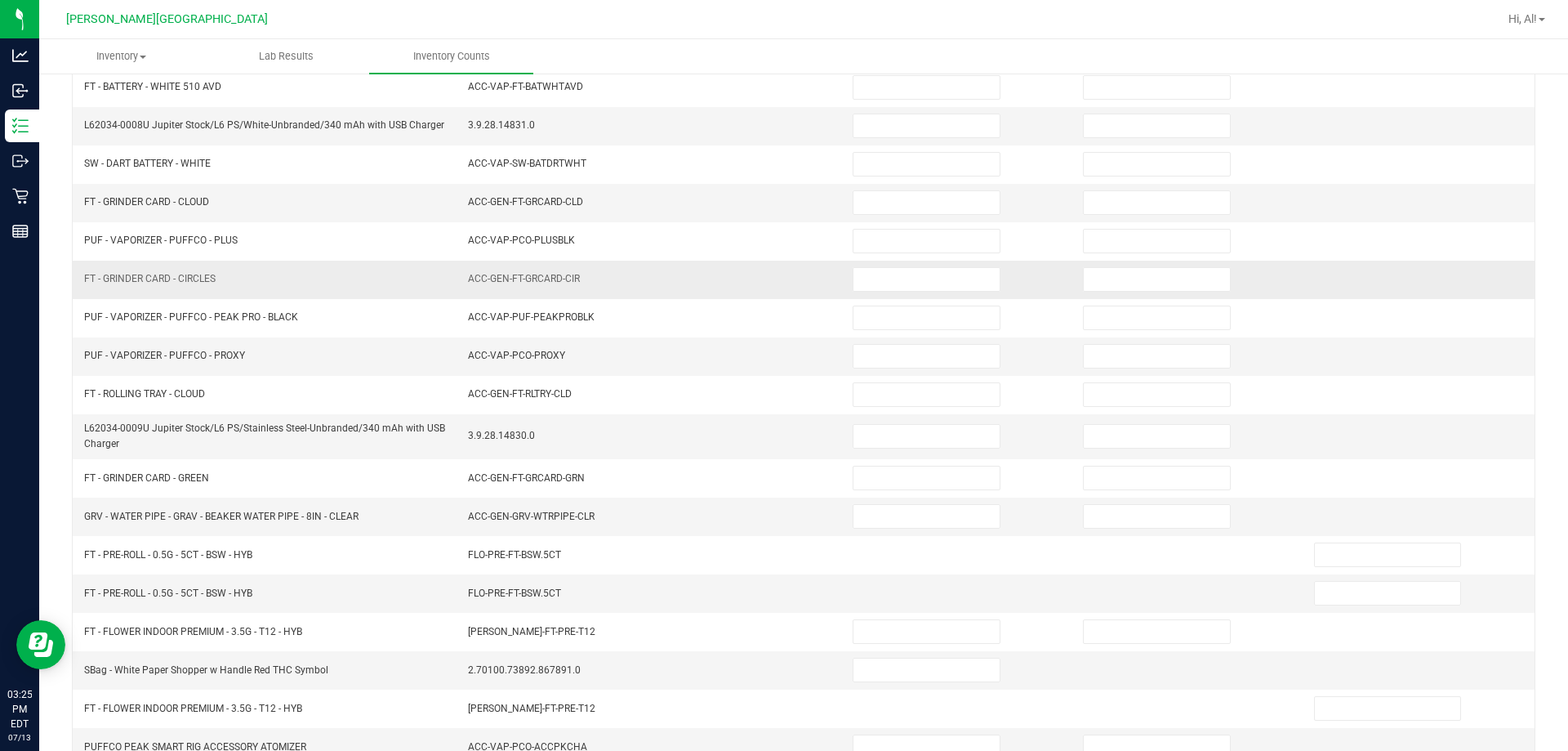 scroll, scrollTop: 20, scrollLeft: 0, axis: vertical 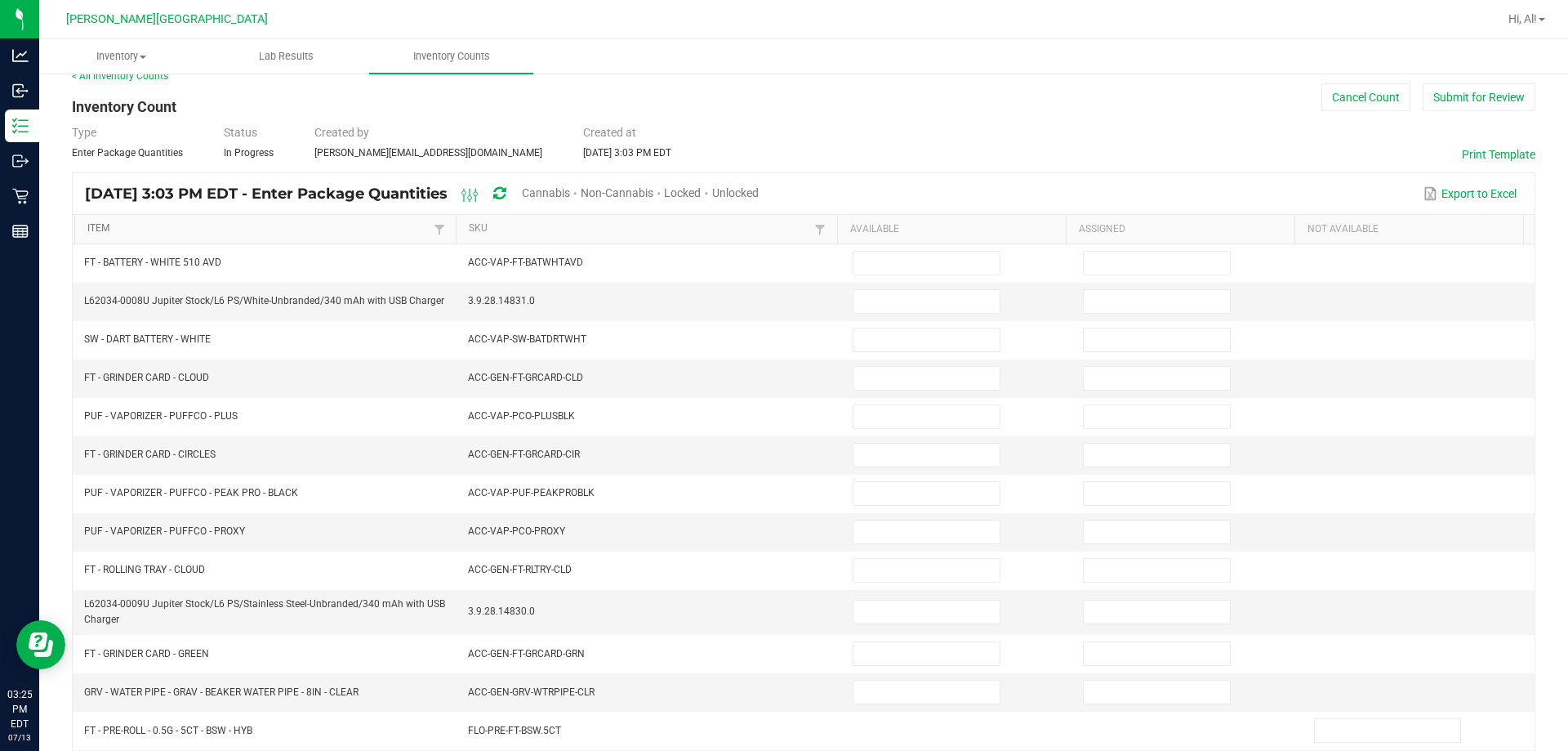 click on "Item" at bounding box center [258, 229] 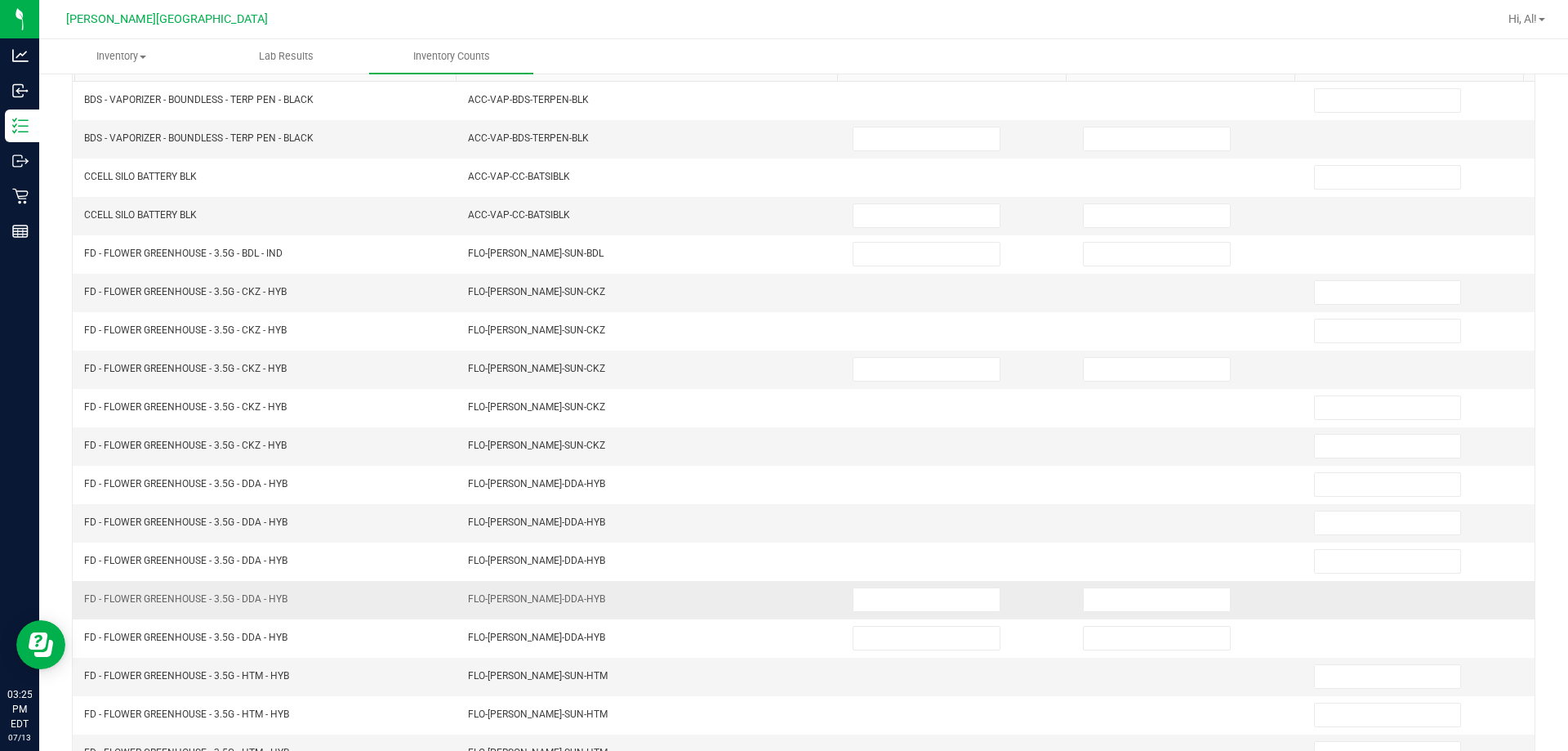 scroll, scrollTop: 339, scrollLeft: 0, axis: vertical 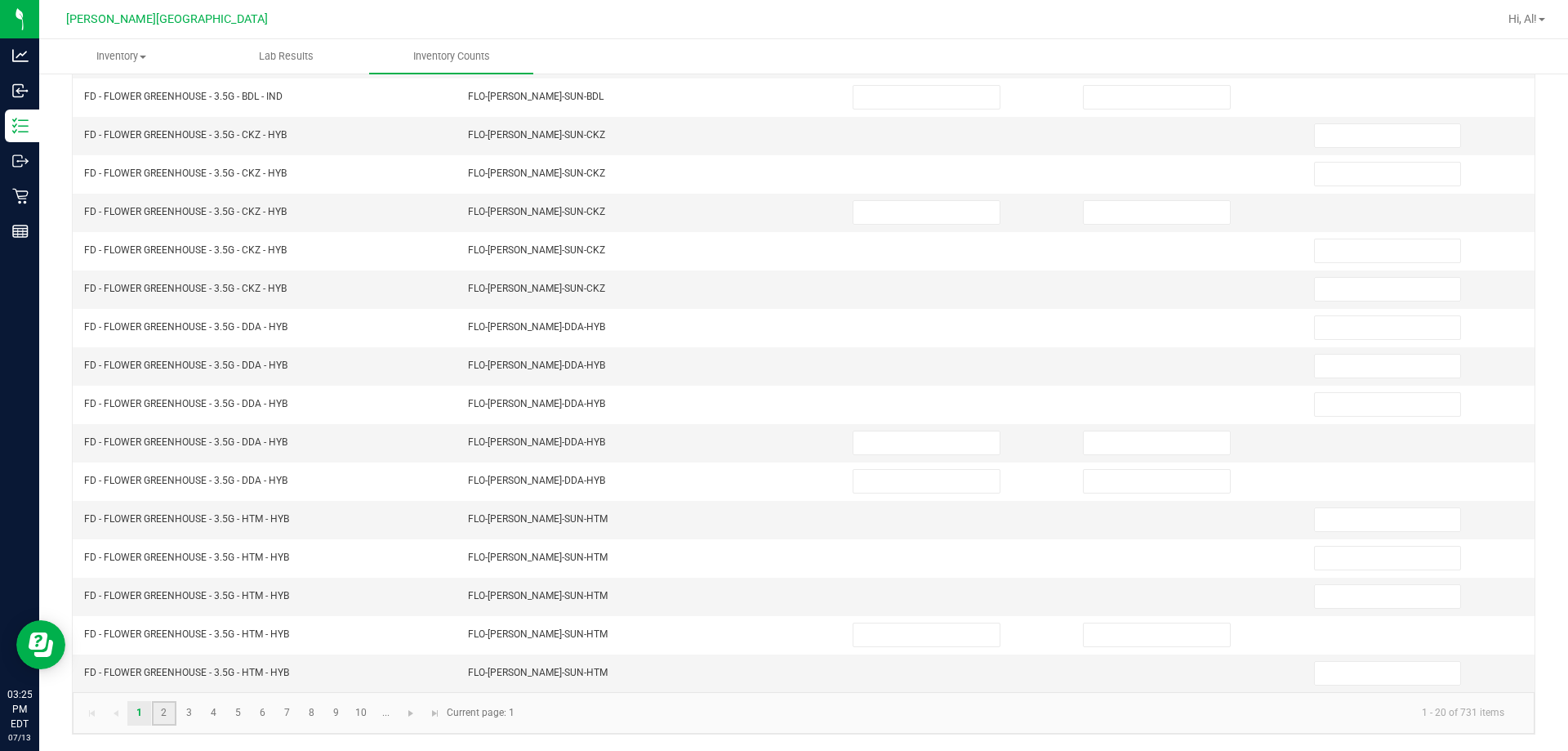 click on "2" 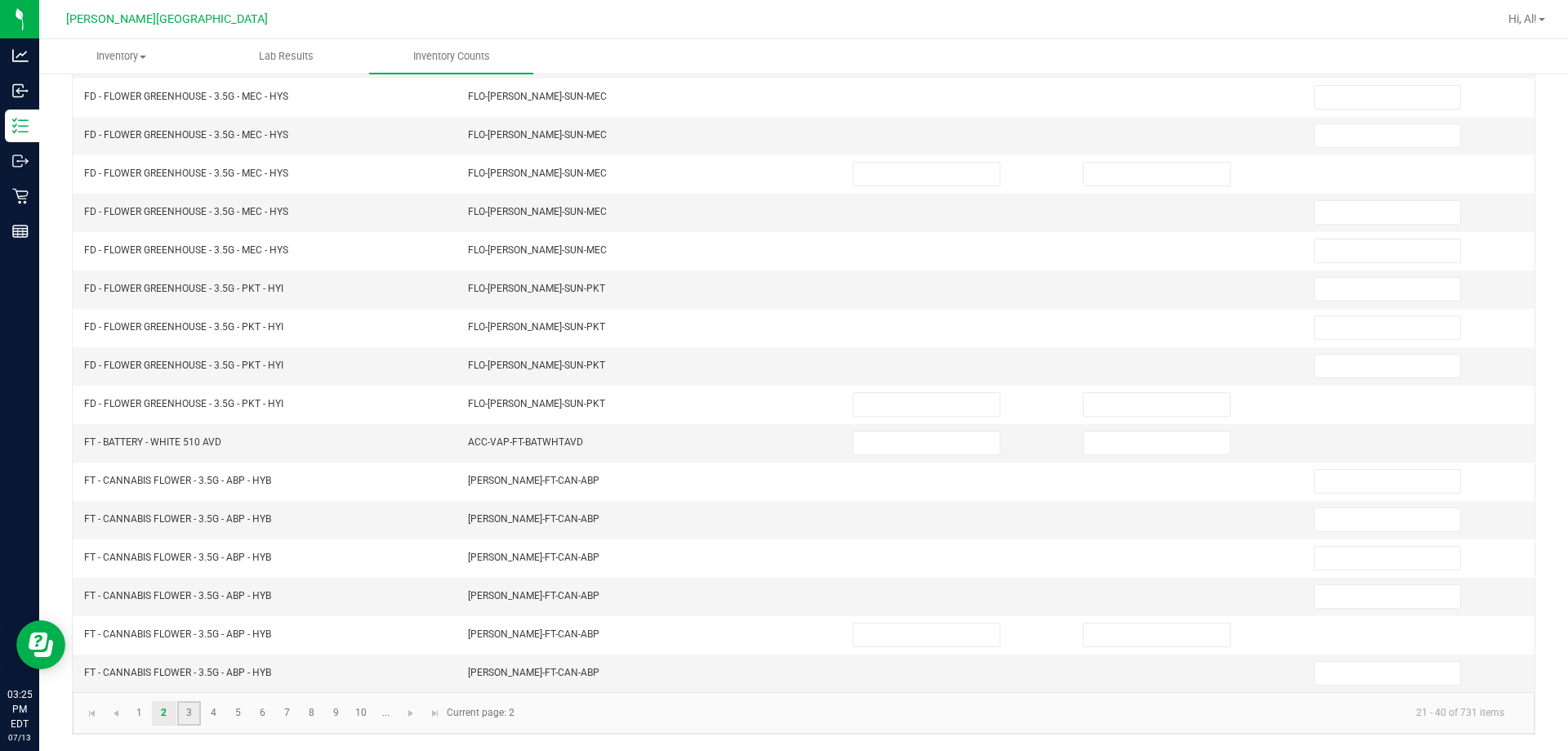 click on "3" 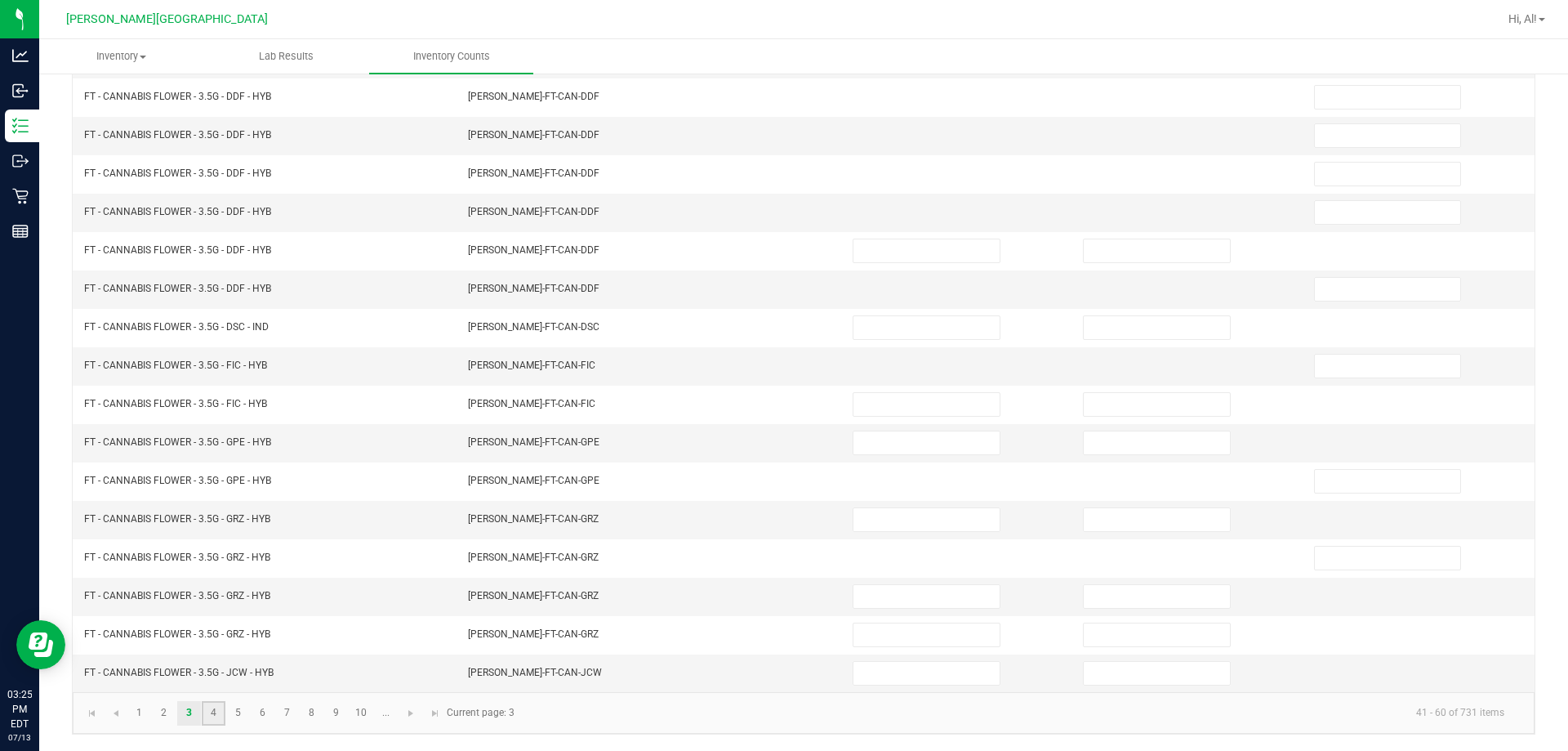 click on "4" 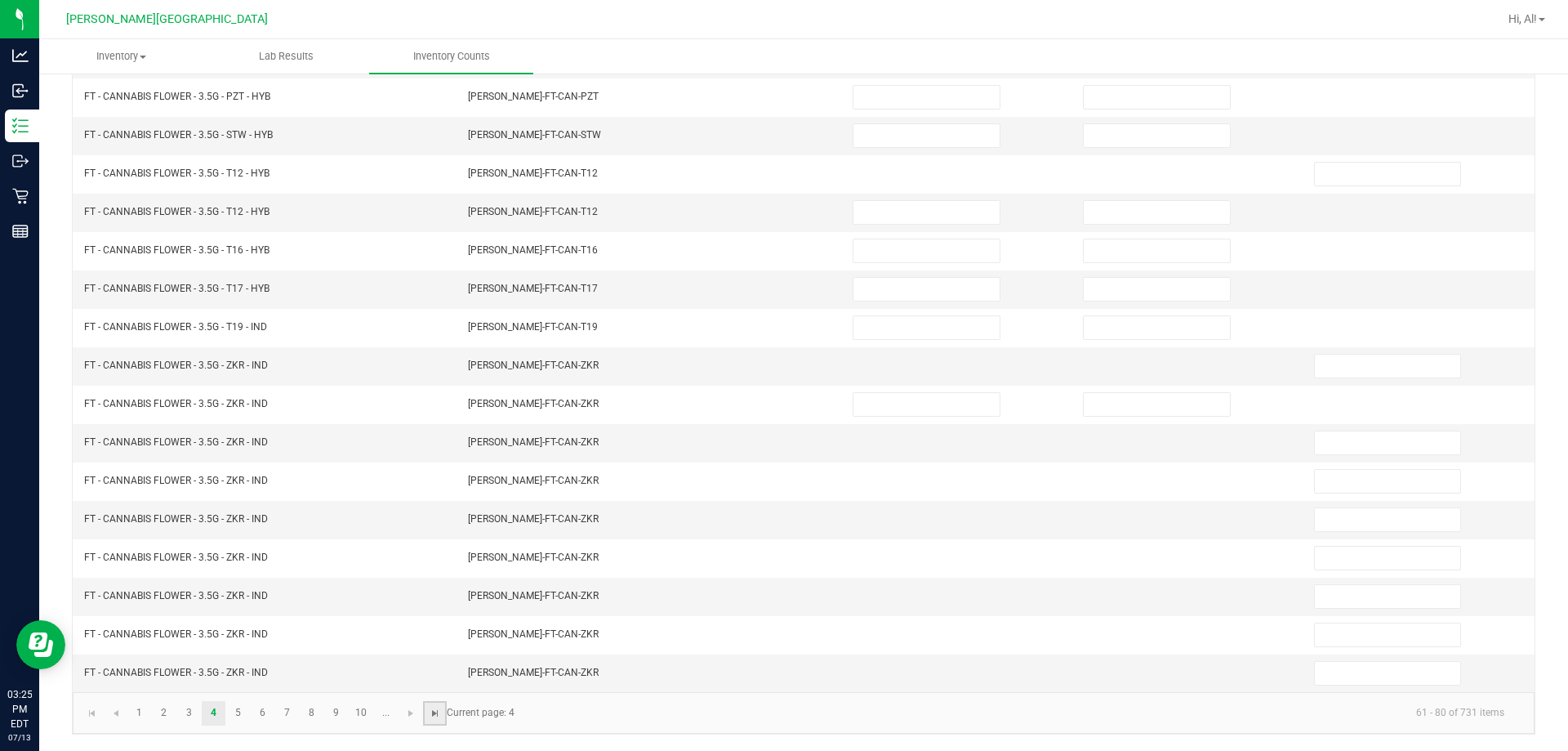 click 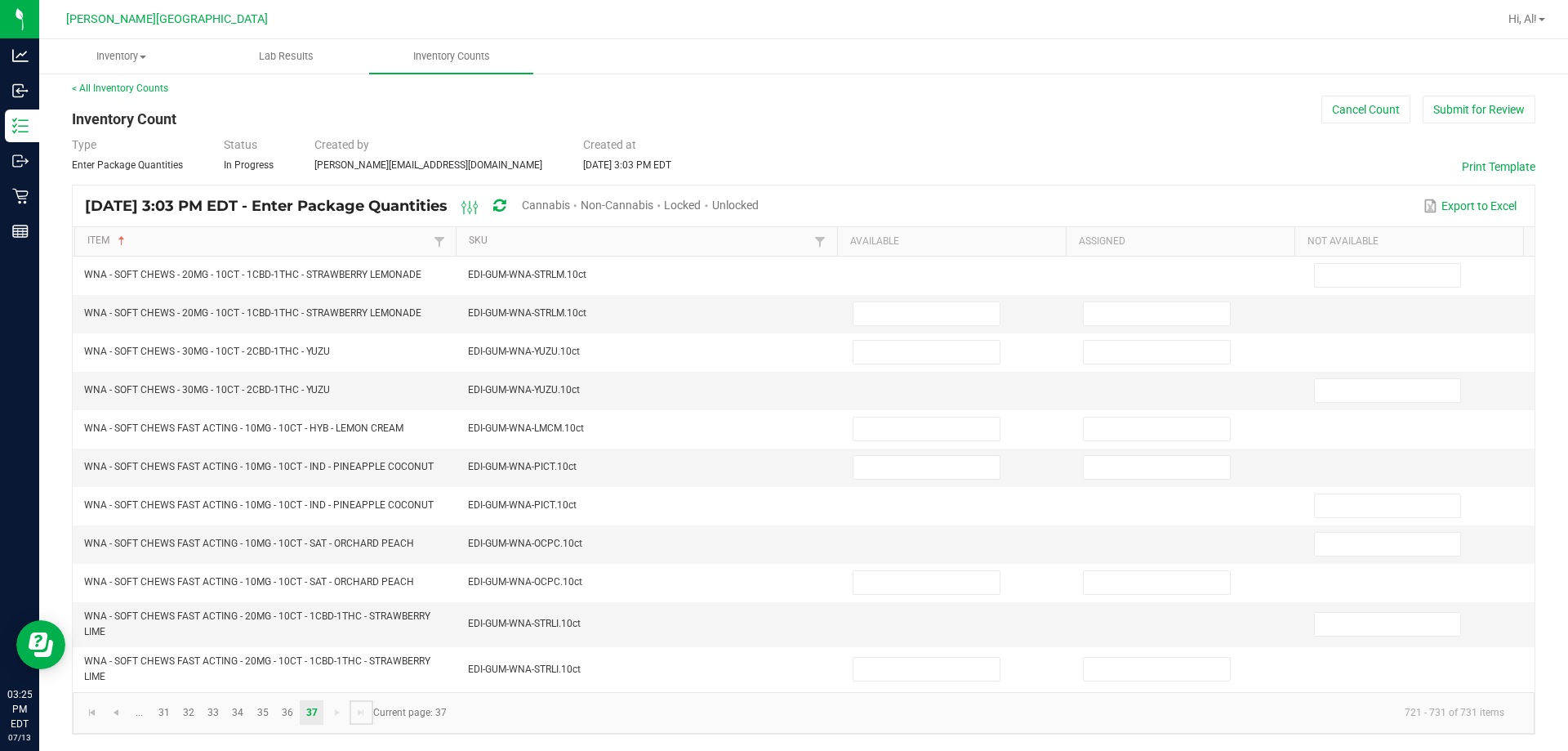 scroll, scrollTop: 7, scrollLeft: 0, axis: vertical 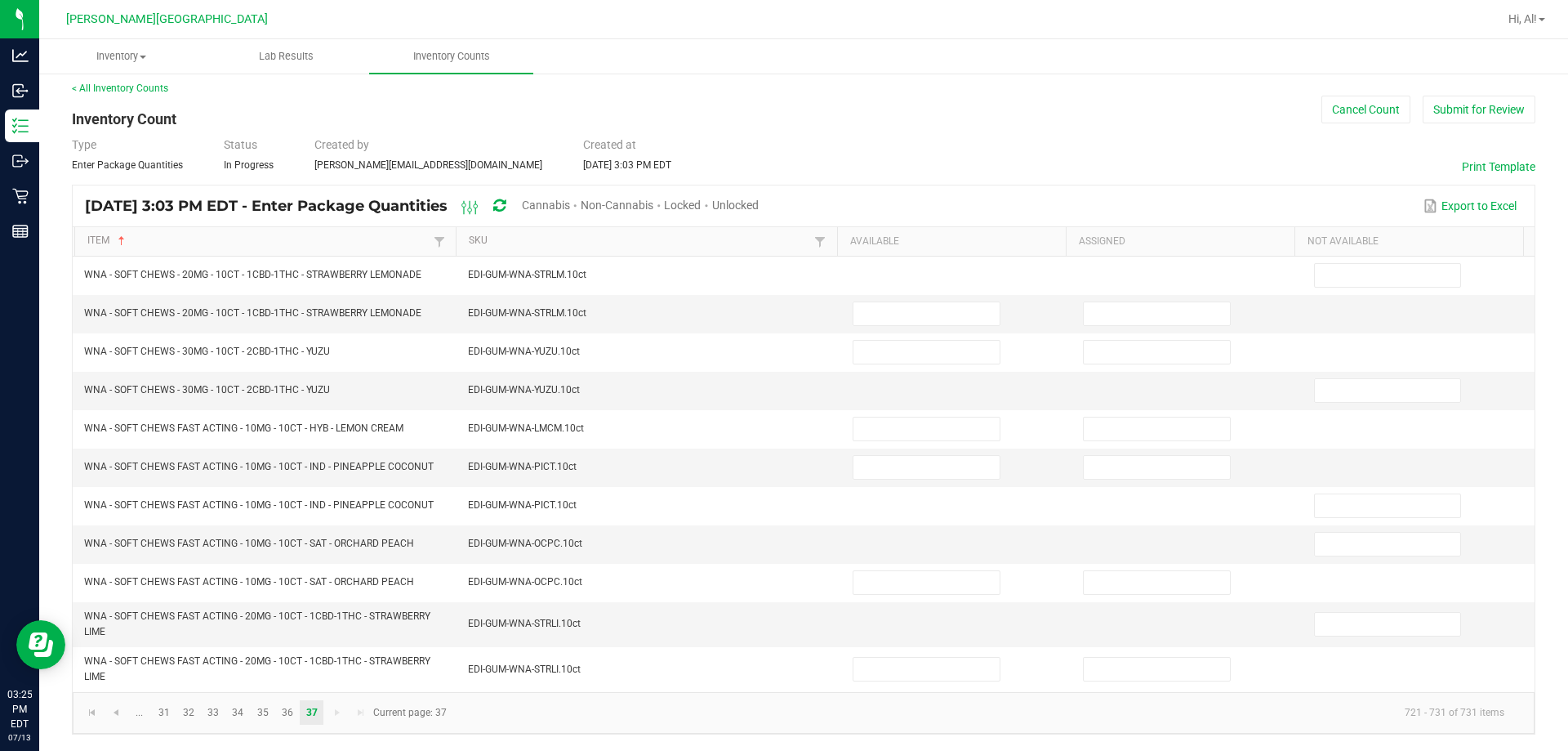 click on "Cannabis" at bounding box center (546, 205) 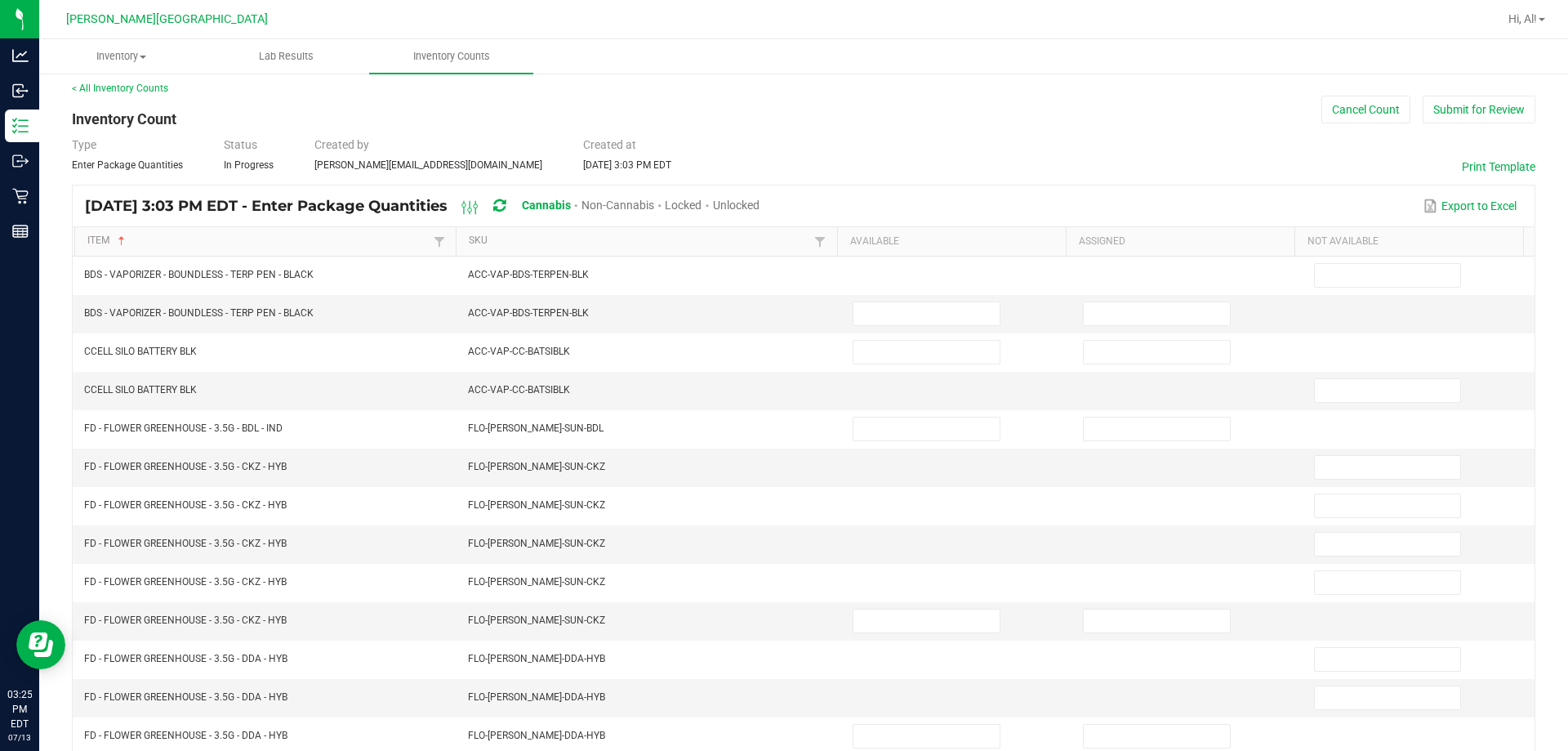 click on "Unlocked" at bounding box center (736, 205) 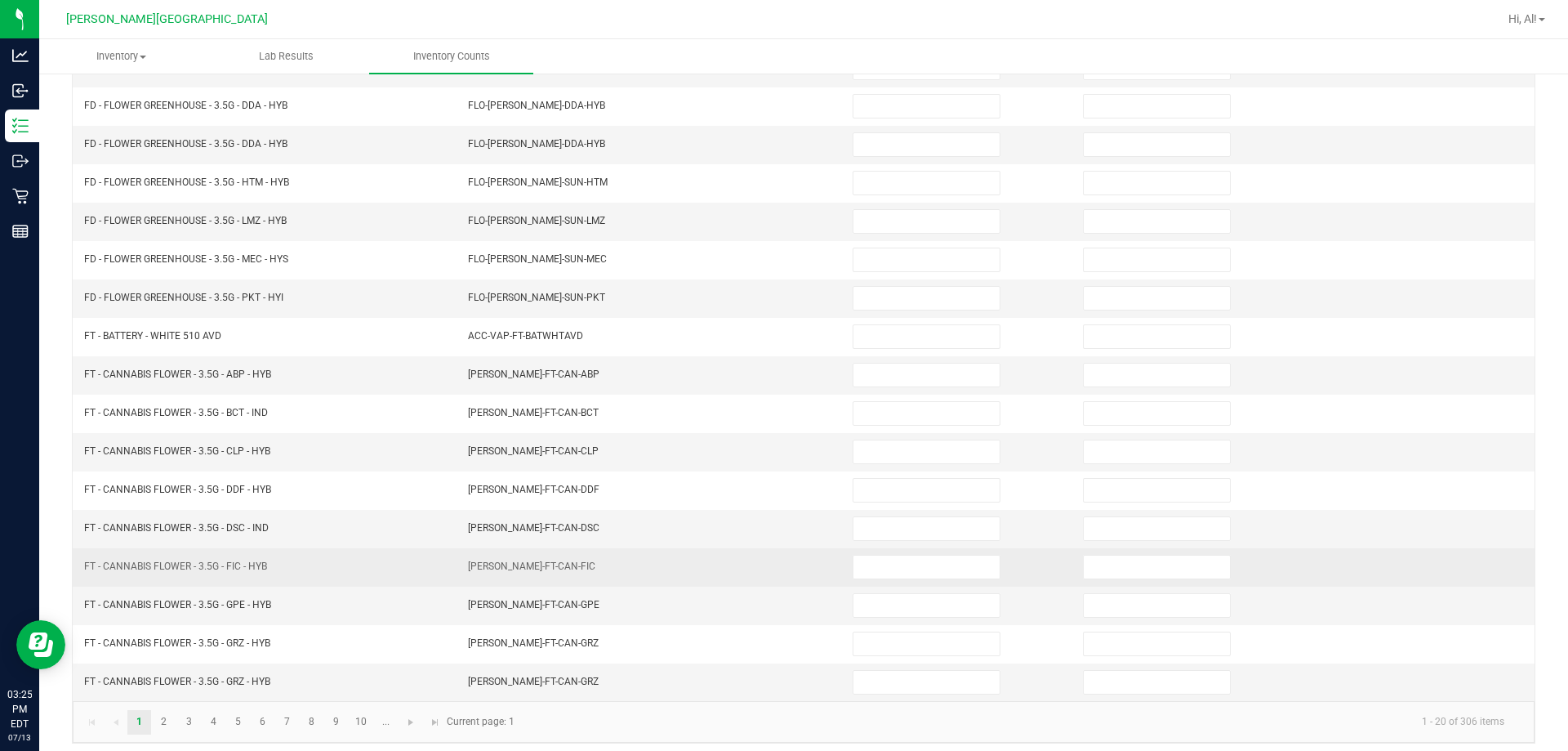 scroll, scrollTop: 339, scrollLeft: 0, axis: vertical 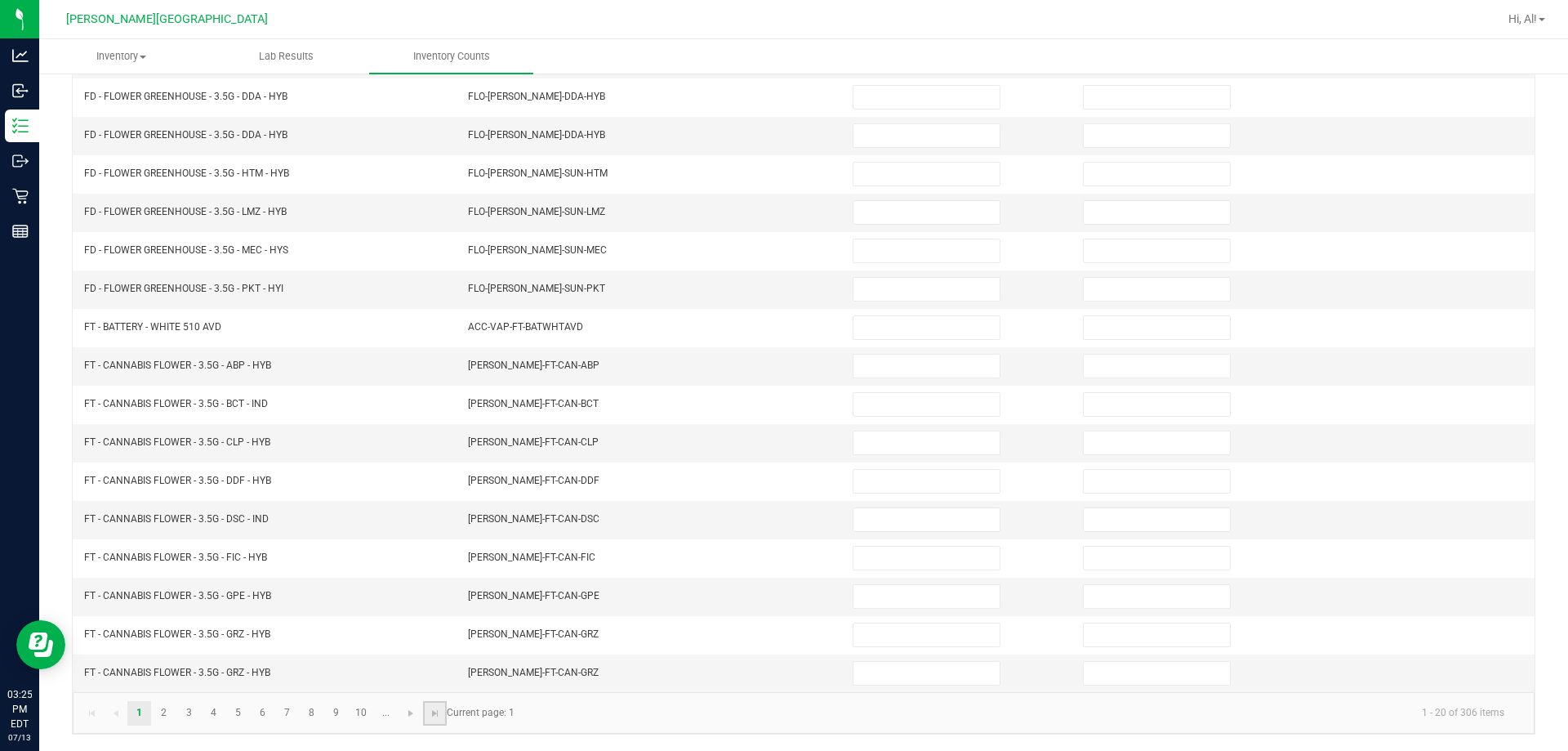 click 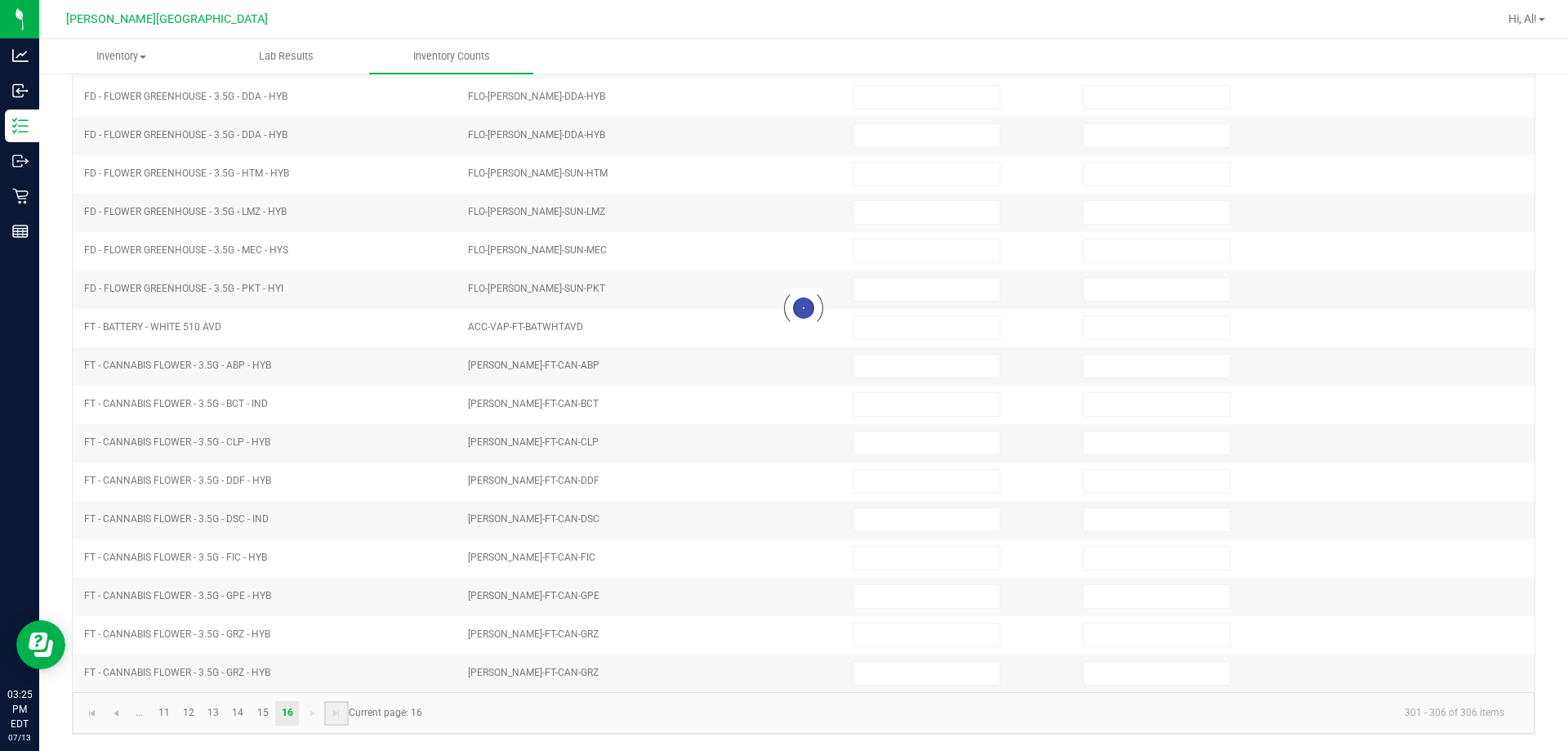 scroll, scrollTop: 0, scrollLeft: 0, axis: both 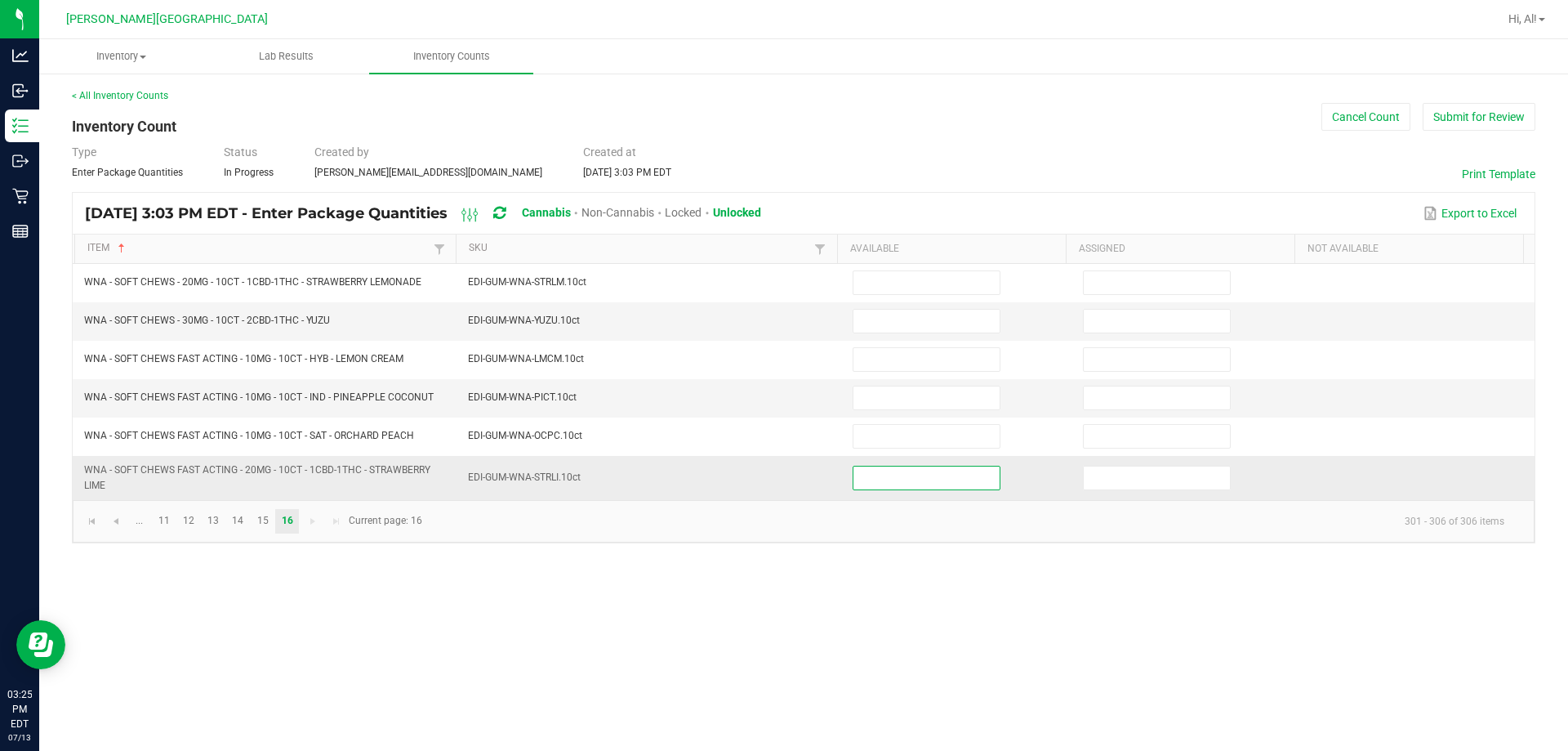 click at bounding box center (926, 478) 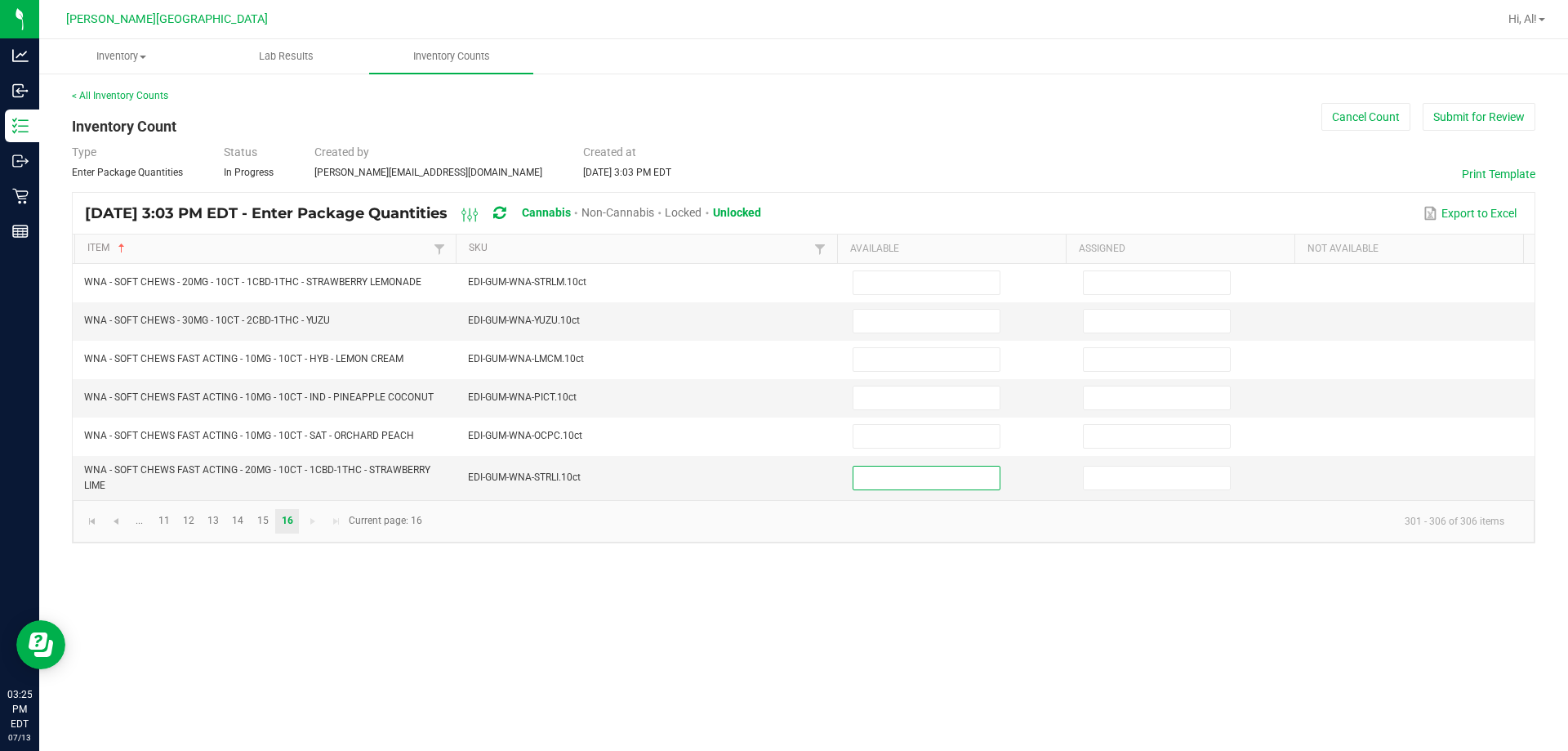 click on "301 - 306 of 306 items" 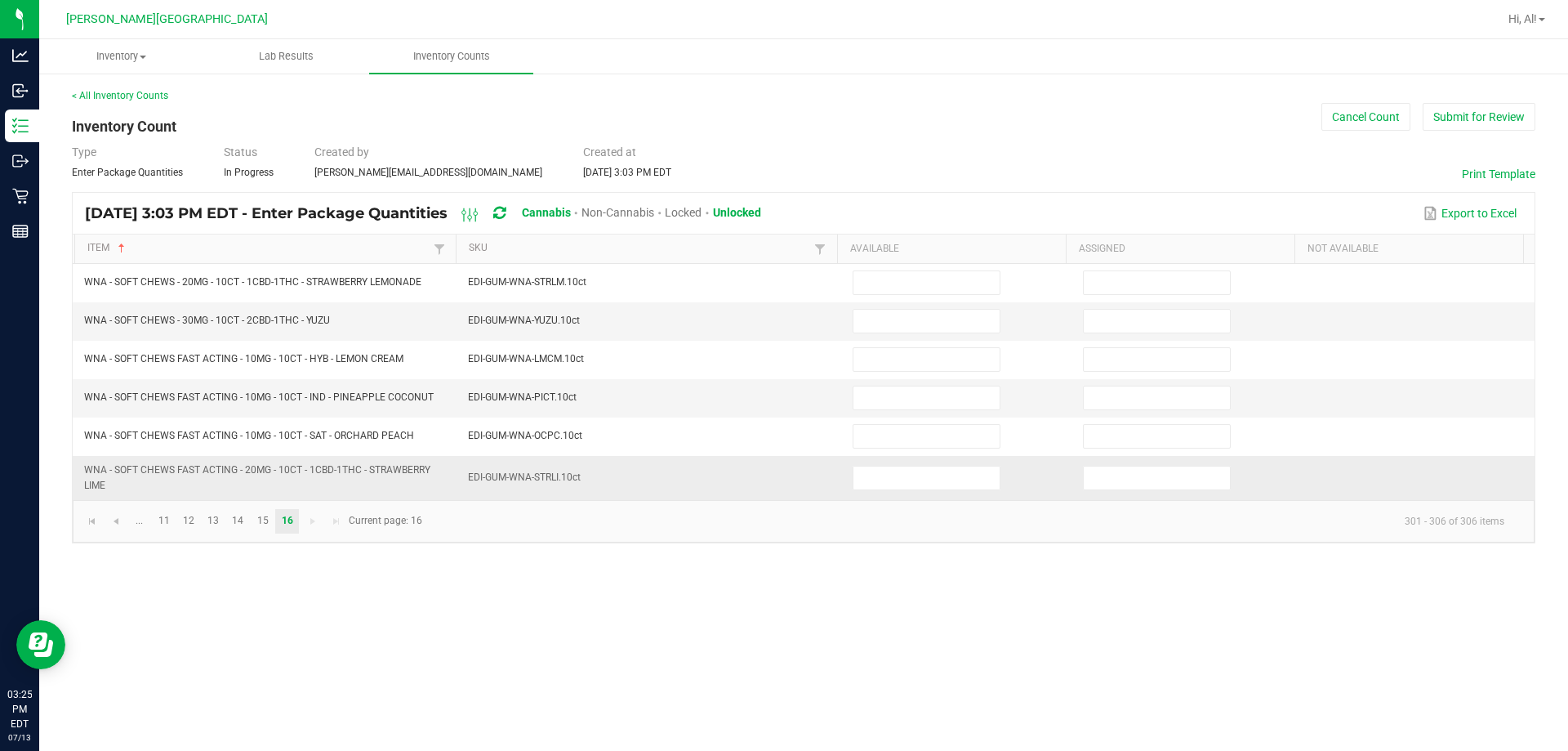 click at bounding box center [958, 478] 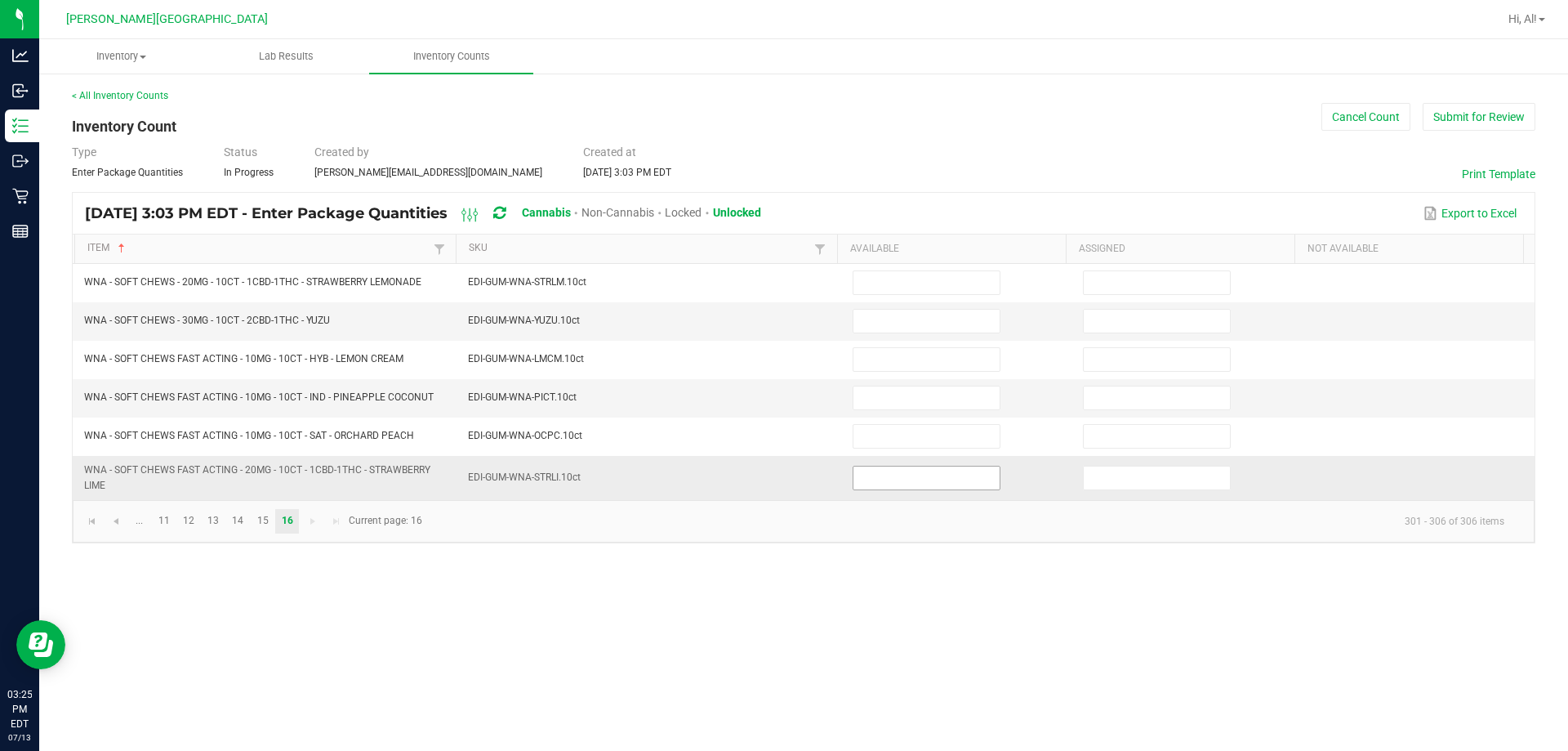 click at bounding box center (926, 478) 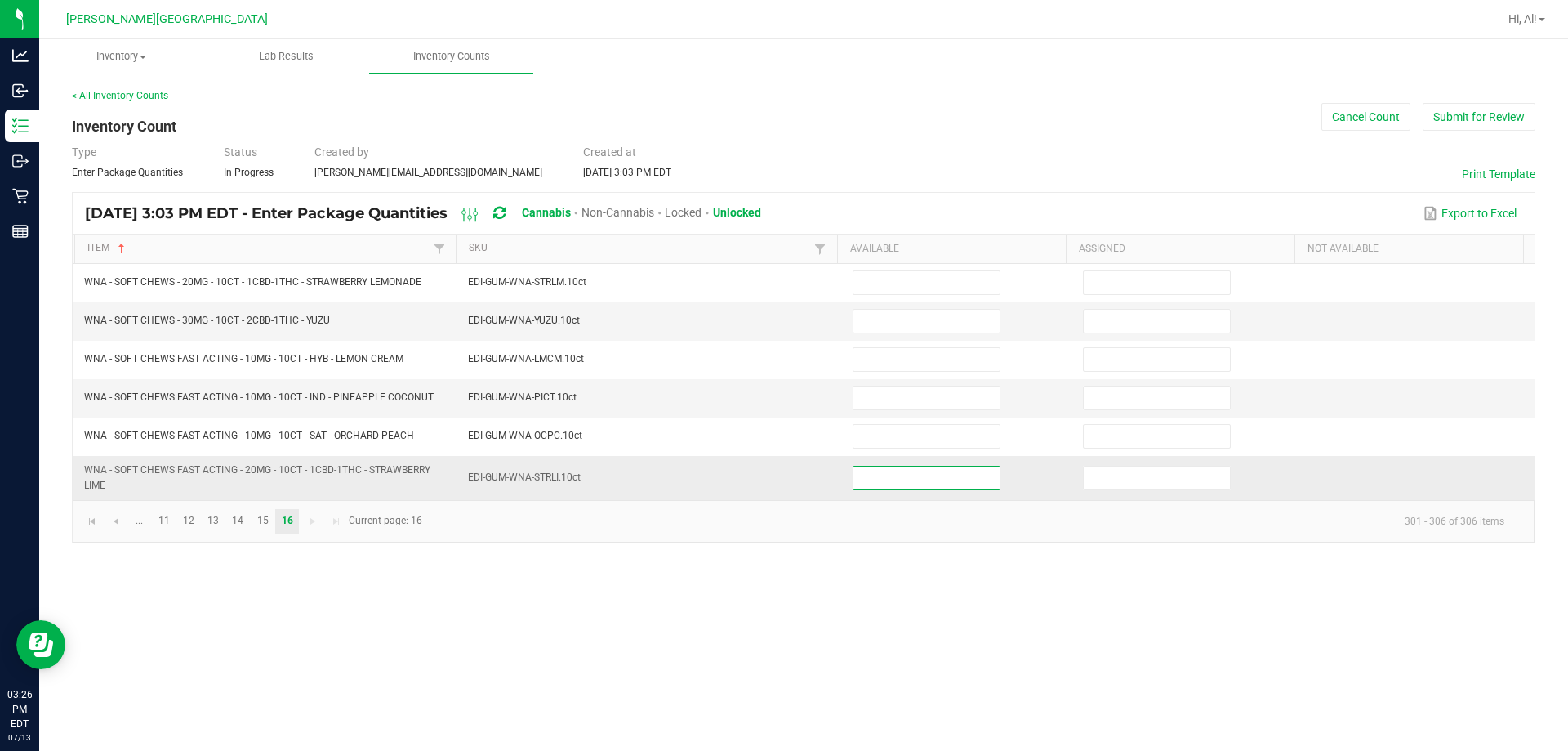 click at bounding box center (926, 478) 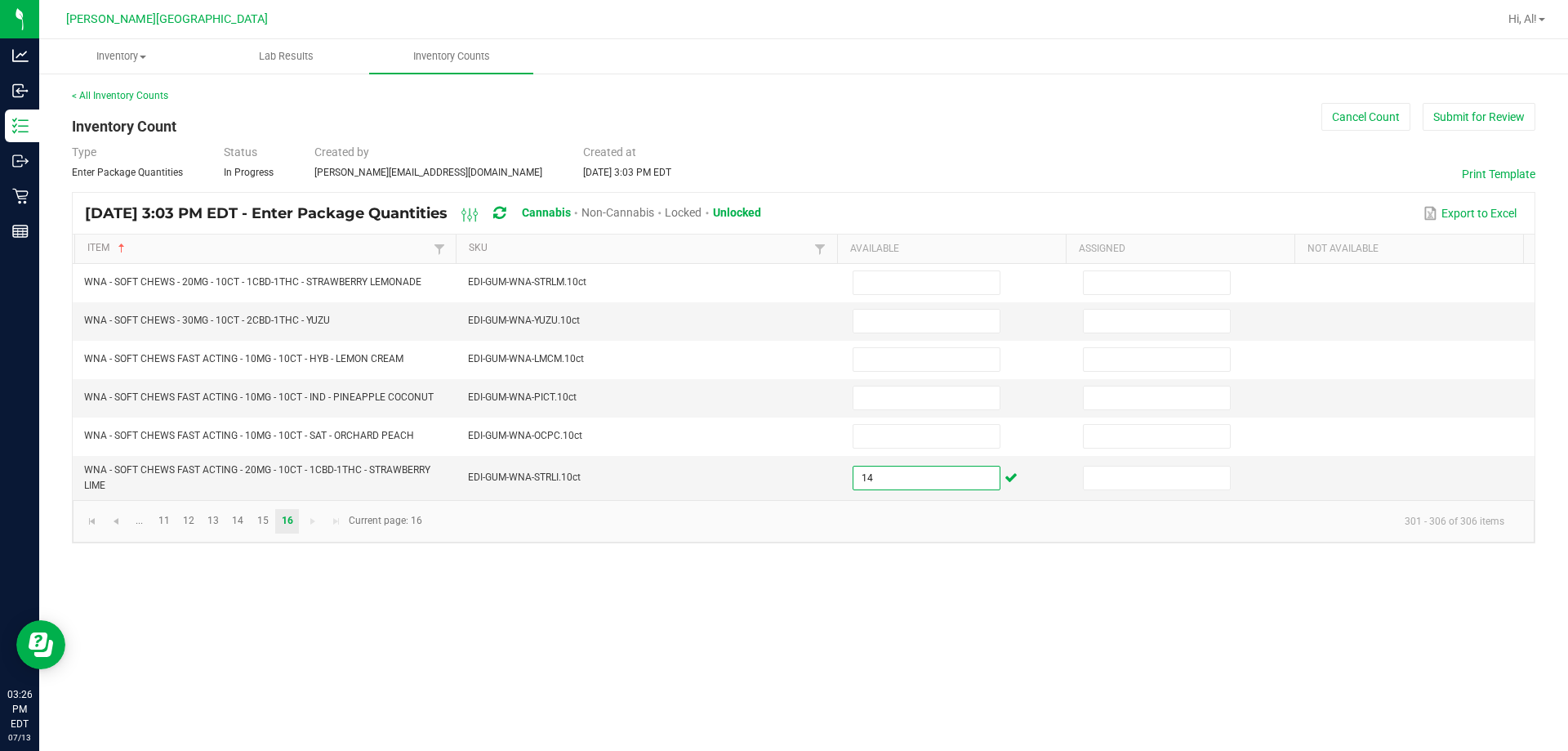 type on "14" 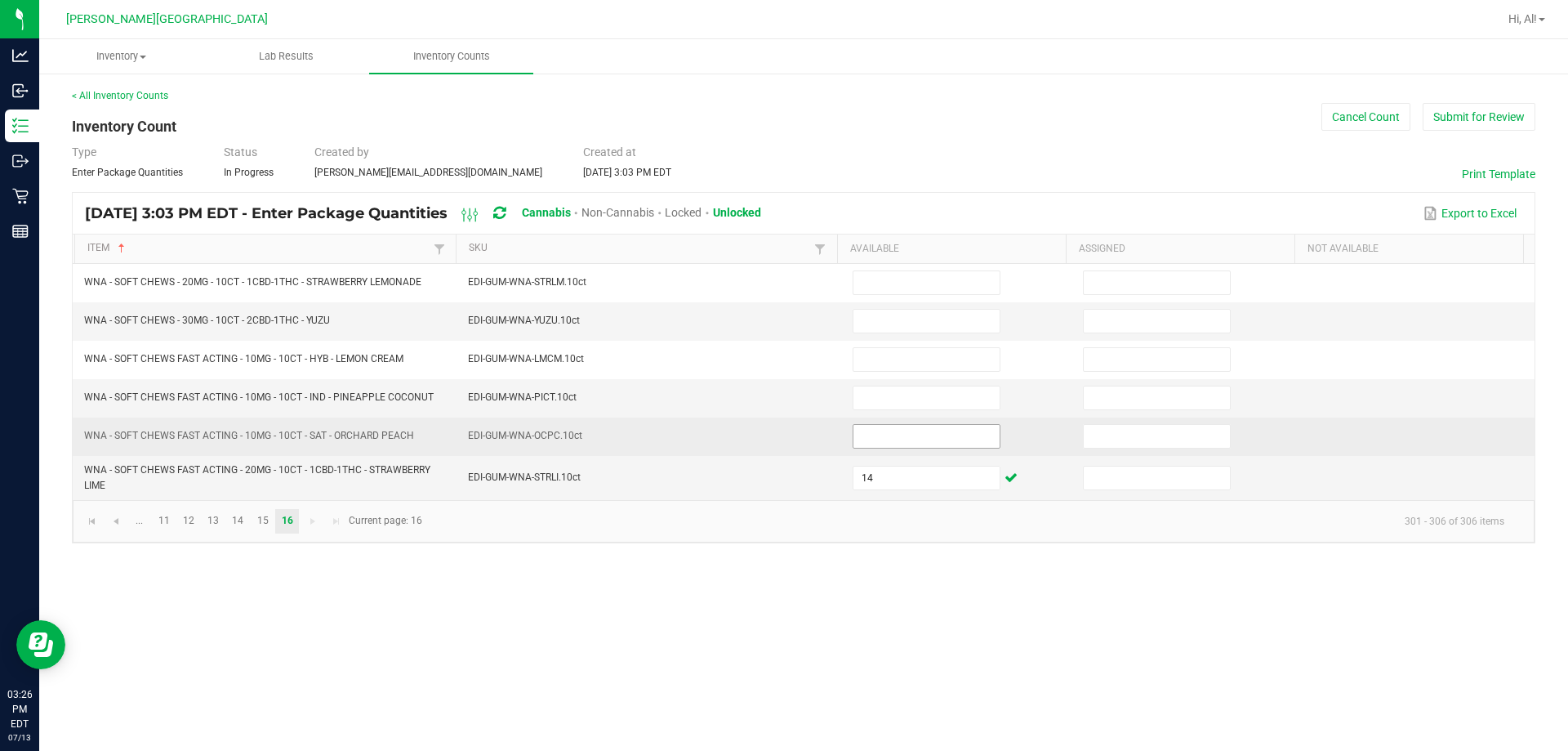 click at bounding box center [926, 436] 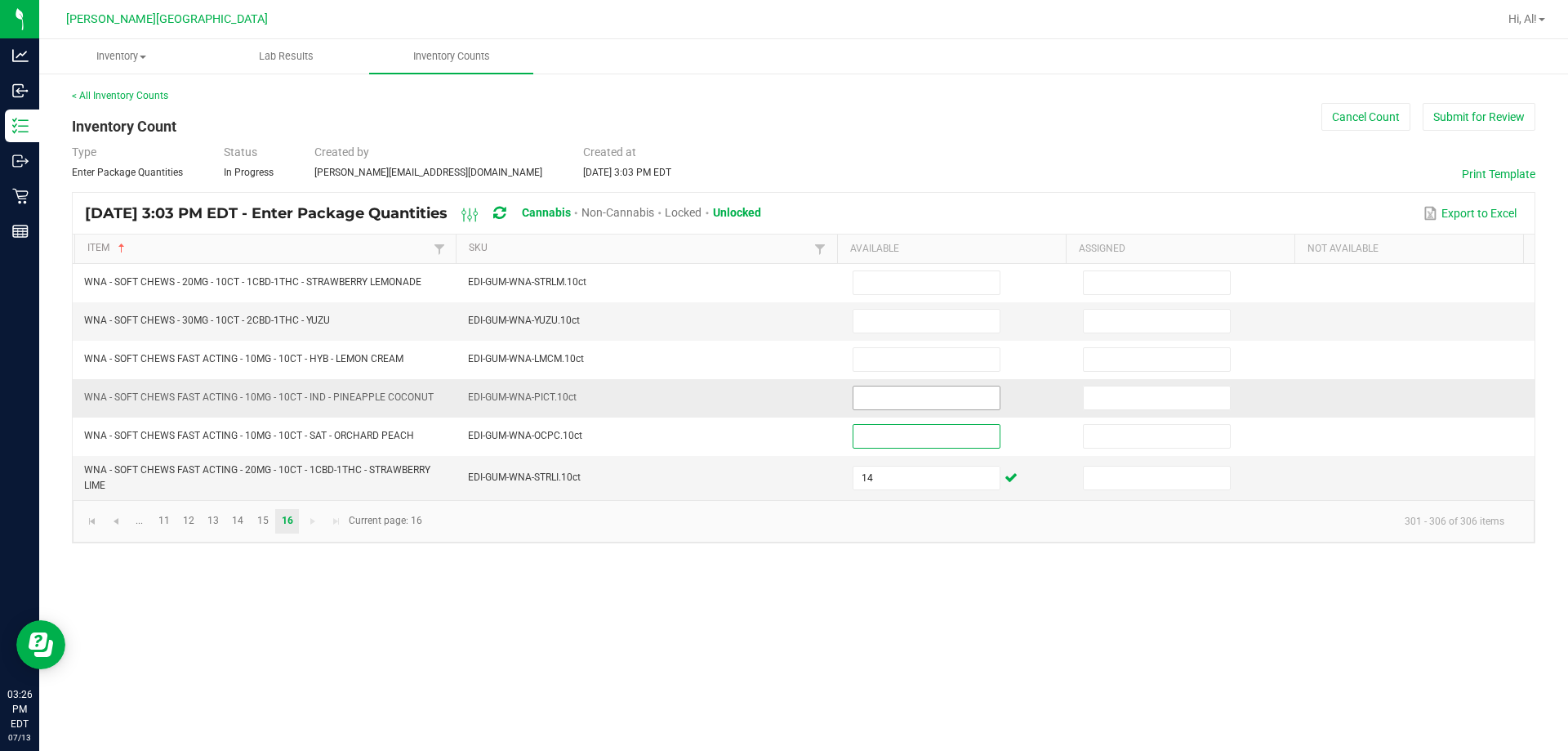 click at bounding box center [926, 398] 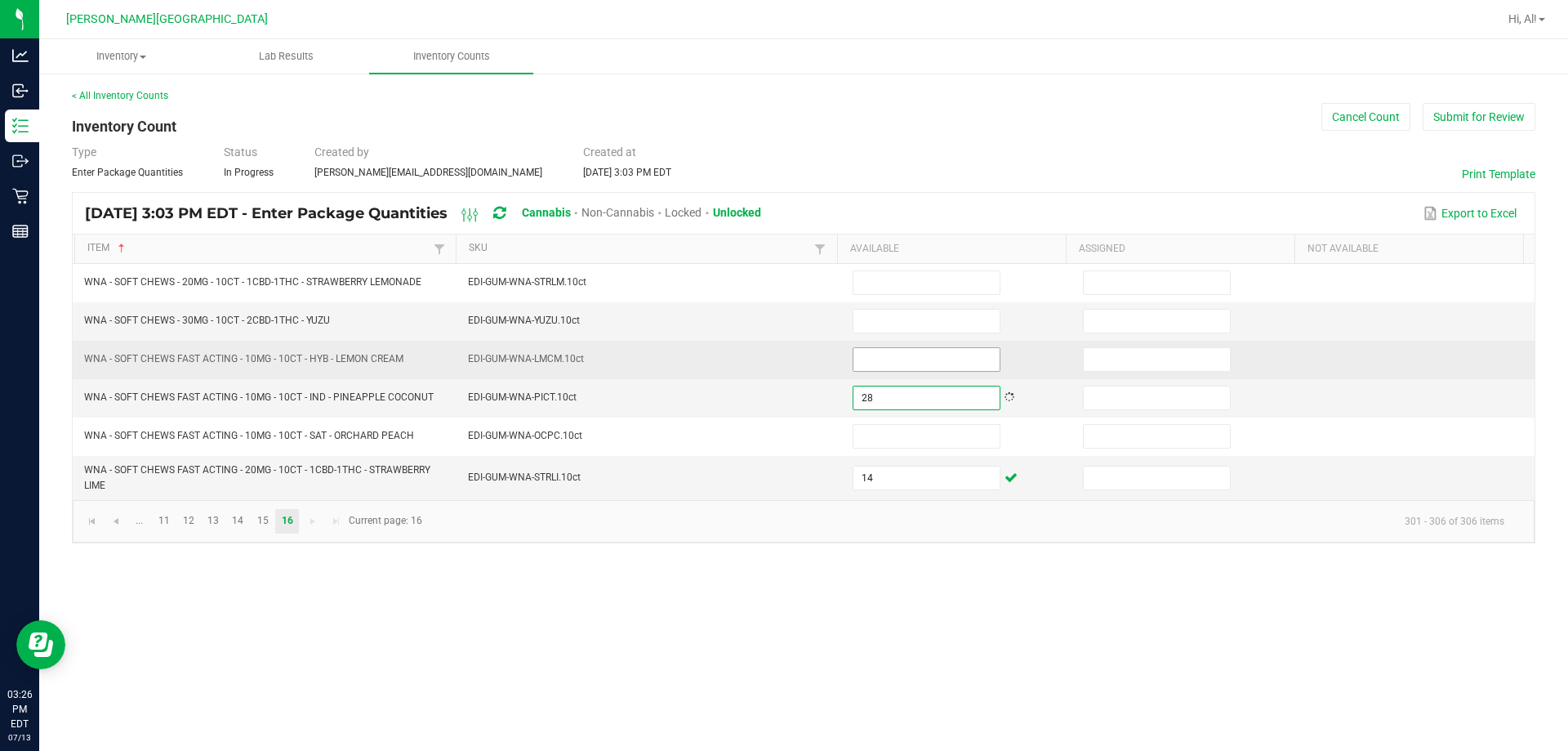 type on "28" 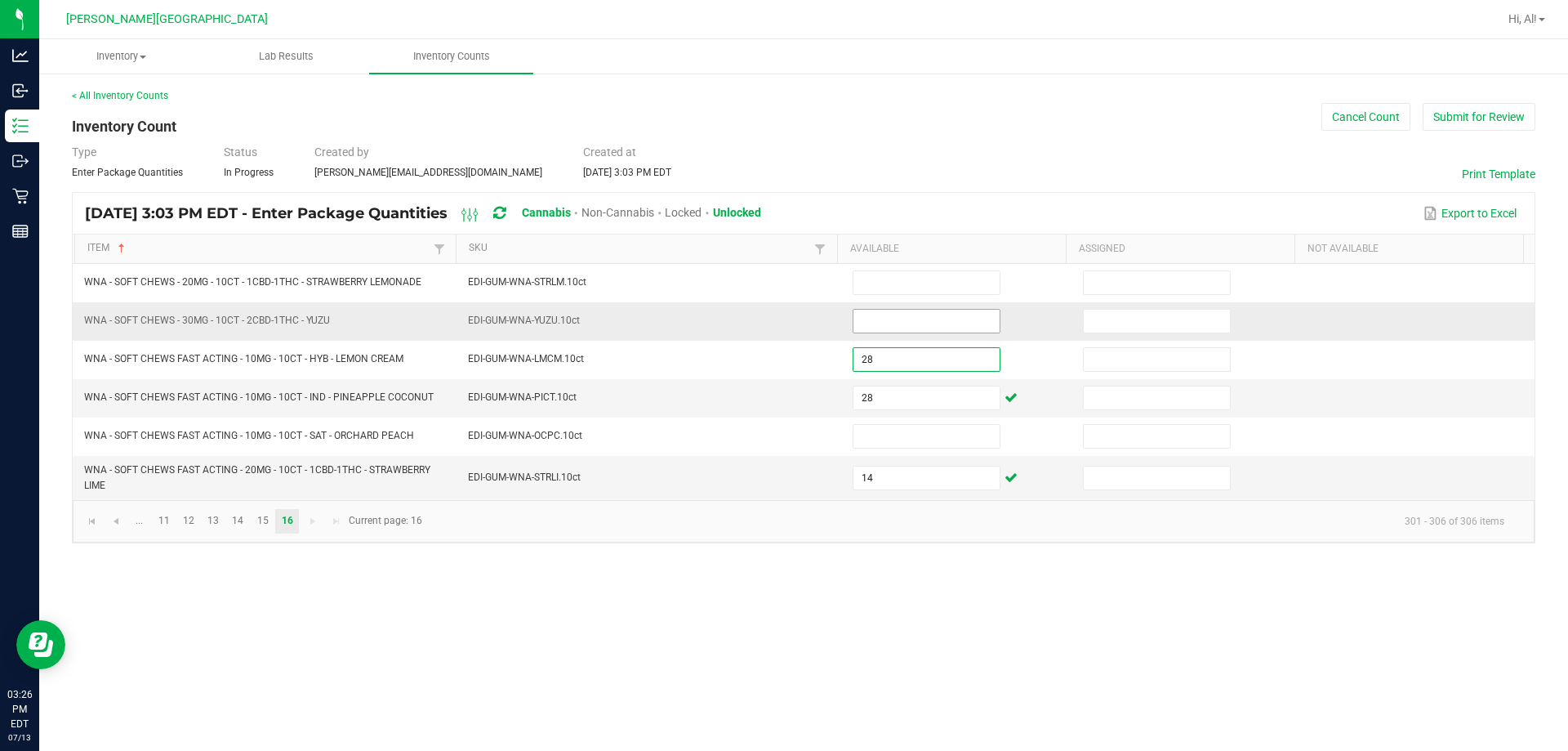 type on "28" 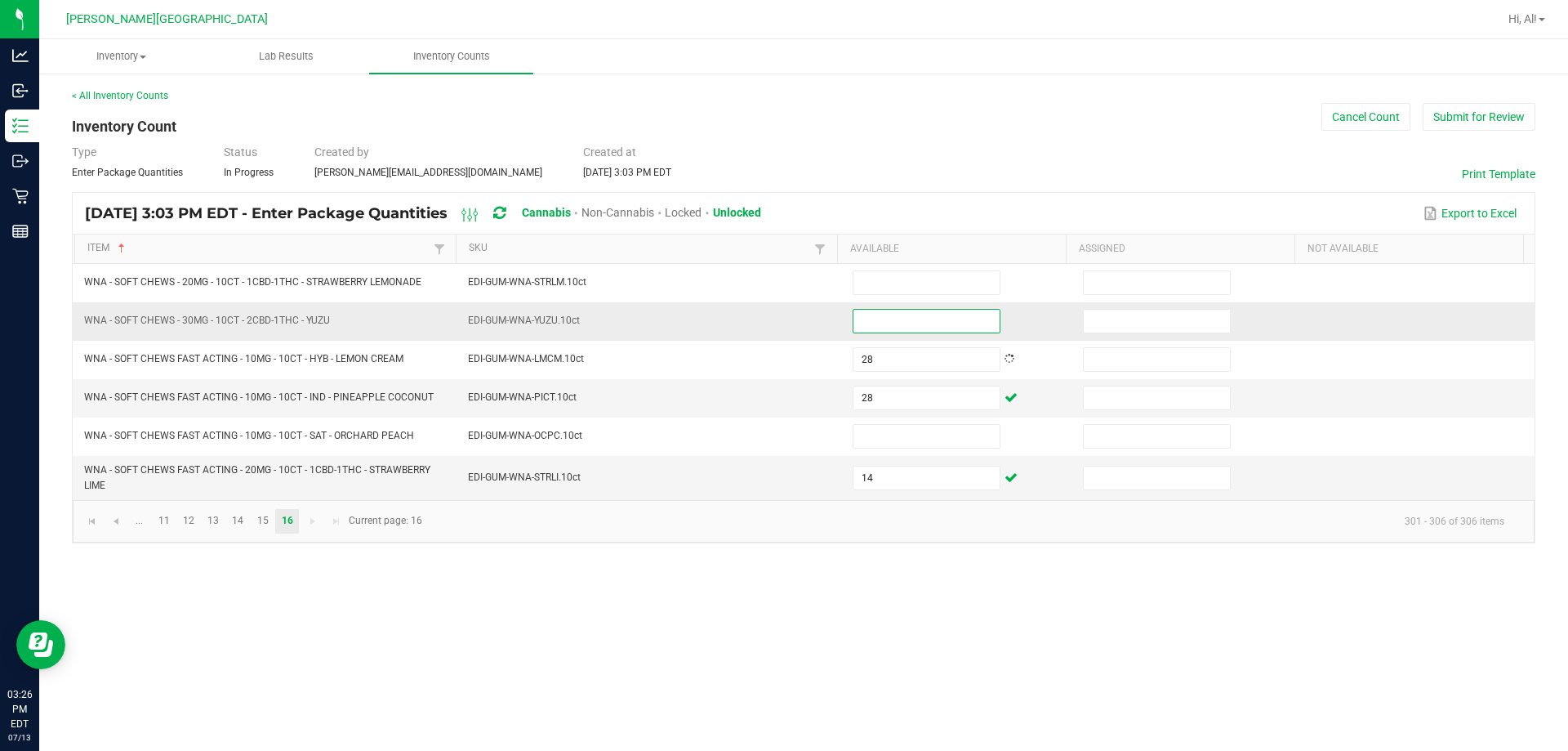 click at bounding box center (926, 321) 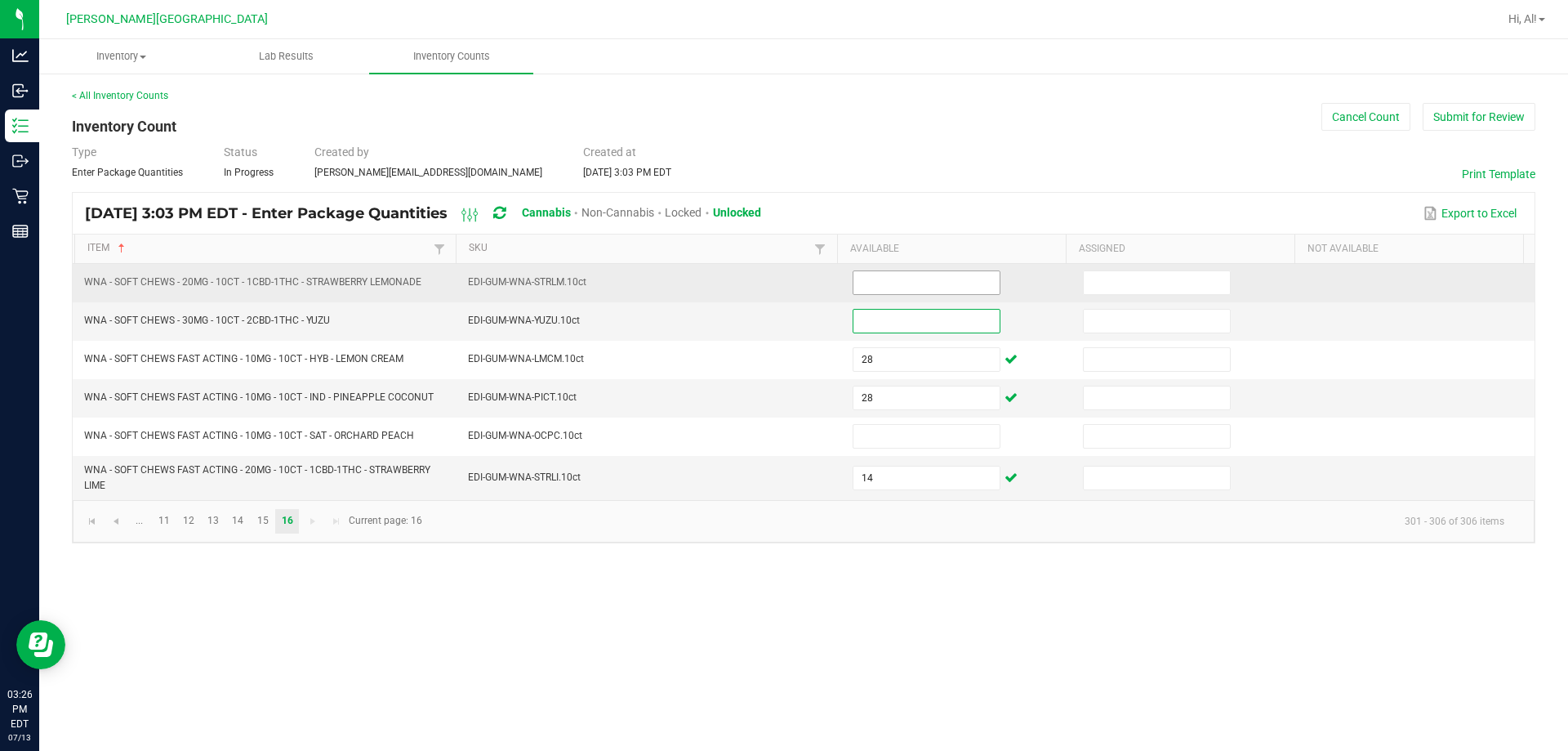 click at bounding box center [926, 283] 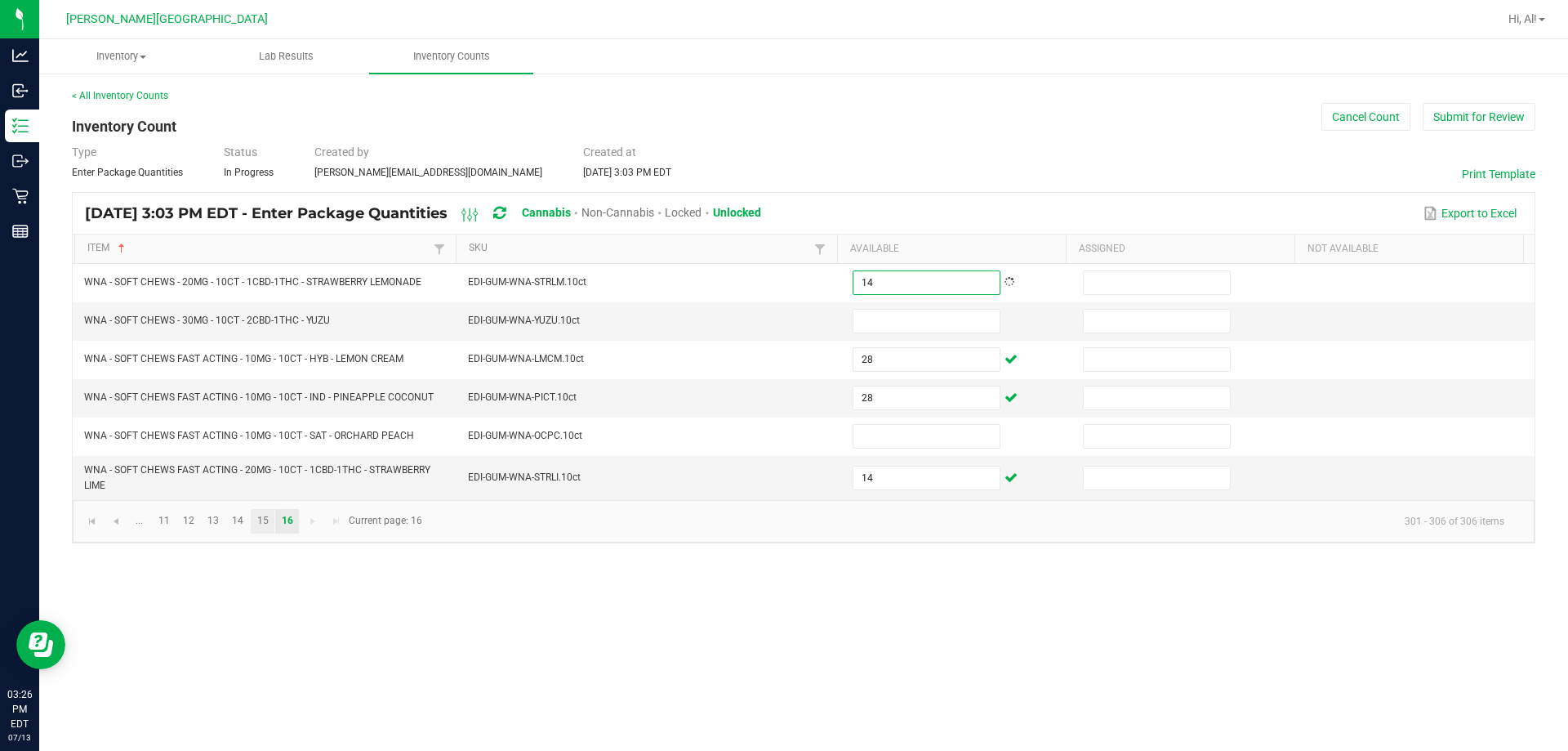 type on "14" 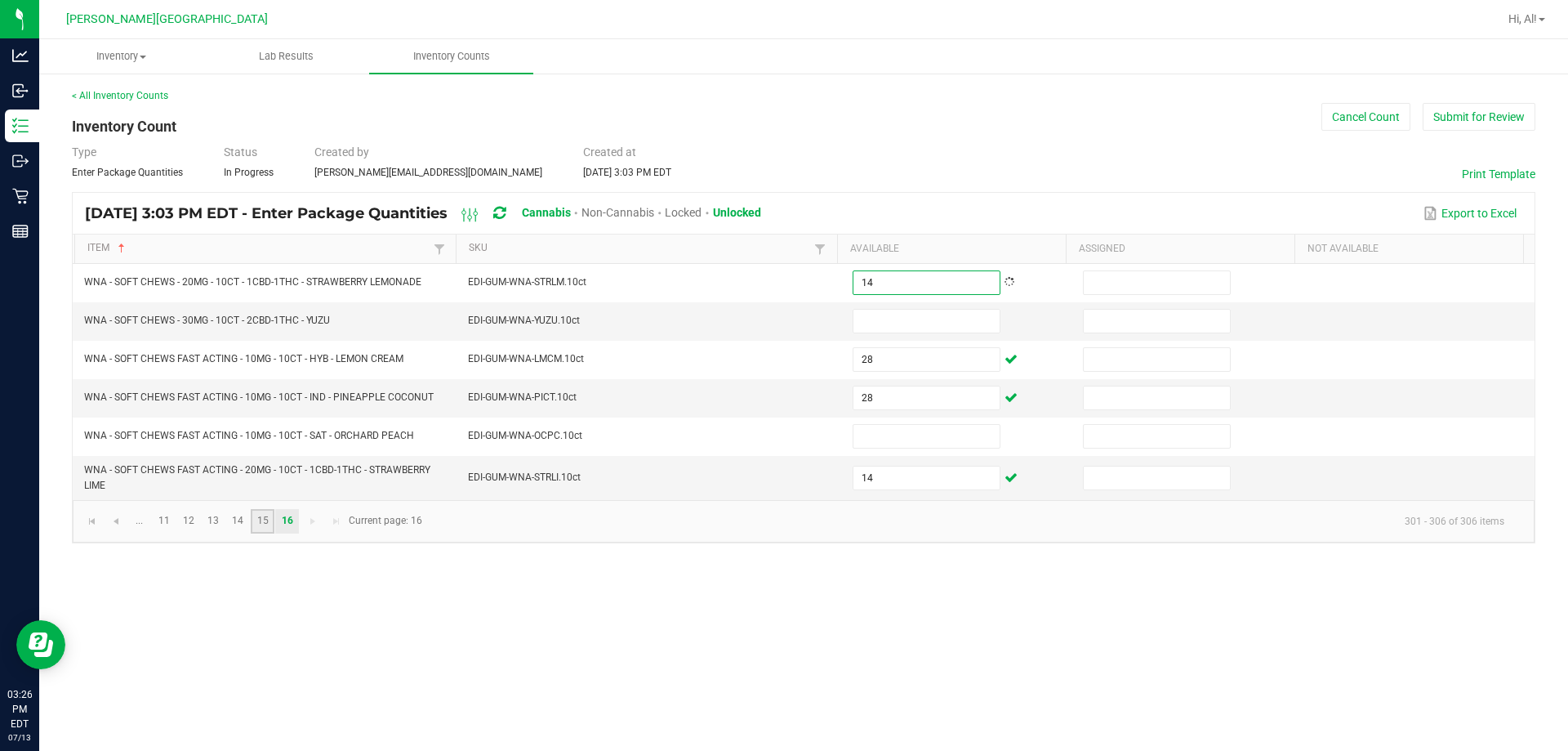 click on "15" 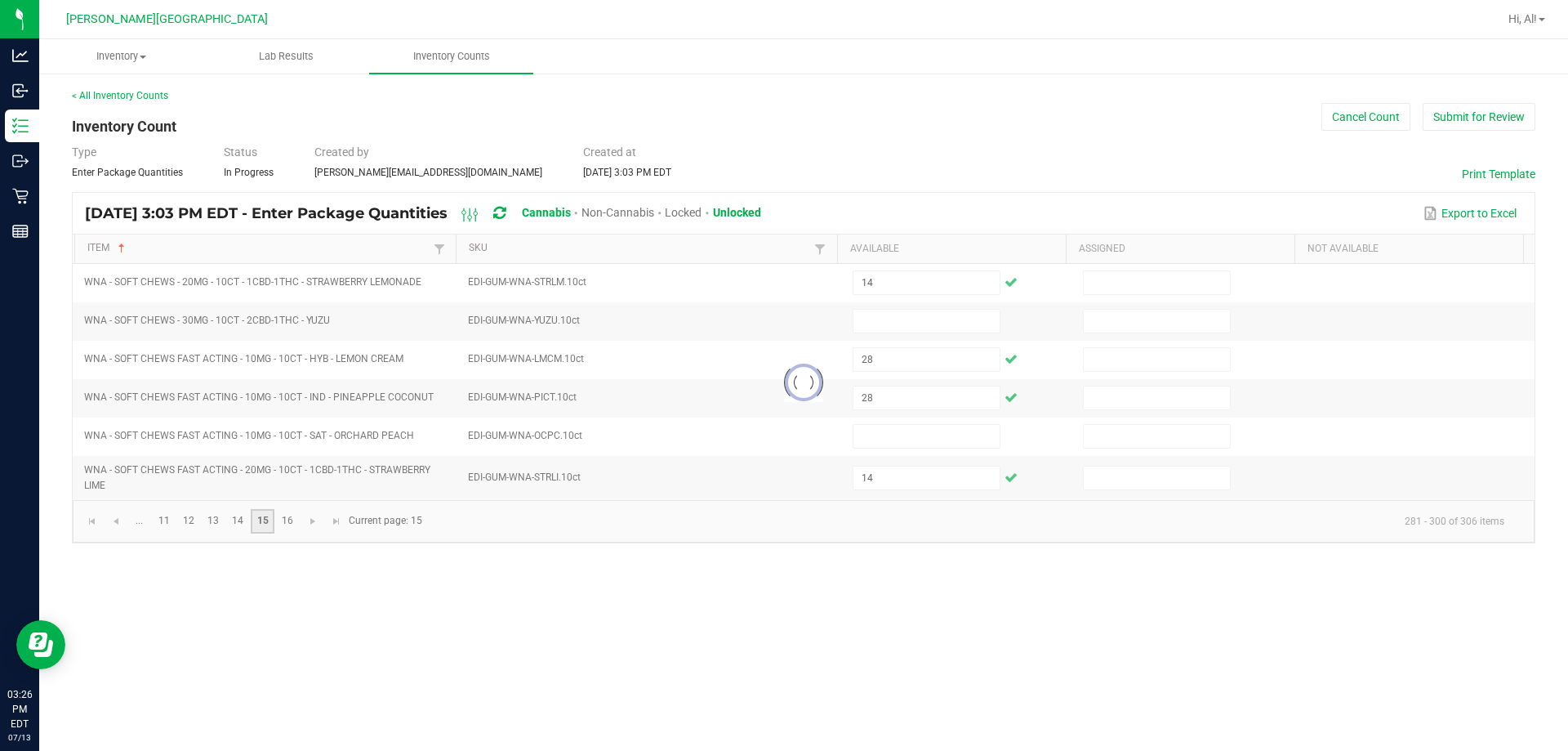 type 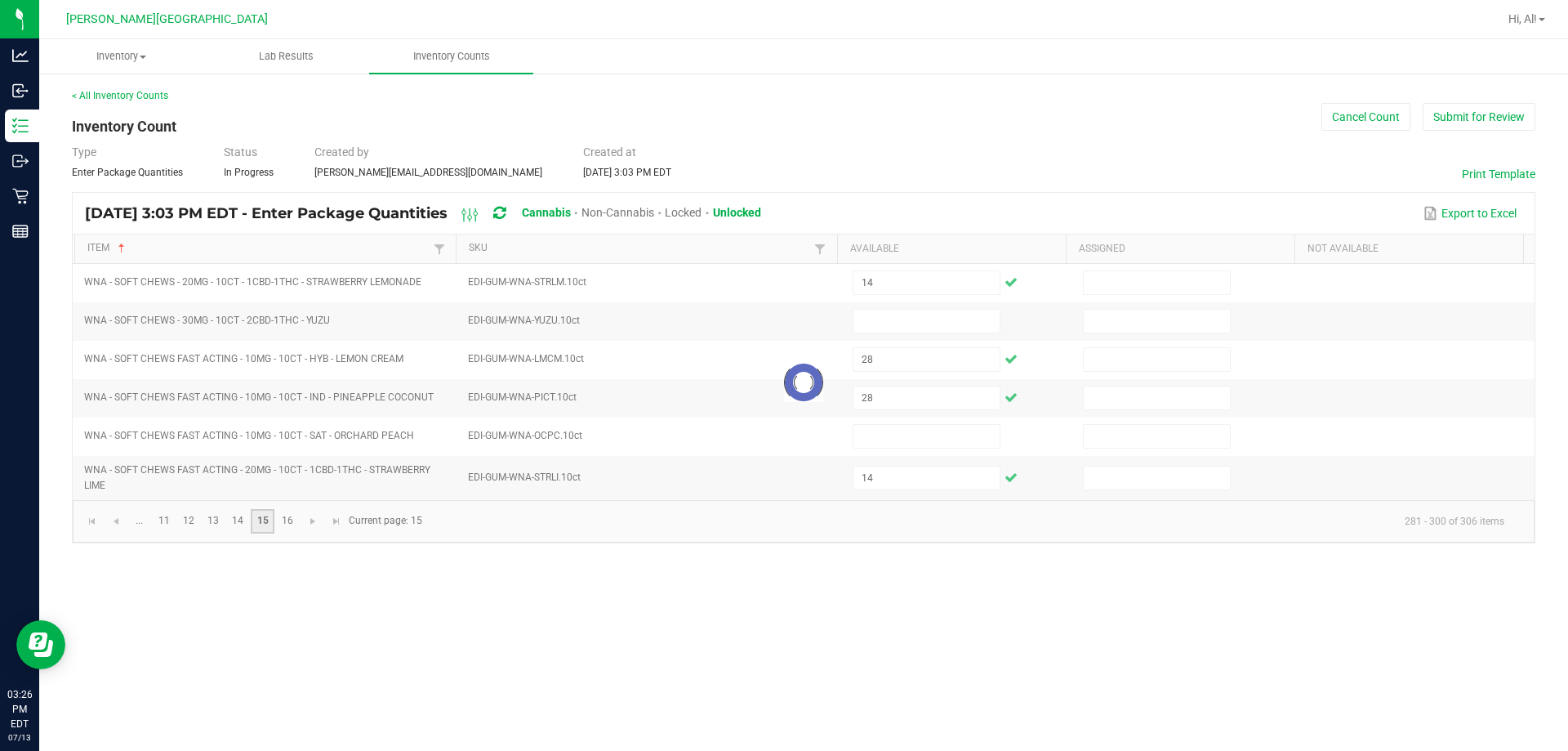 type 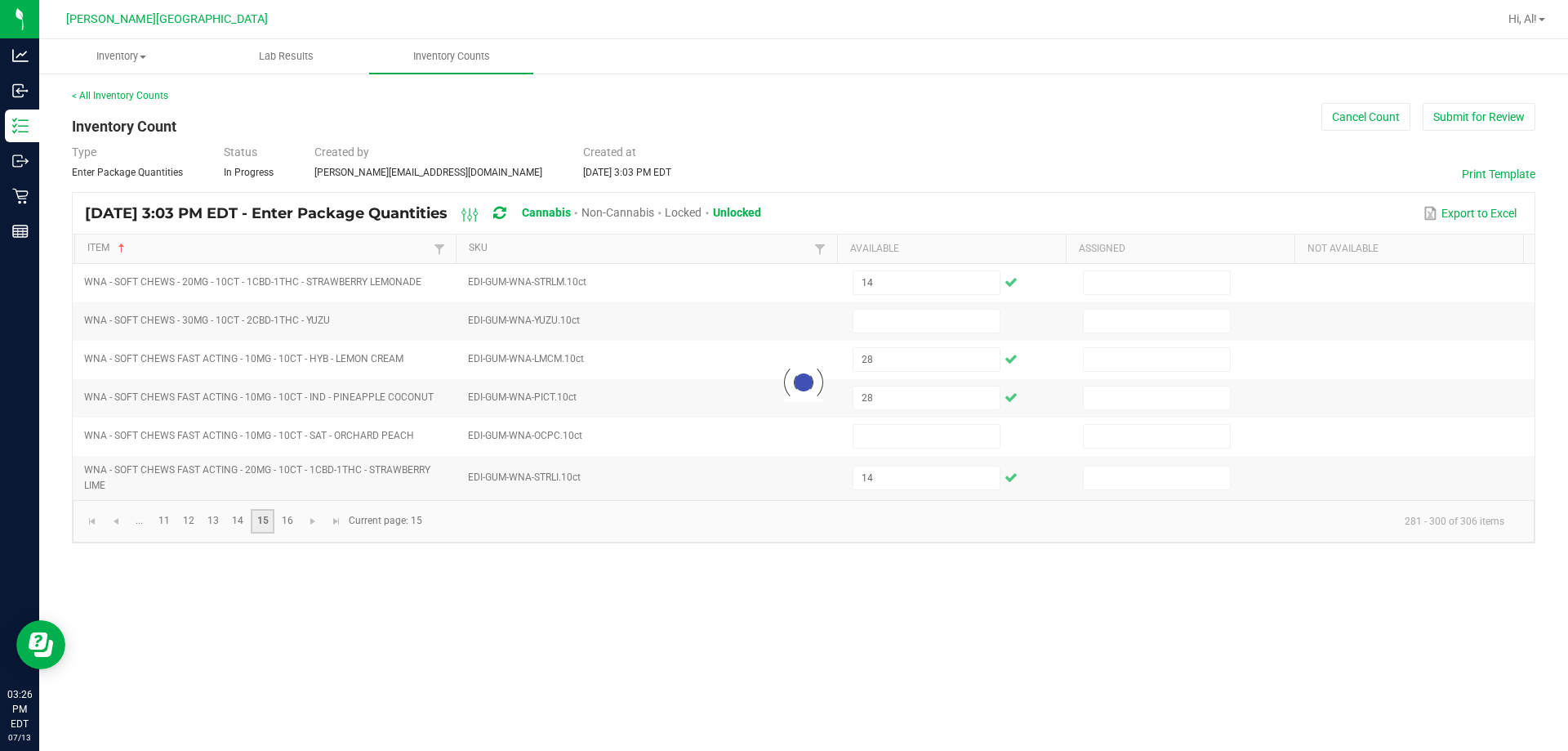 type 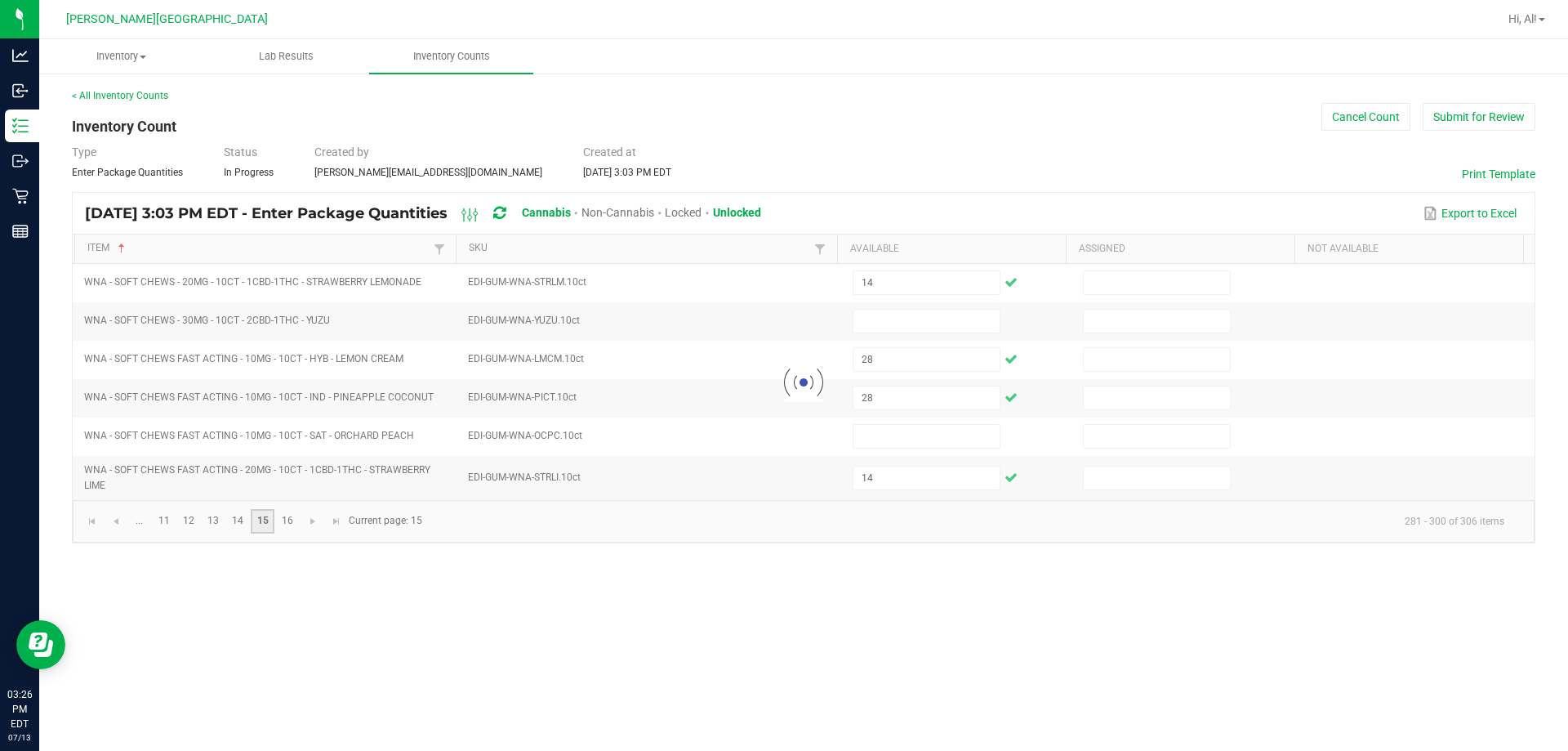 type 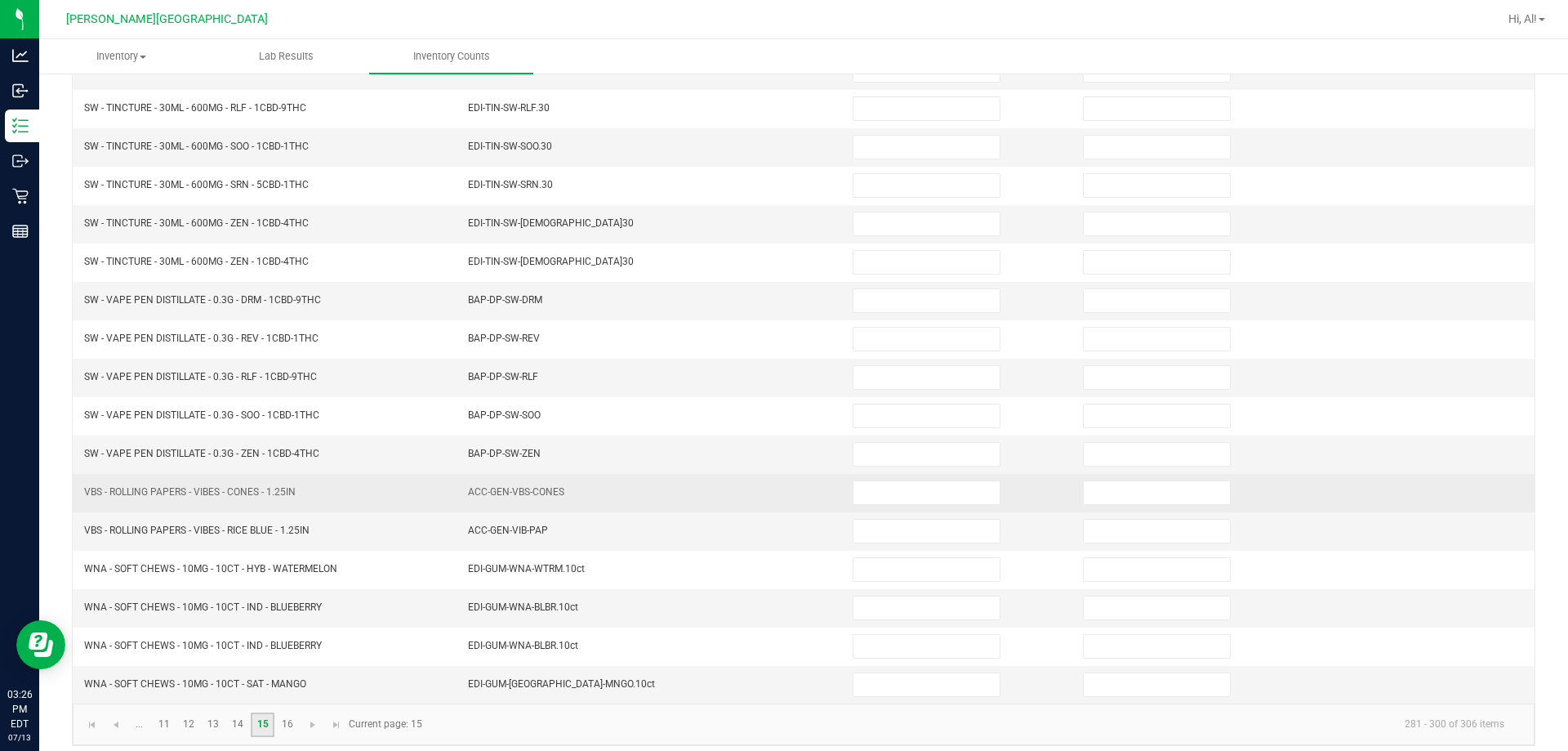 scroll, scrollTop: 339, scrollLeft: 0, axis: vertical 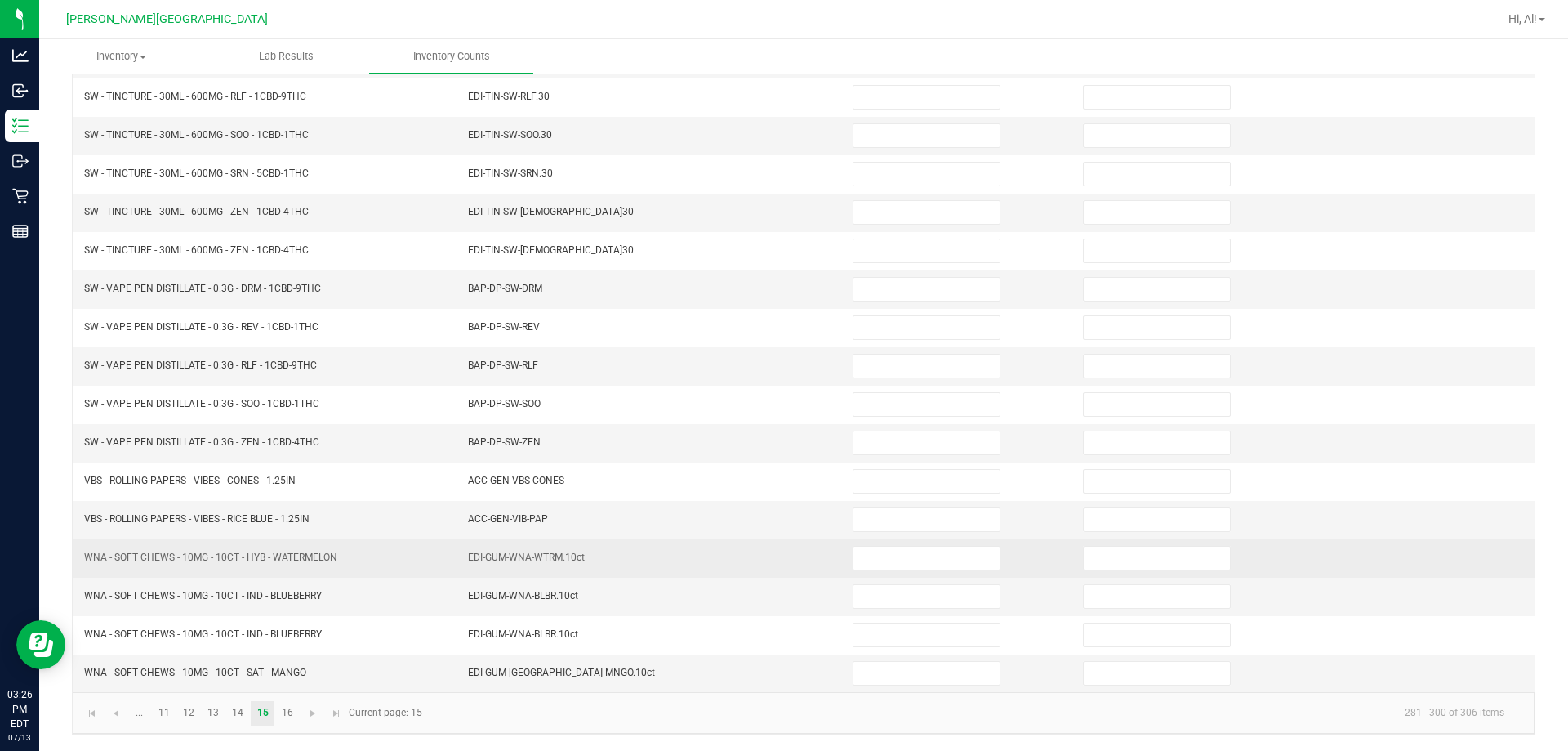 click at bounding box center [958, 558] 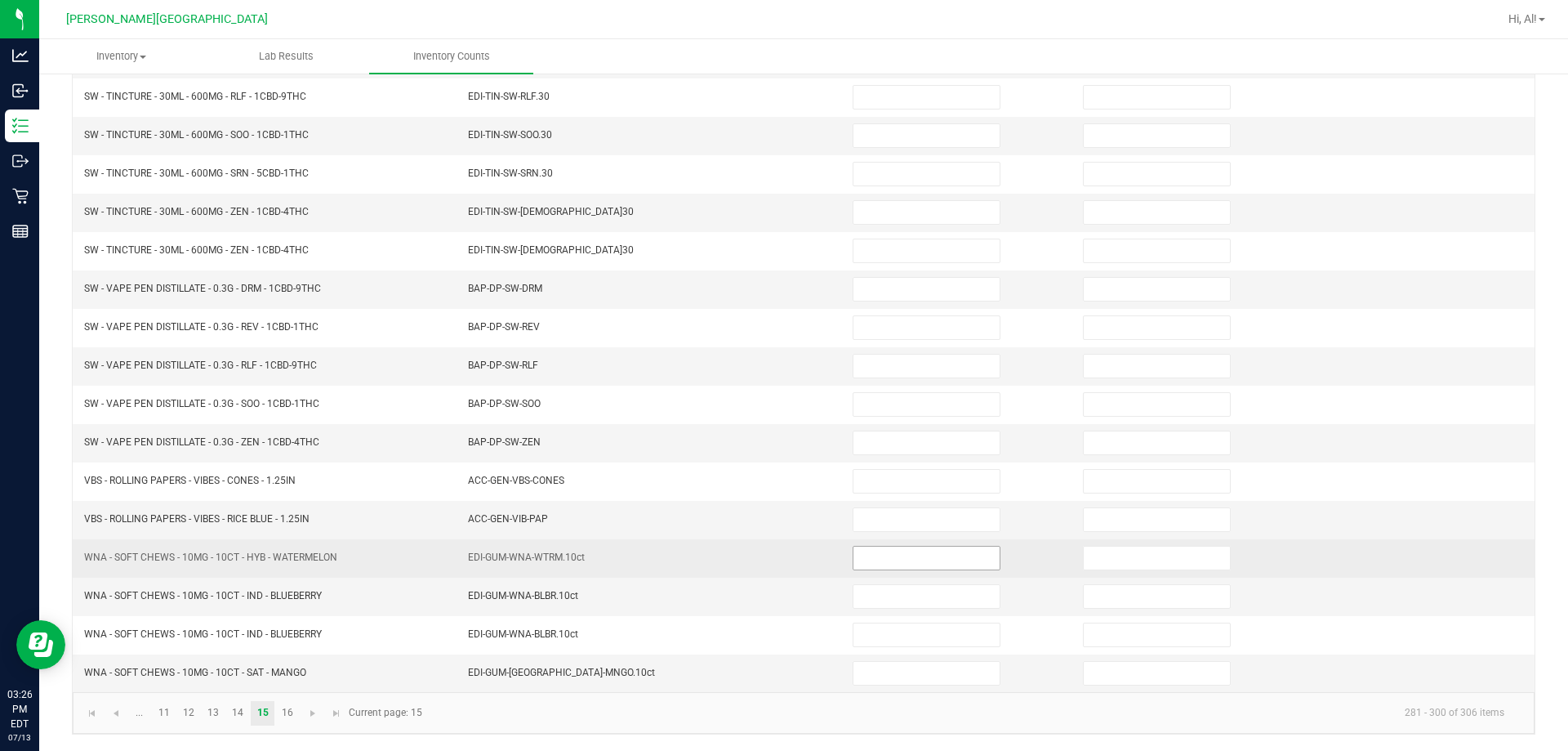 click at bounding box center (926, 558) 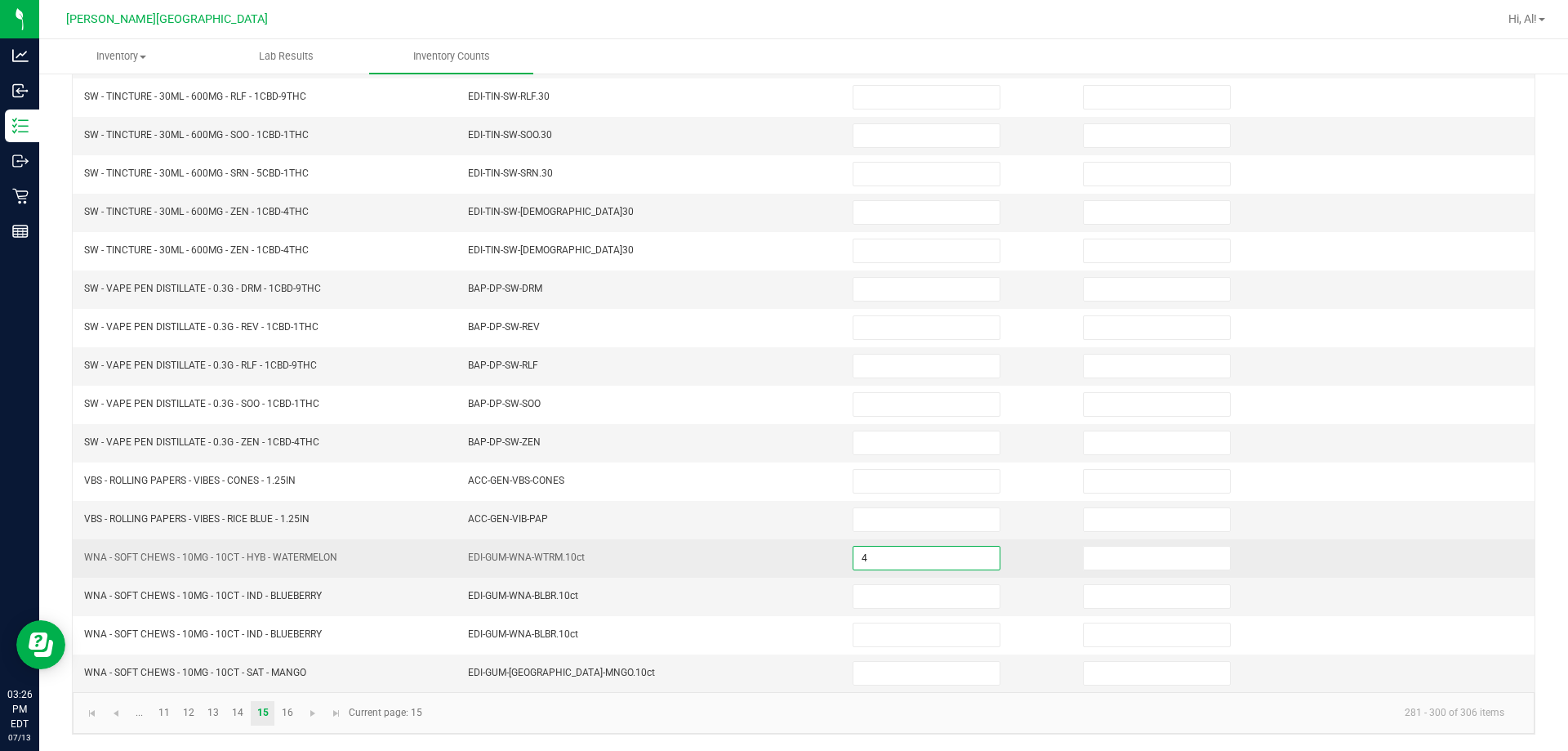 type on "4" 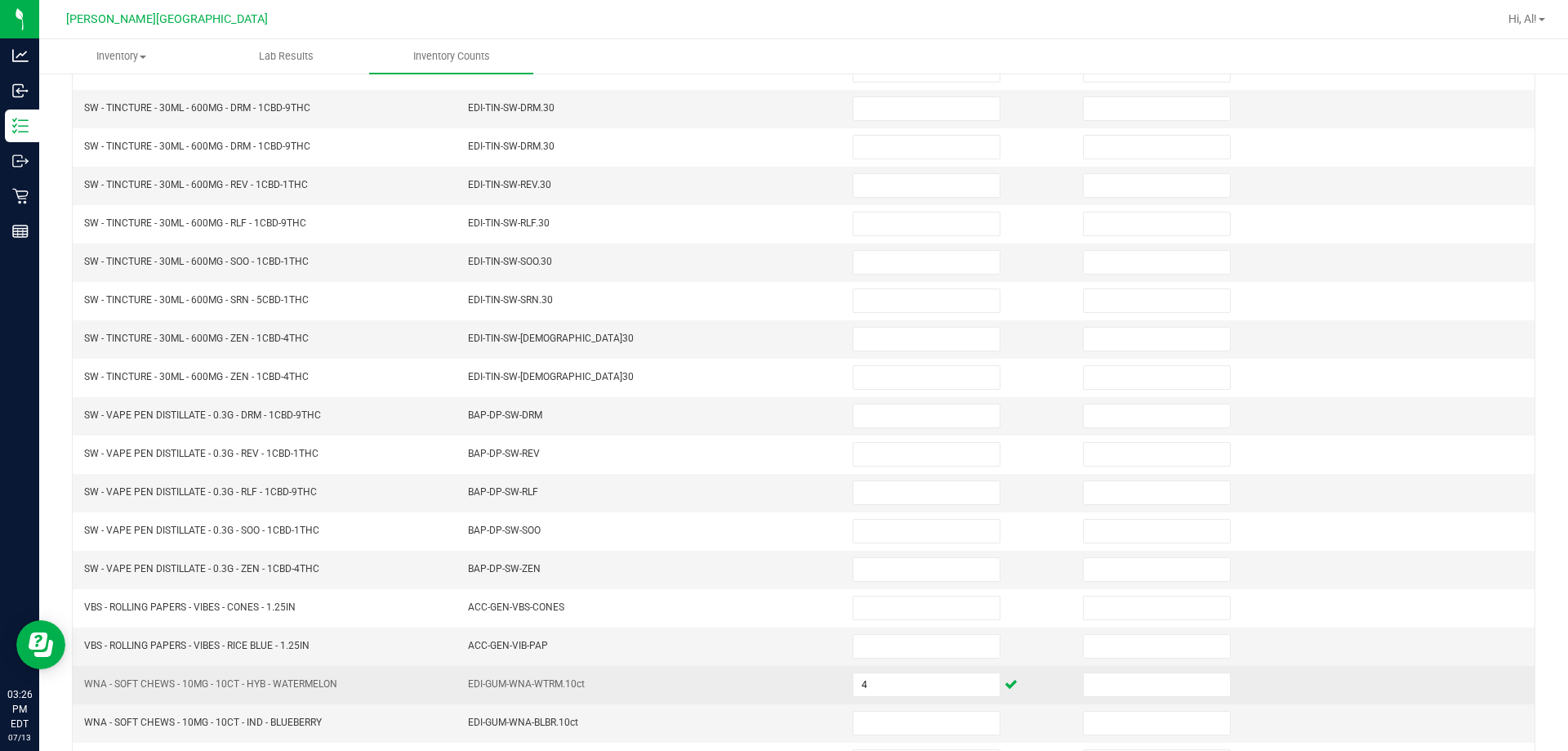 scroll, scrollTop: 339, scrollLeft: 0, axis: vertical 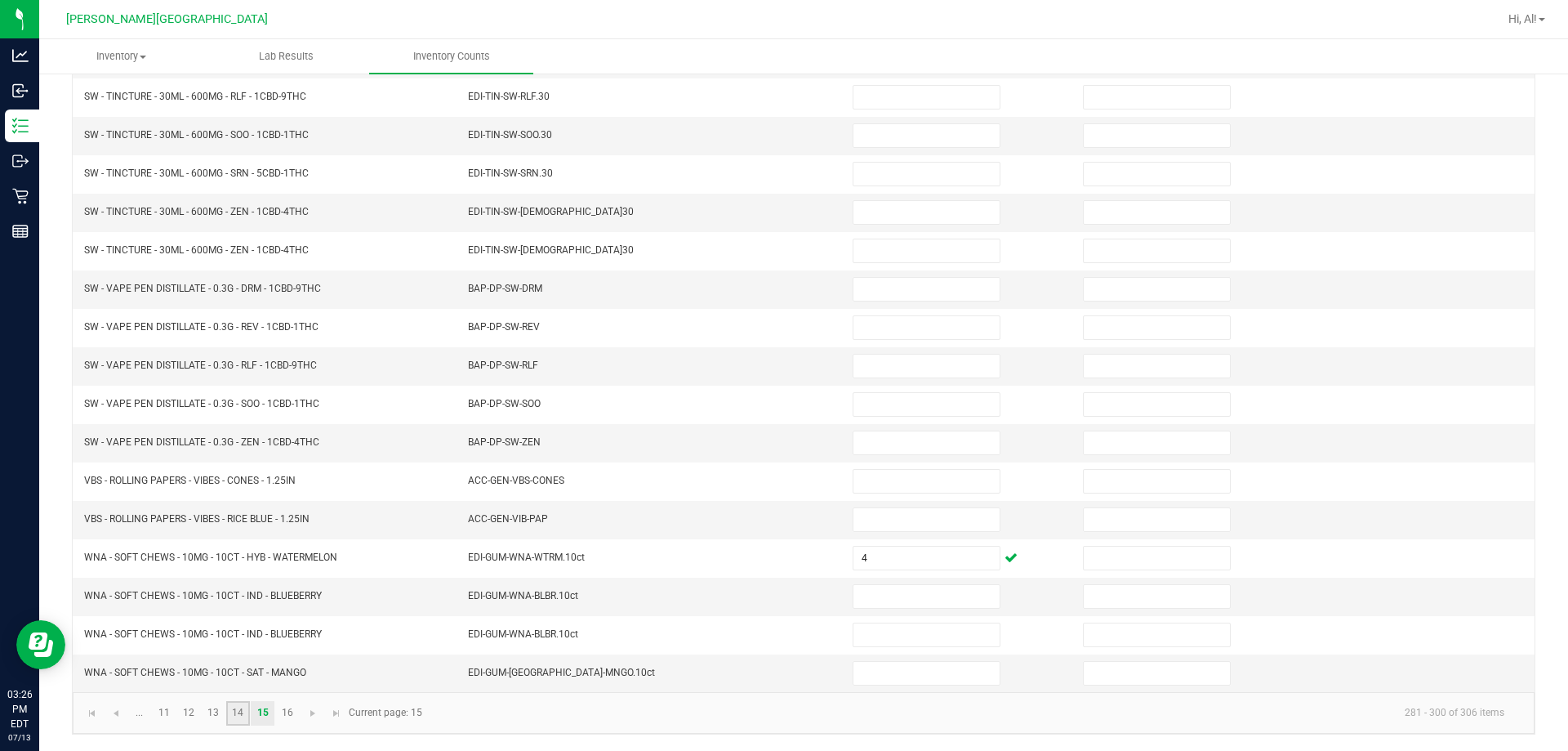 click on "14" 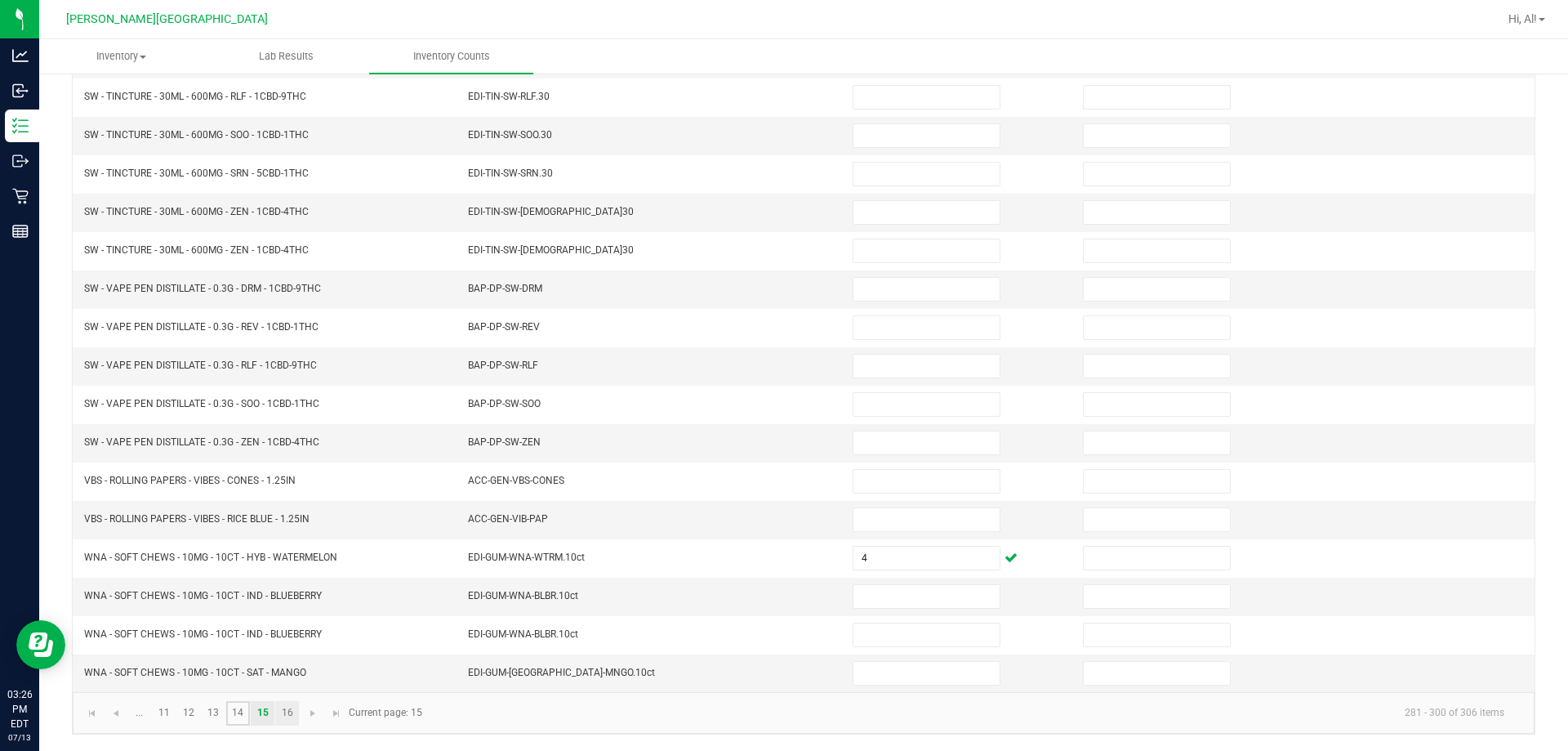 type 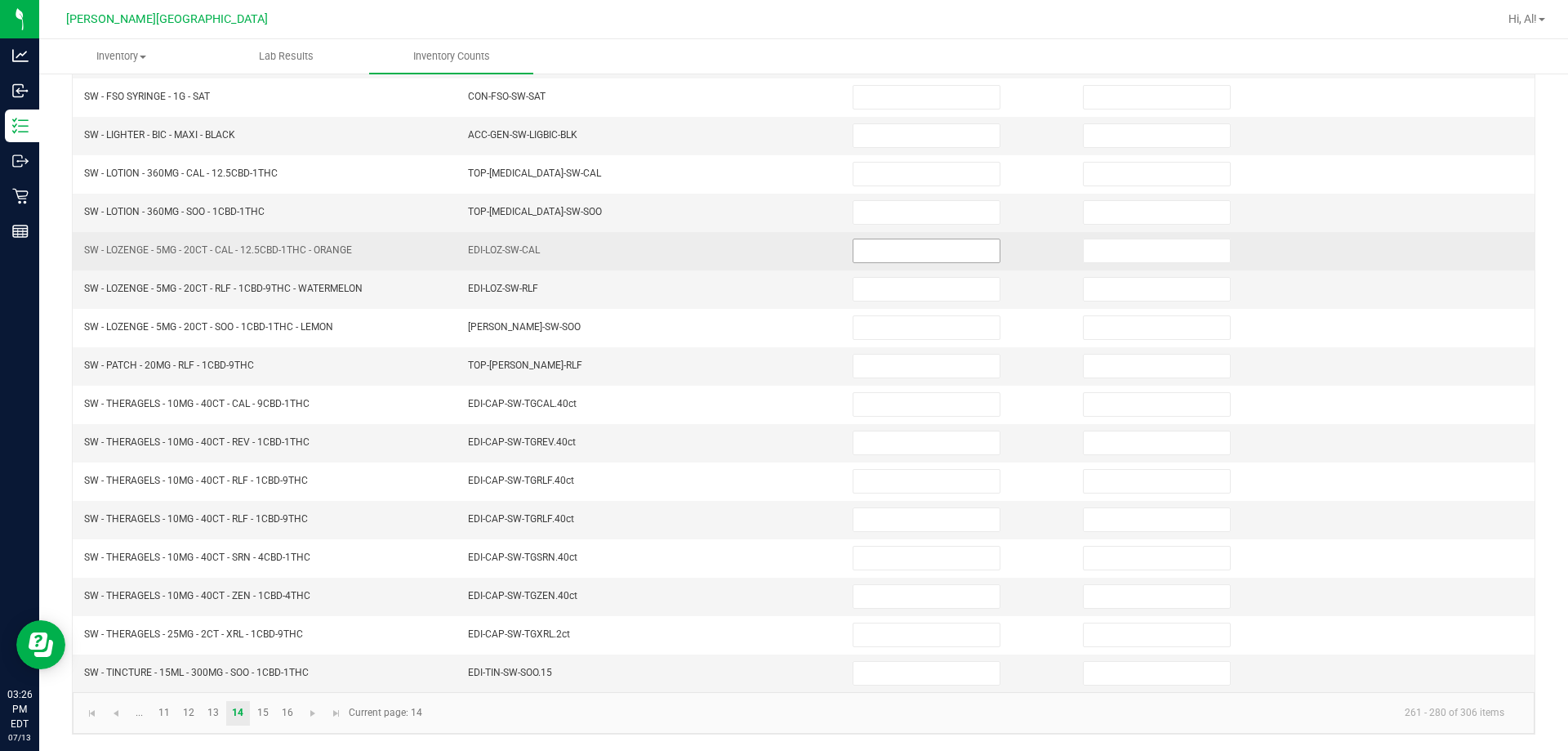 click at bounding box center (926, 251) 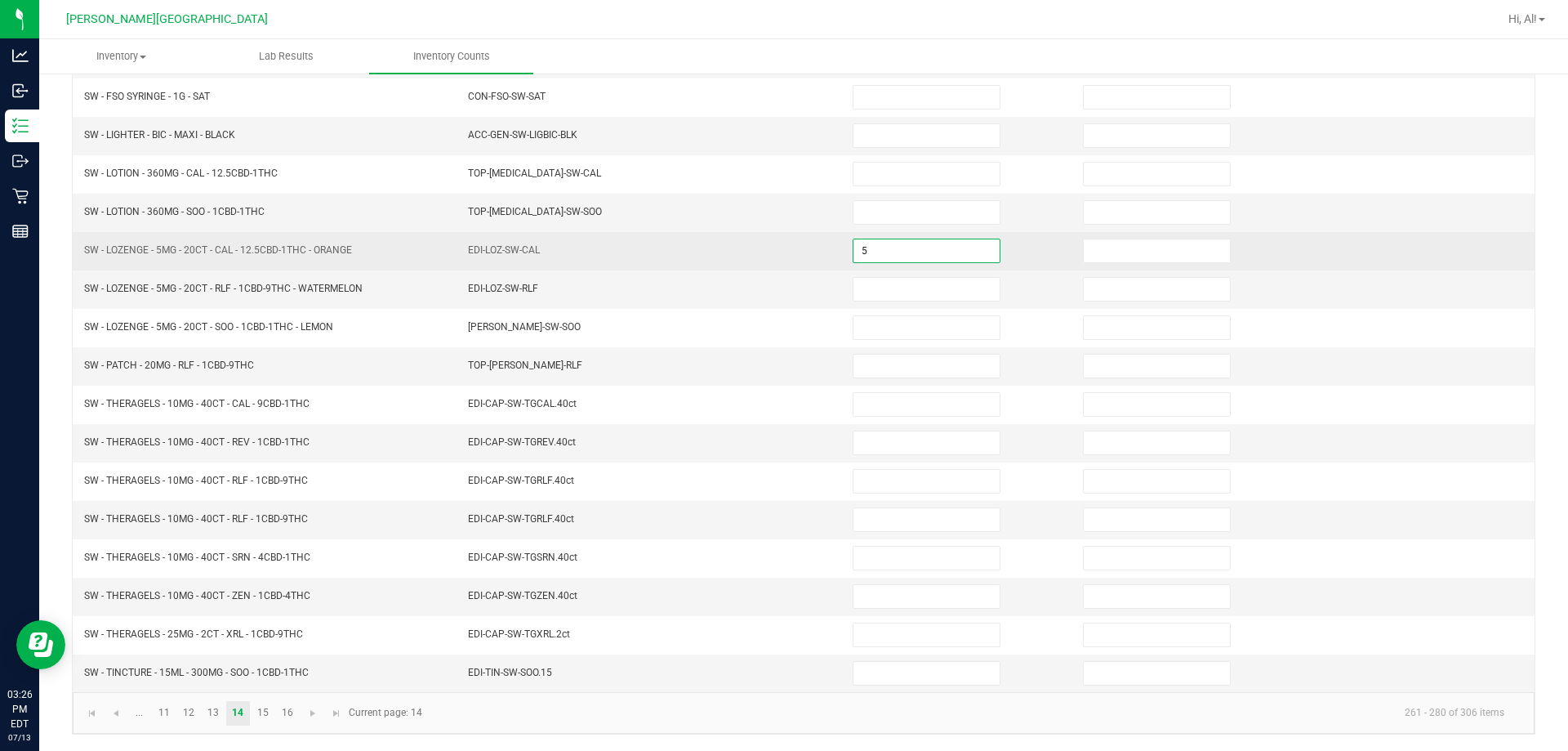 type on "5" 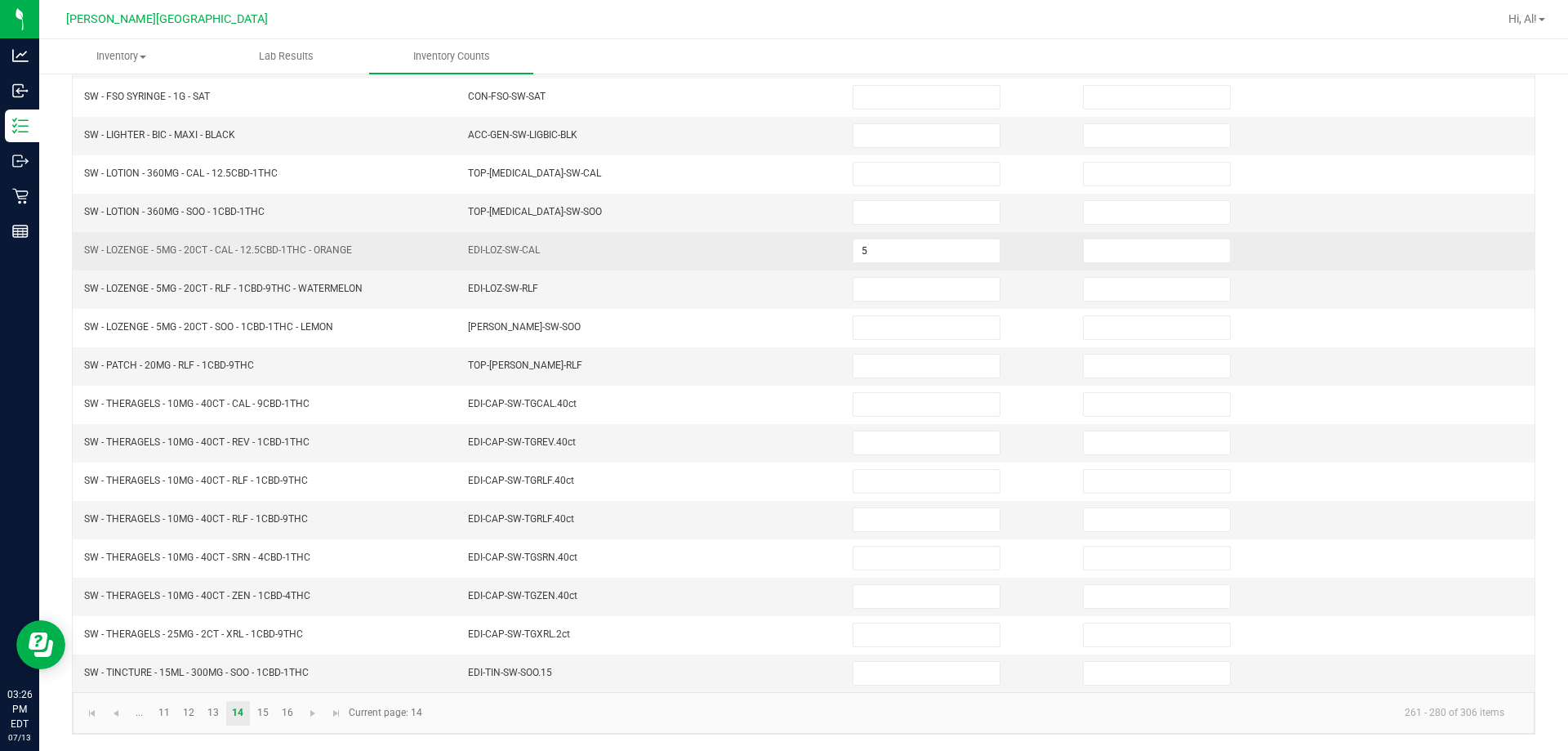 click on "EDI-LOZ-SW-CAL" at bounding box center (650, 251) 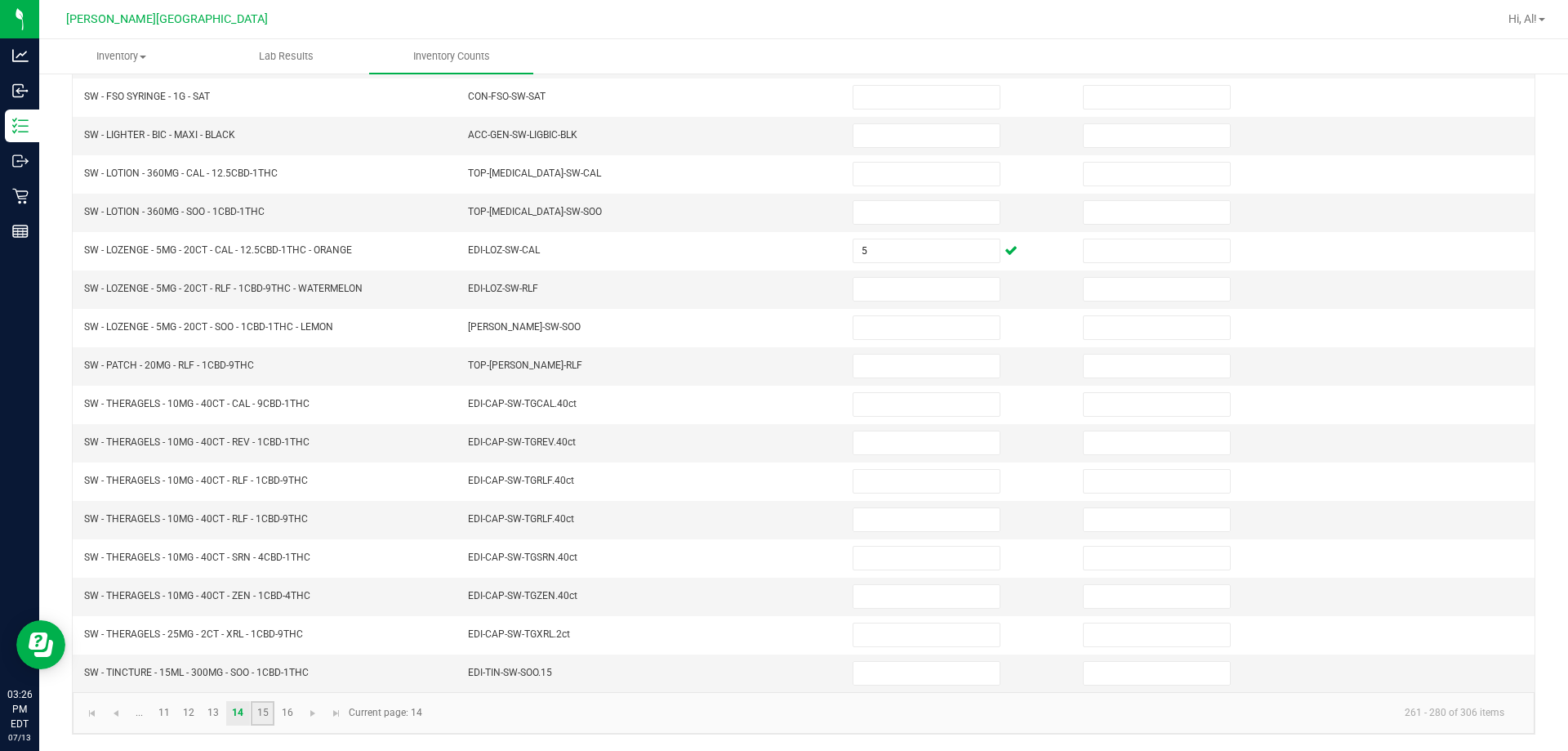 click on "15" 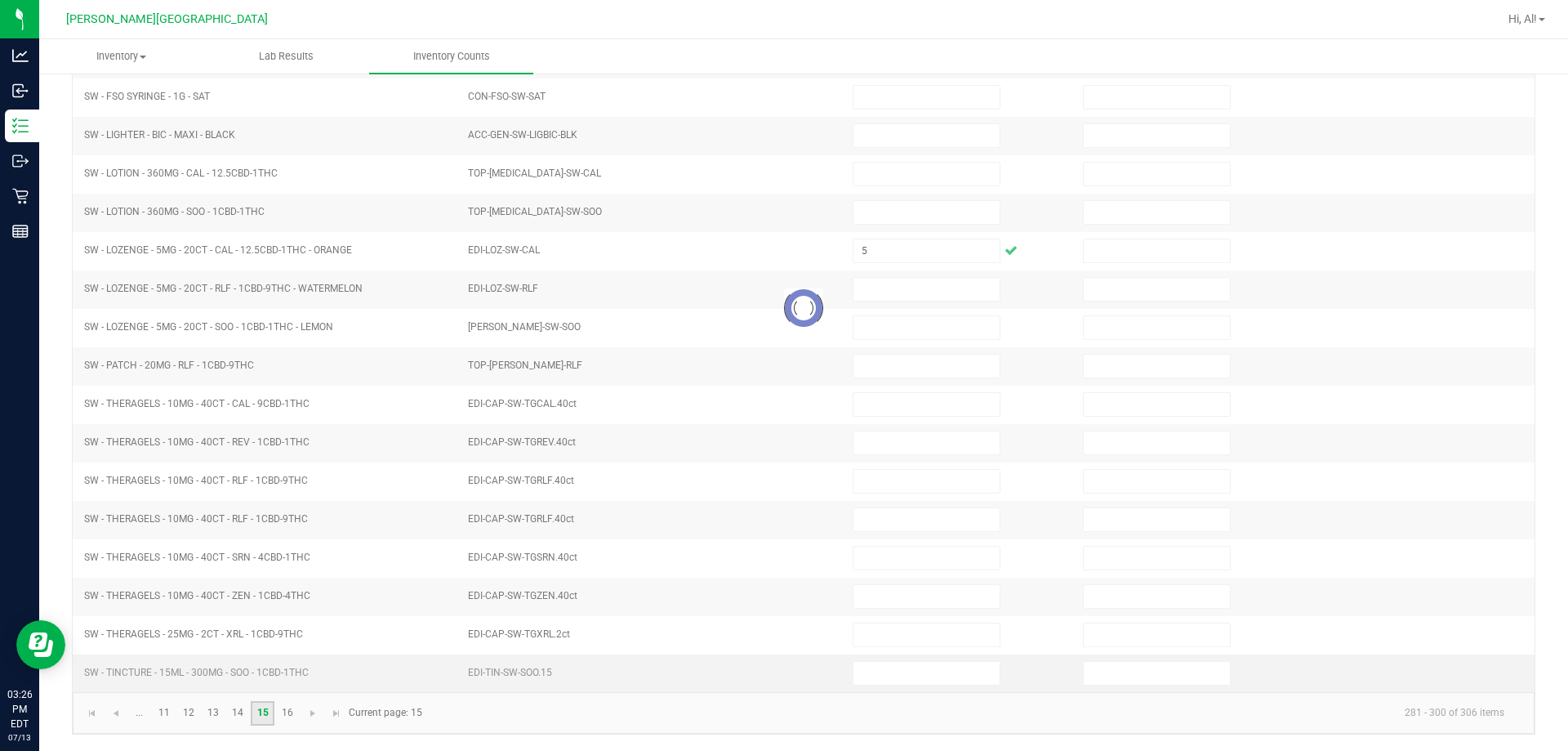 type 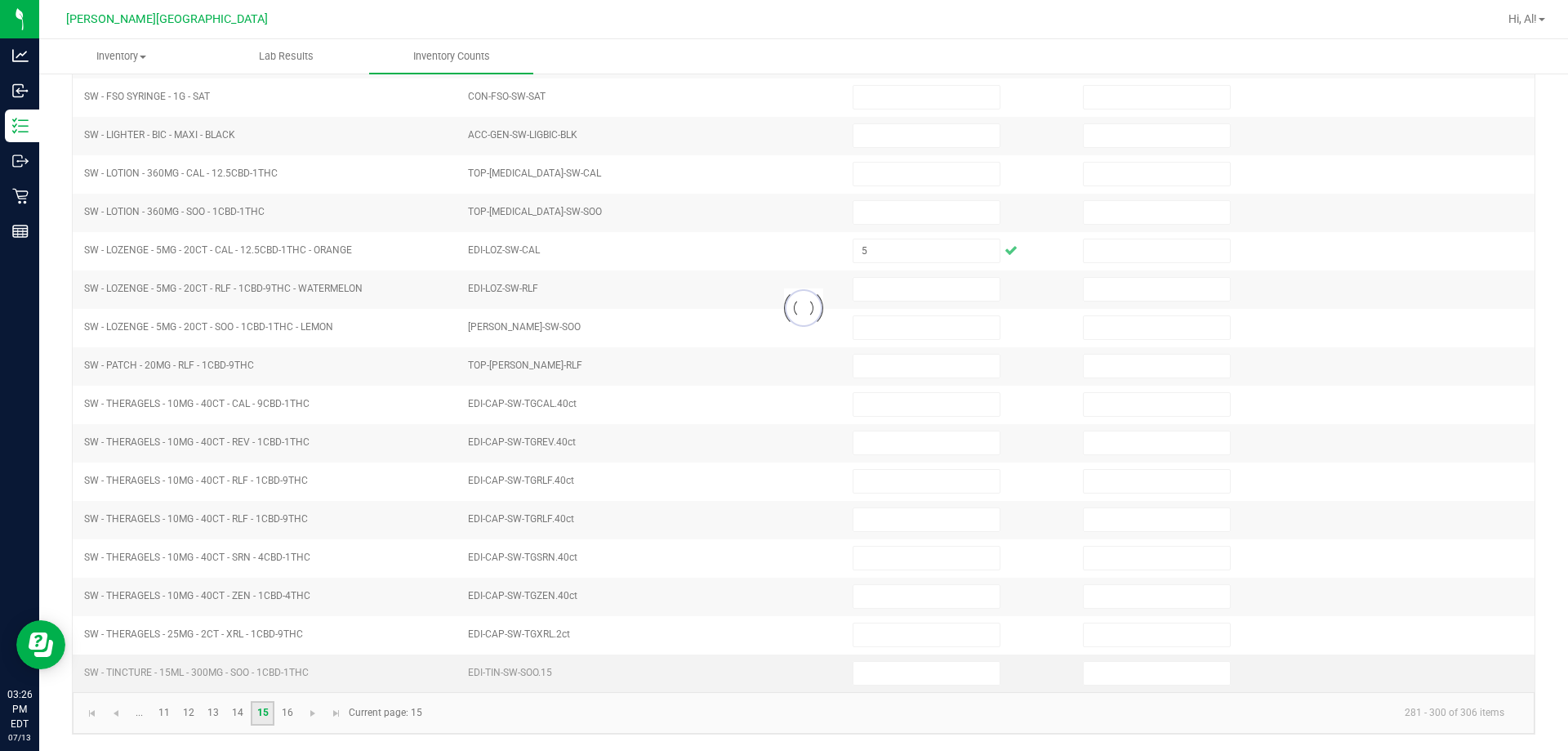 type on "4" 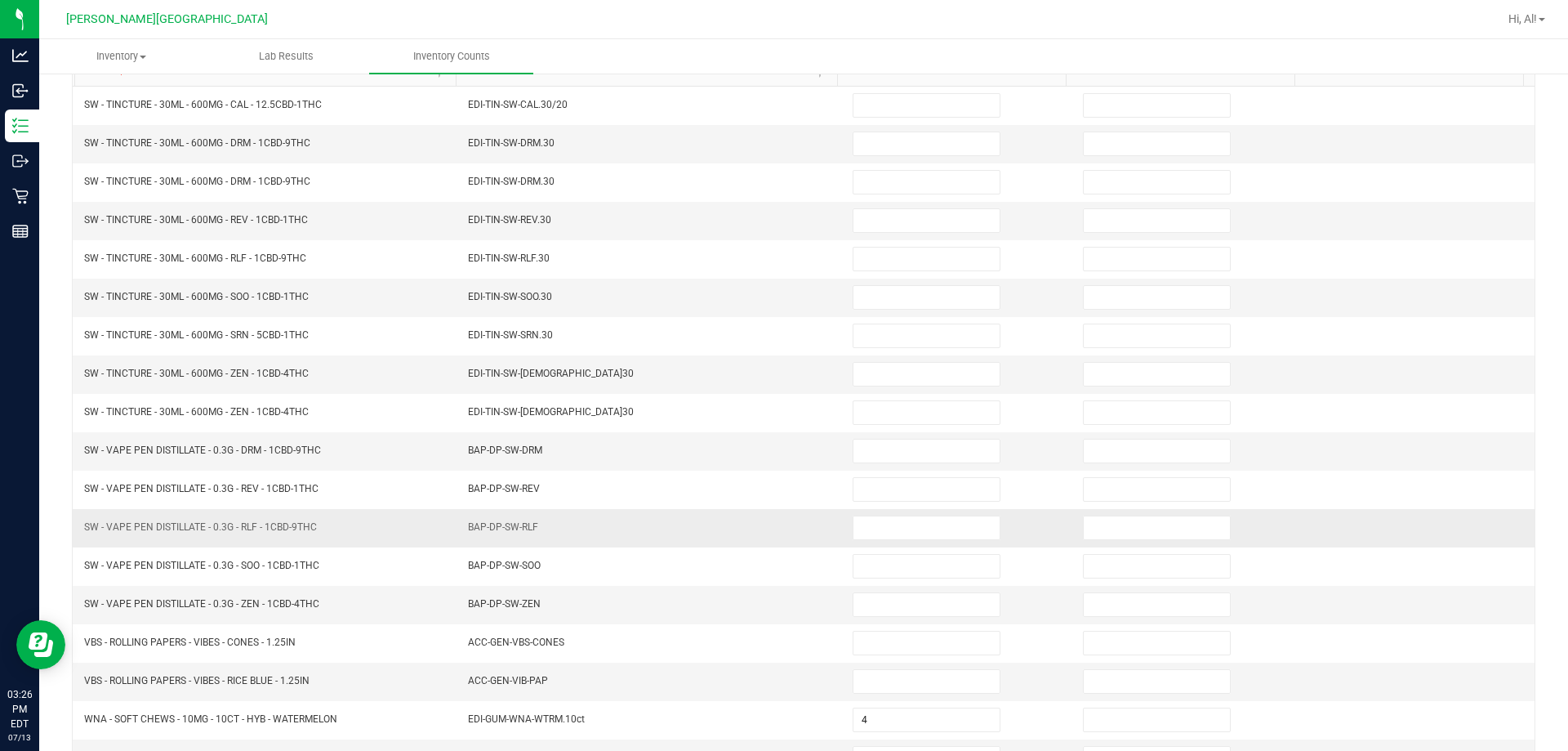 scroll, scrollTop: 176, scrollLeft: 0, axis: vertical 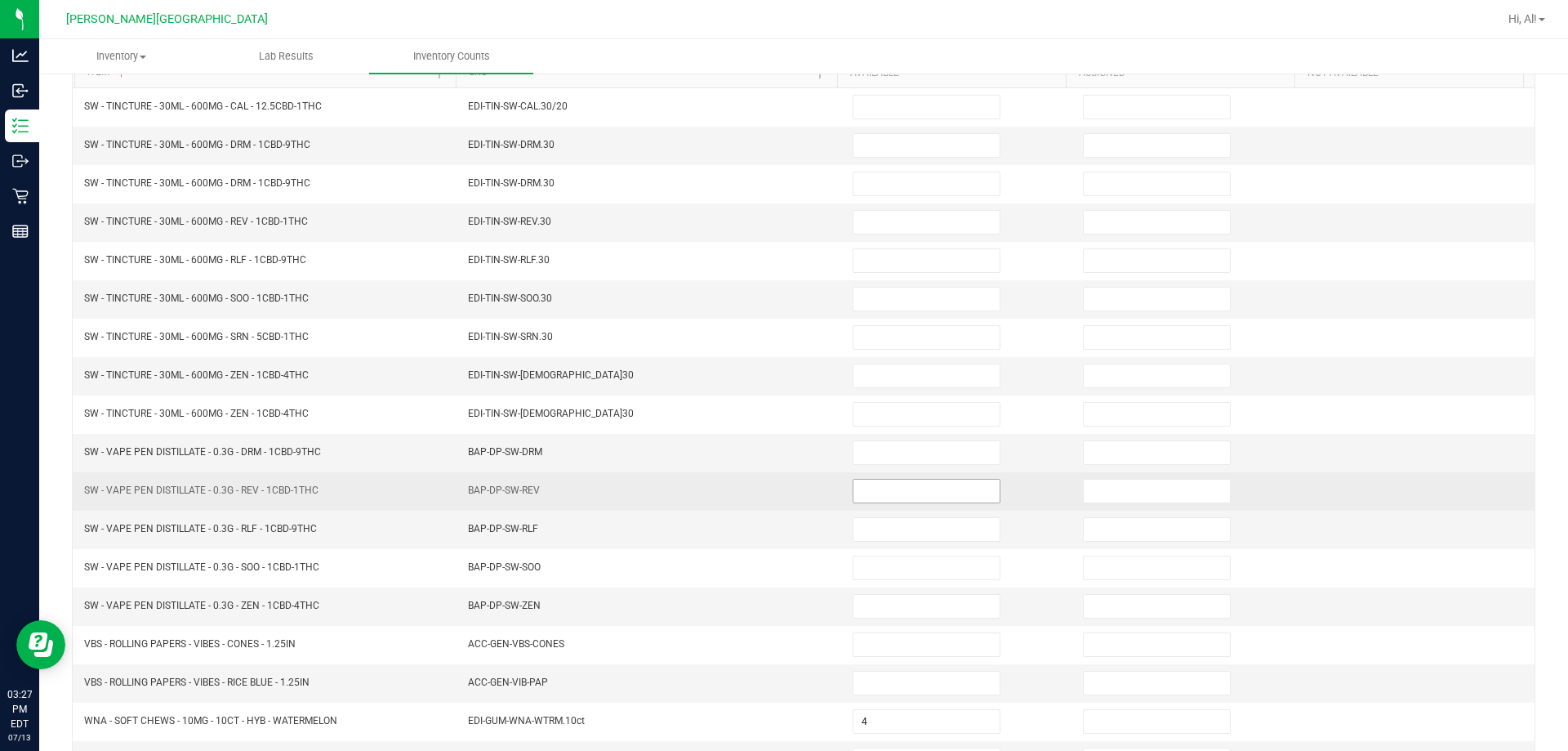 click at bounding box center [926, 491] 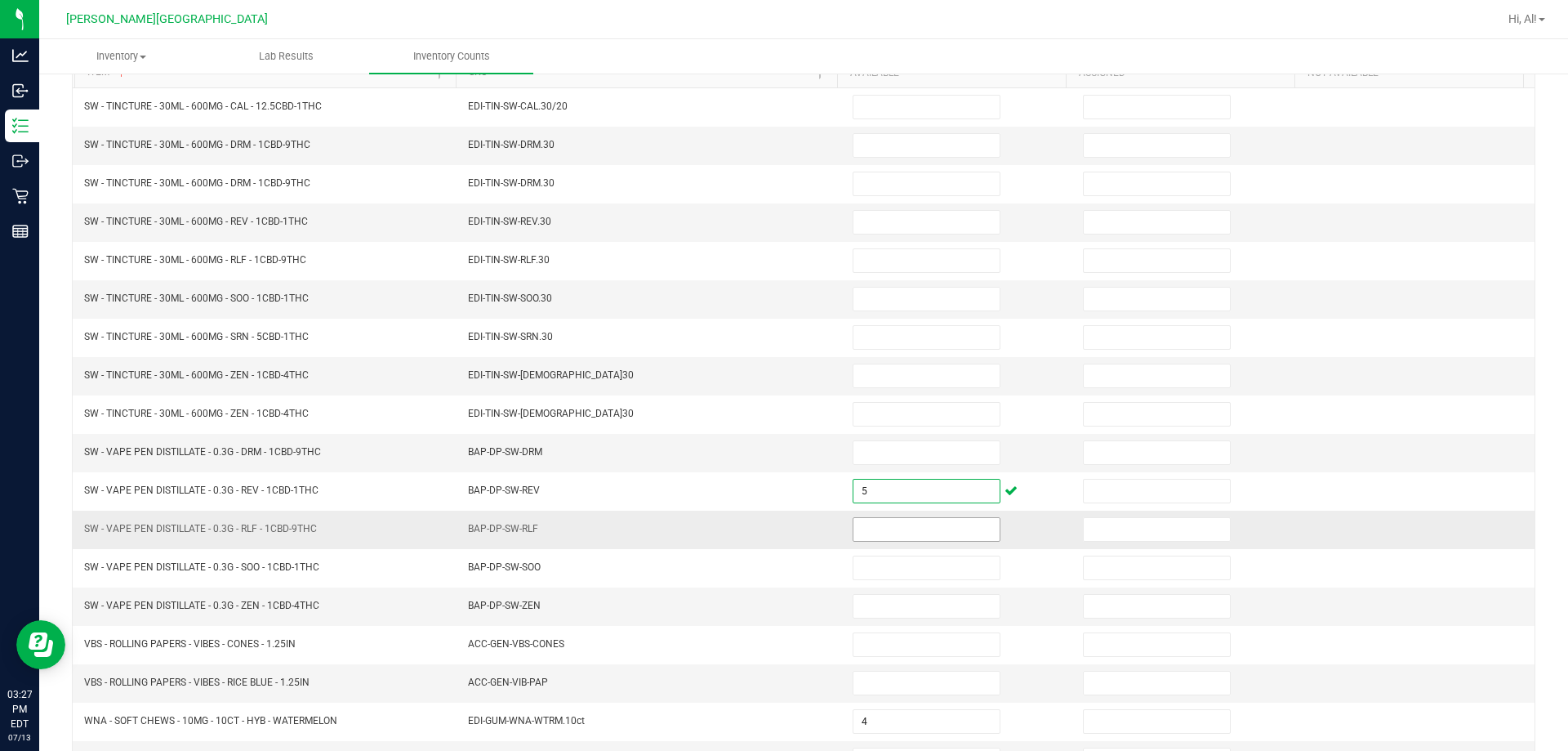 type on "5" 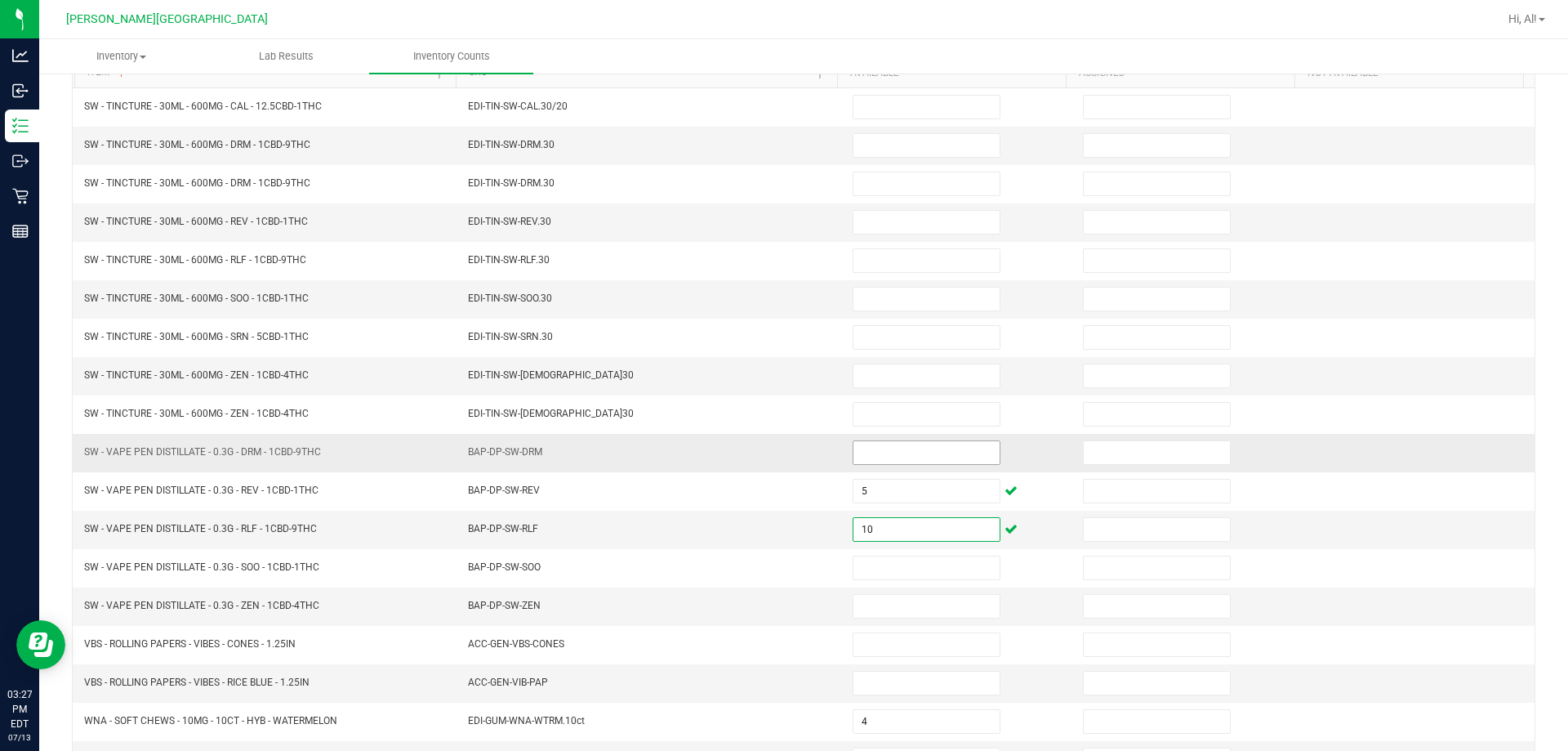 type on "10" 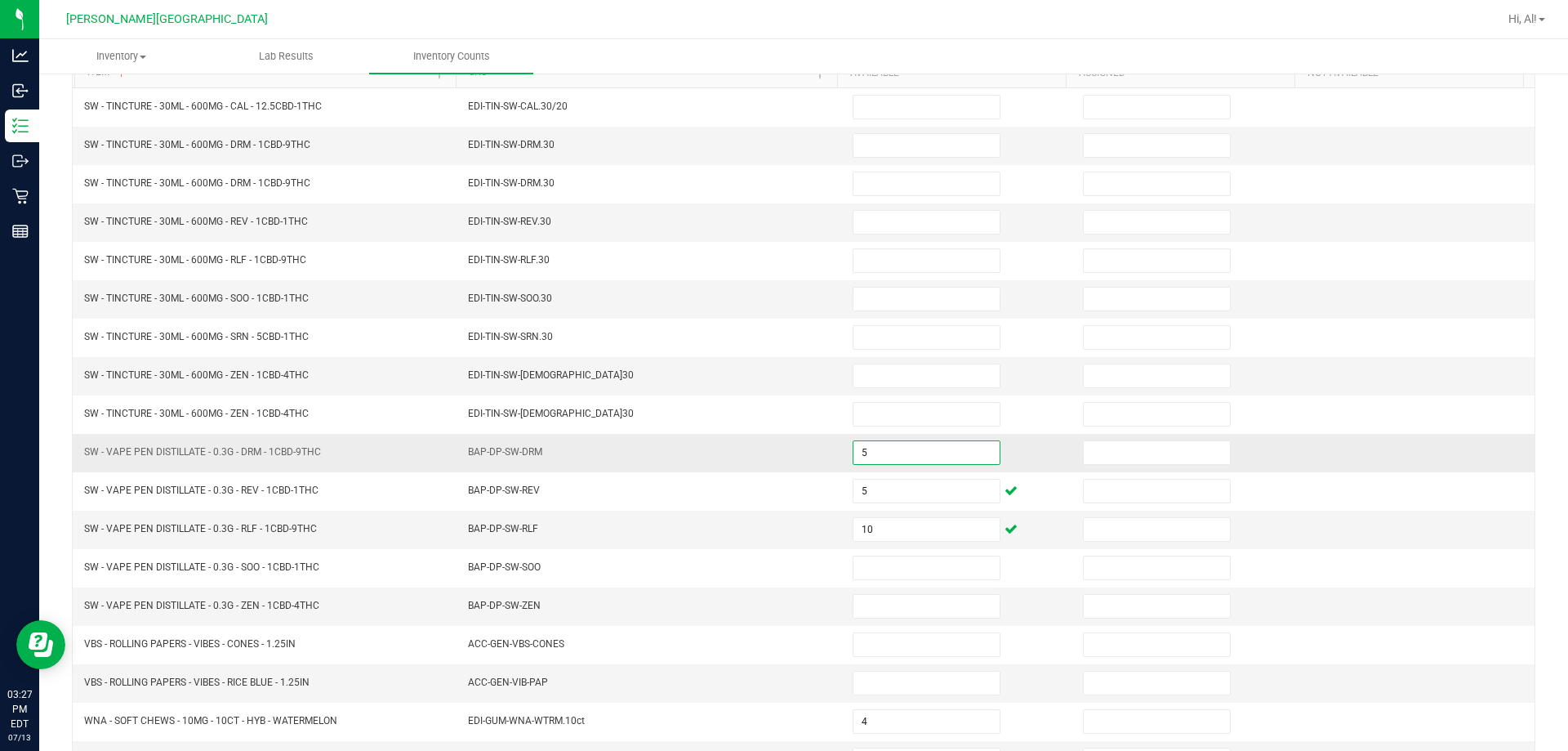 type on "5" 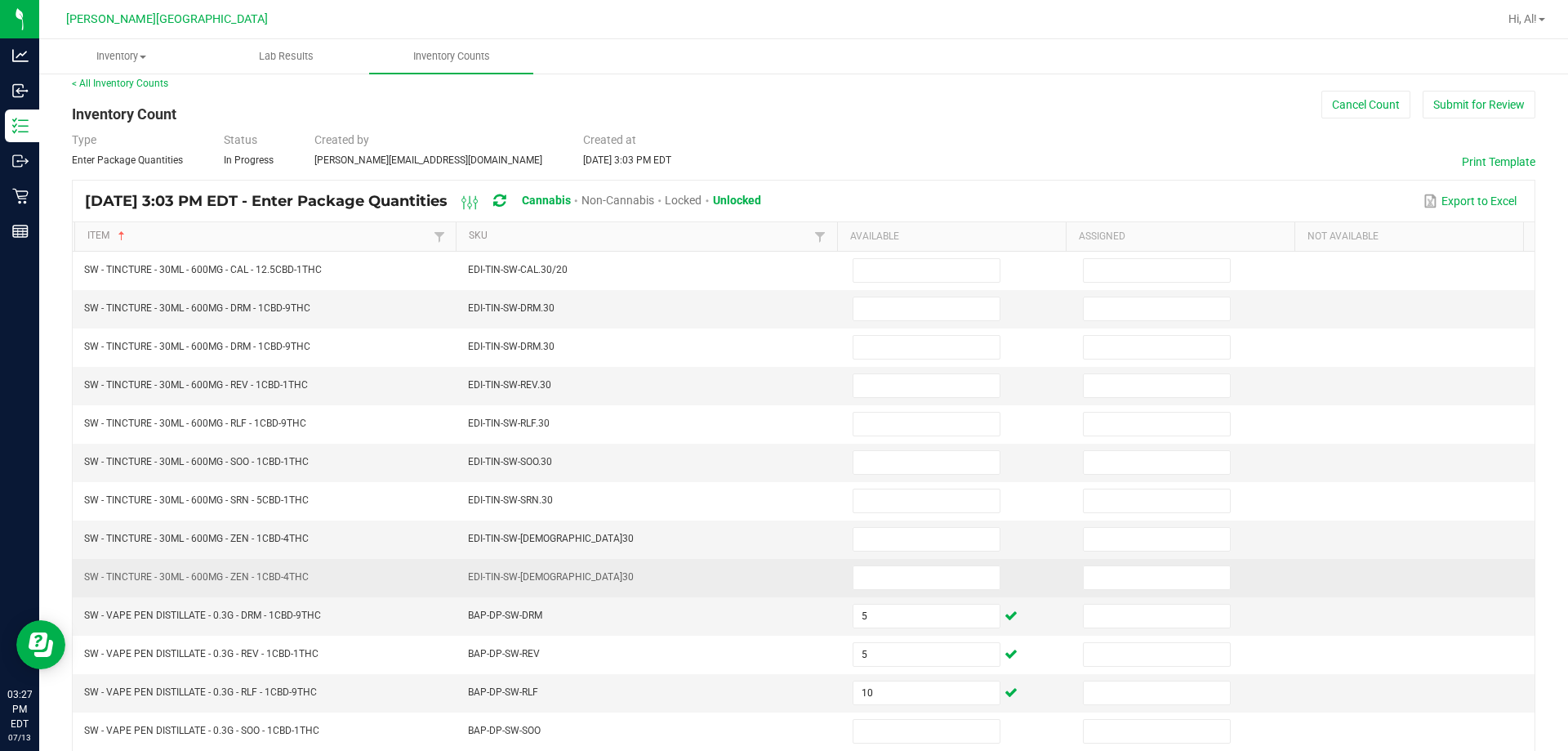 scroll, scrollTop: 339, scrollLeft: 0, axis: vertical 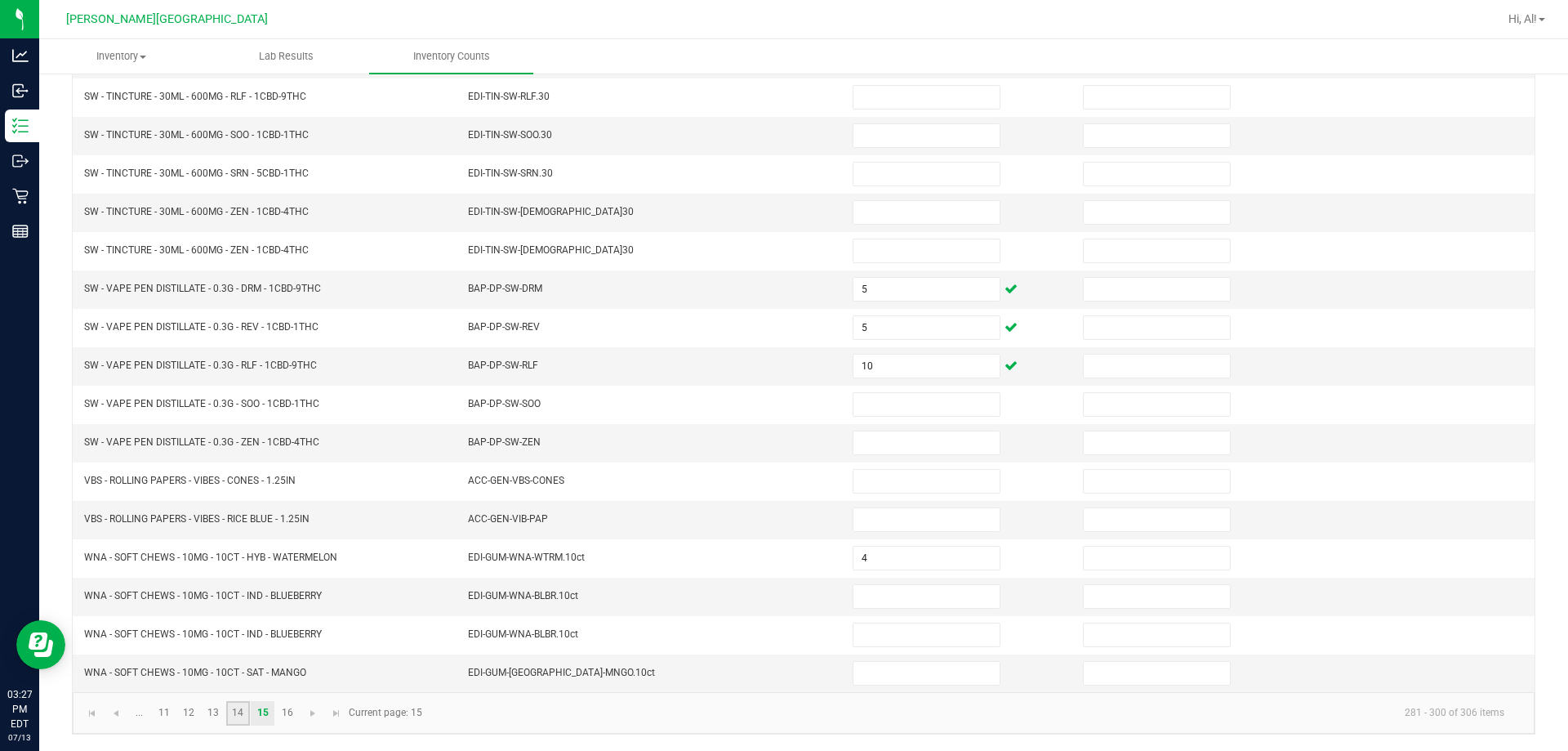 click on "14" 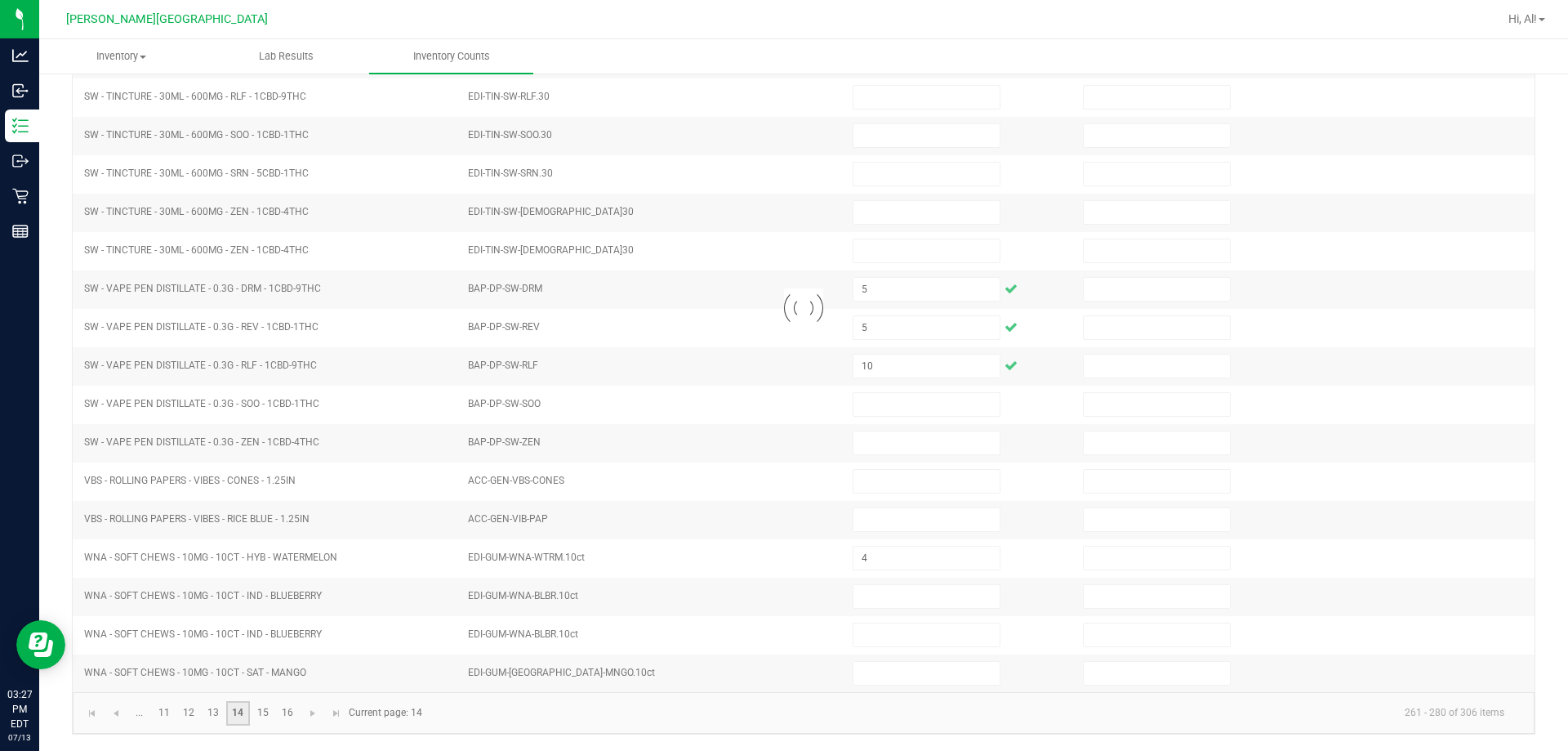 type on "5" 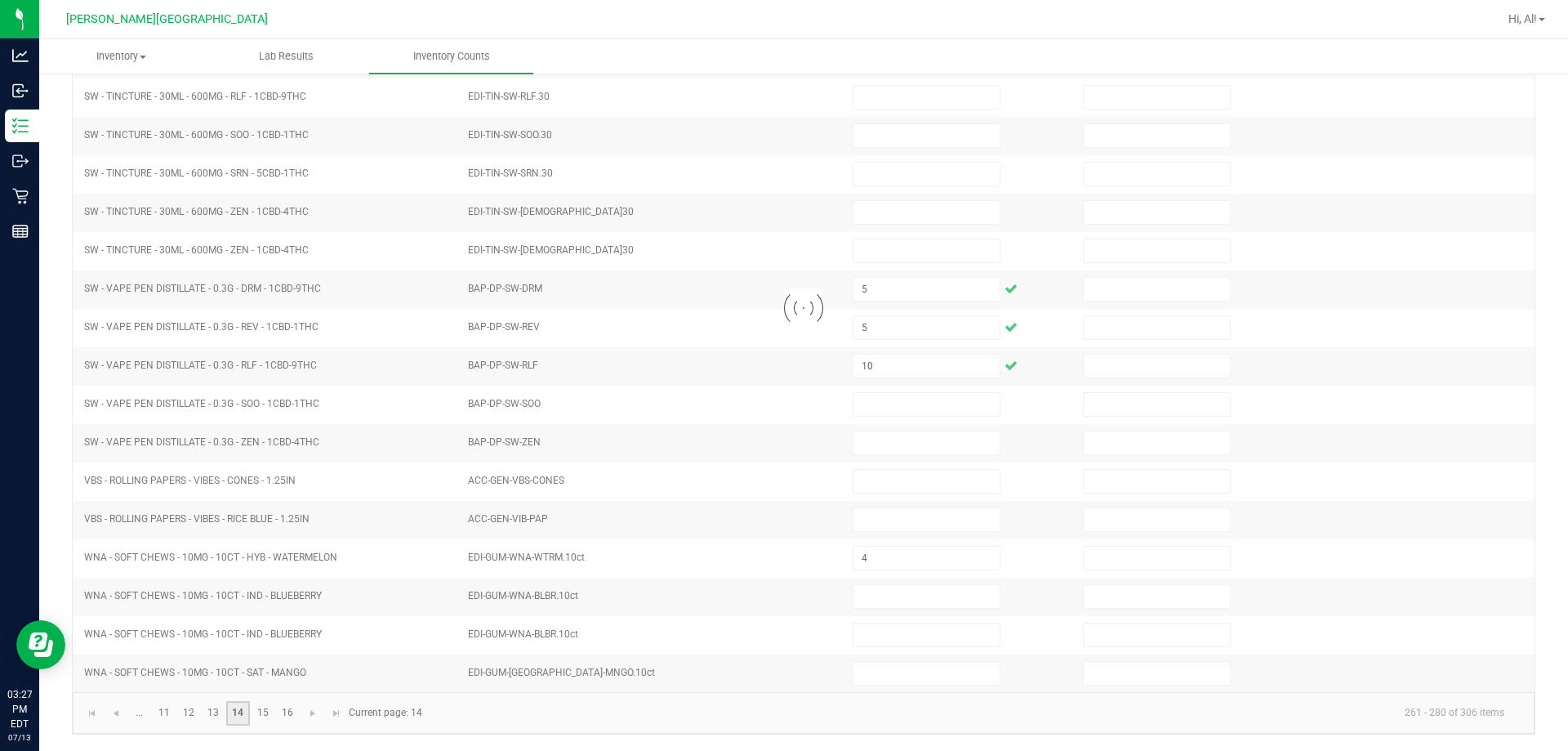 type 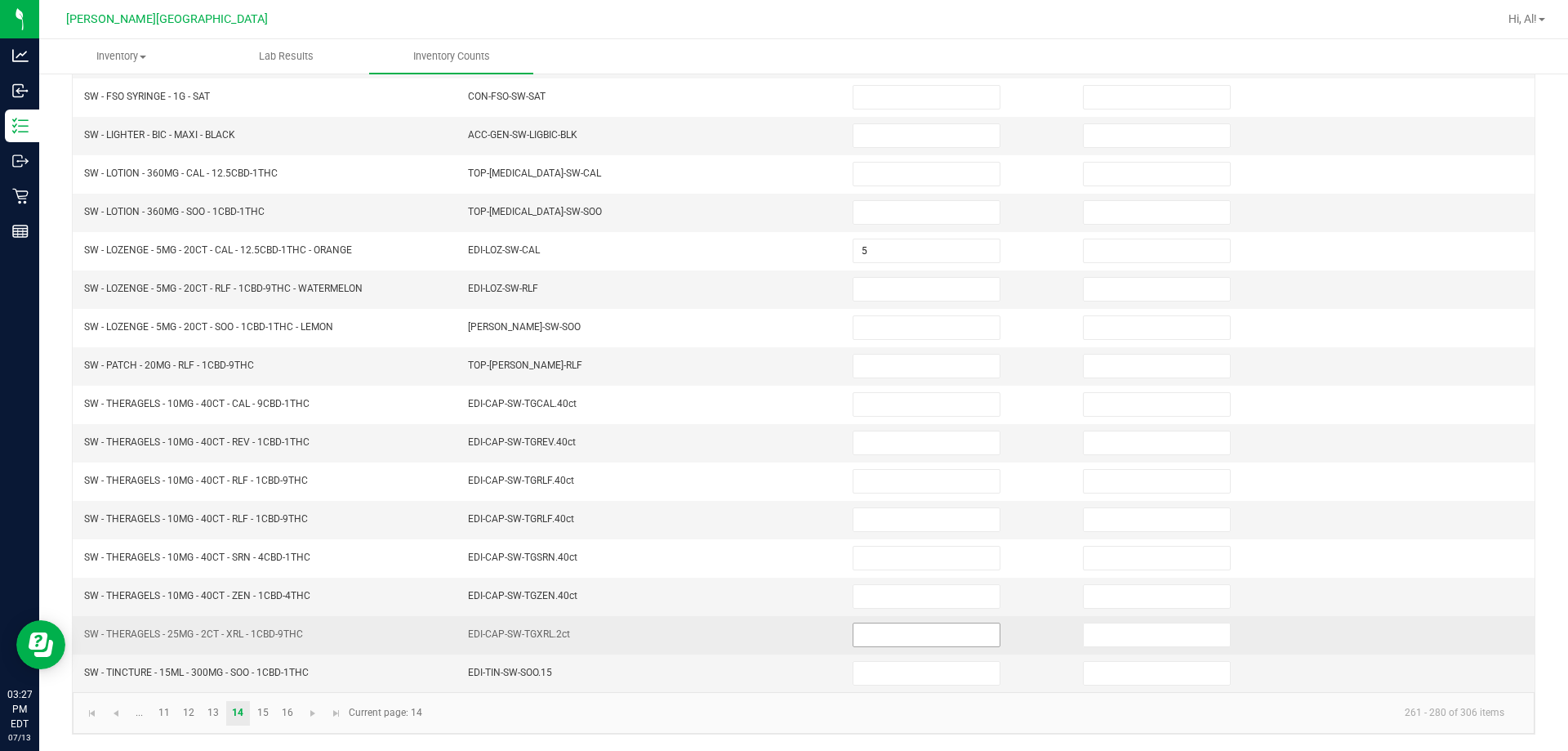 click at bounding box center [926, 635] 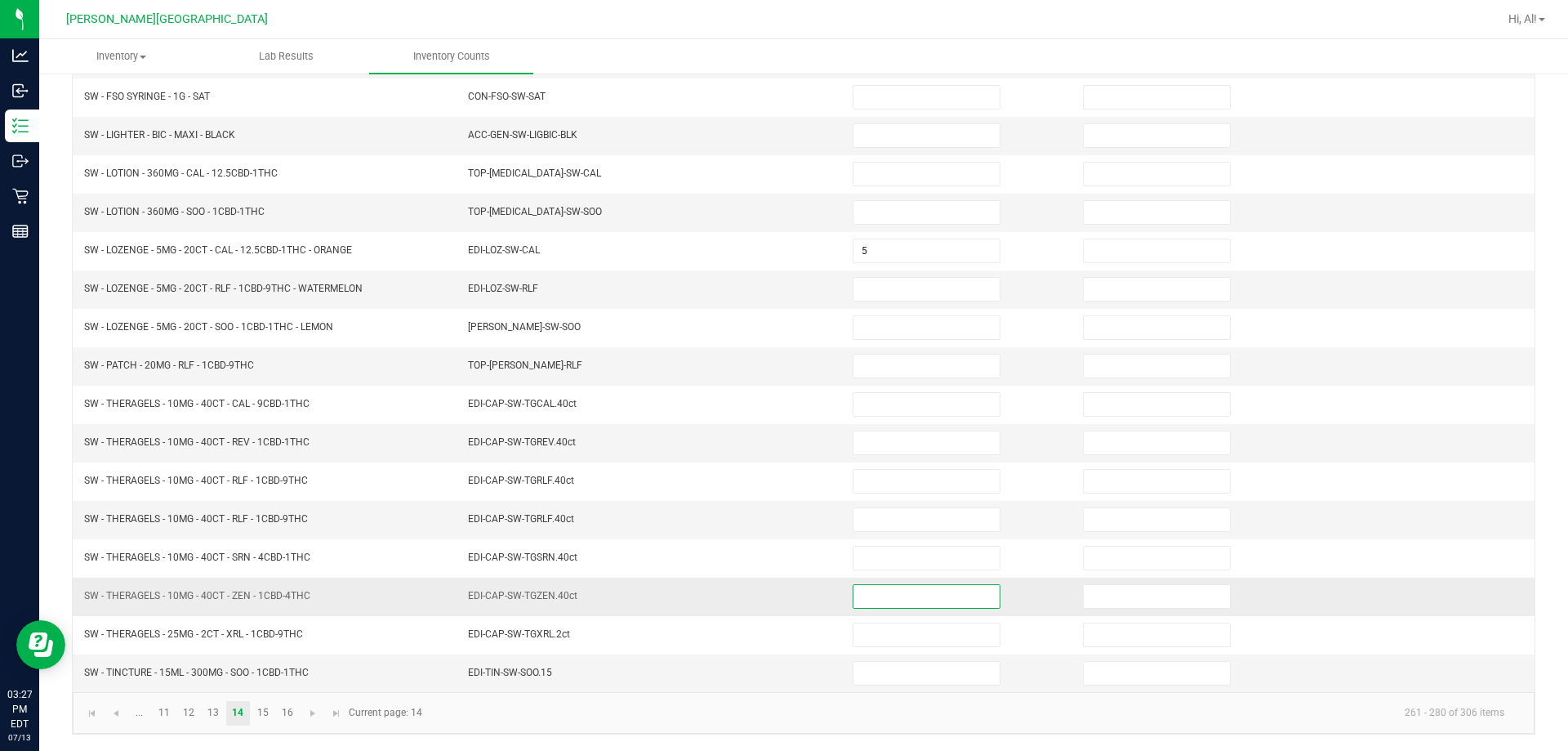 click at bounding box center (926, 597) 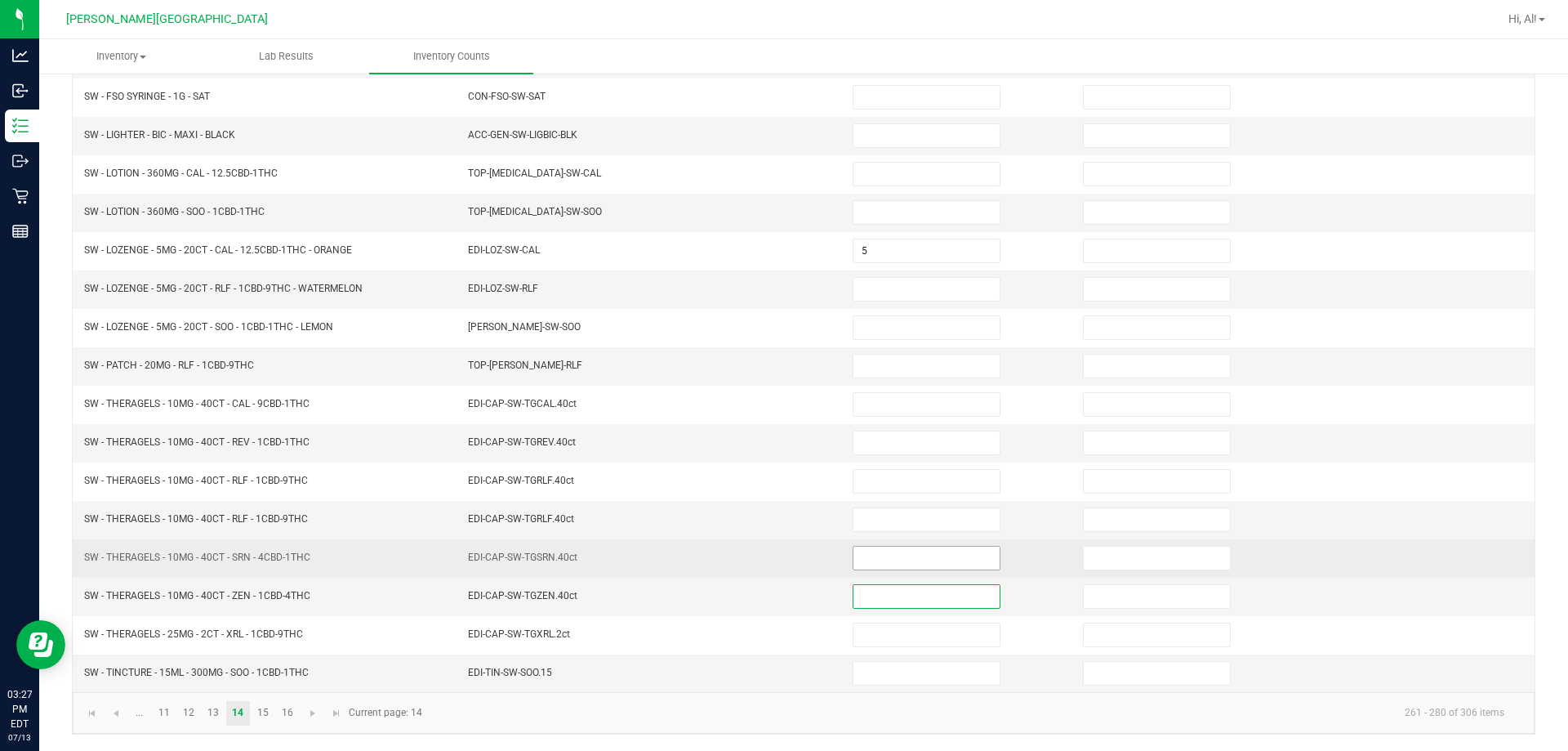 click at bounding box center [926, 558] 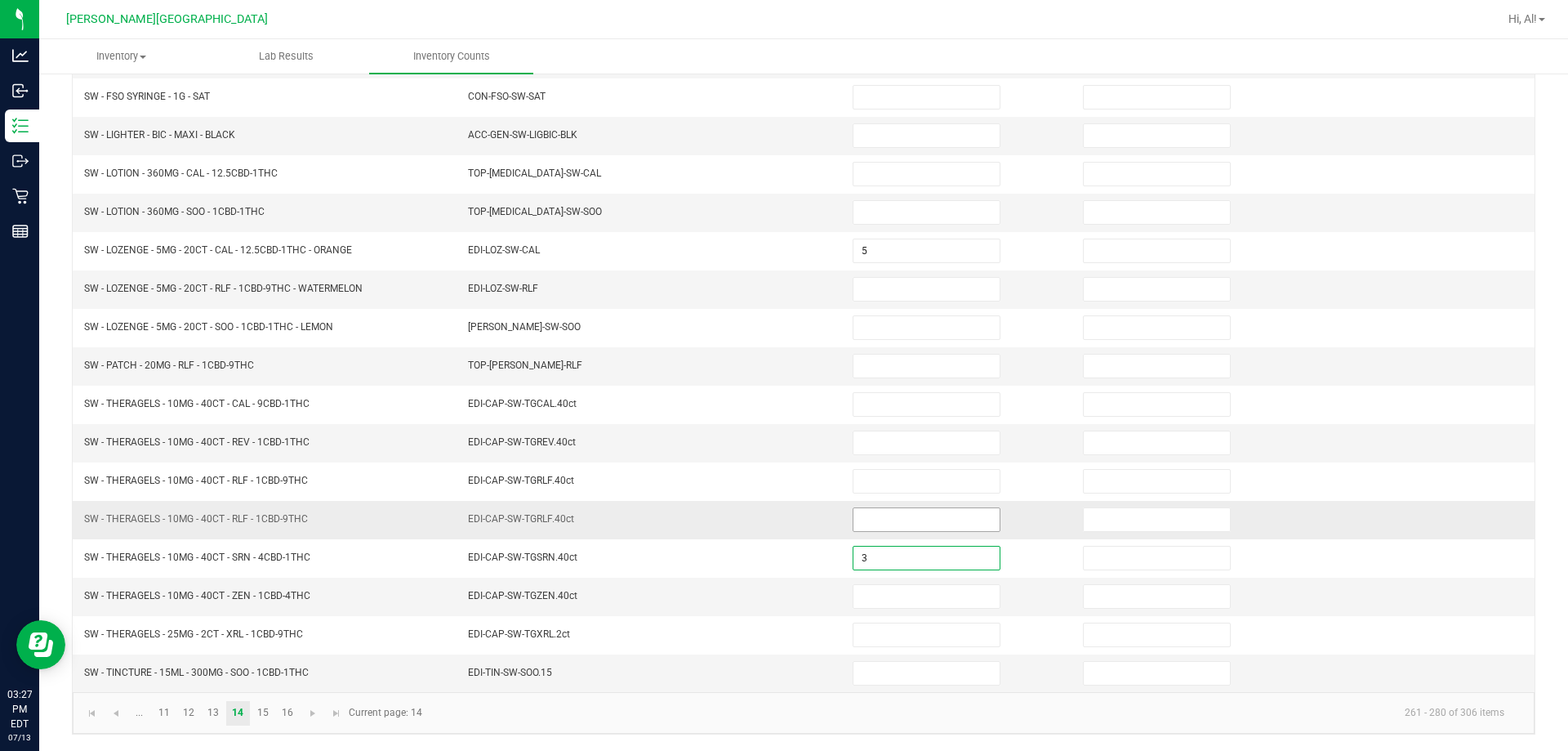 type on "3" 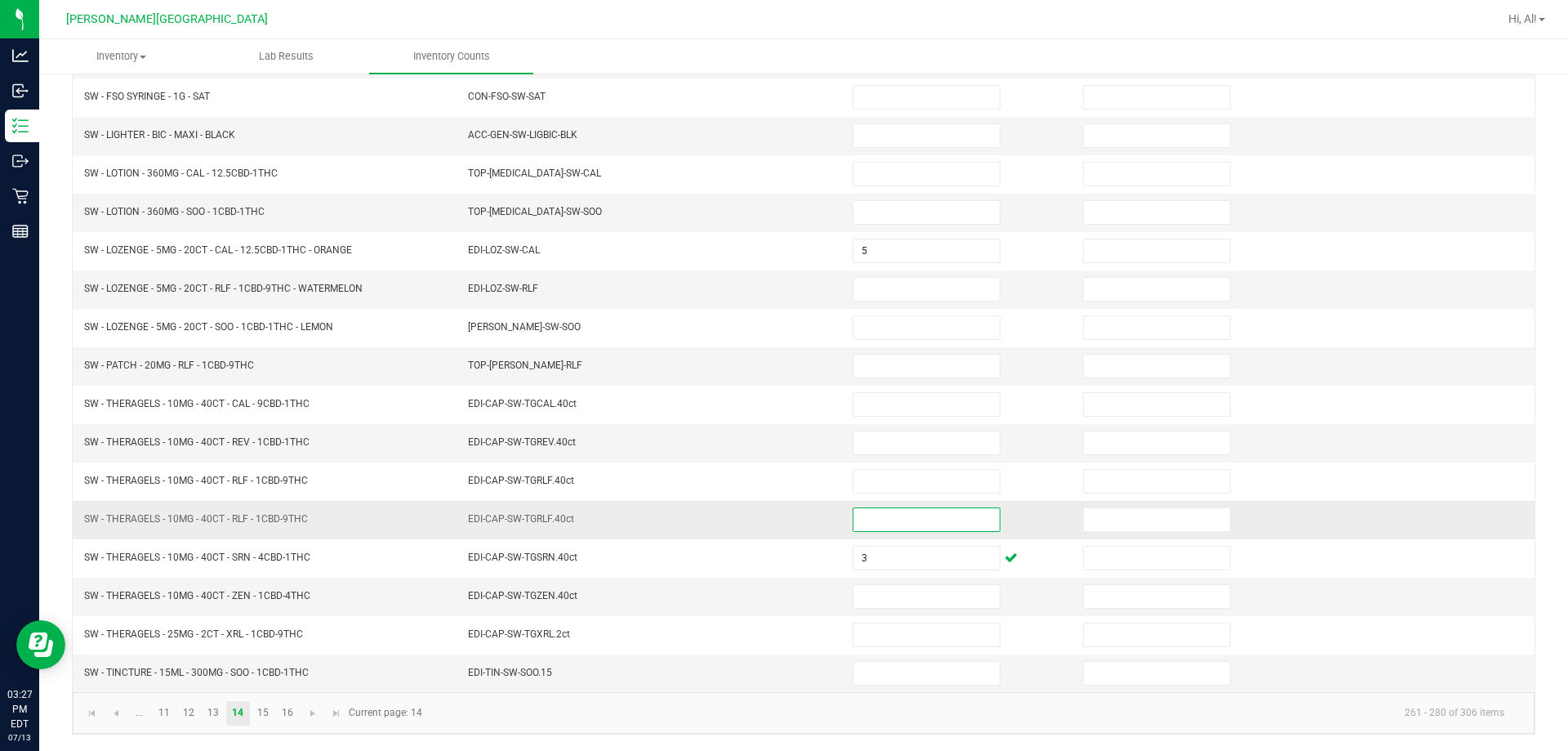 click at bounding box center [926, 520] 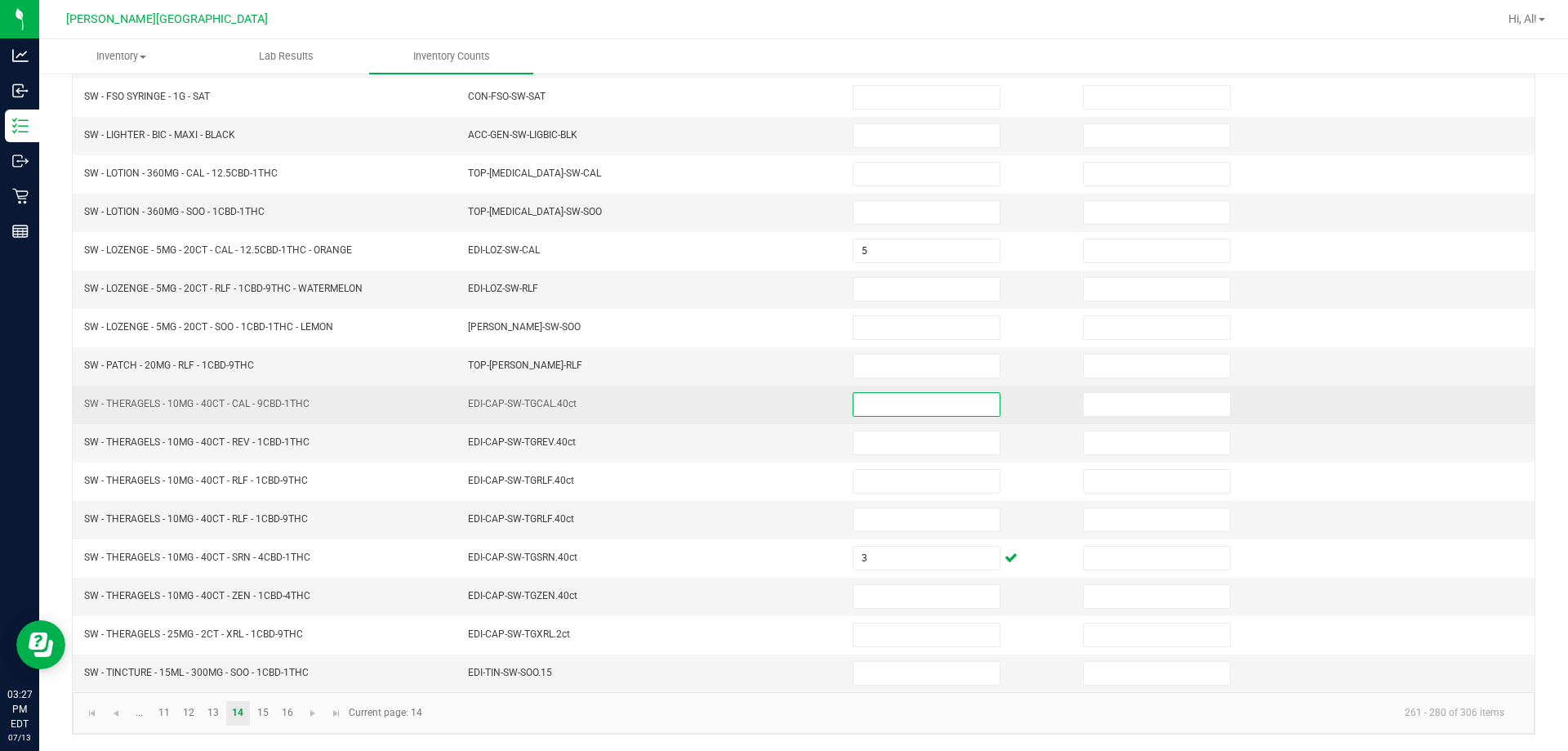 click at bounding box center [926, 405] 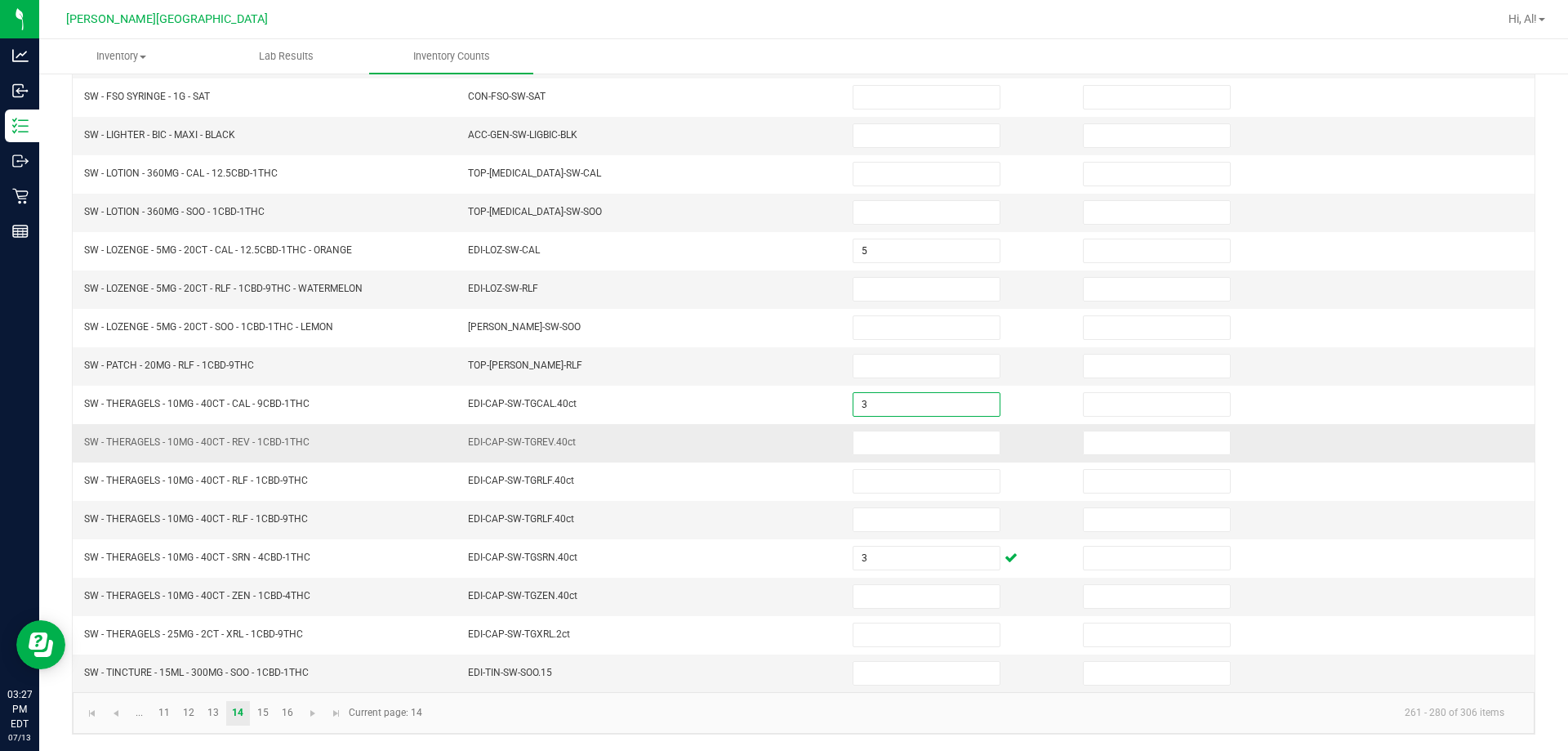 type on "3" 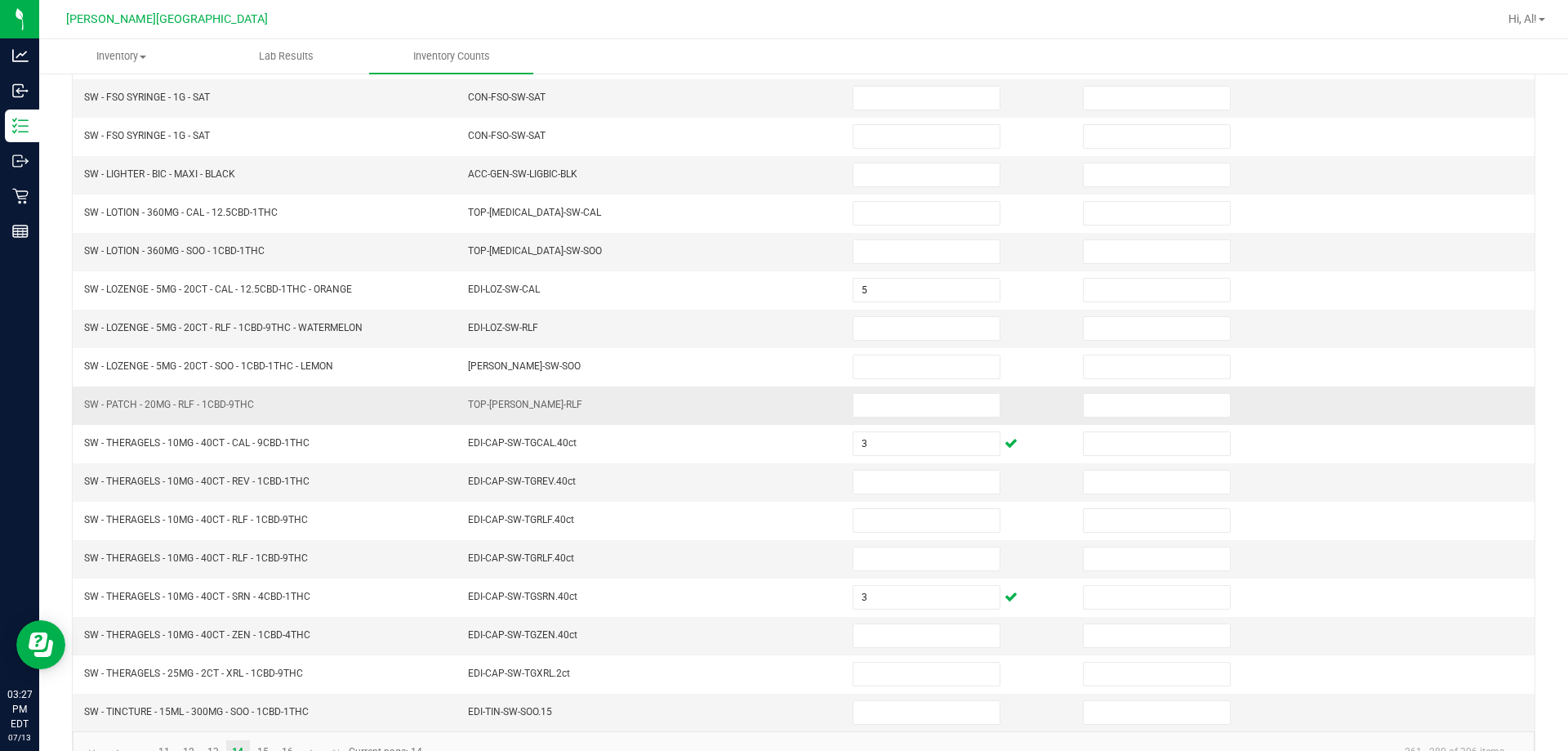 scroll, scrollTop: 339, scrollLeft: 0, axis: vertical 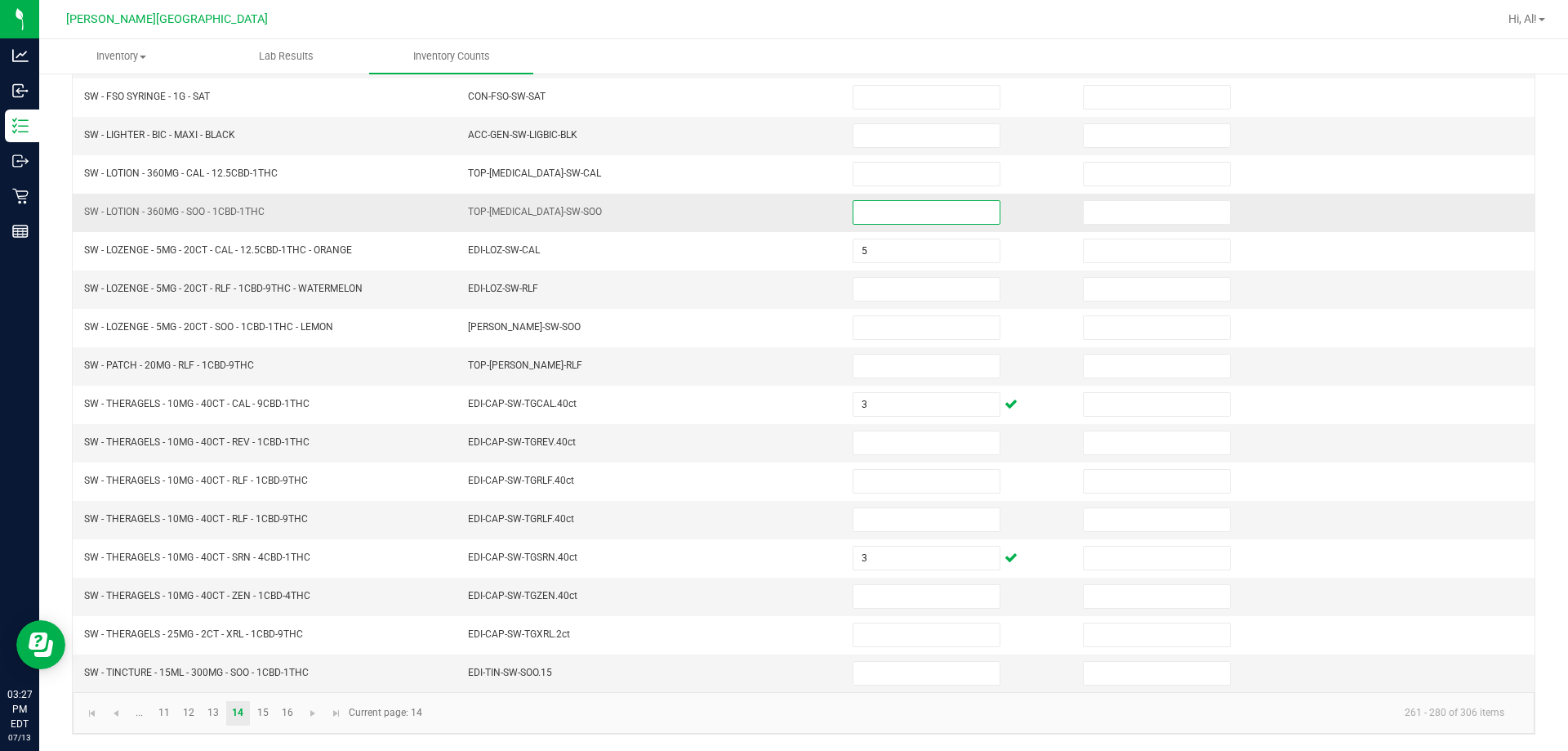 click at bounding box center (926, 212) 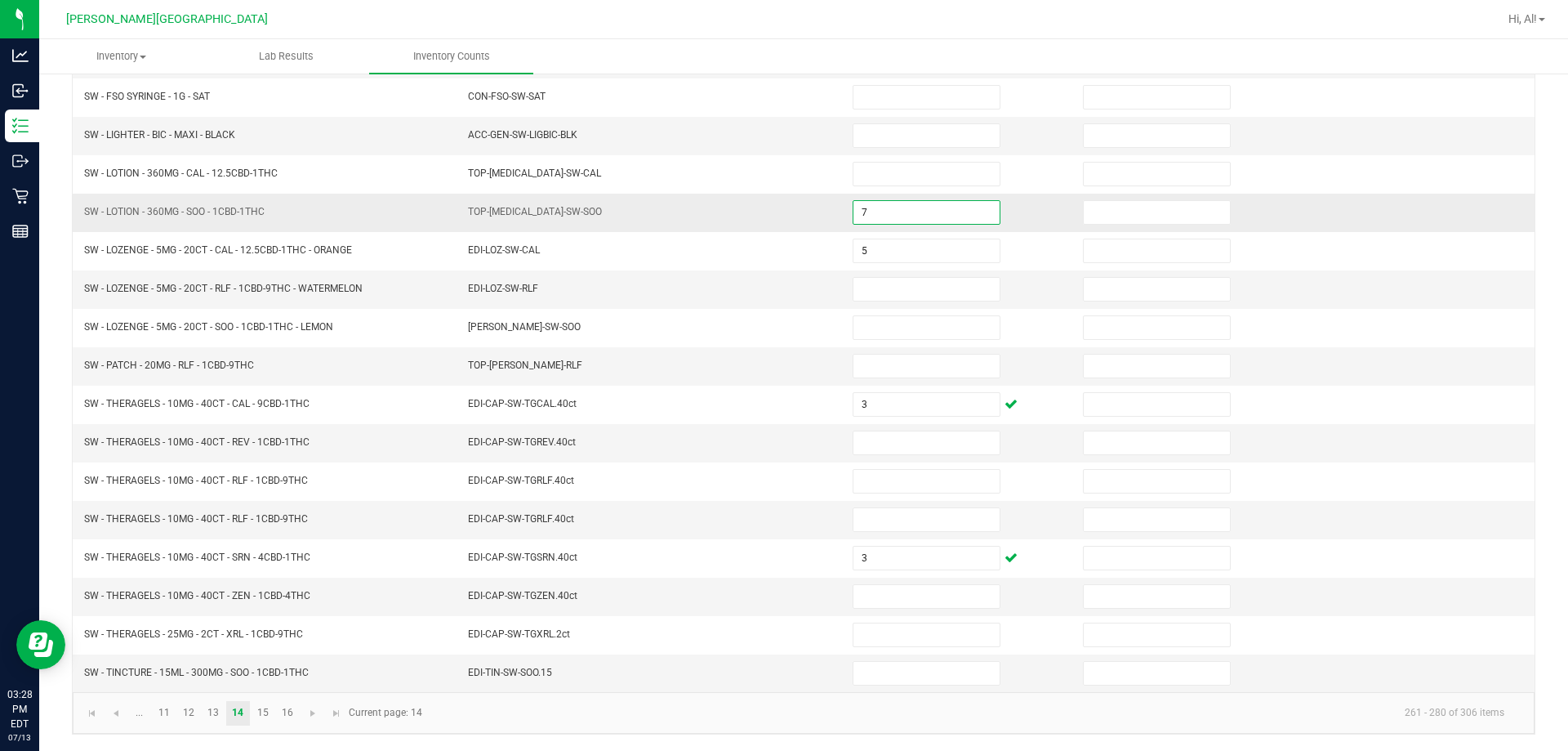 type on "7" 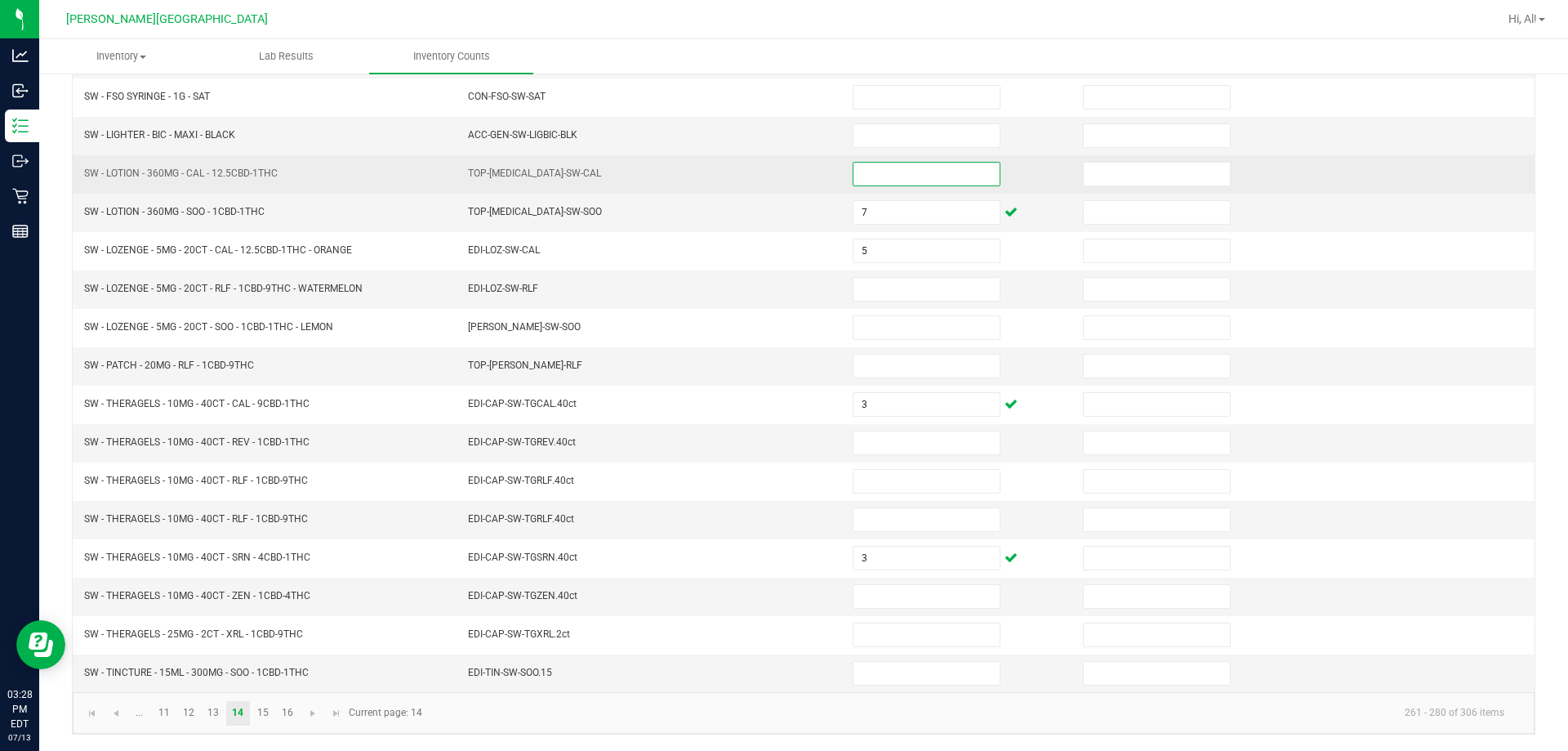 click at bounding box center (926, 174) 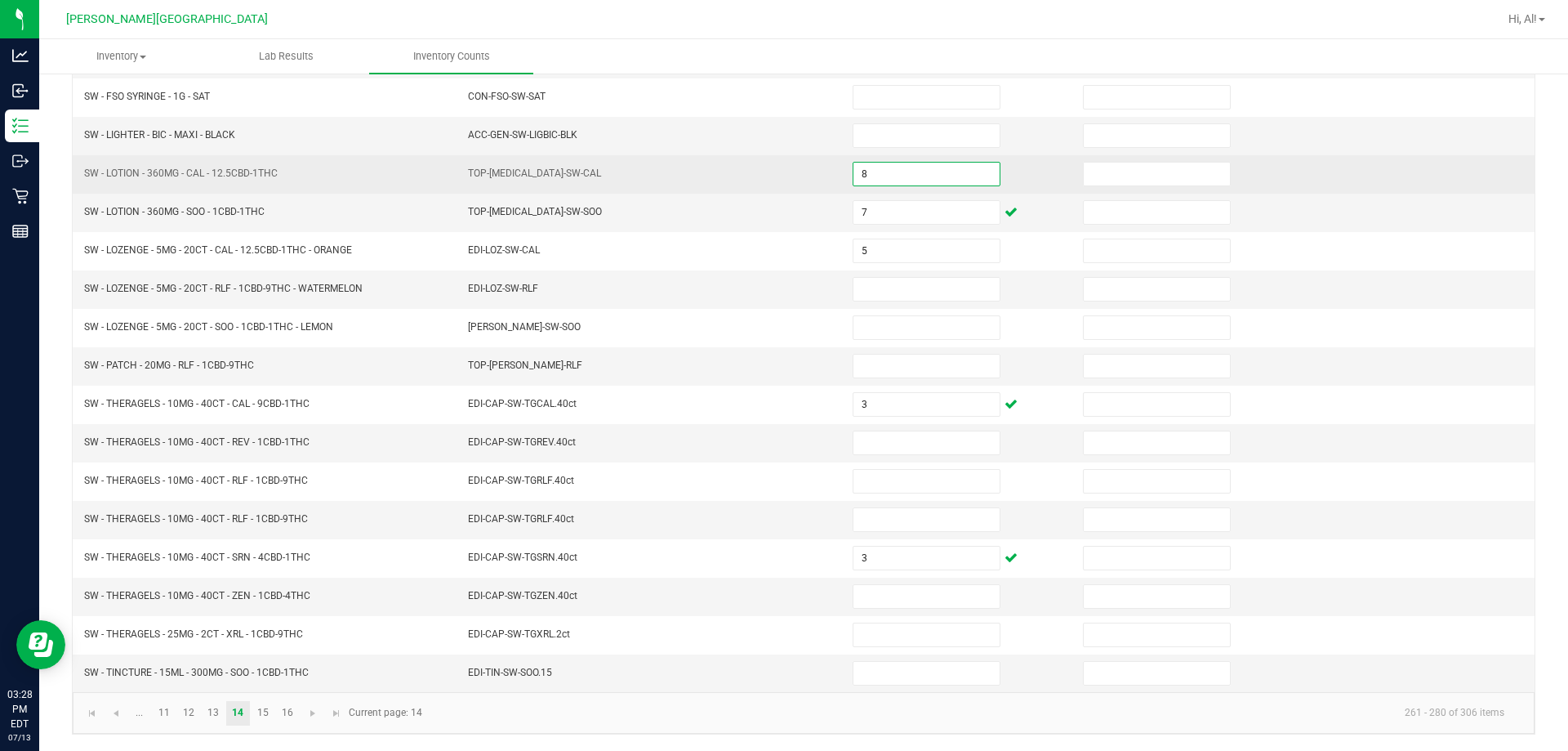 type on "8" 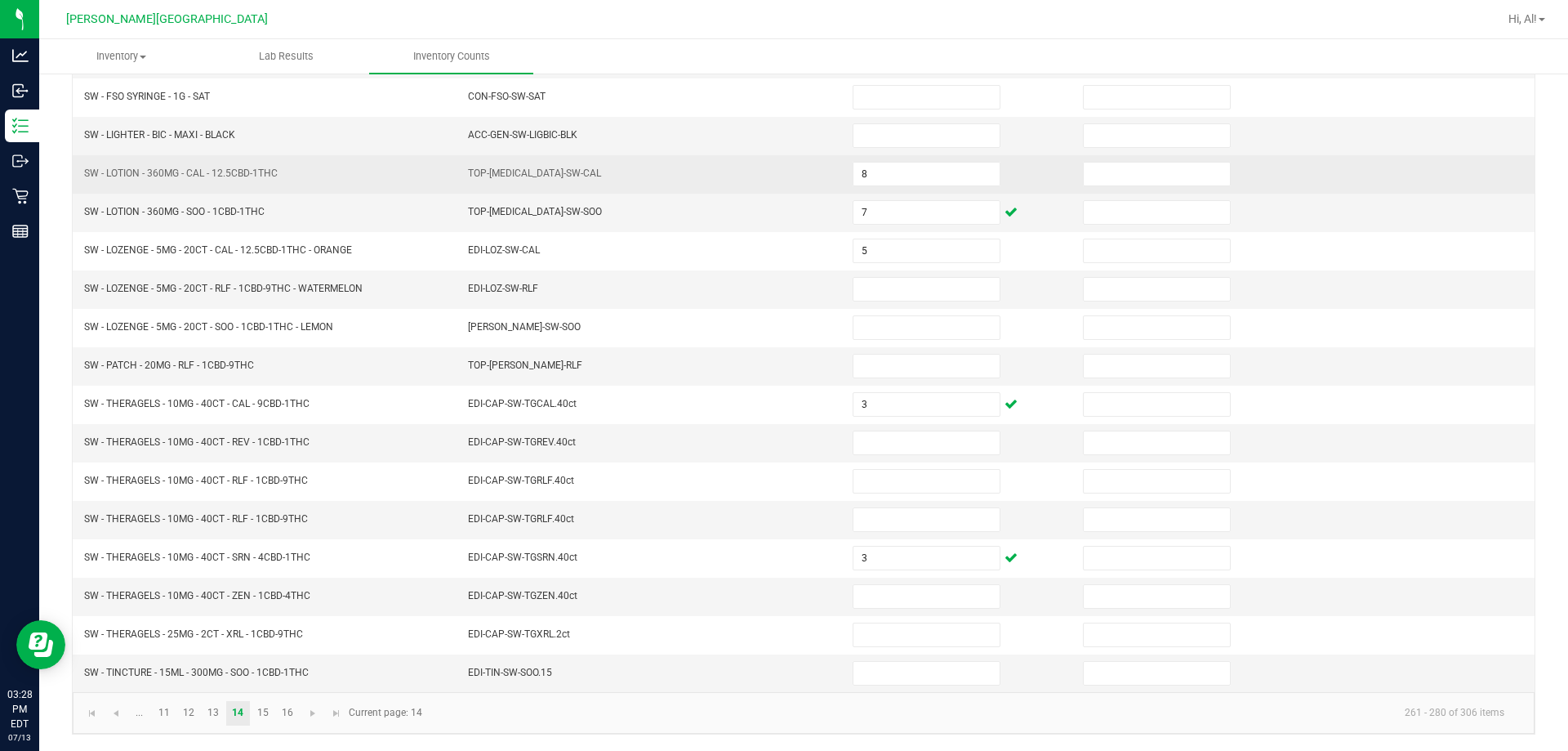 click on "TOP-[MEDICAL_DATA]-SW-CAL" at bounding box center (650, 174) 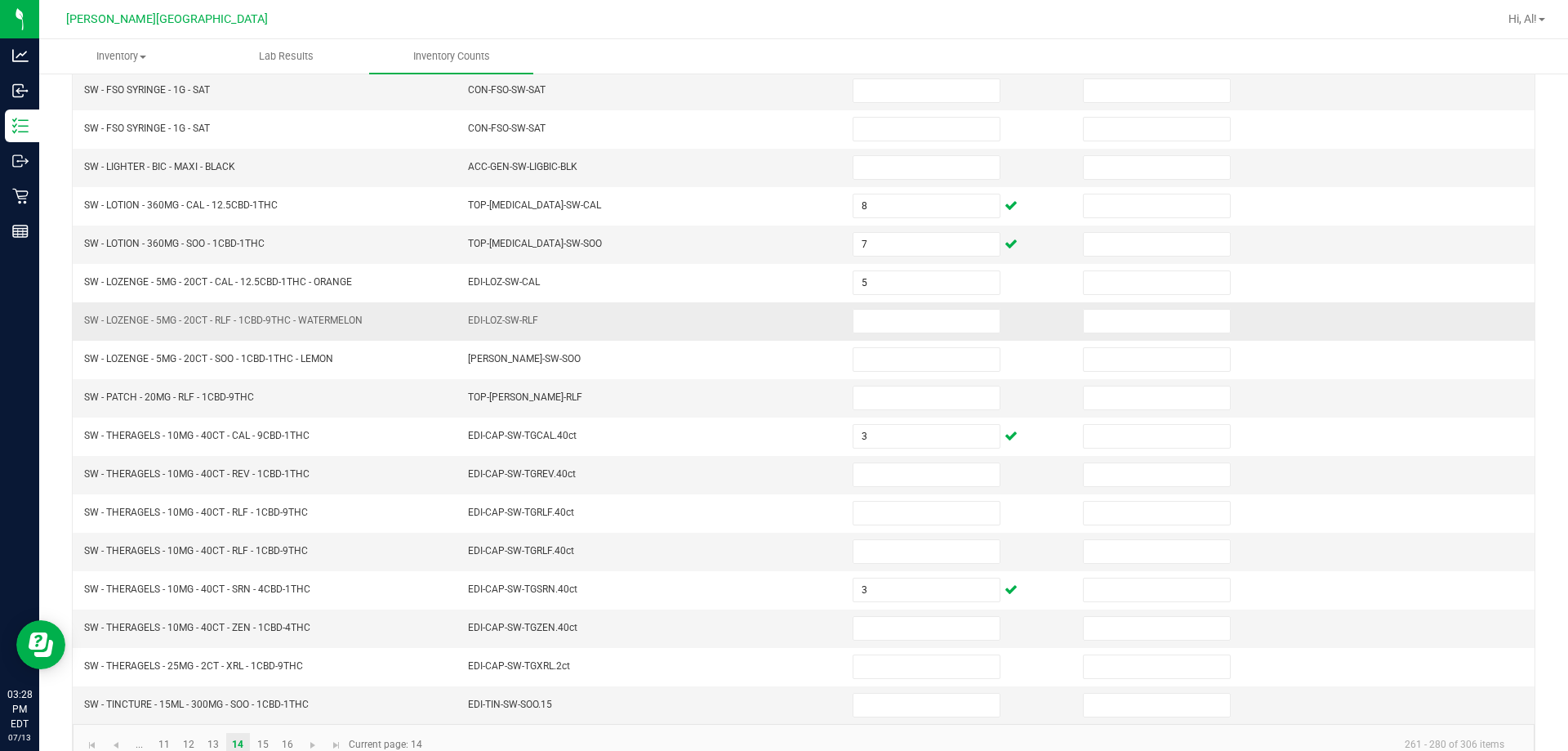scroll, scrollTop: 339, scrollLeft: 0, axis: vertical 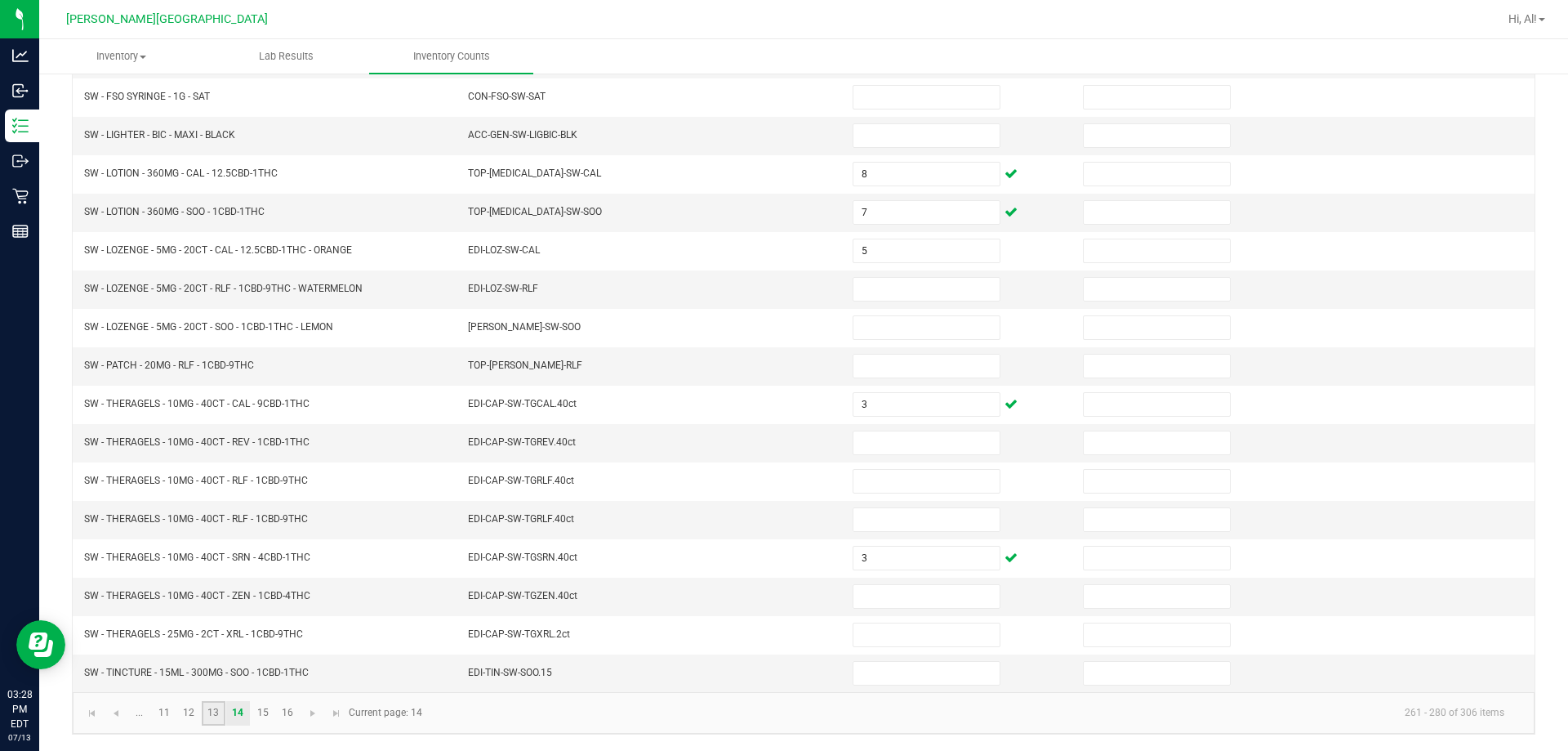 click on "13" 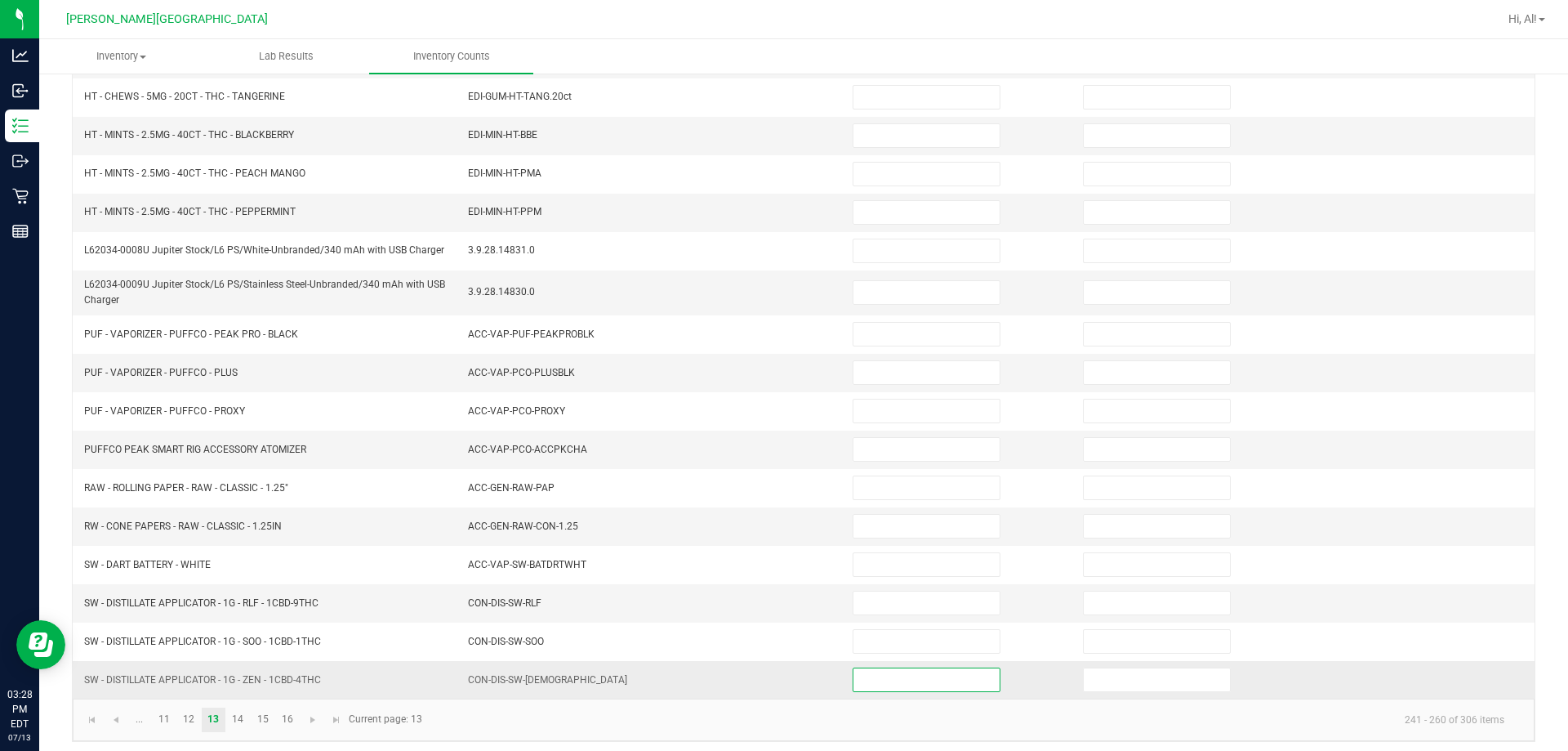click at bounding box center (926, 680) 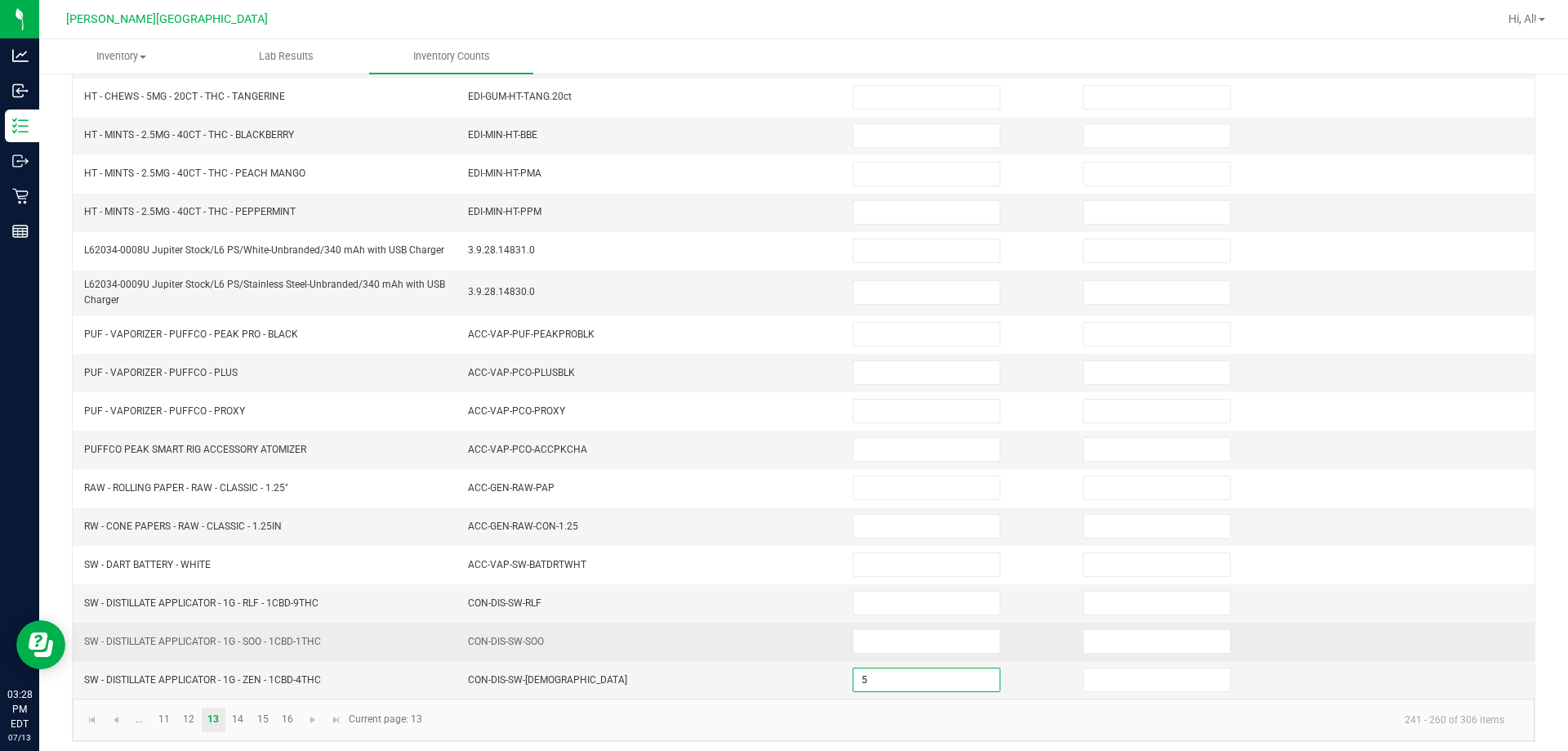 type on "5" 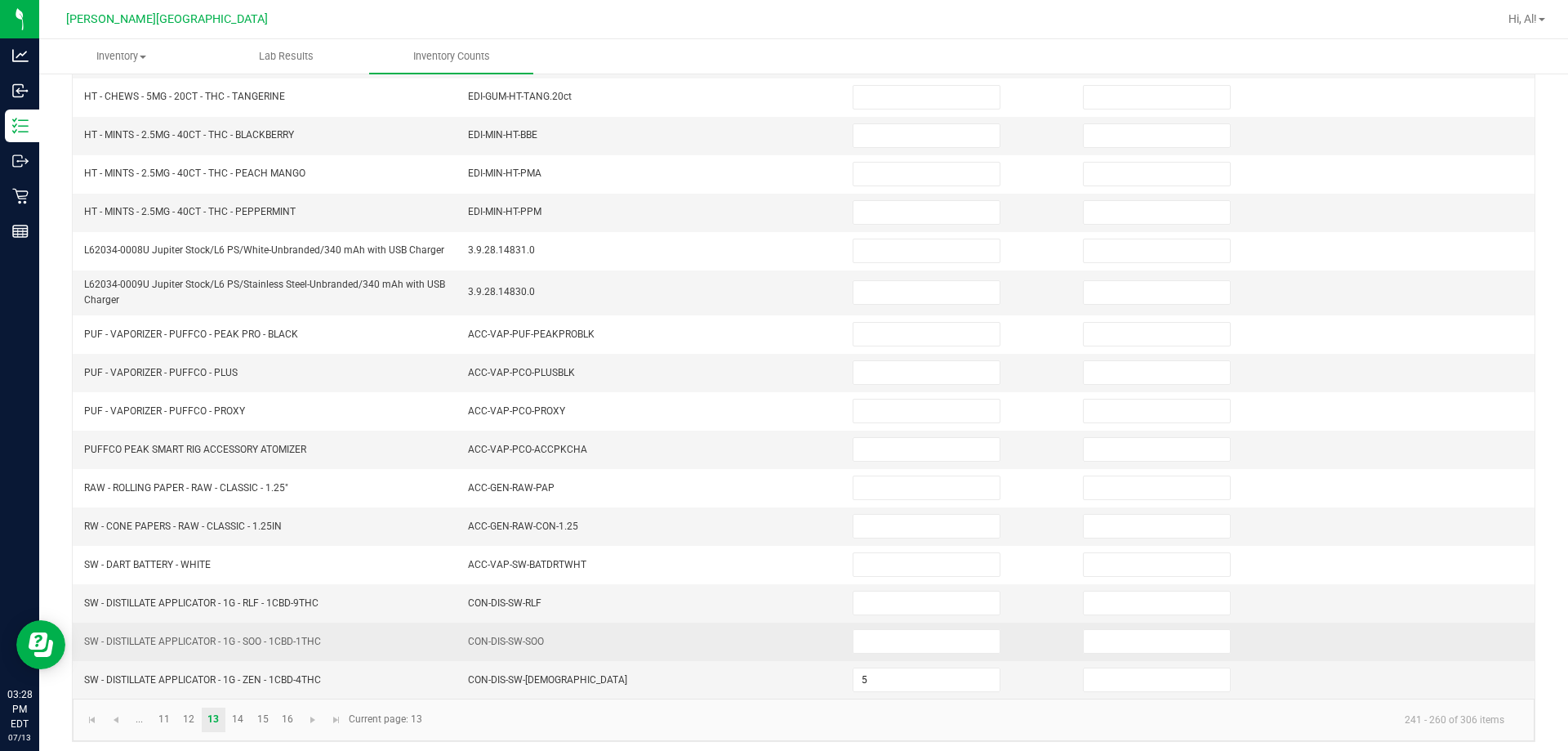 click on "CON-DIS-SW-SOO" at bounding box center (650, 641) 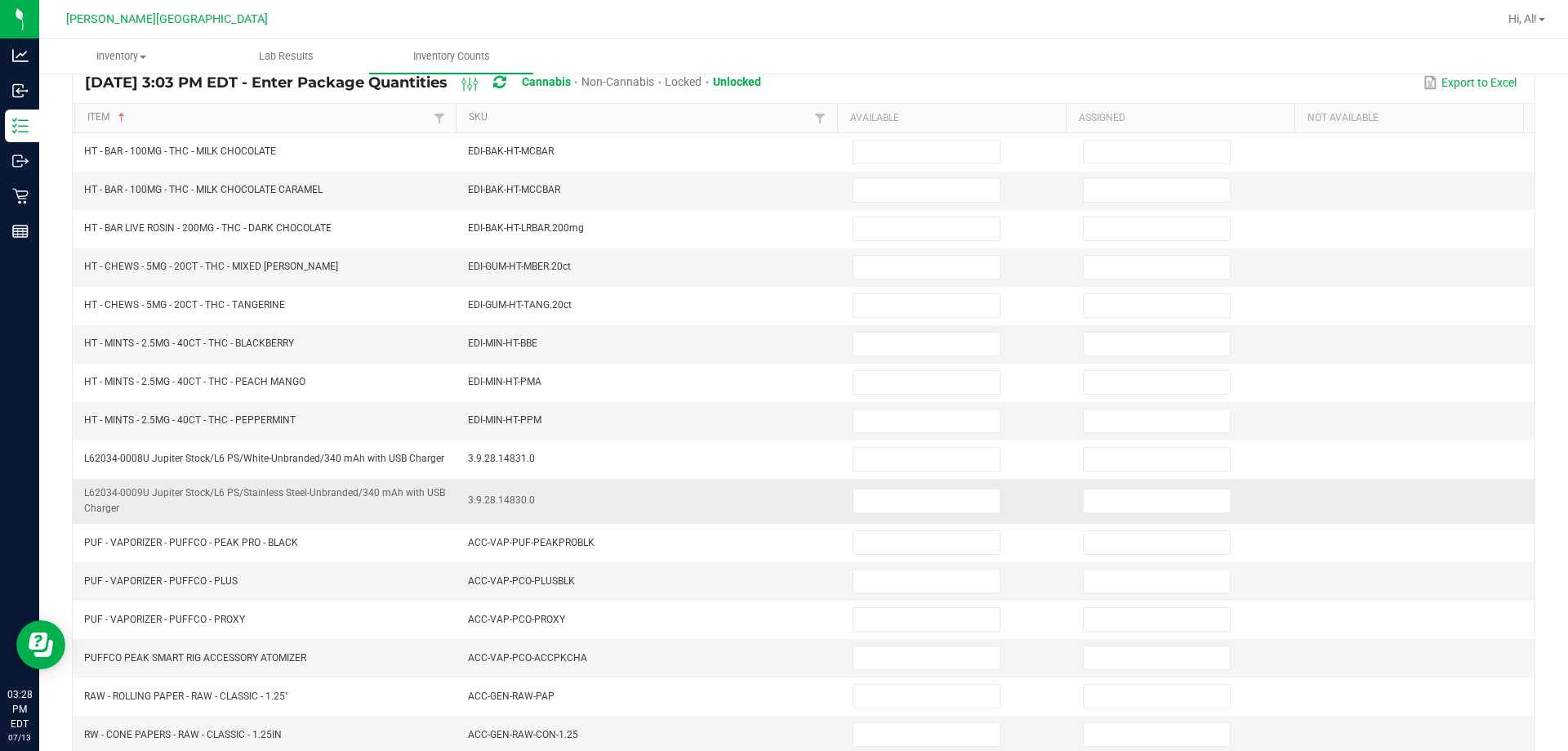 scroll, scrollTop: 94, scrollLeft: 0, axis: vertical 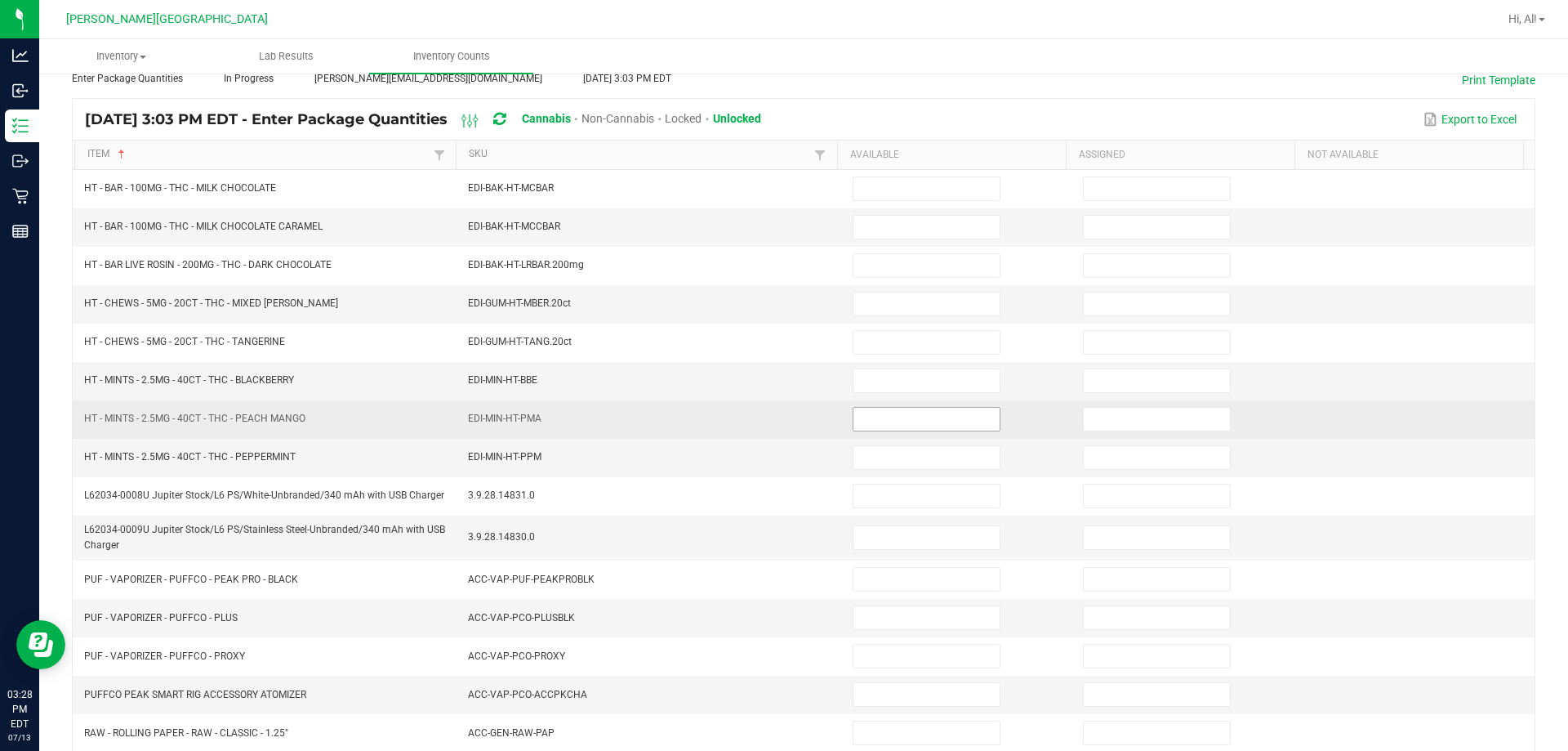 click at bounding box center (926, 419) 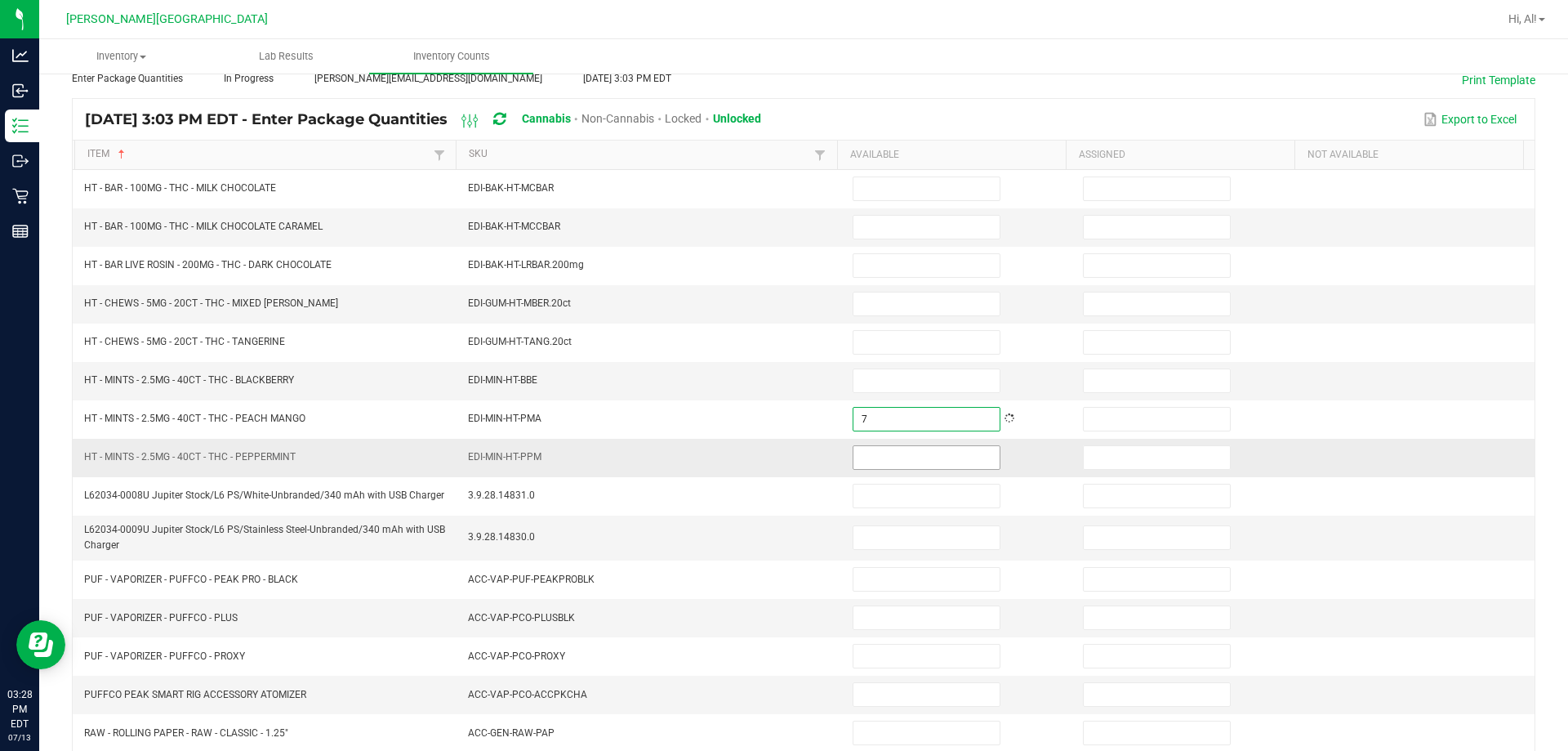 type on "7" 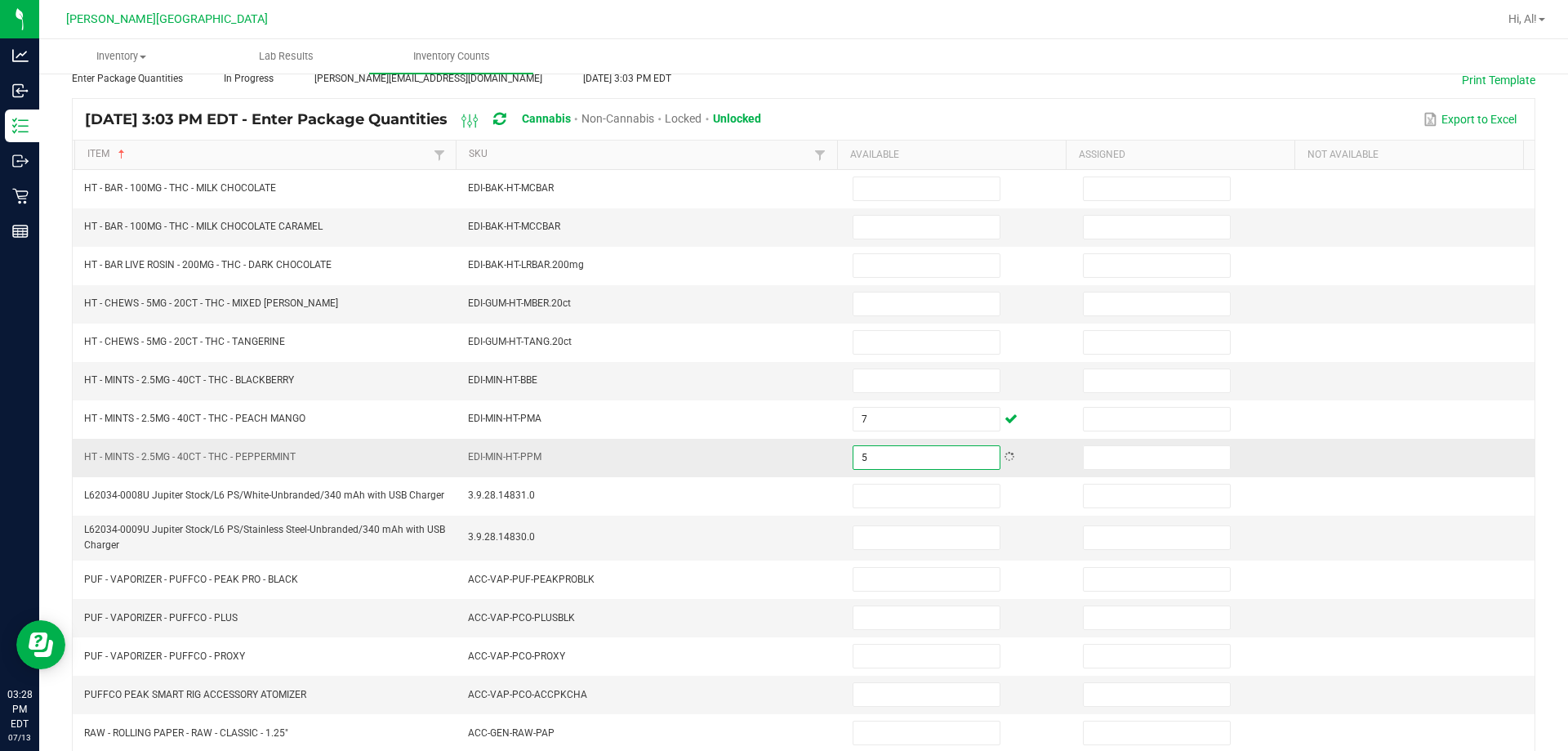 type on "5" 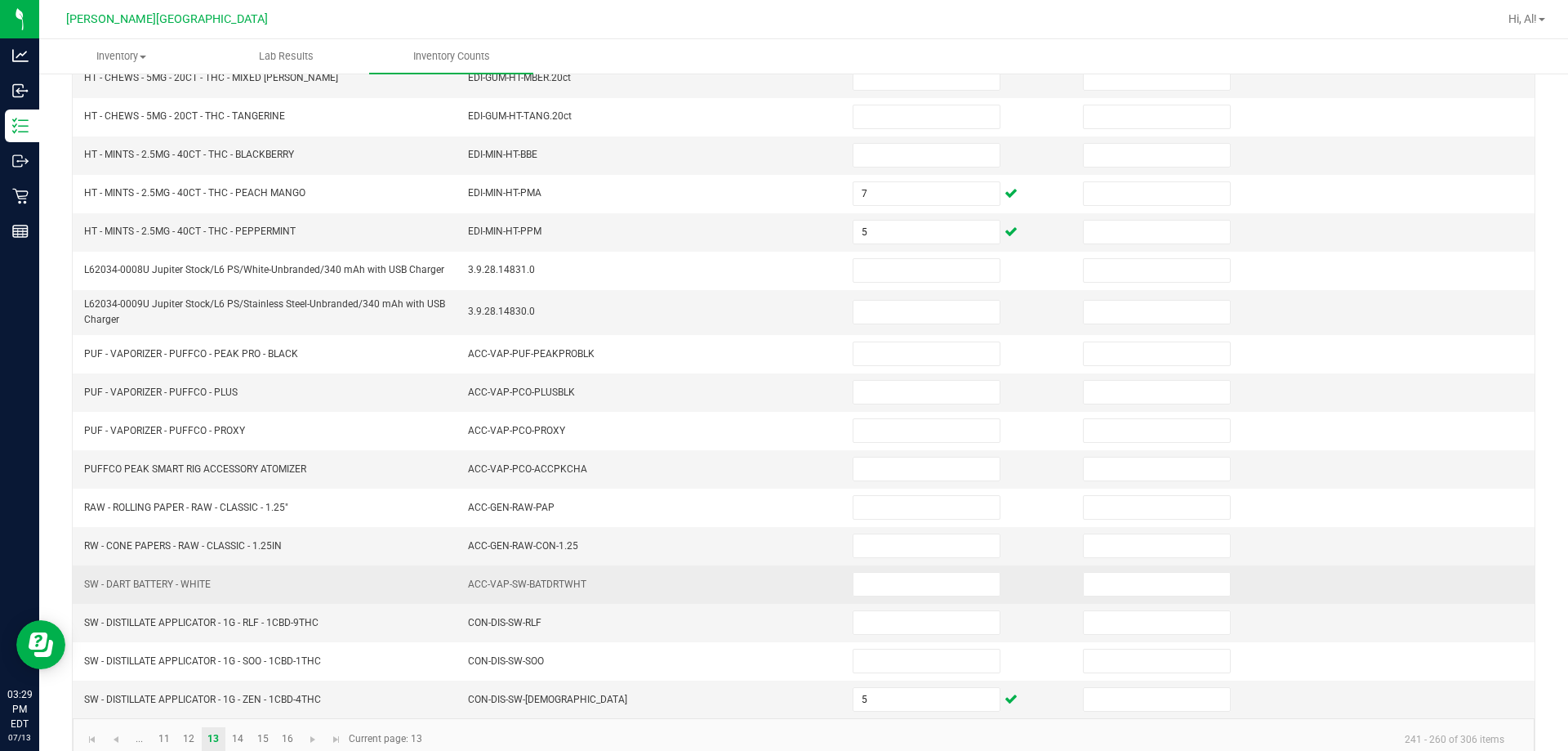 scroll, scrollTop: 346, scrollLeft: 0, axis: vertical 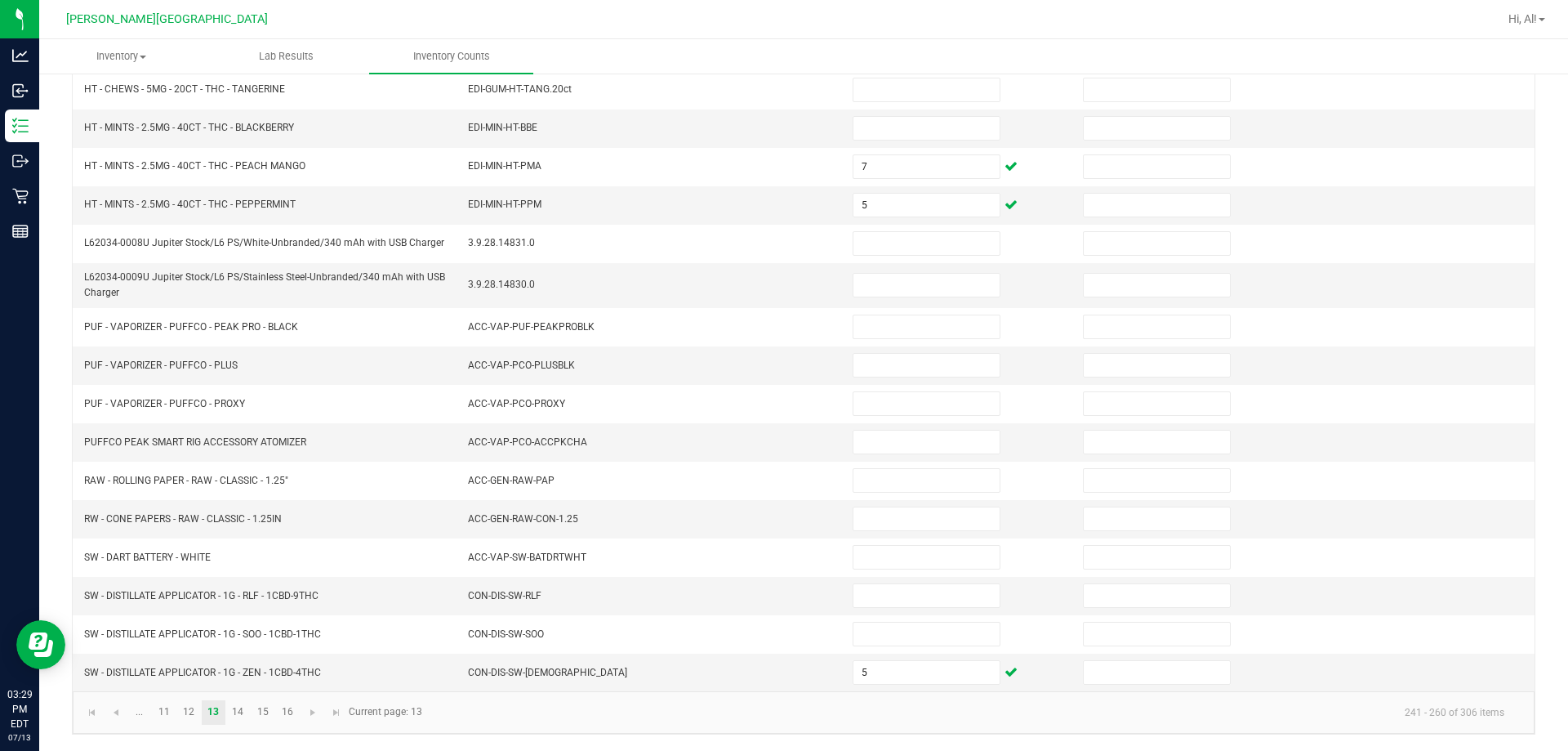 click on "...  11   12   13   14   15   16  241 - 260 of 306 items  Current page: 13" 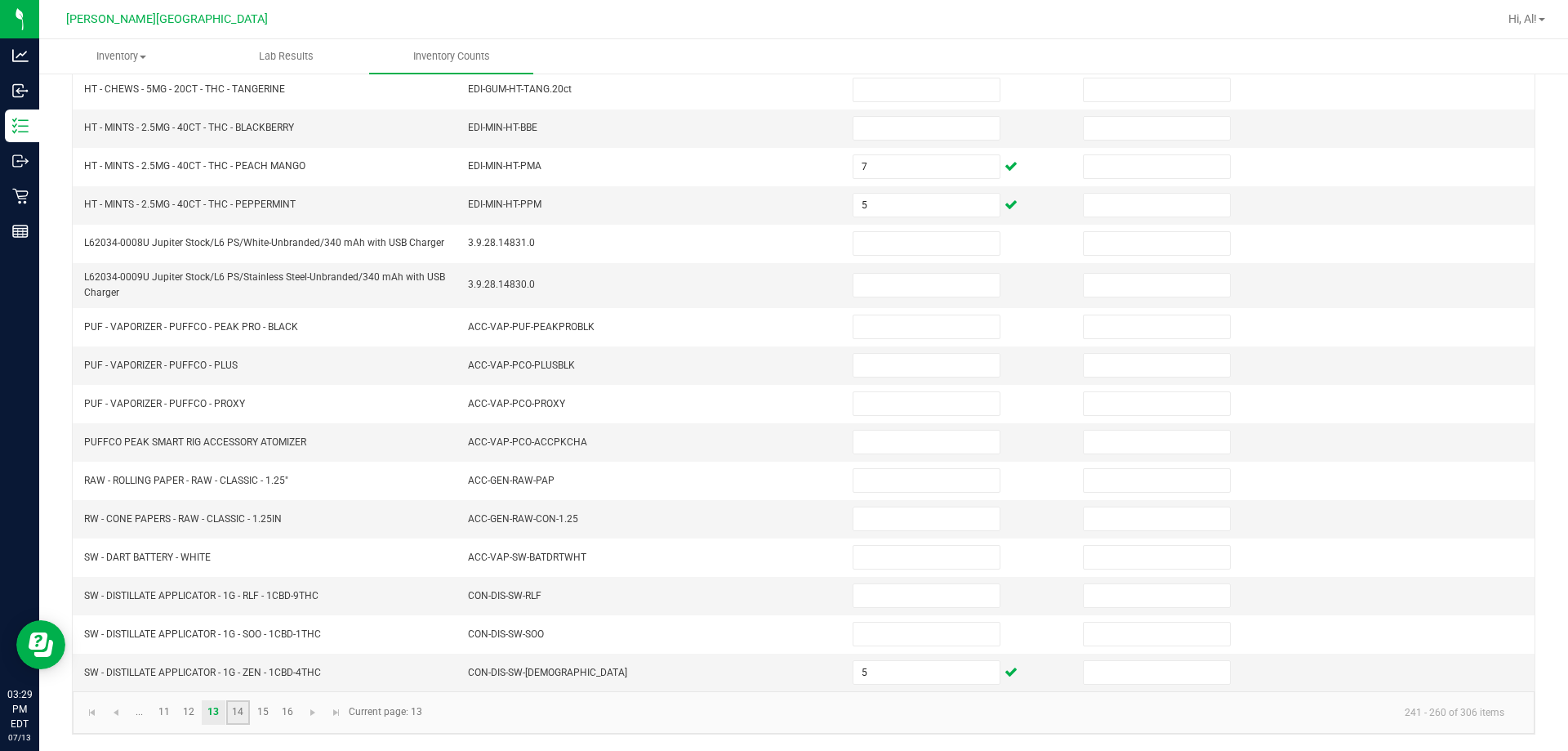 click on "14" 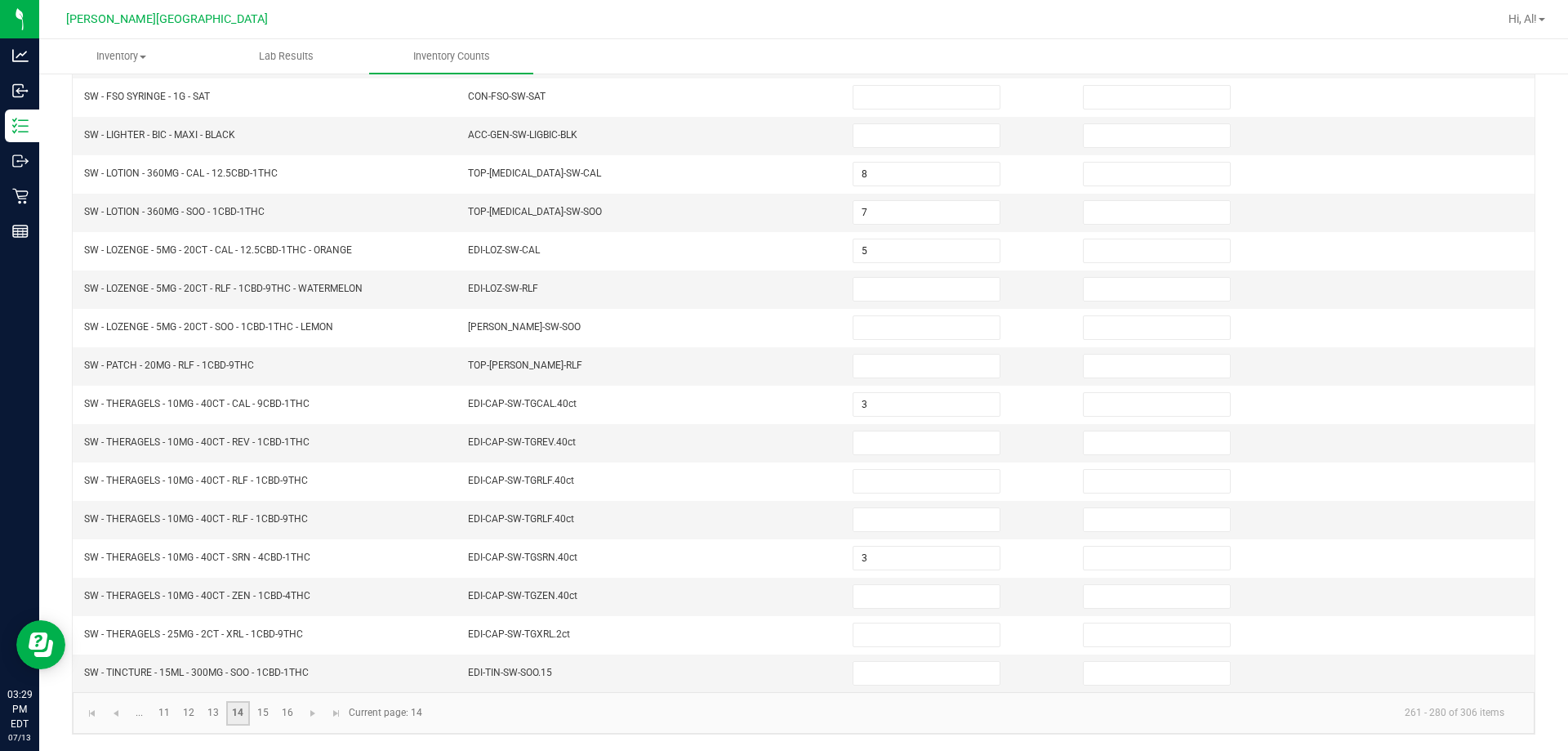 scroll, scrollTop: 339, scrollLeft: 0, axis: vertical 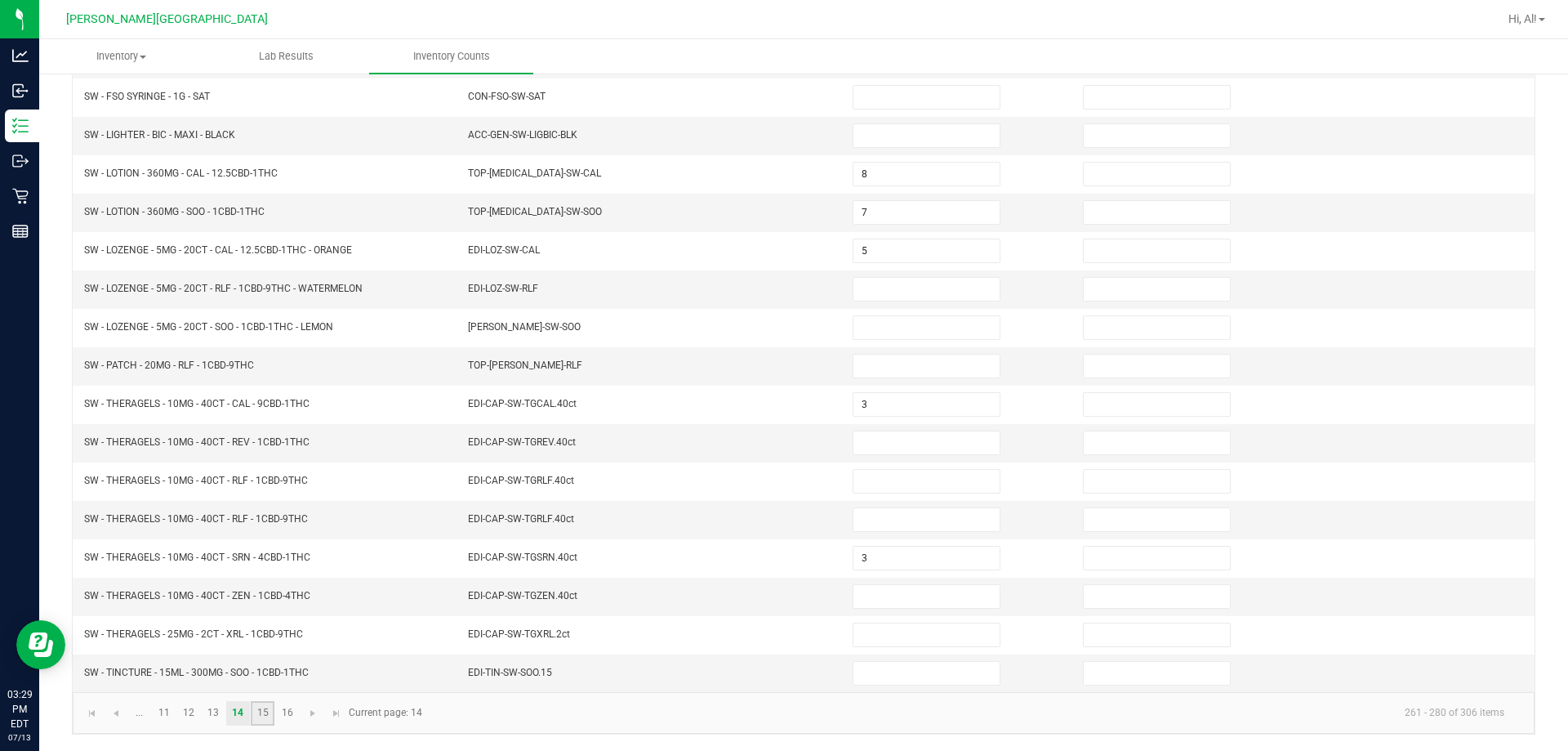 click on "15" 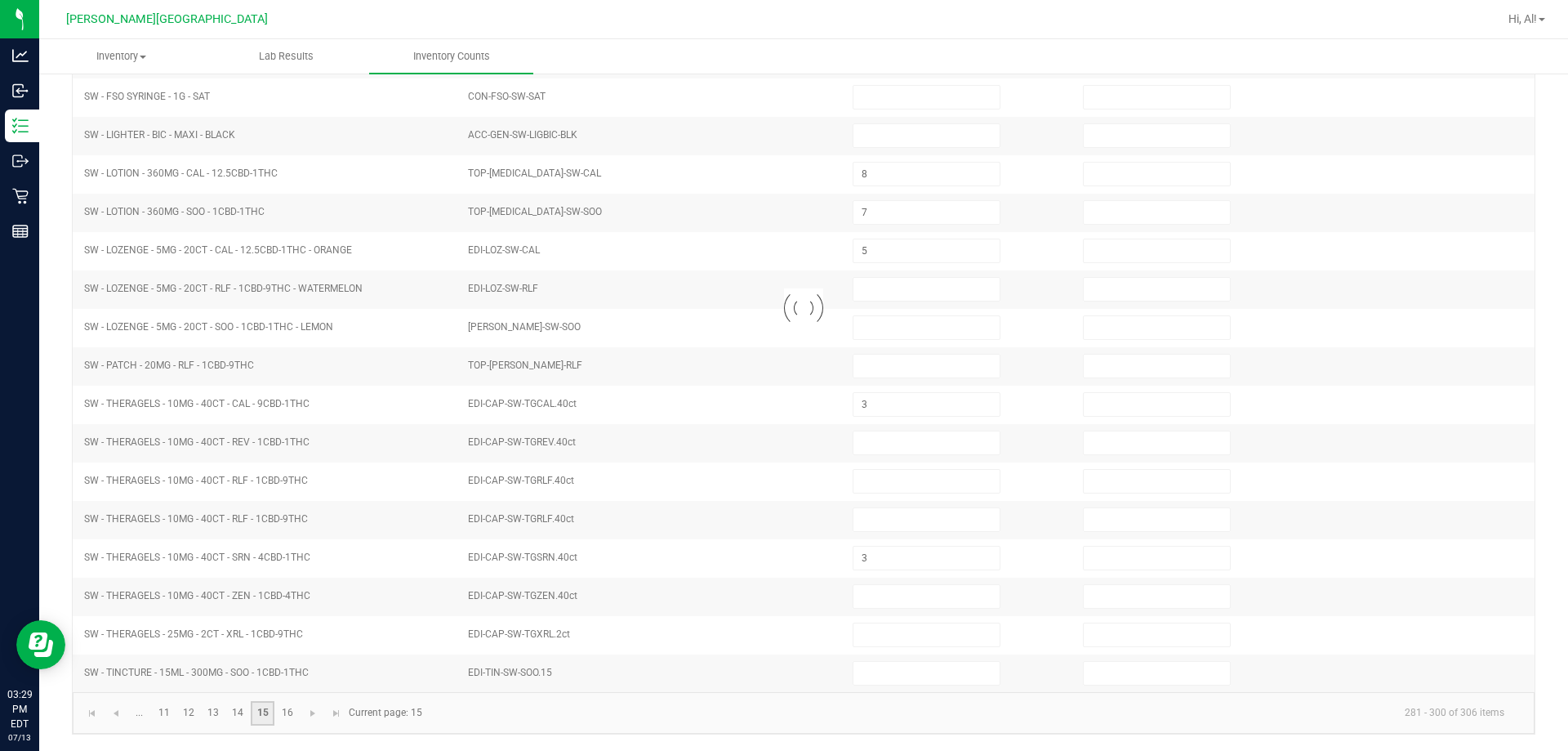 type 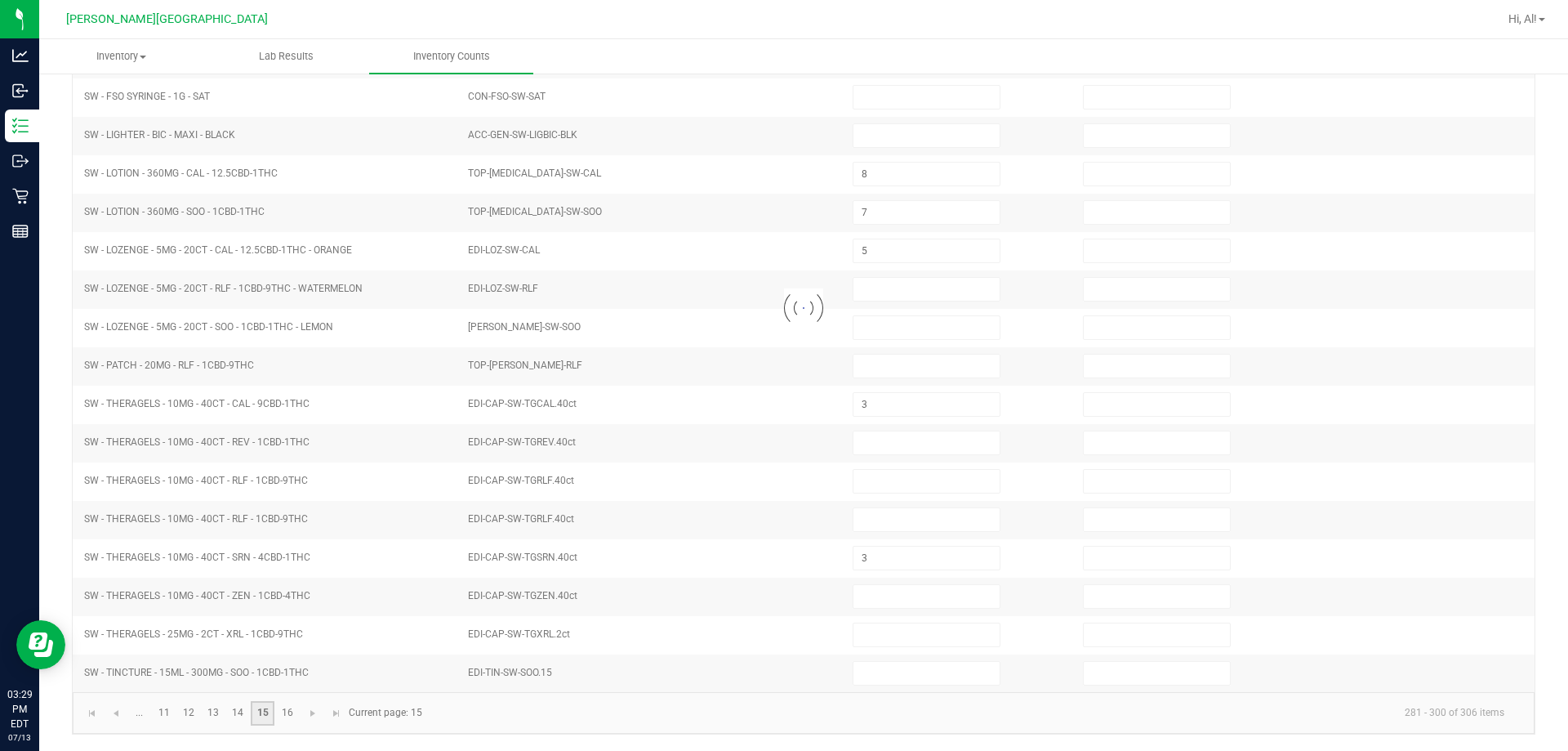 type on "5" 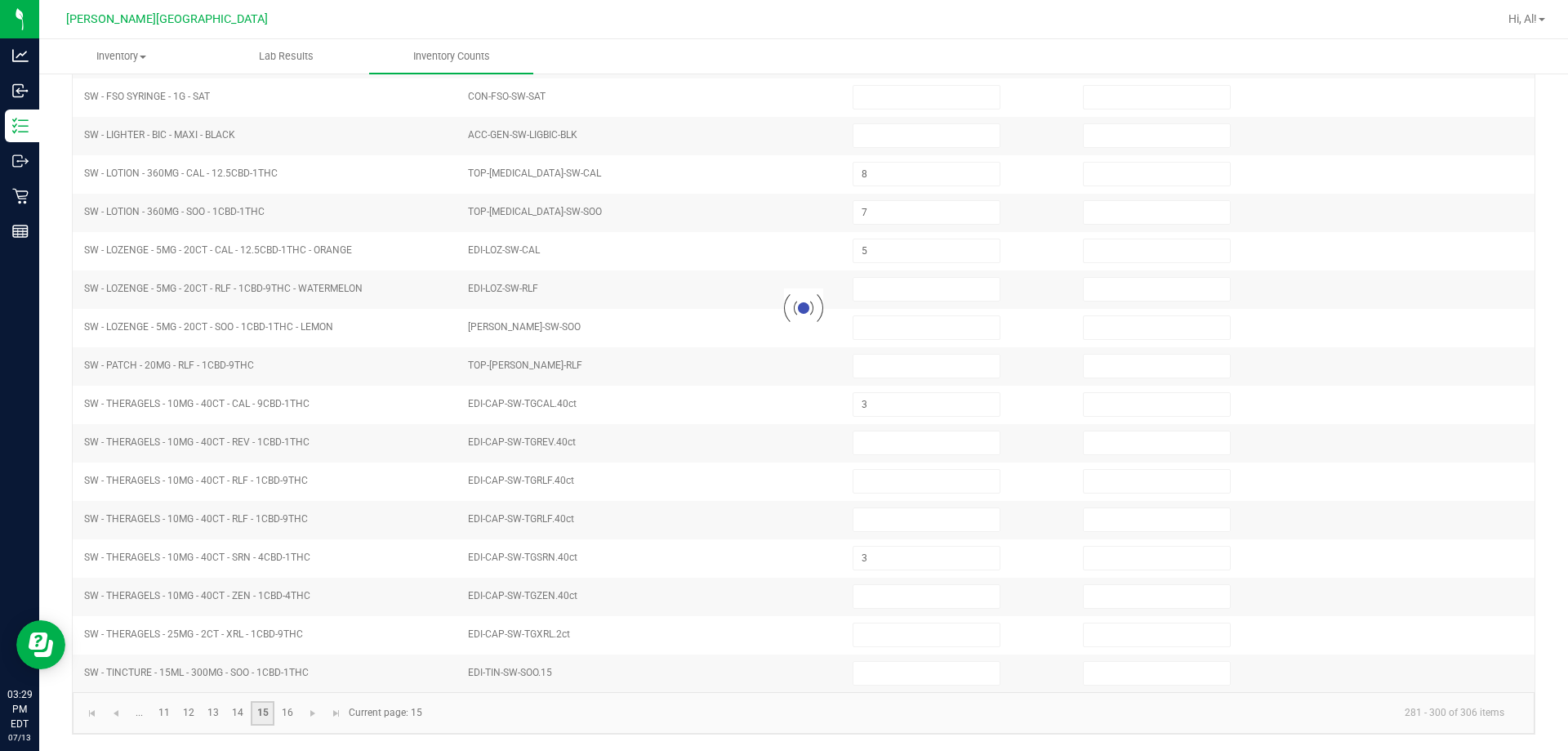type on "10" 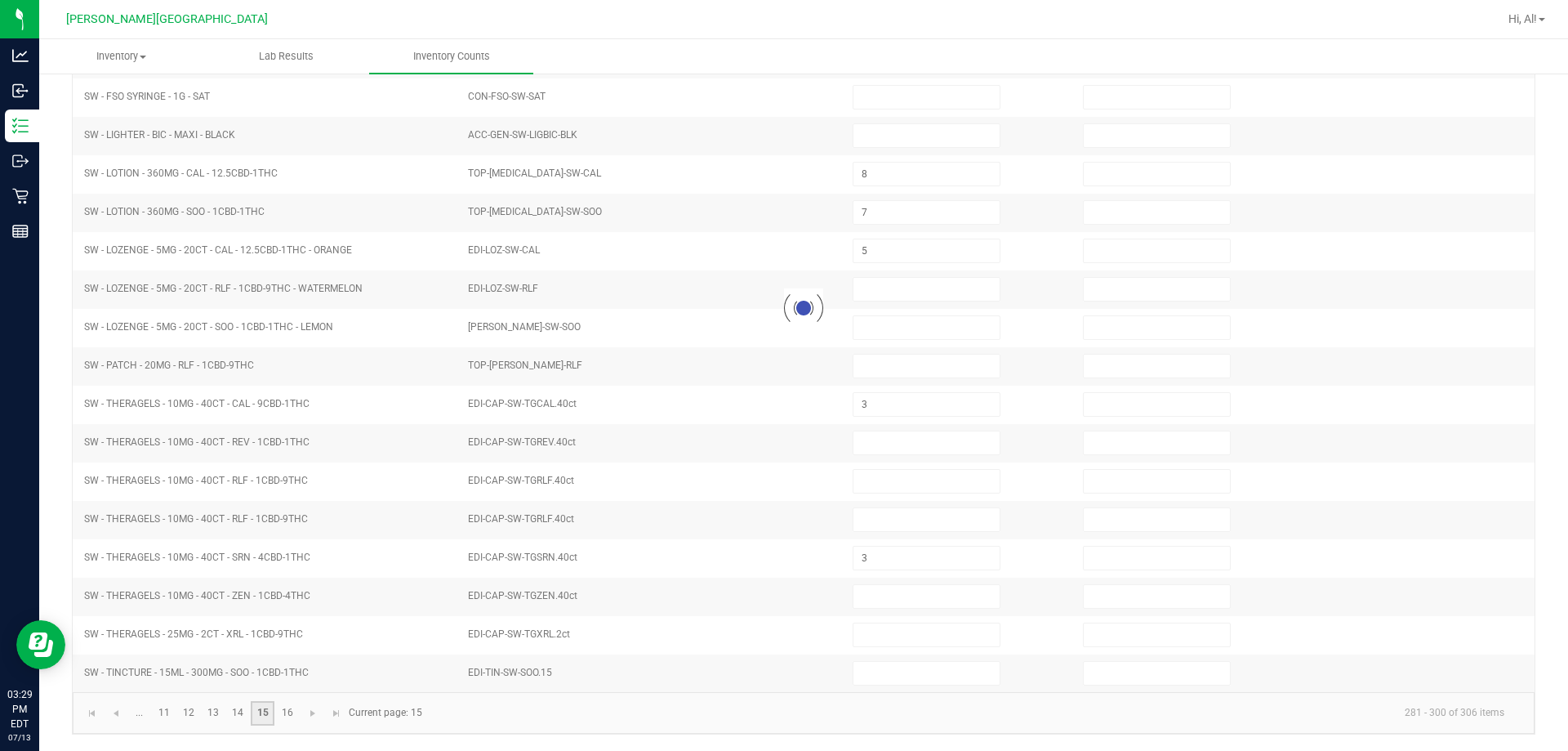 type 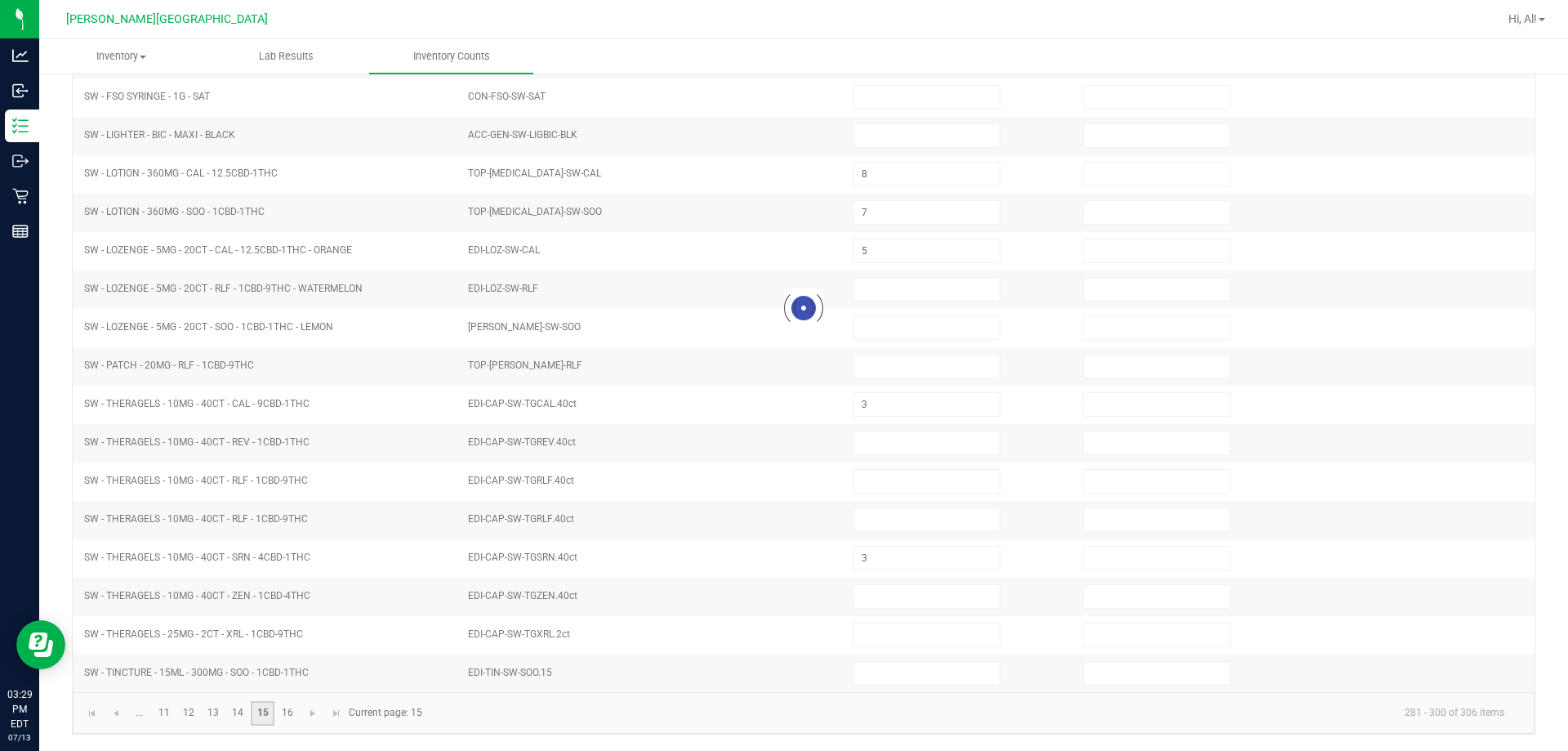 type on "4" 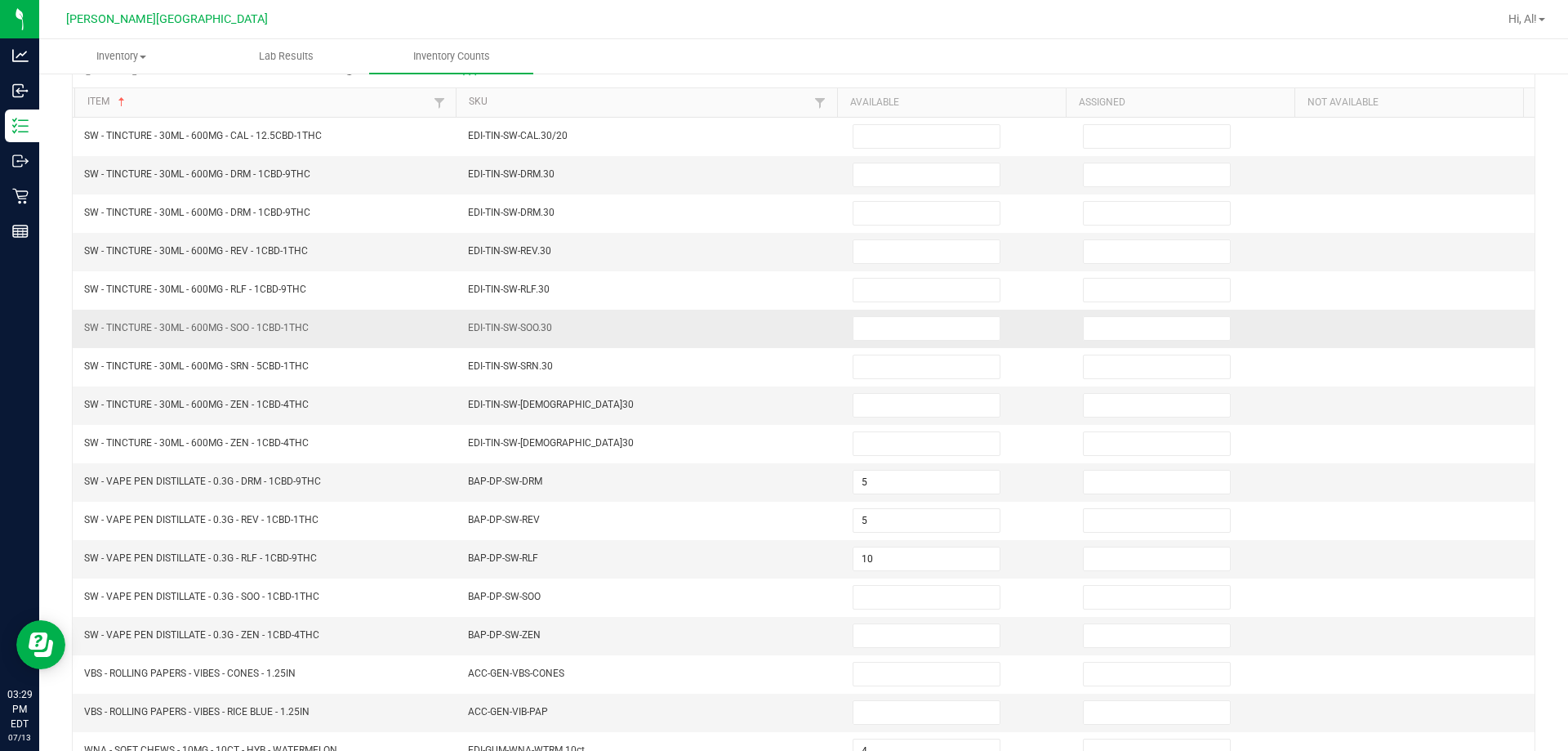 scroll, scrollTop: 94, scrollLeft: 0, axis: vertical 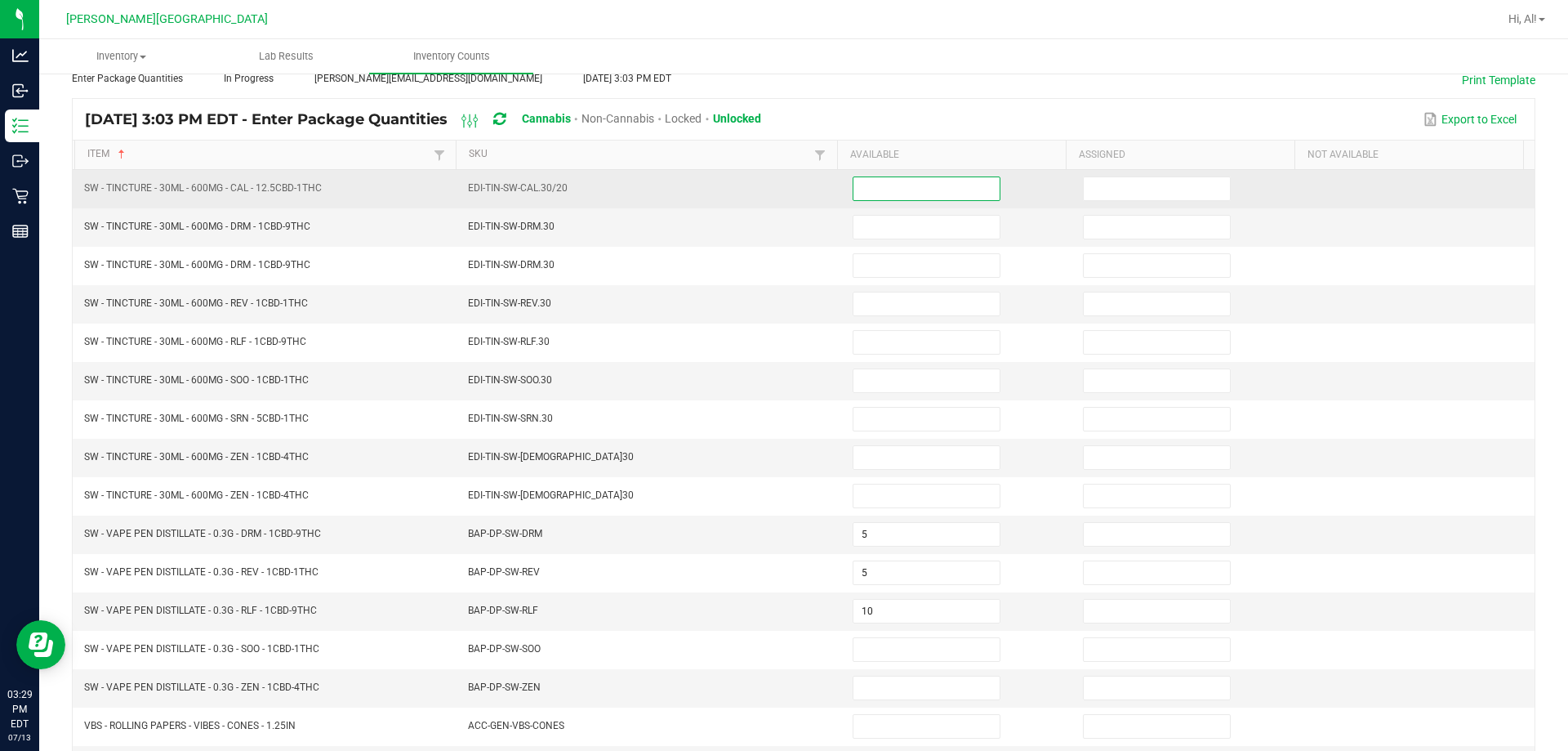 click at bounding box center [926, 189] 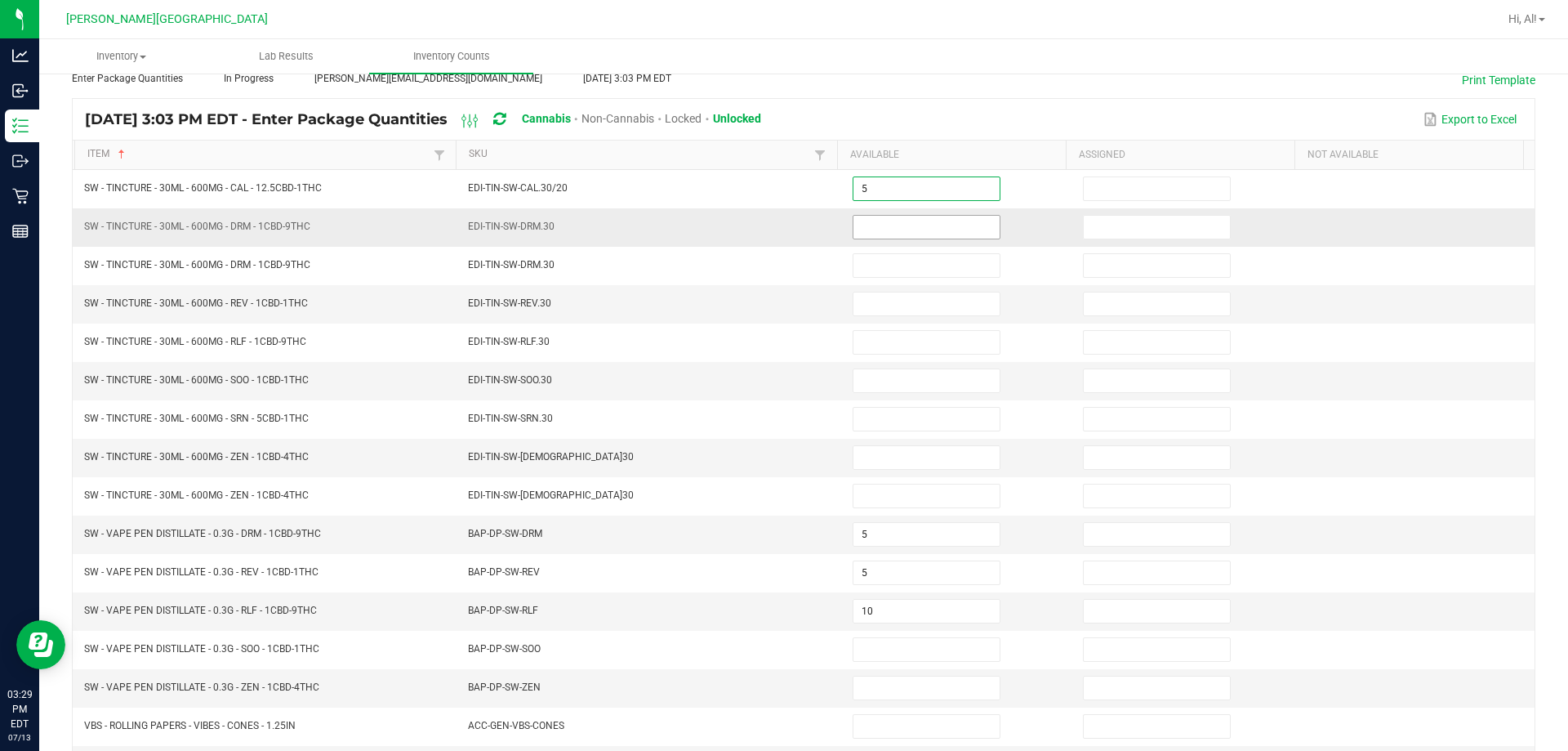 type on "5" 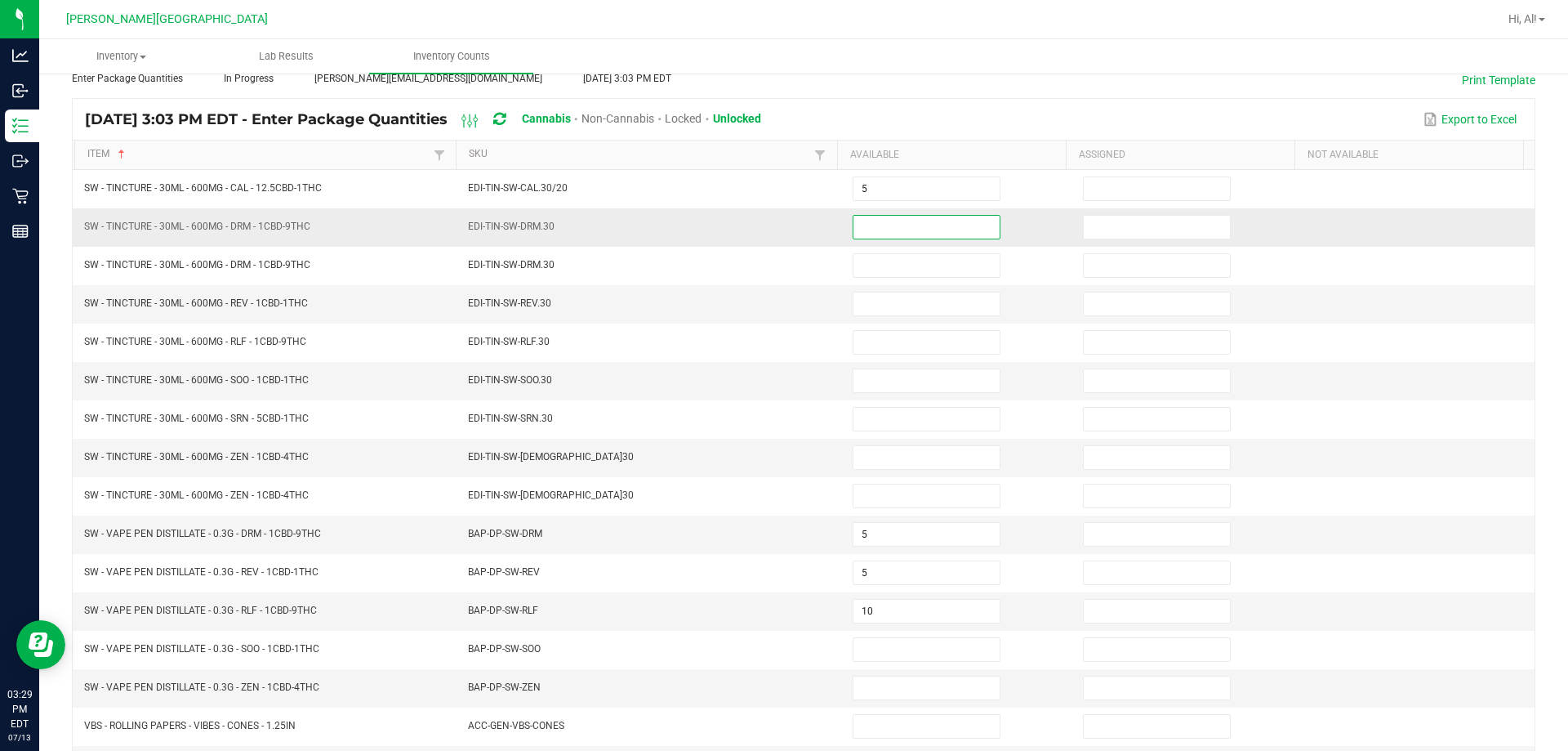 click at bounding box center [926, 227] 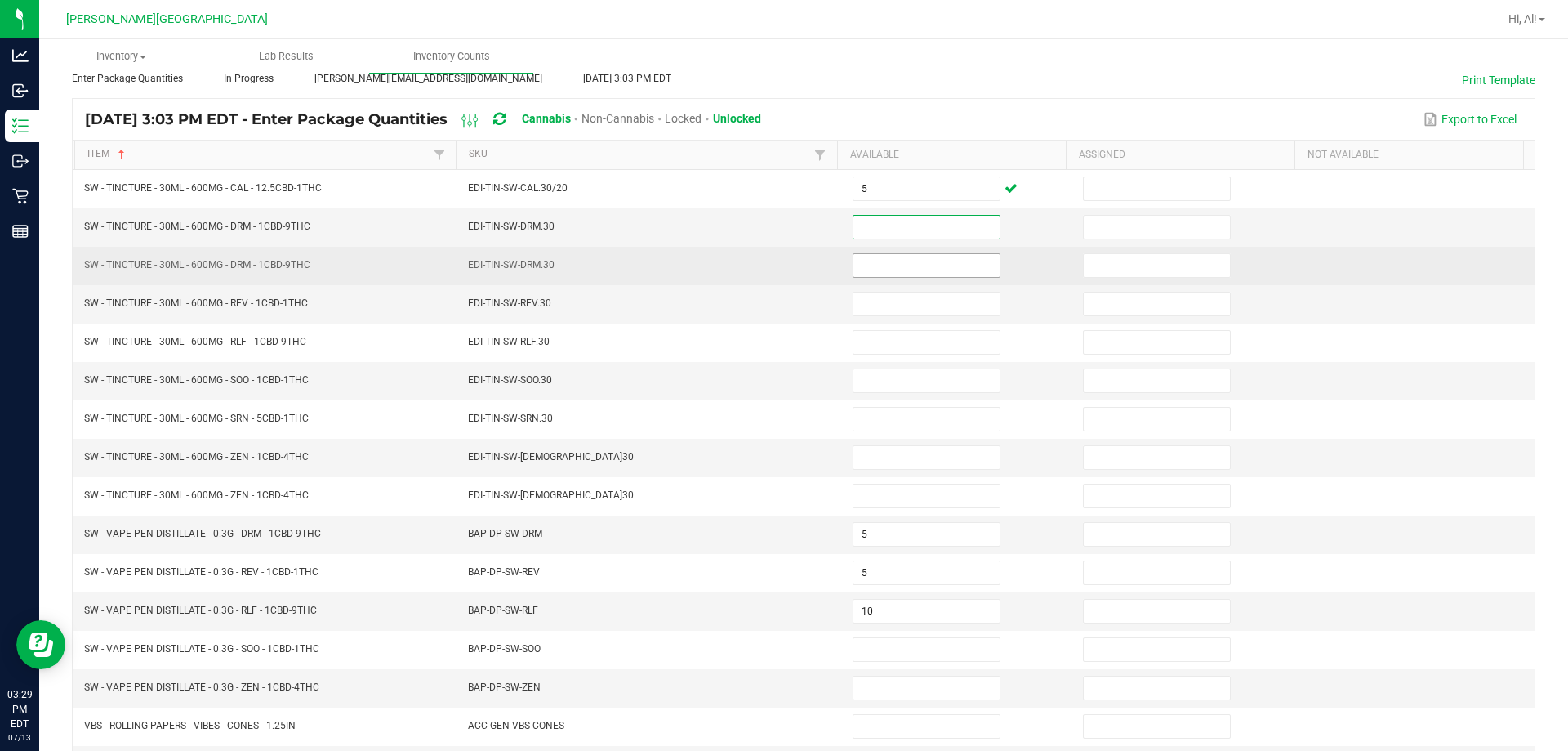 click at bounding box center (926, 266) 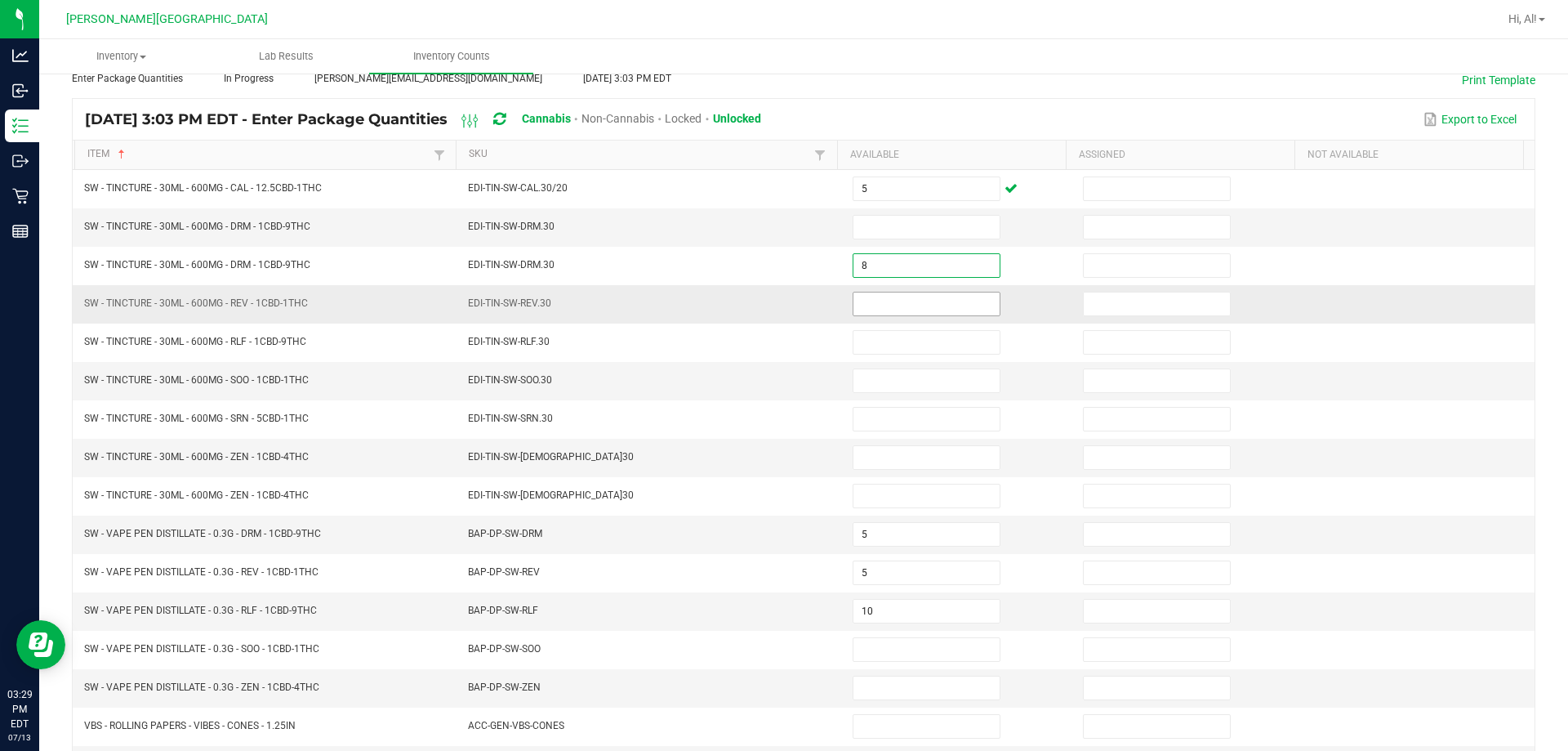 type on "8" 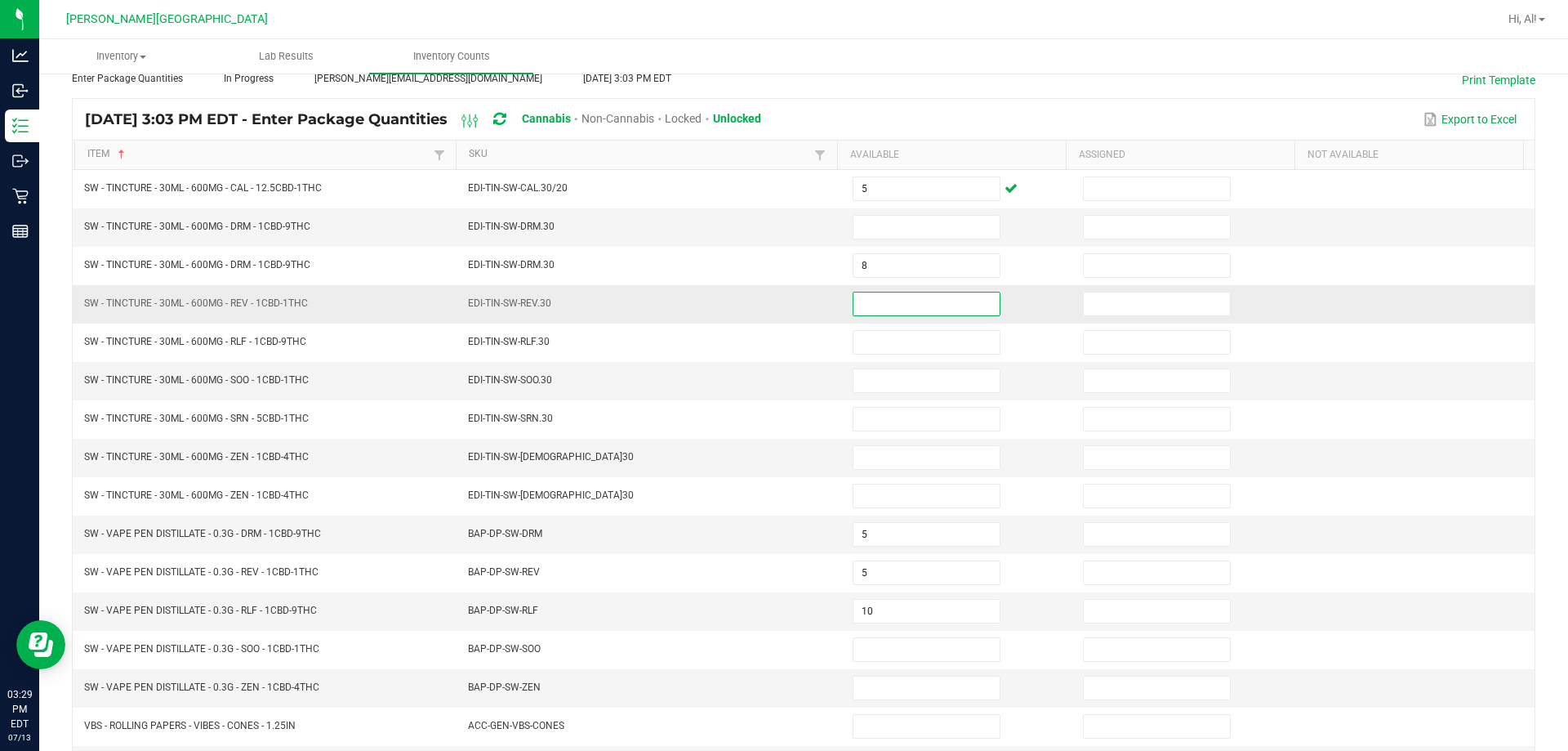click at bounding box center (926, 304) 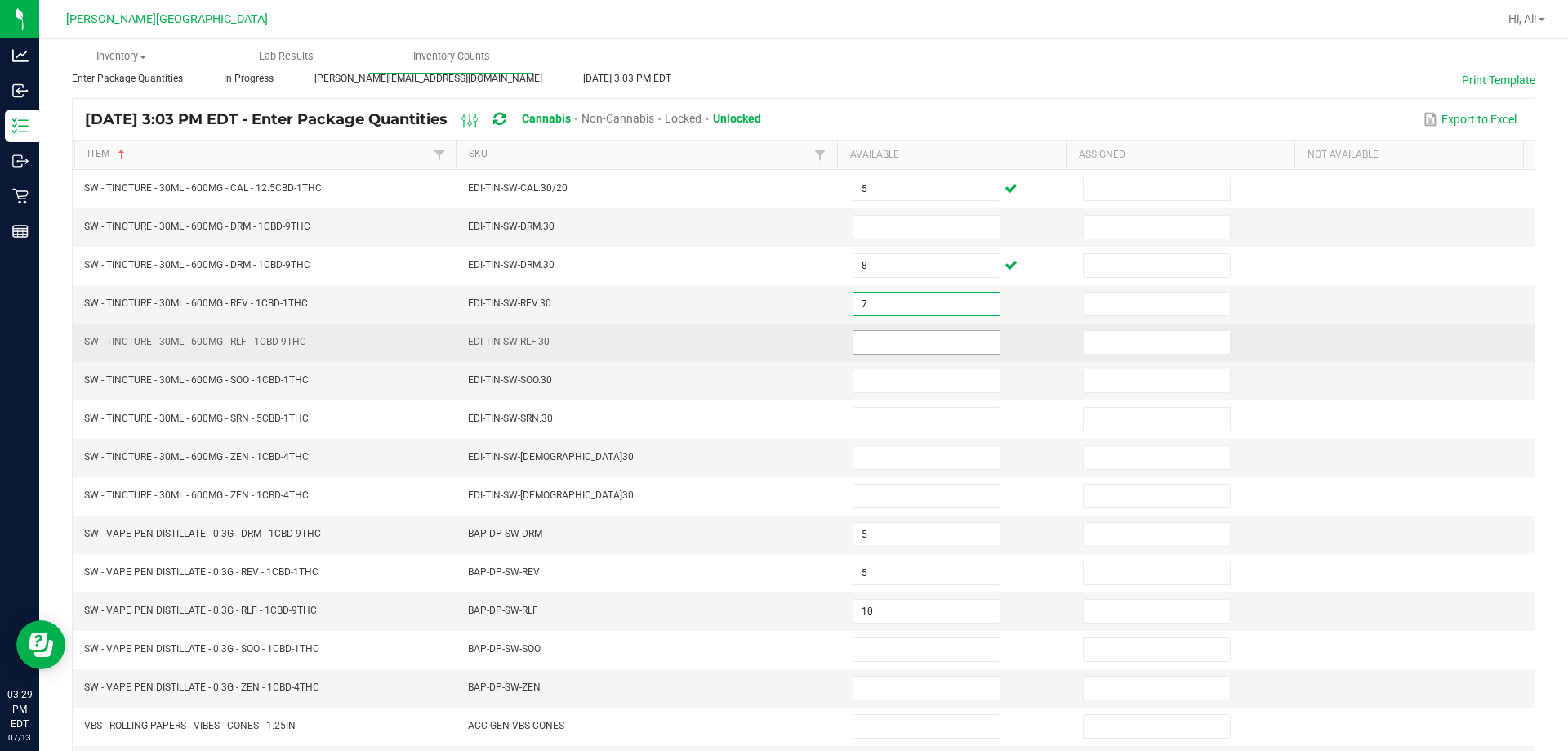 type on "7" 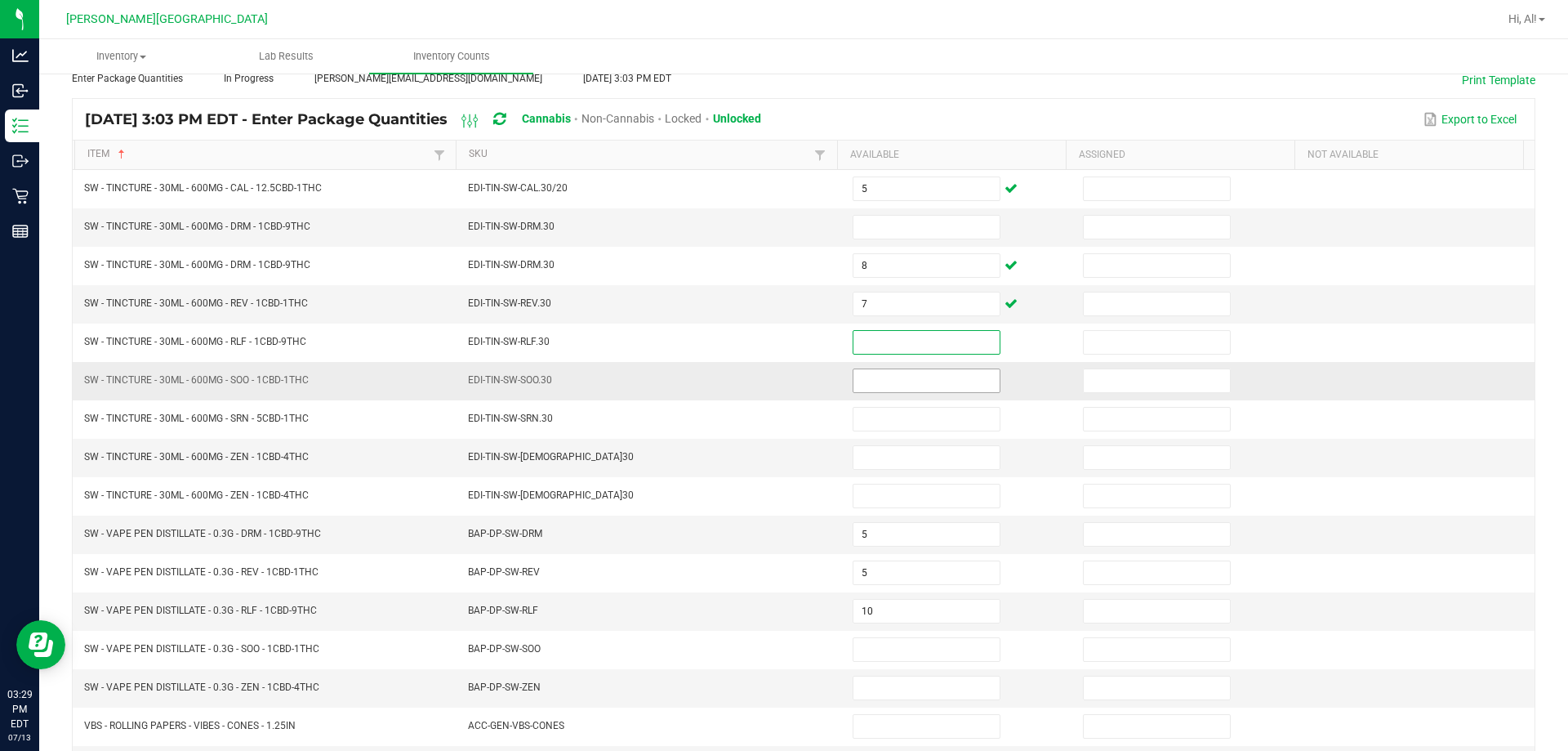 click at bounding box center [926, 381] 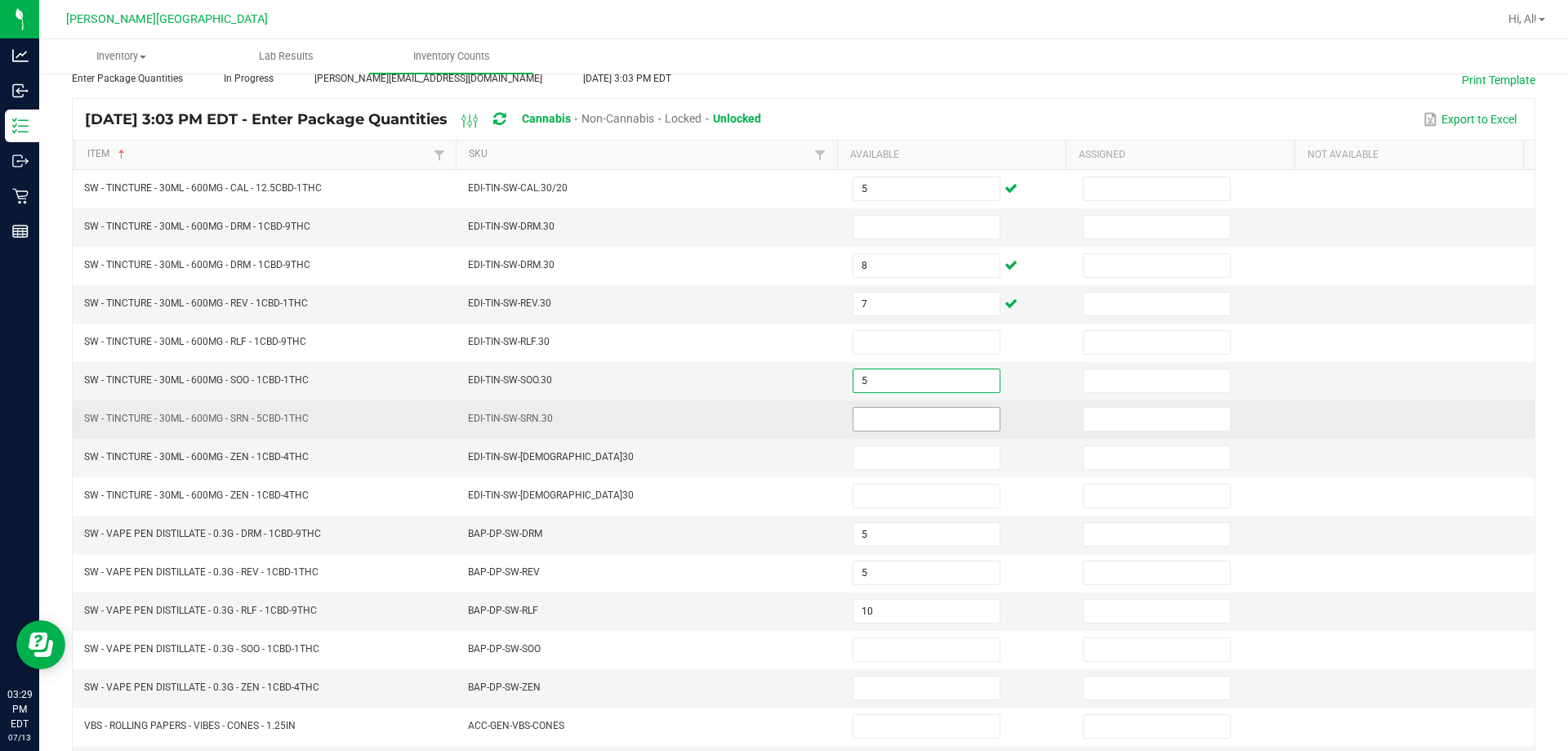 type on "5" 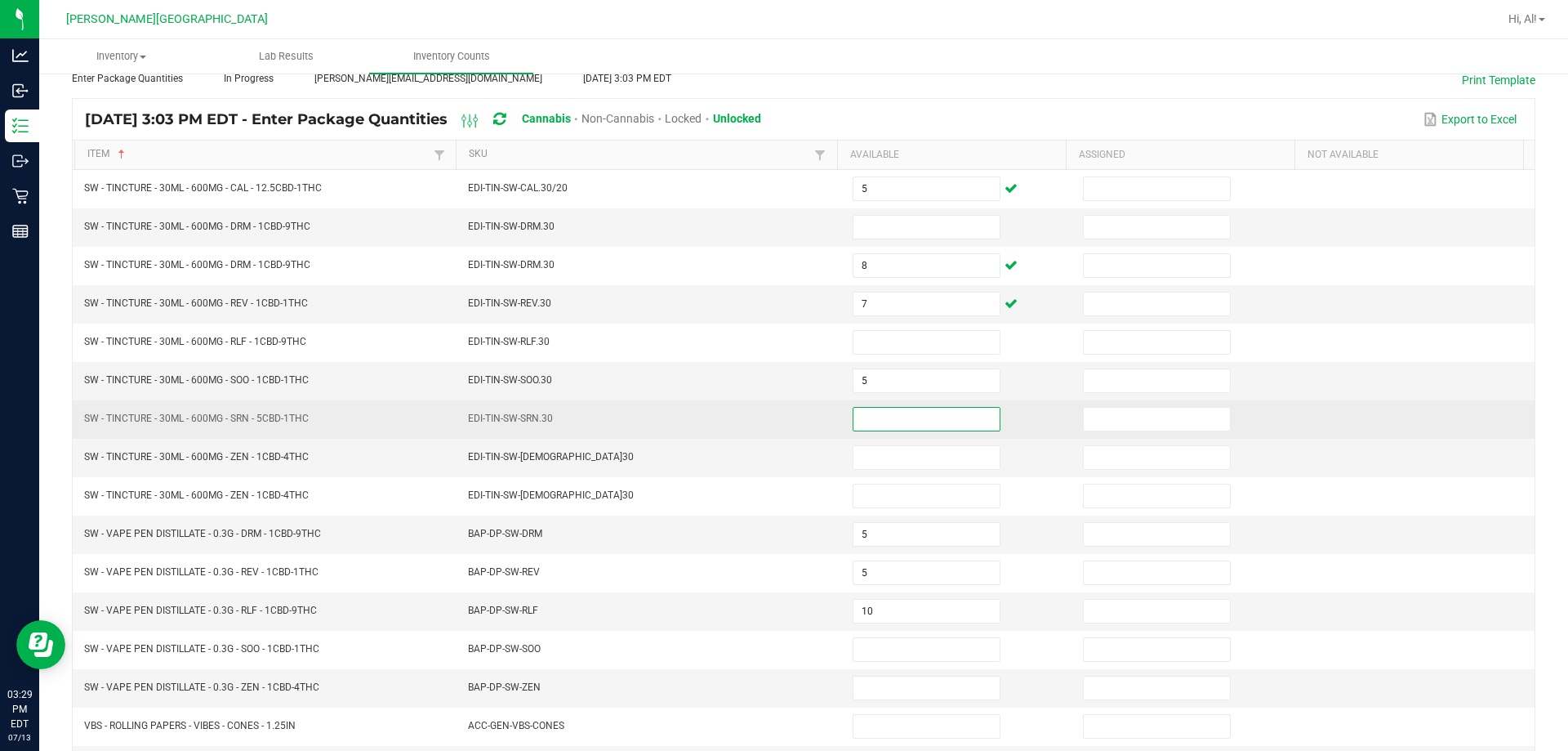 click at bounding box center (926, 419) 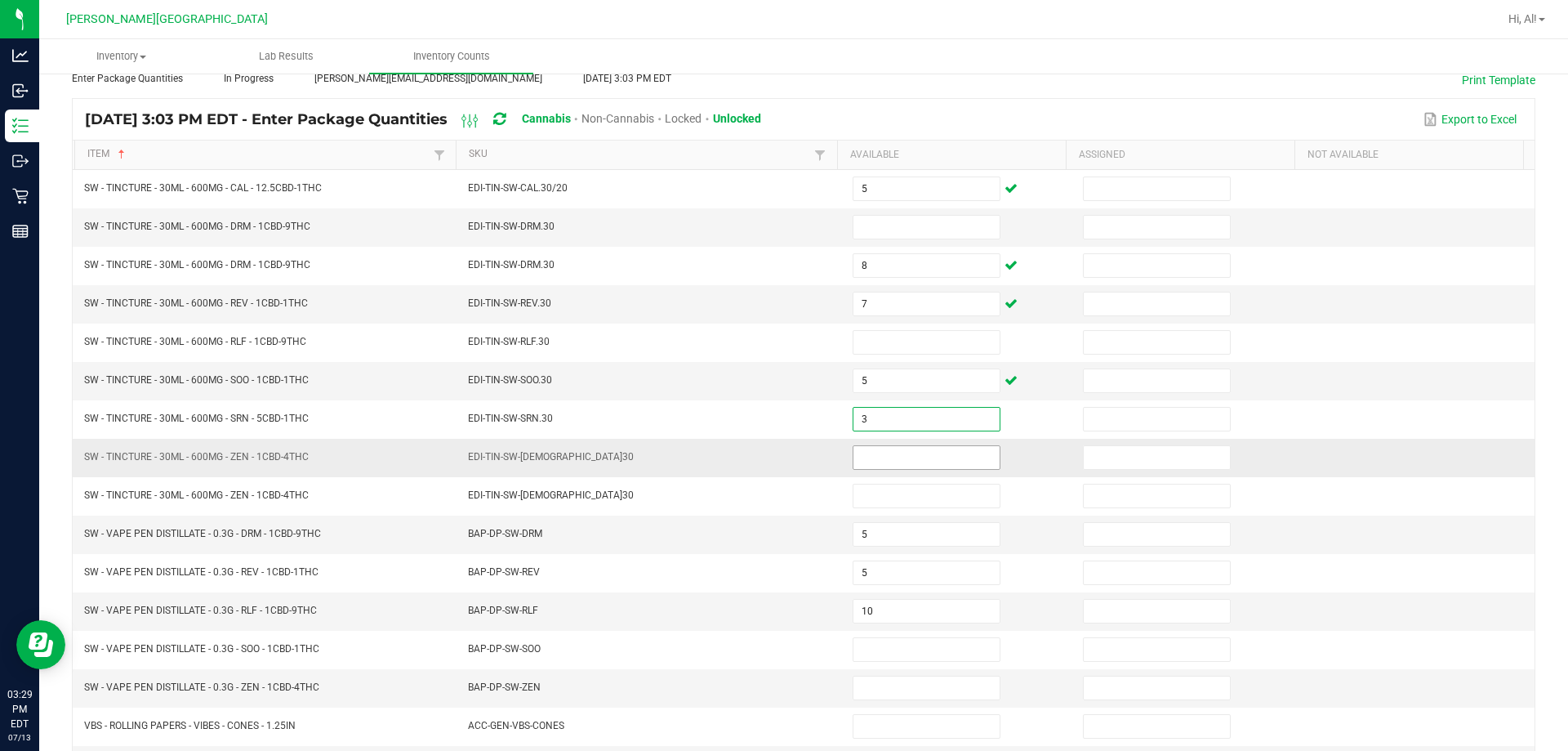 type on "3" 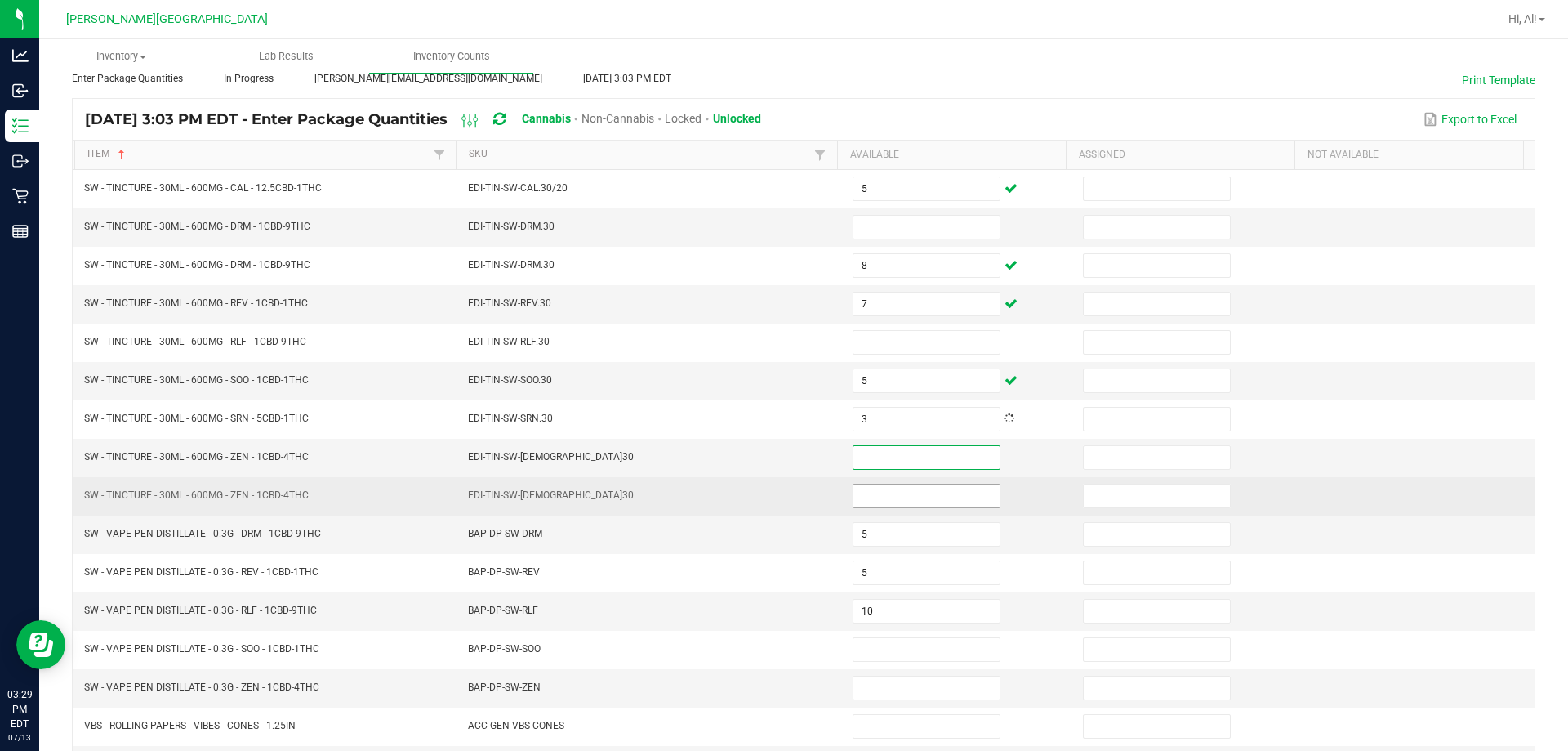 click at bounding box center (926, 496) 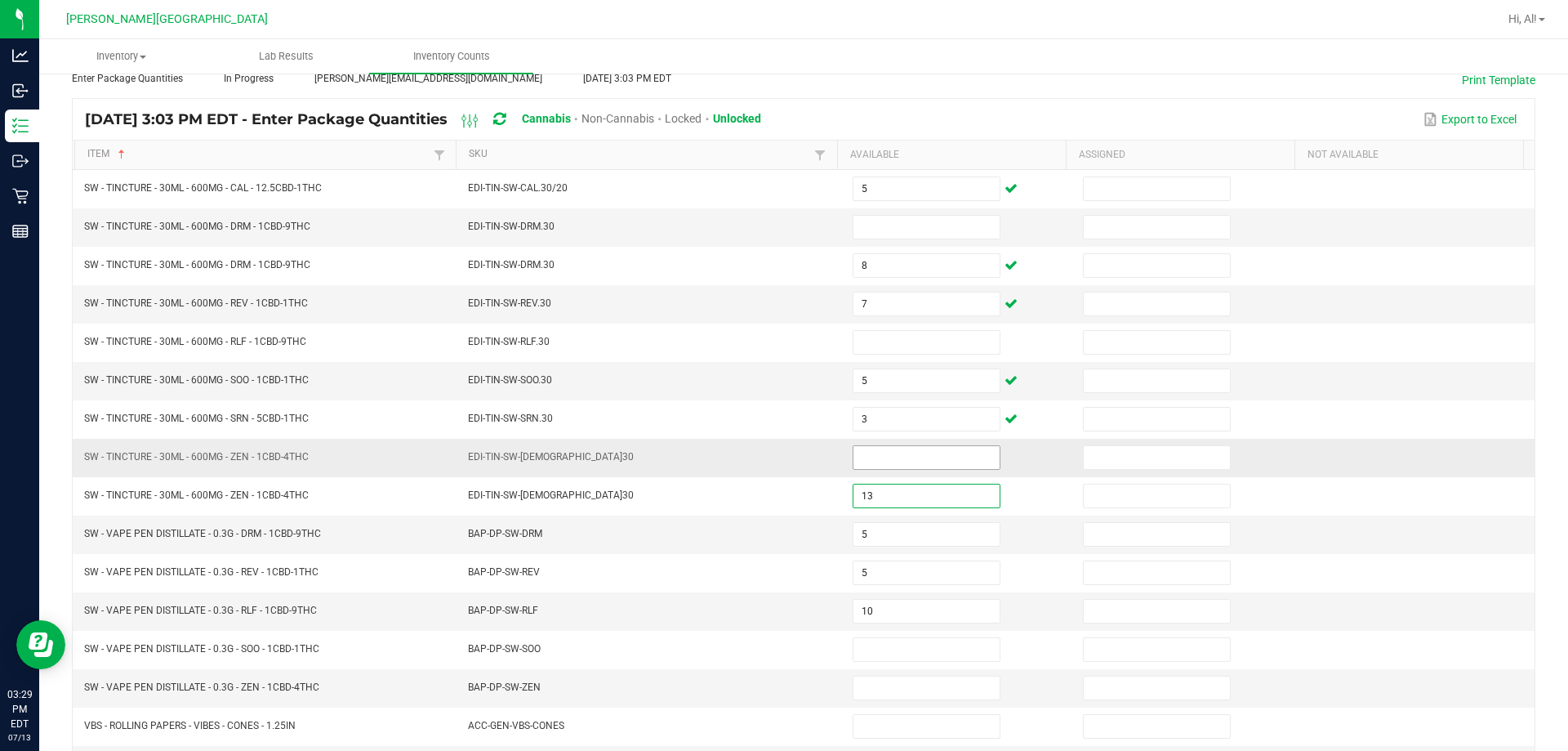 type on "13" 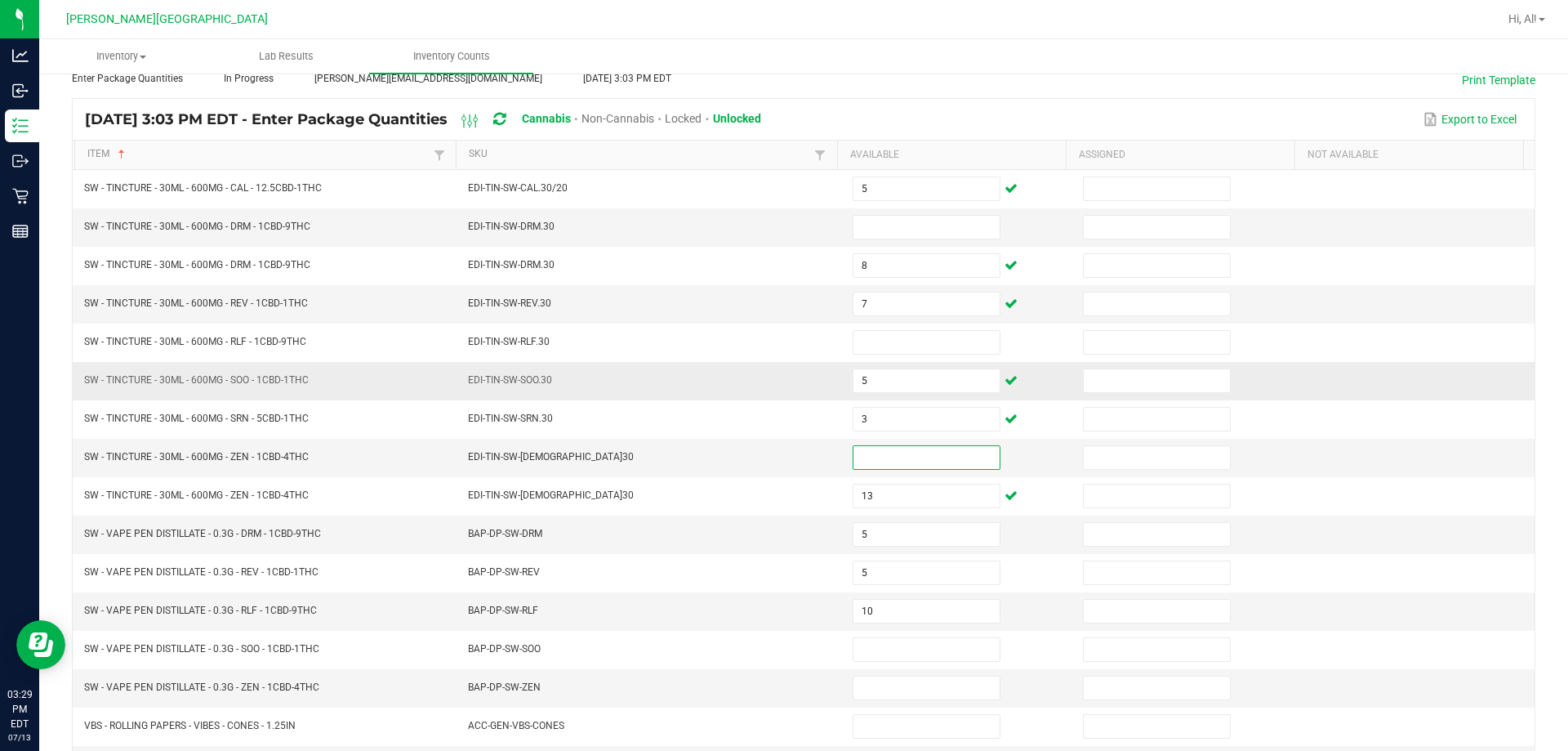click on "EDI-TIN-SW-SOO.30" at bounding box center [650, 381] 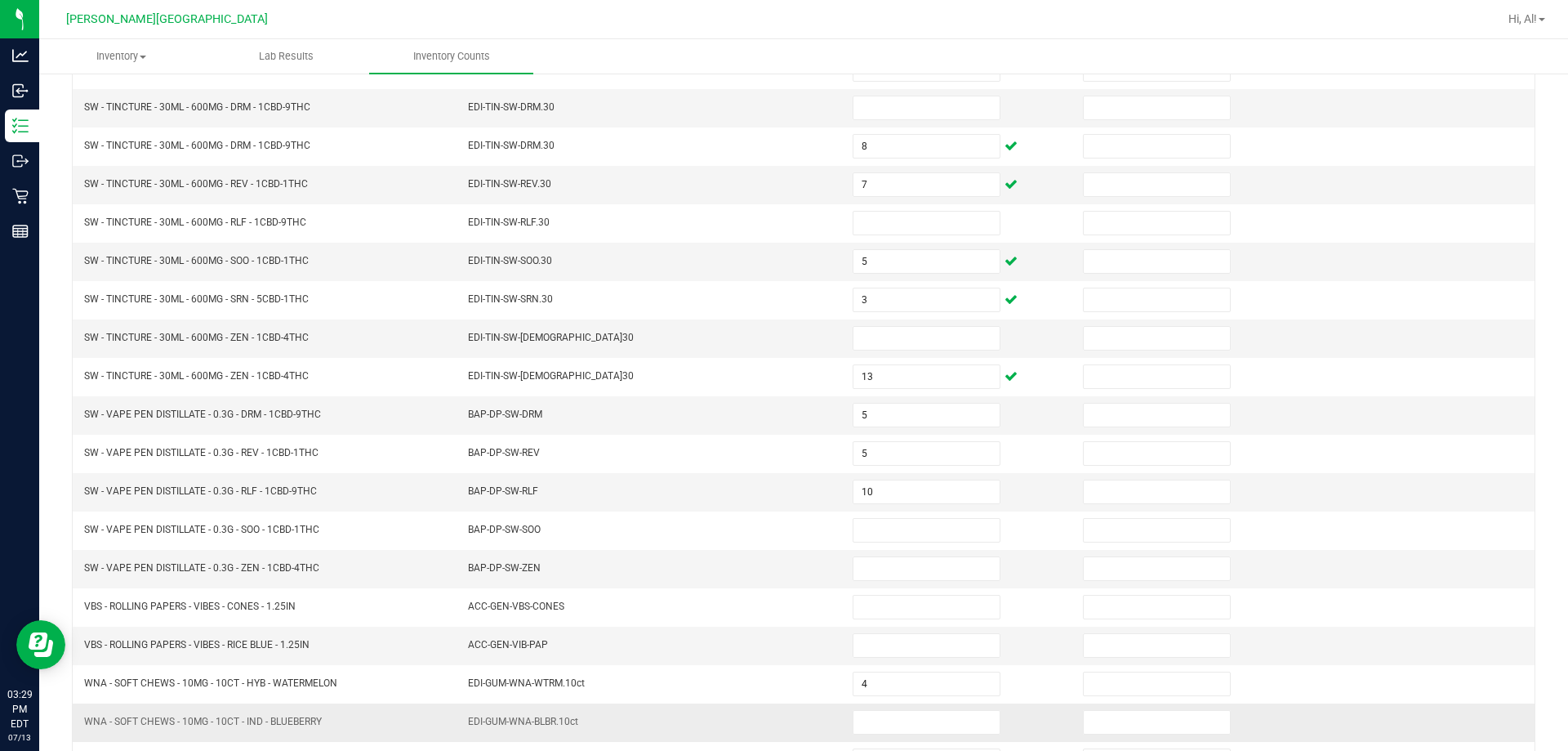 scroll, scrollTop: 339, scrollLeft: 0, axis: vertical 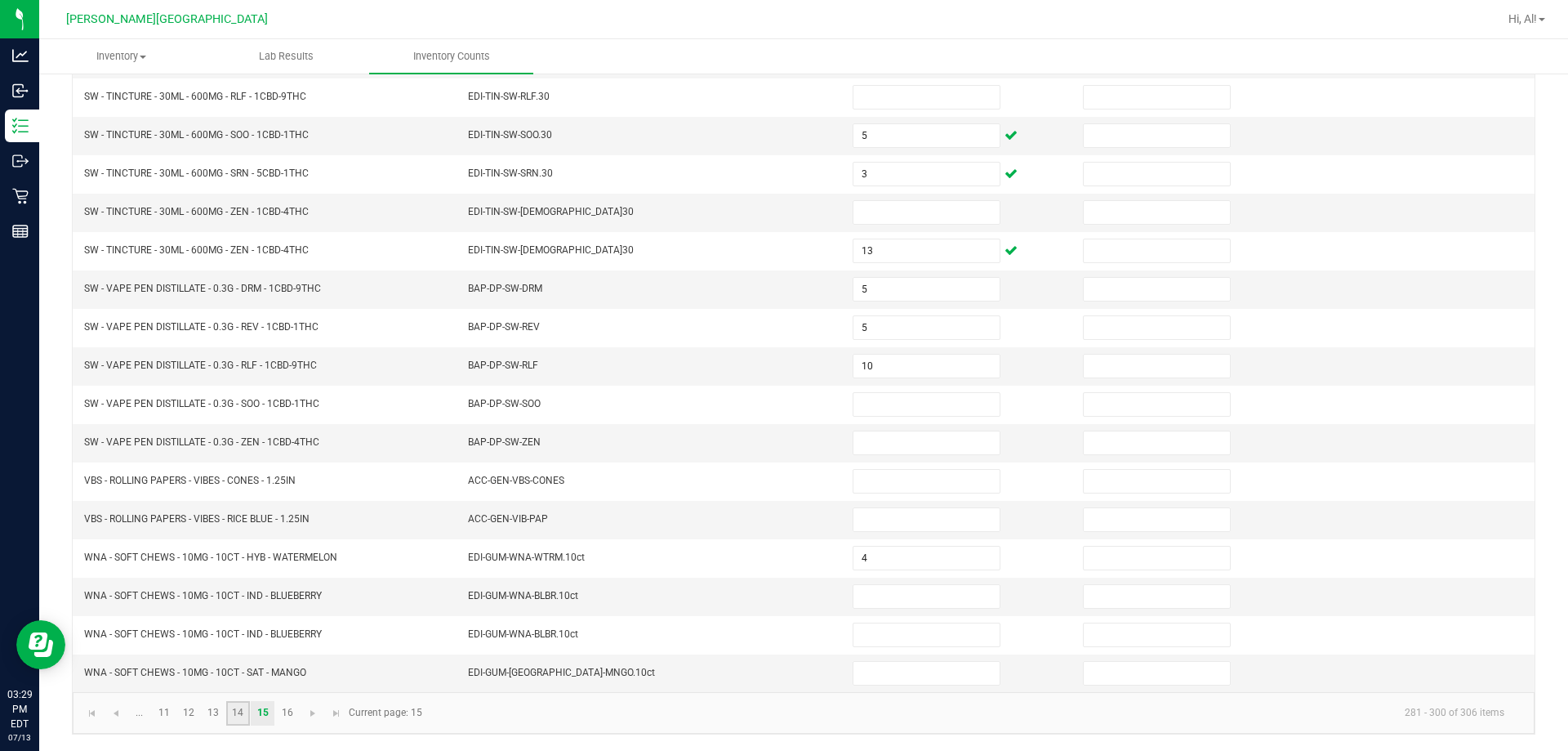 click on "14" 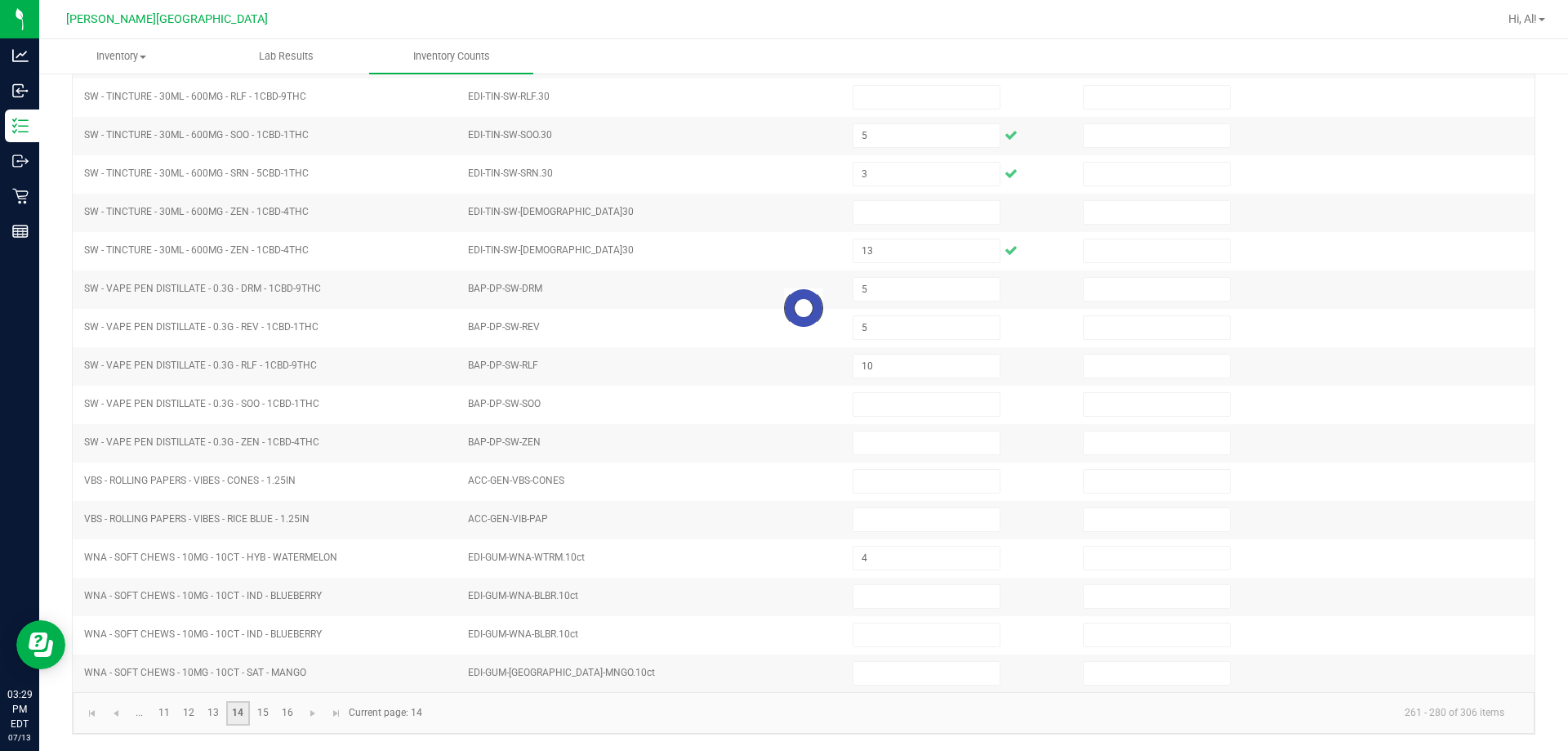 type 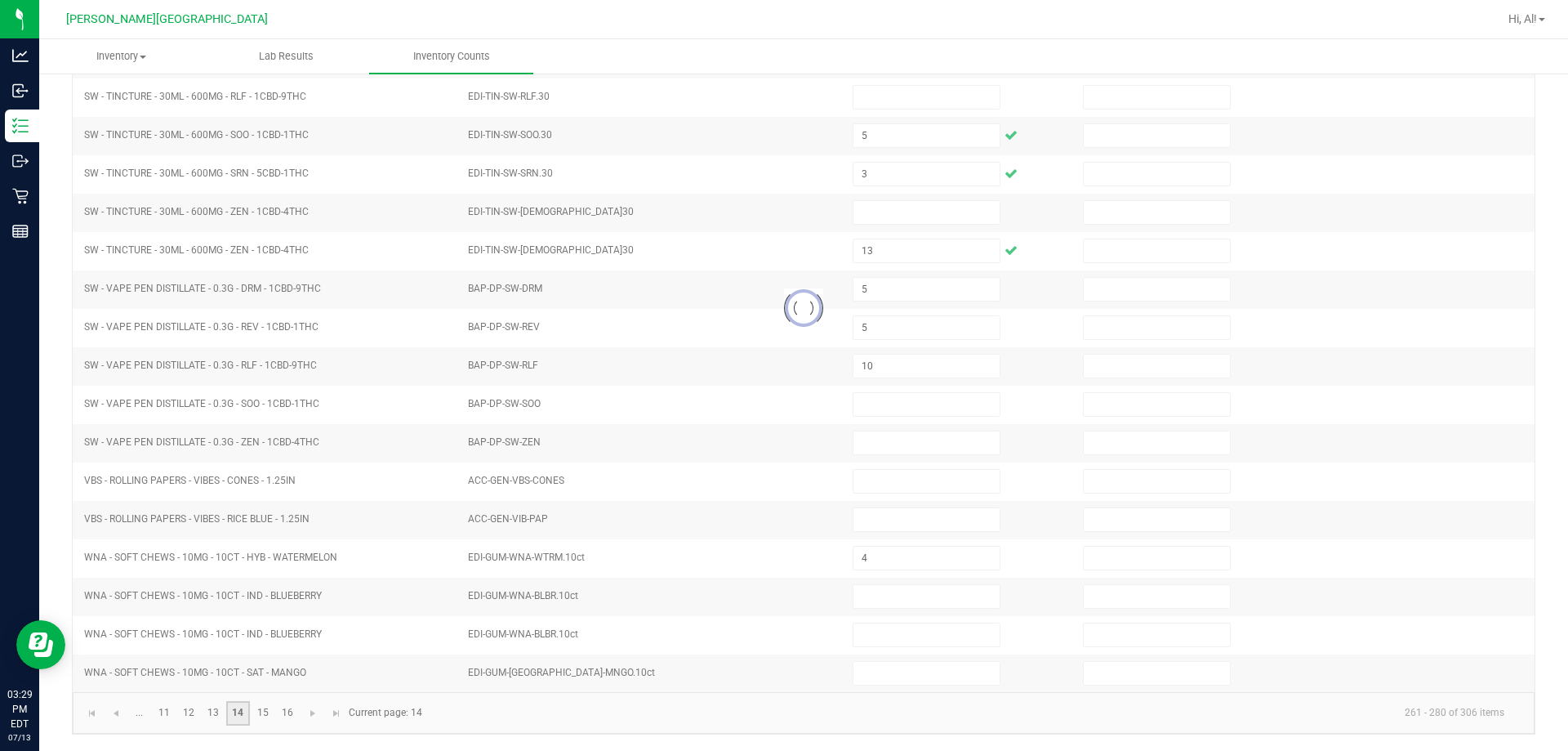 type 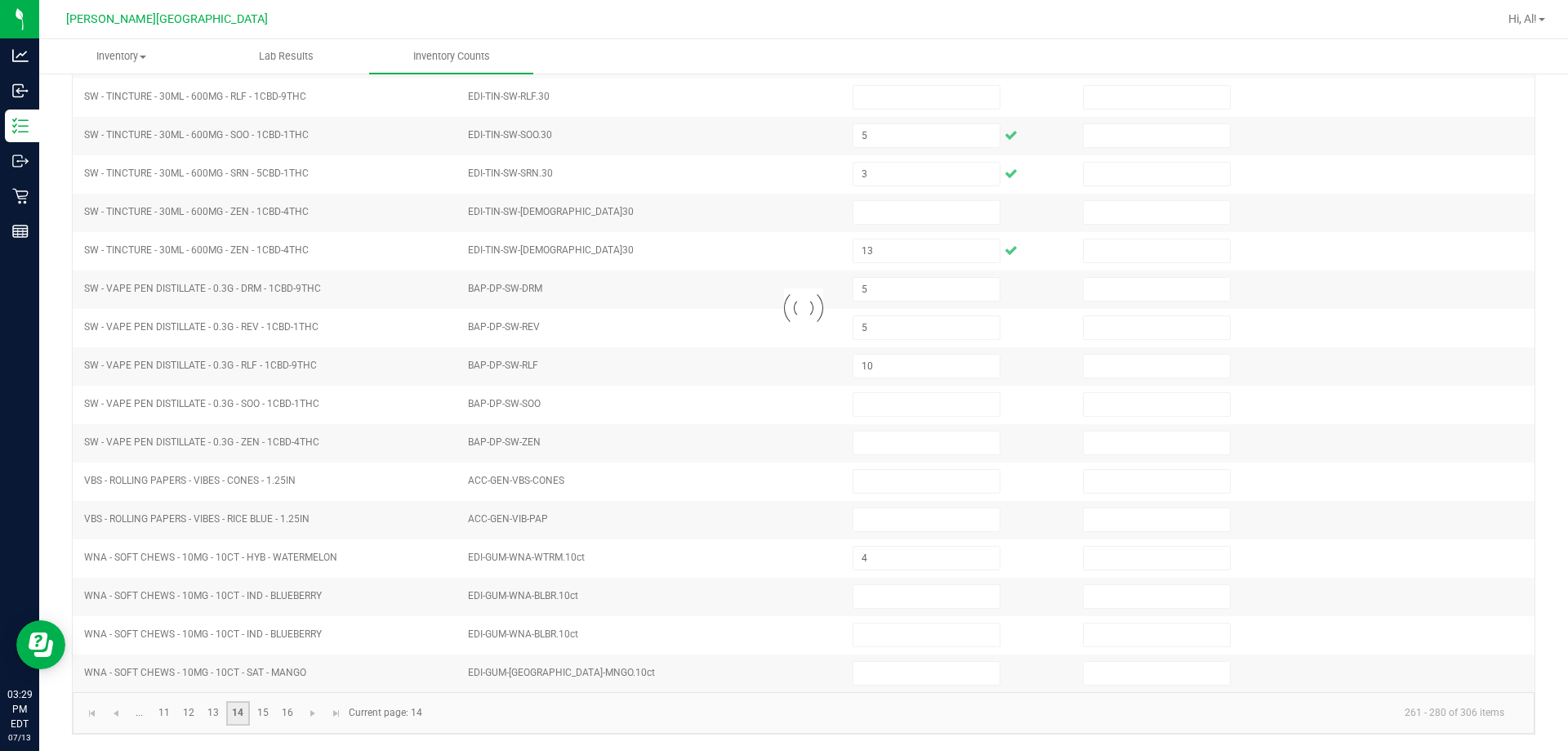 type 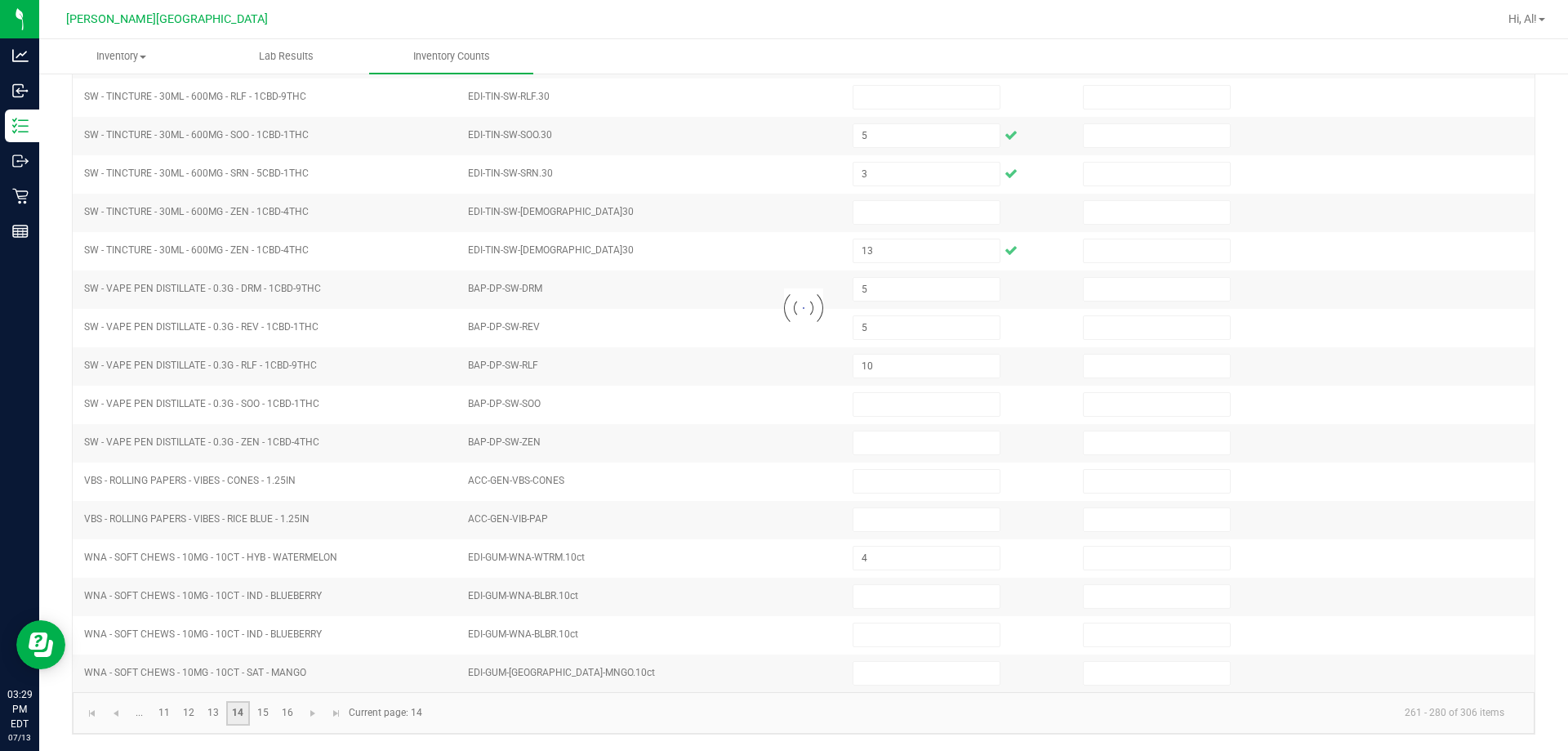 type 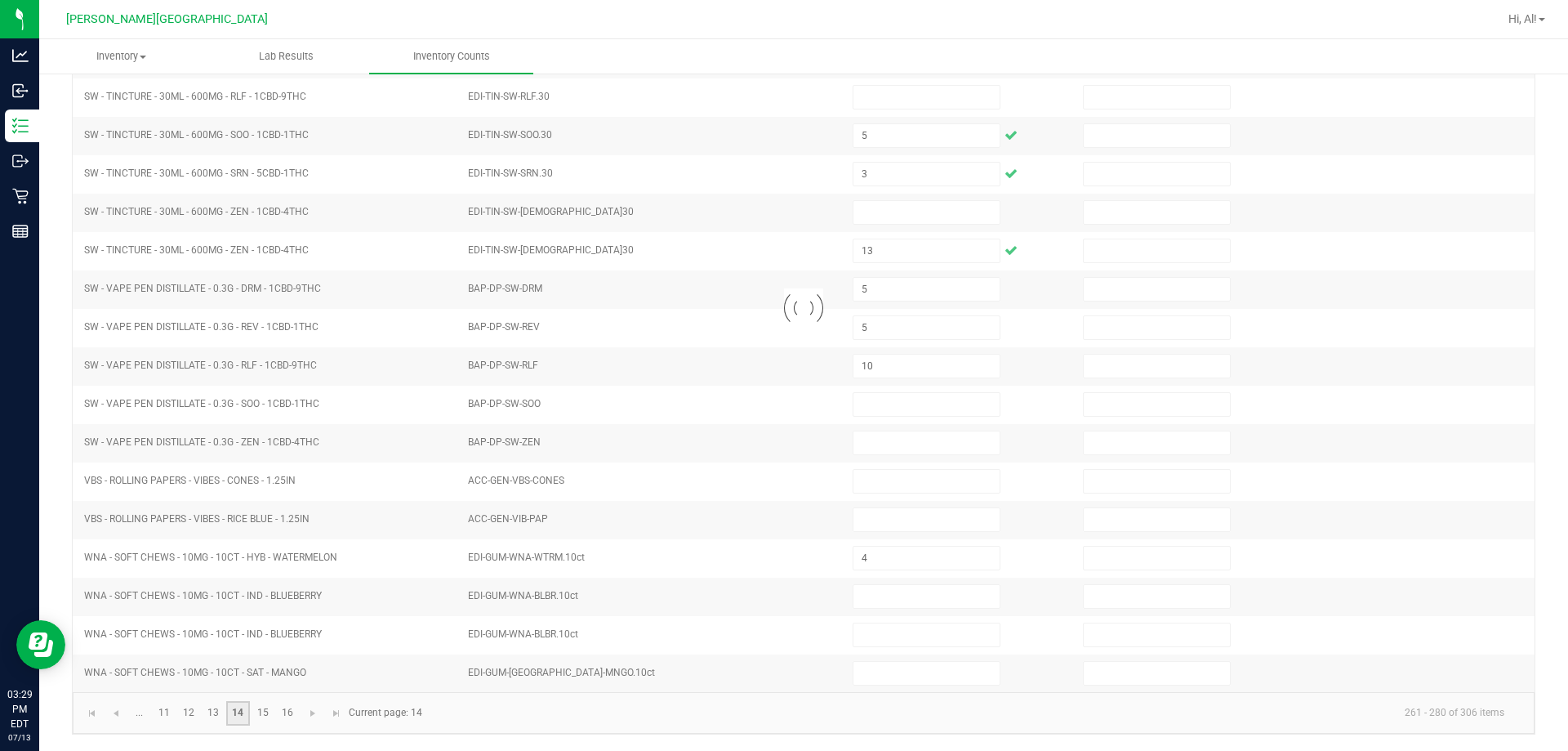 type on "3" 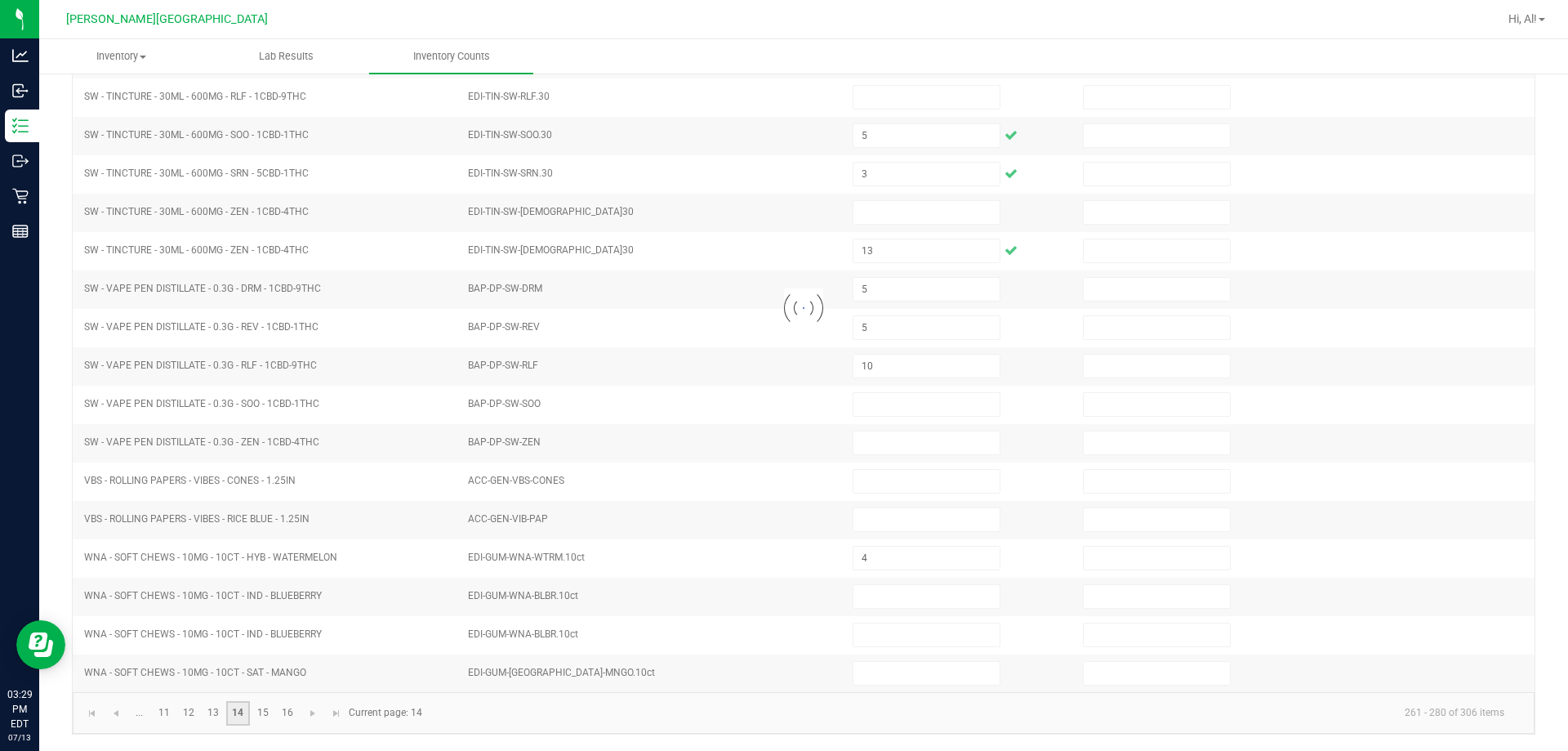 type on "3" 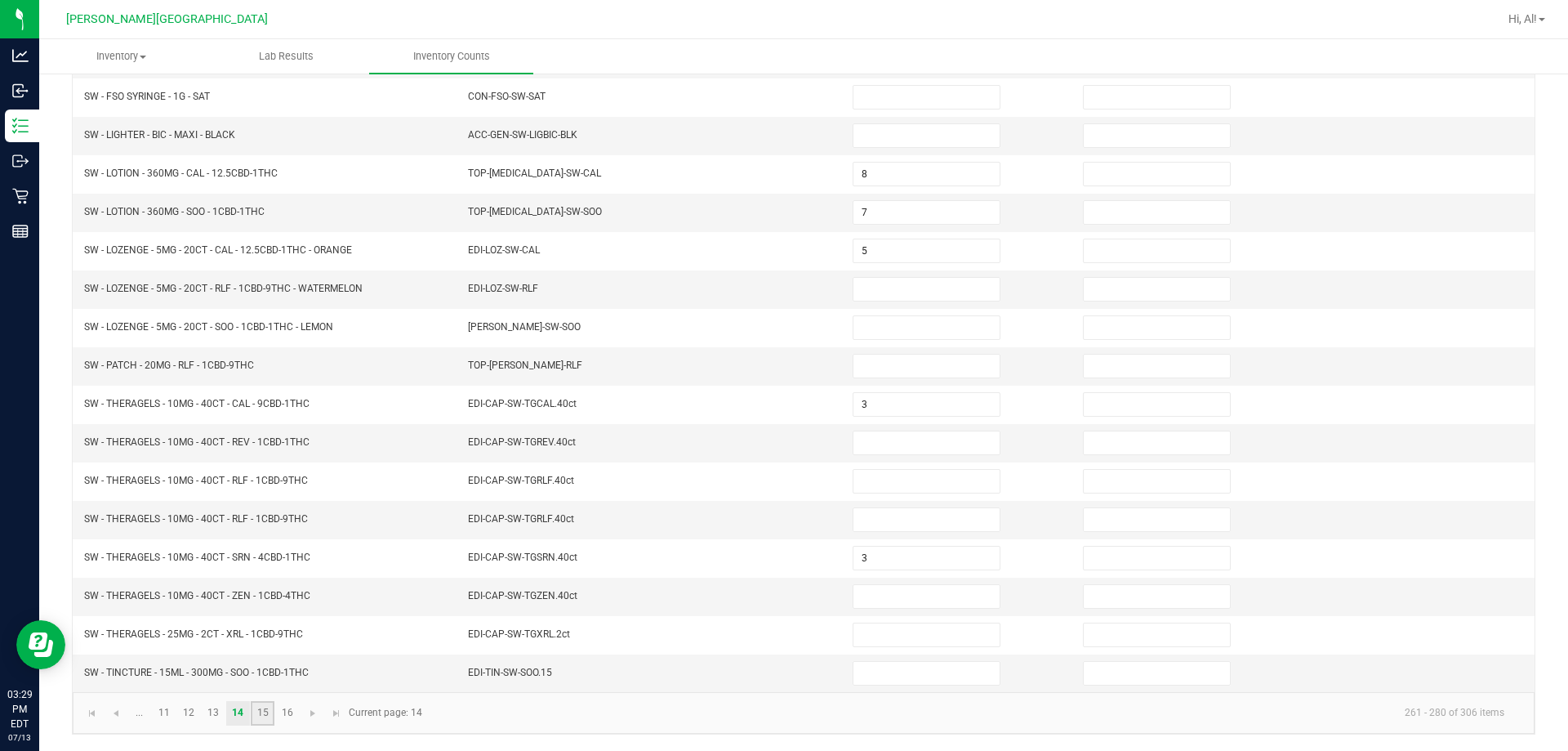 click on "15" 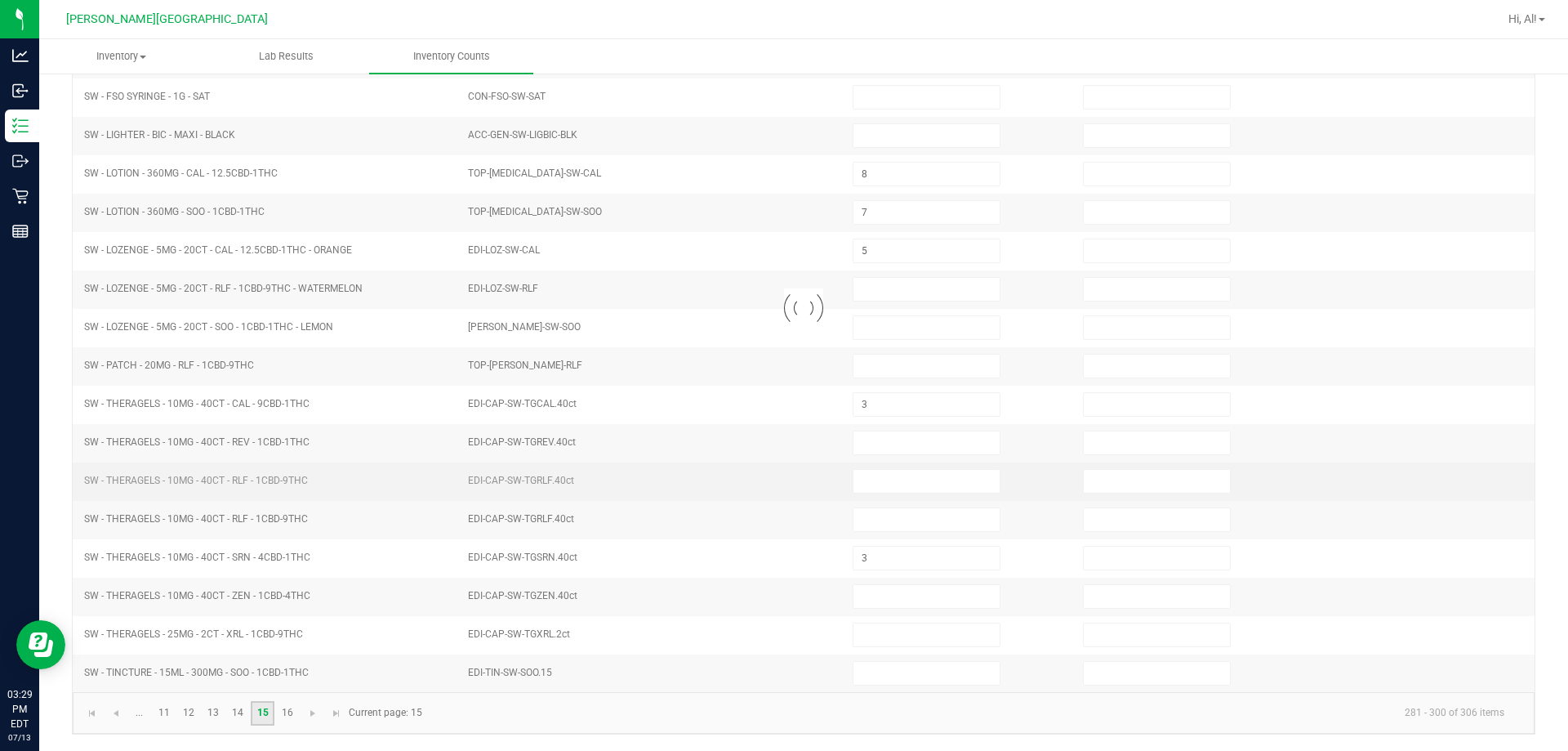 type on "8" 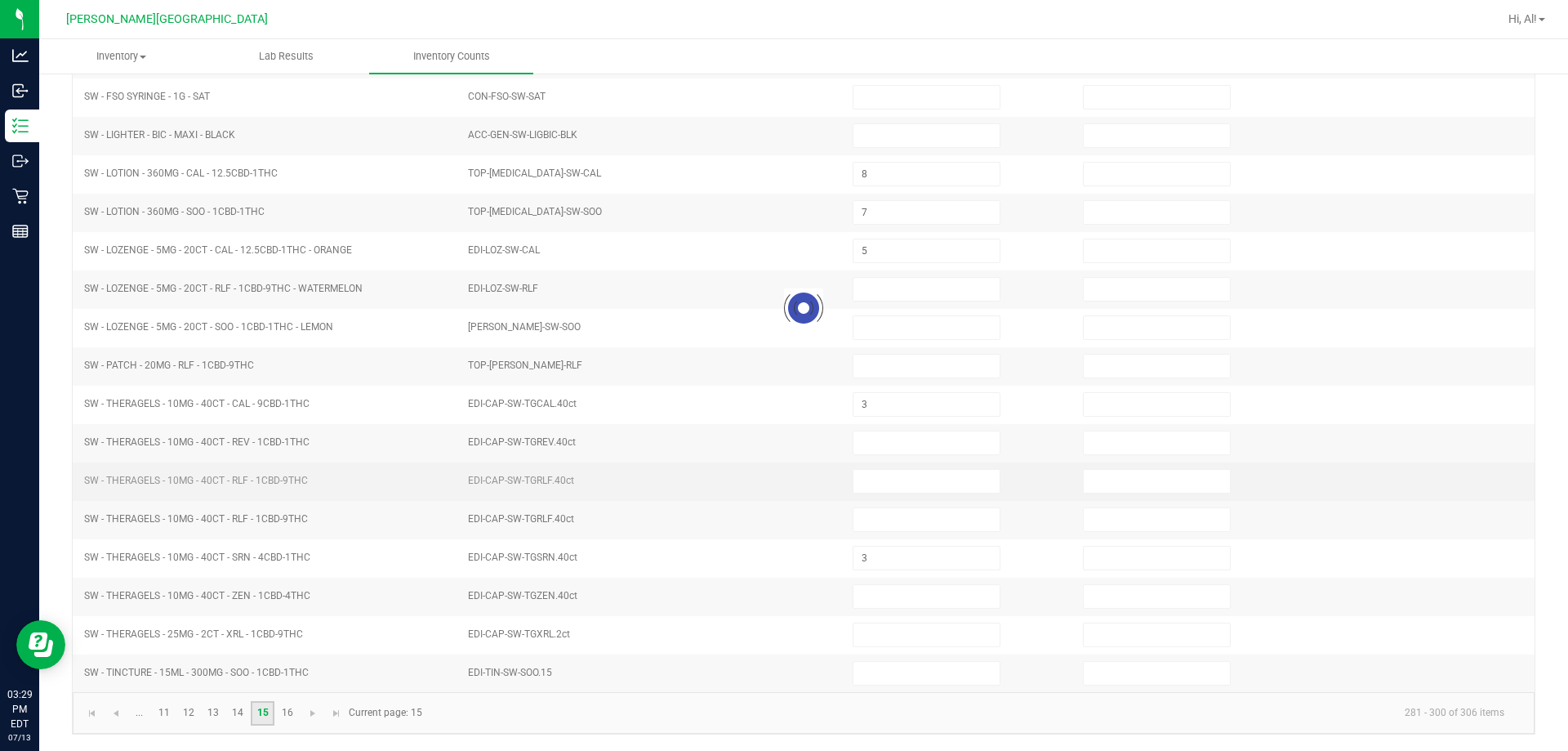 type on "10" 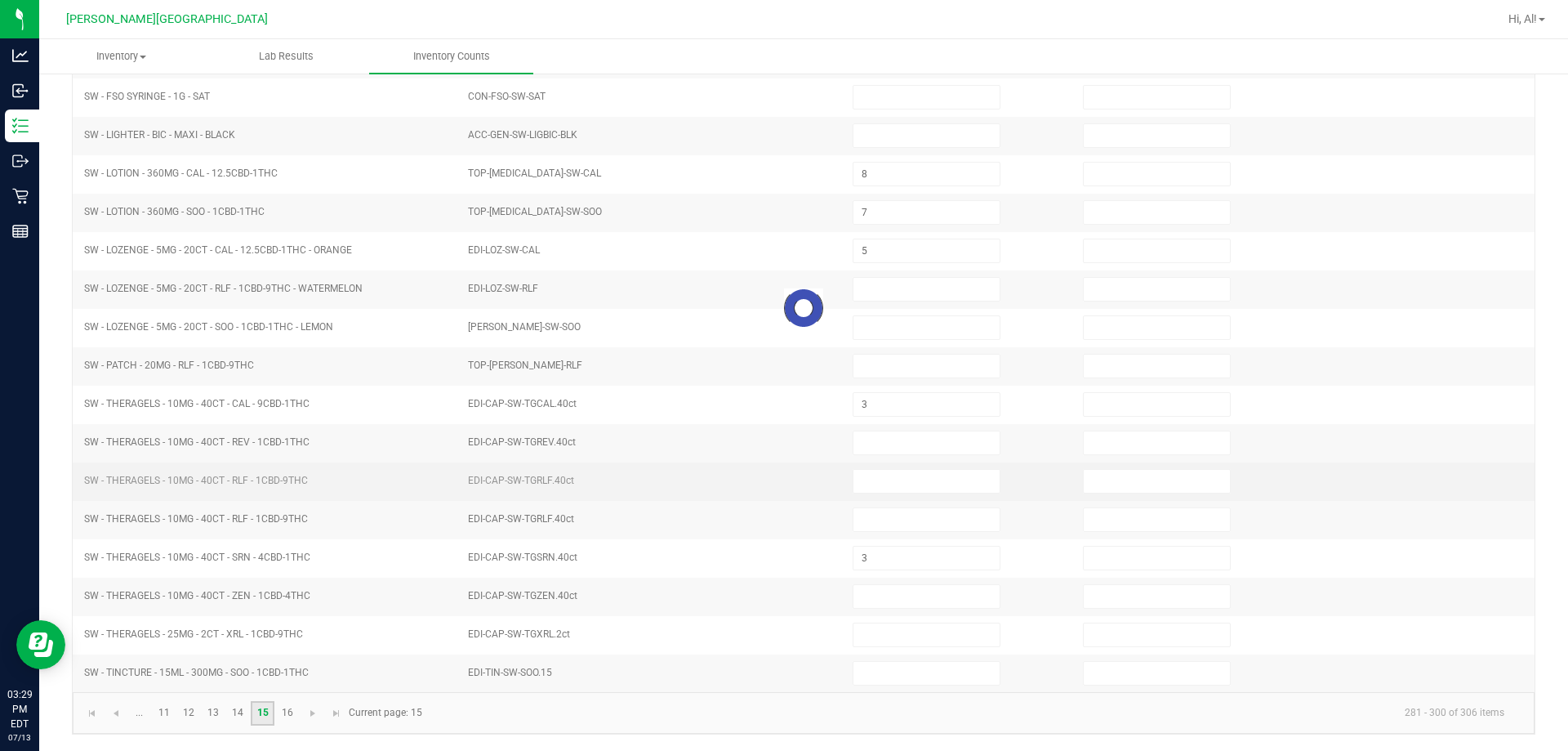 type 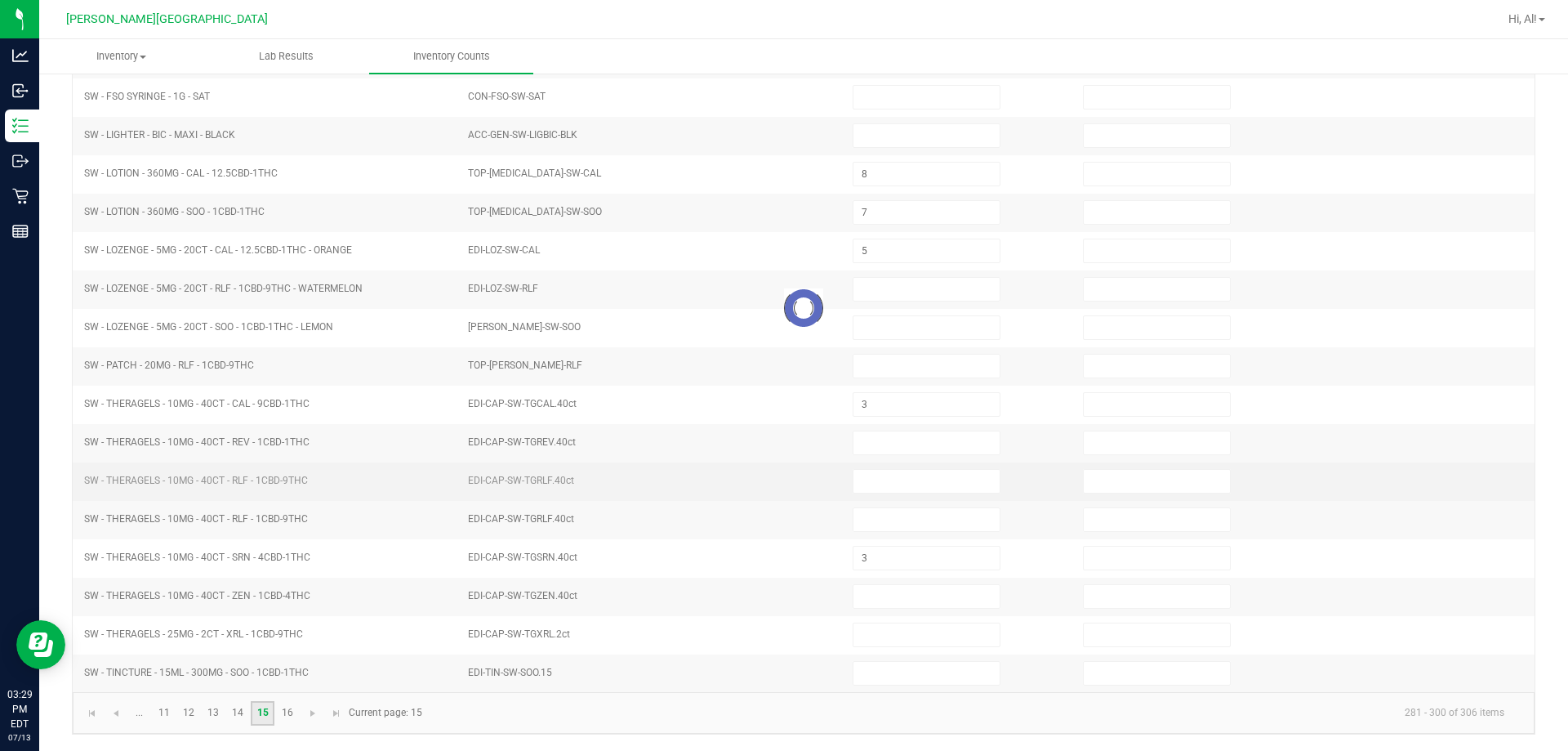type on "4" 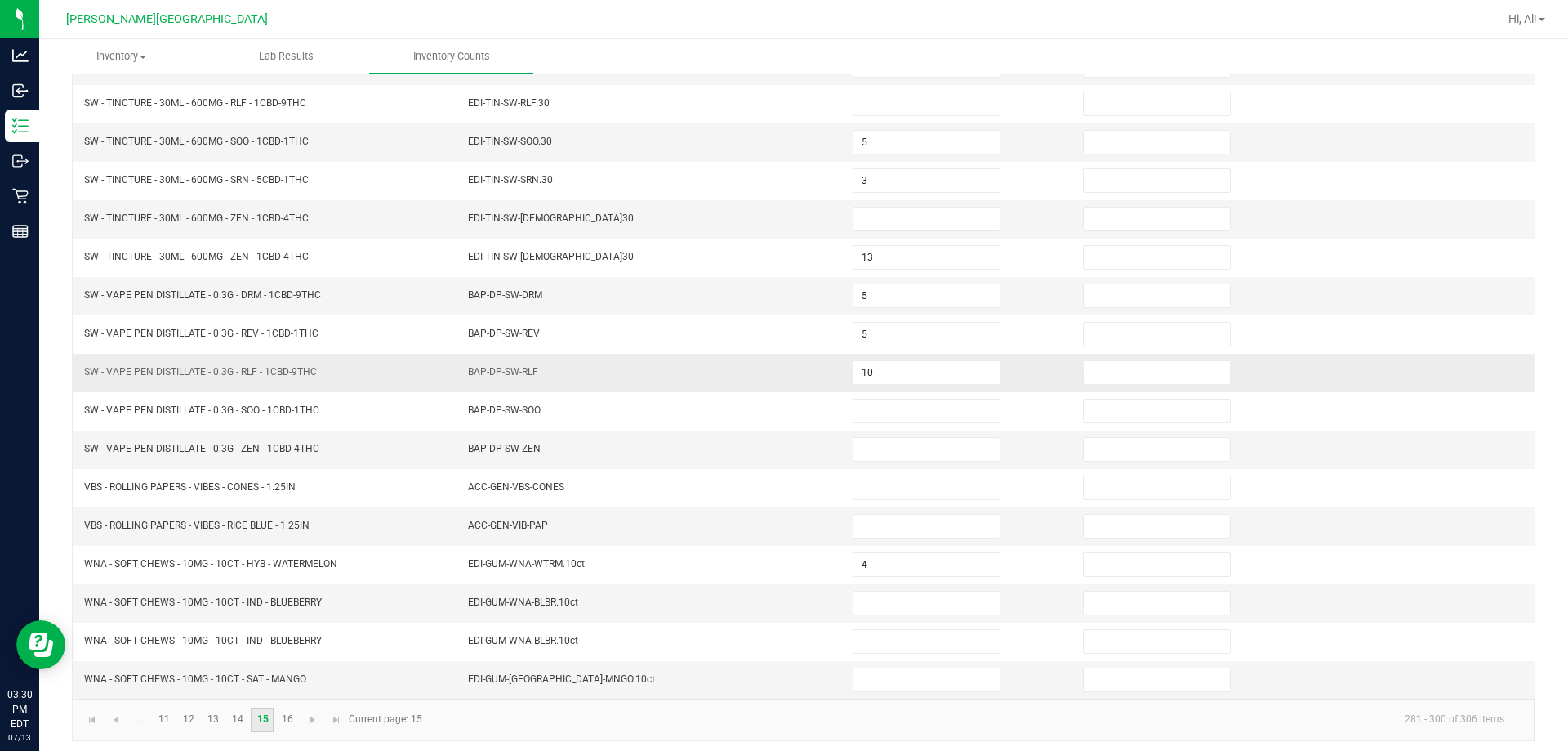 scroll, scrollTop: 339, scrollLeft: 0, axis: vertical 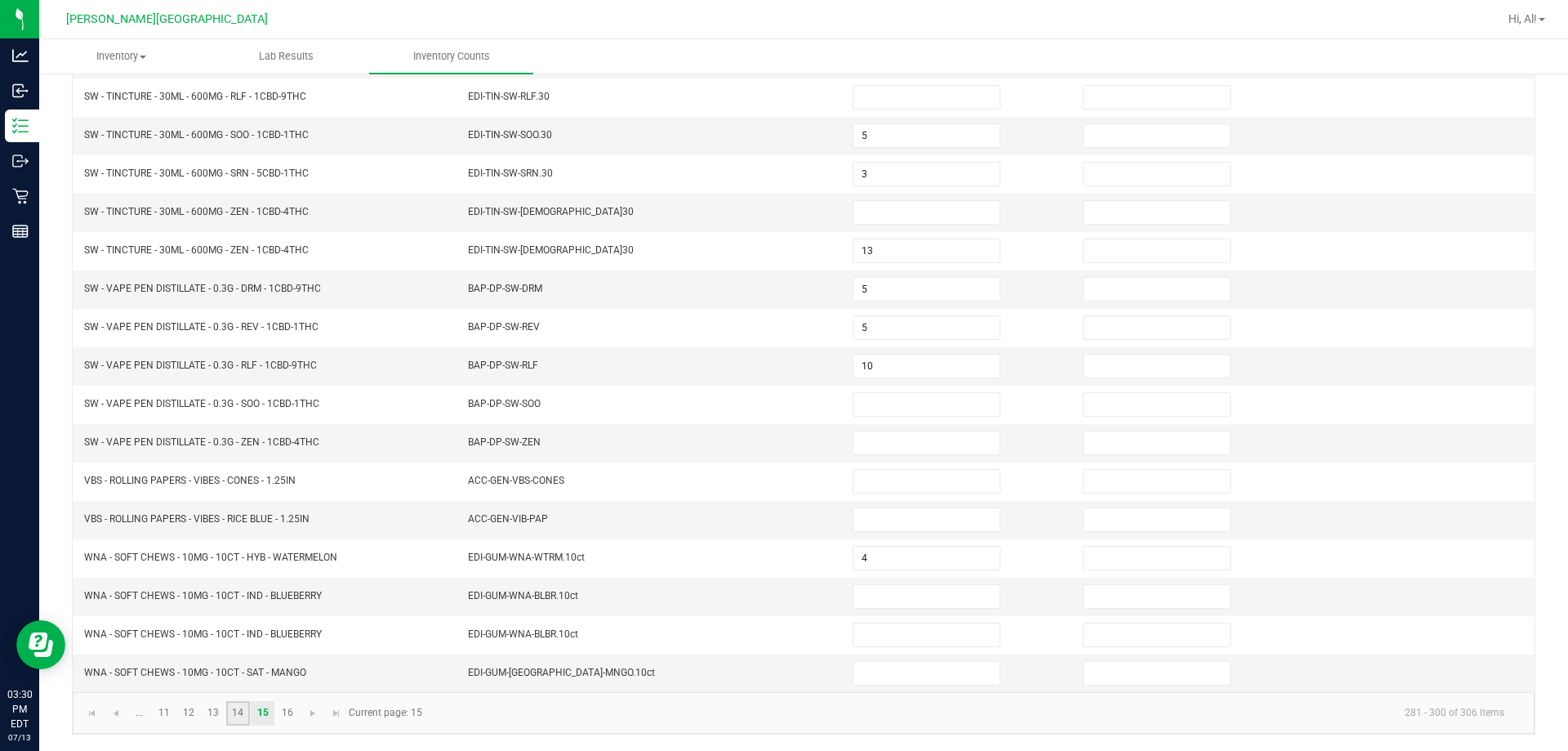 click on "14" 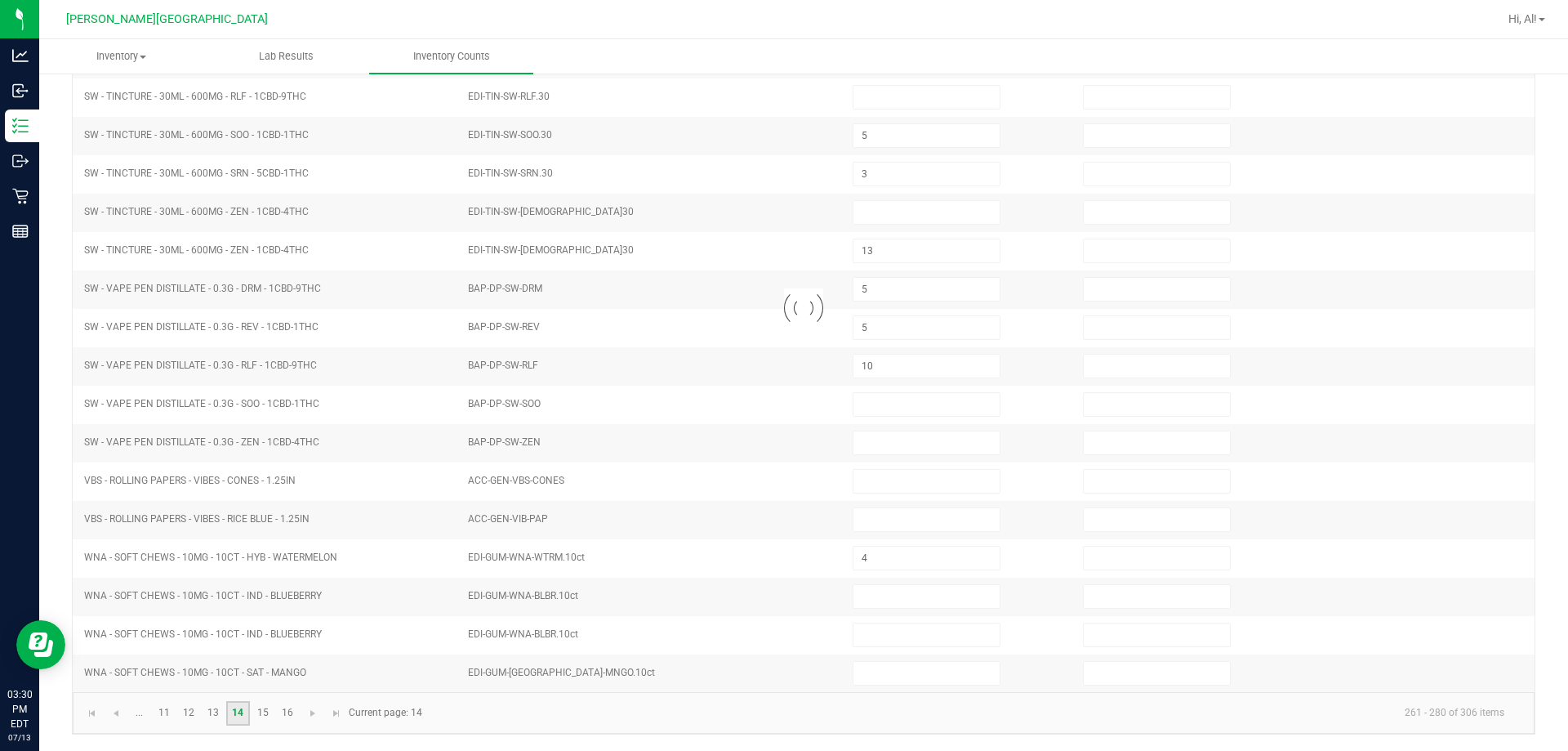type 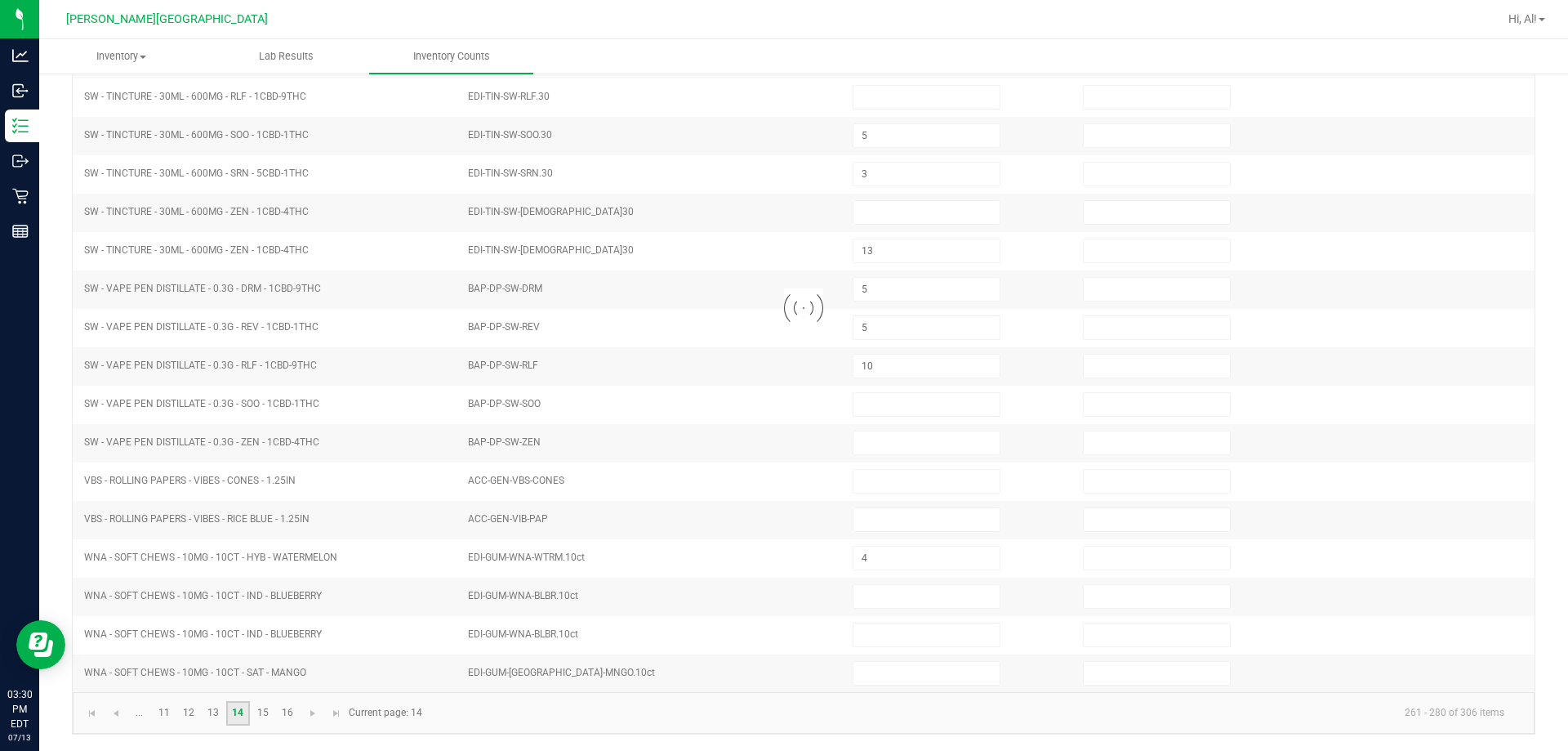 type 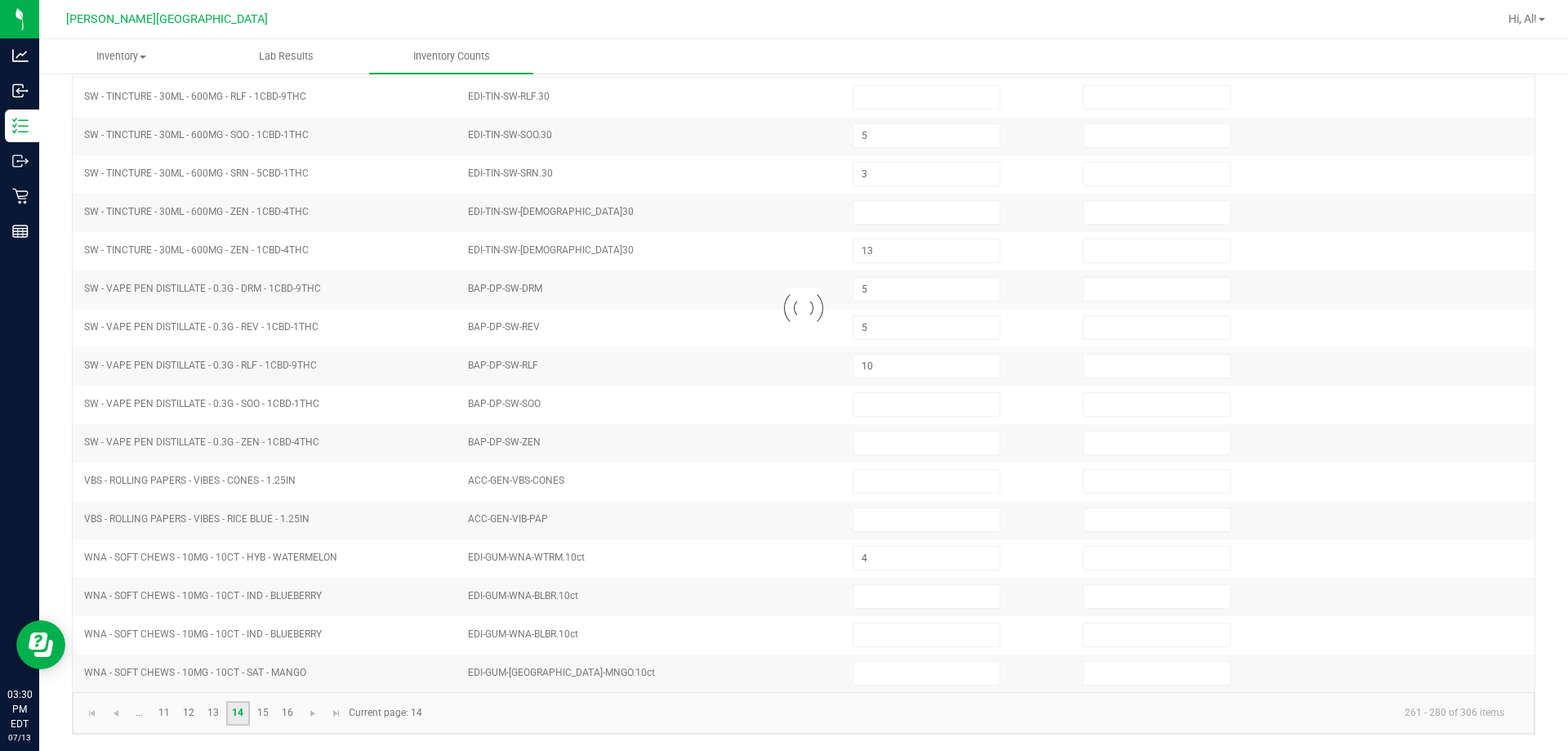 type on "8" 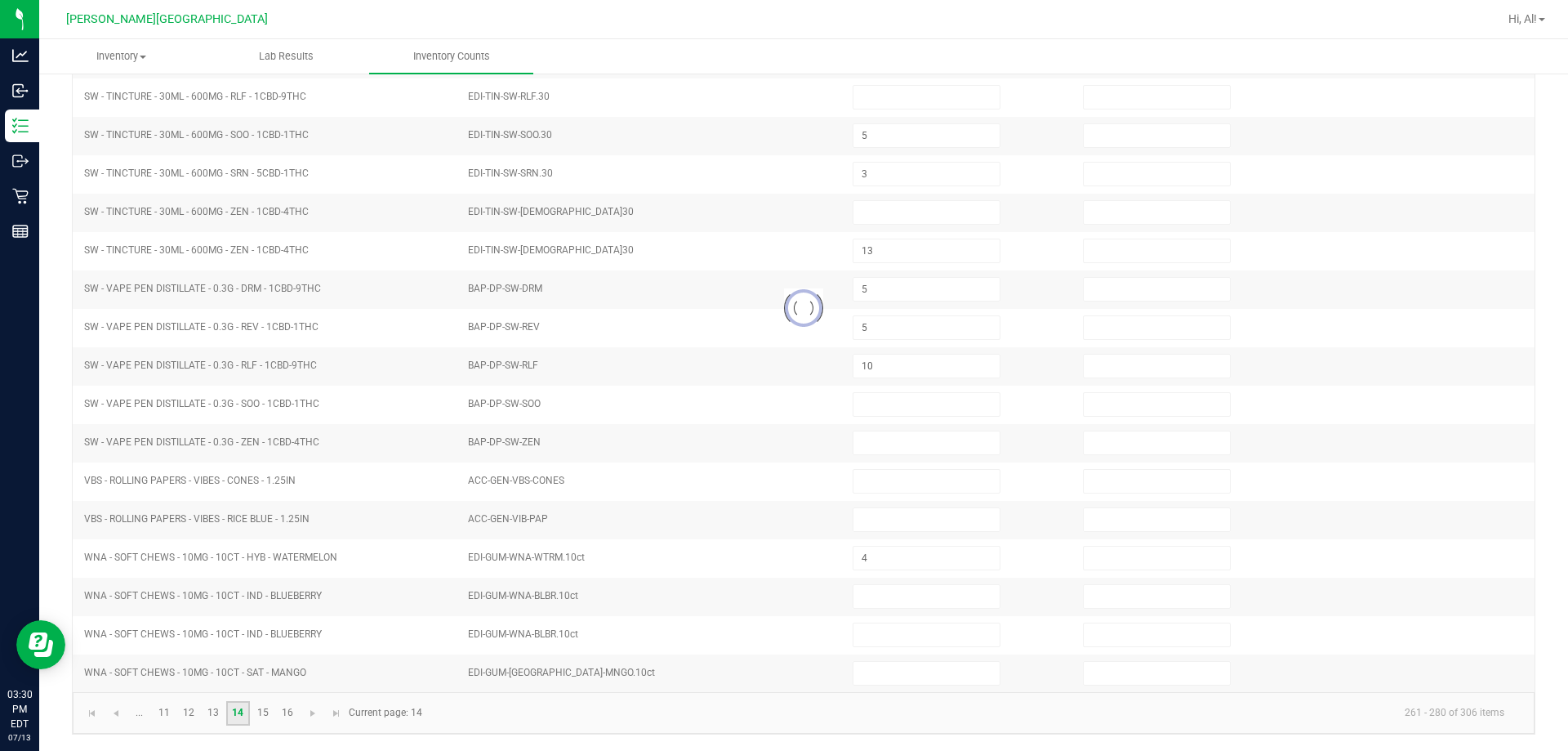 type 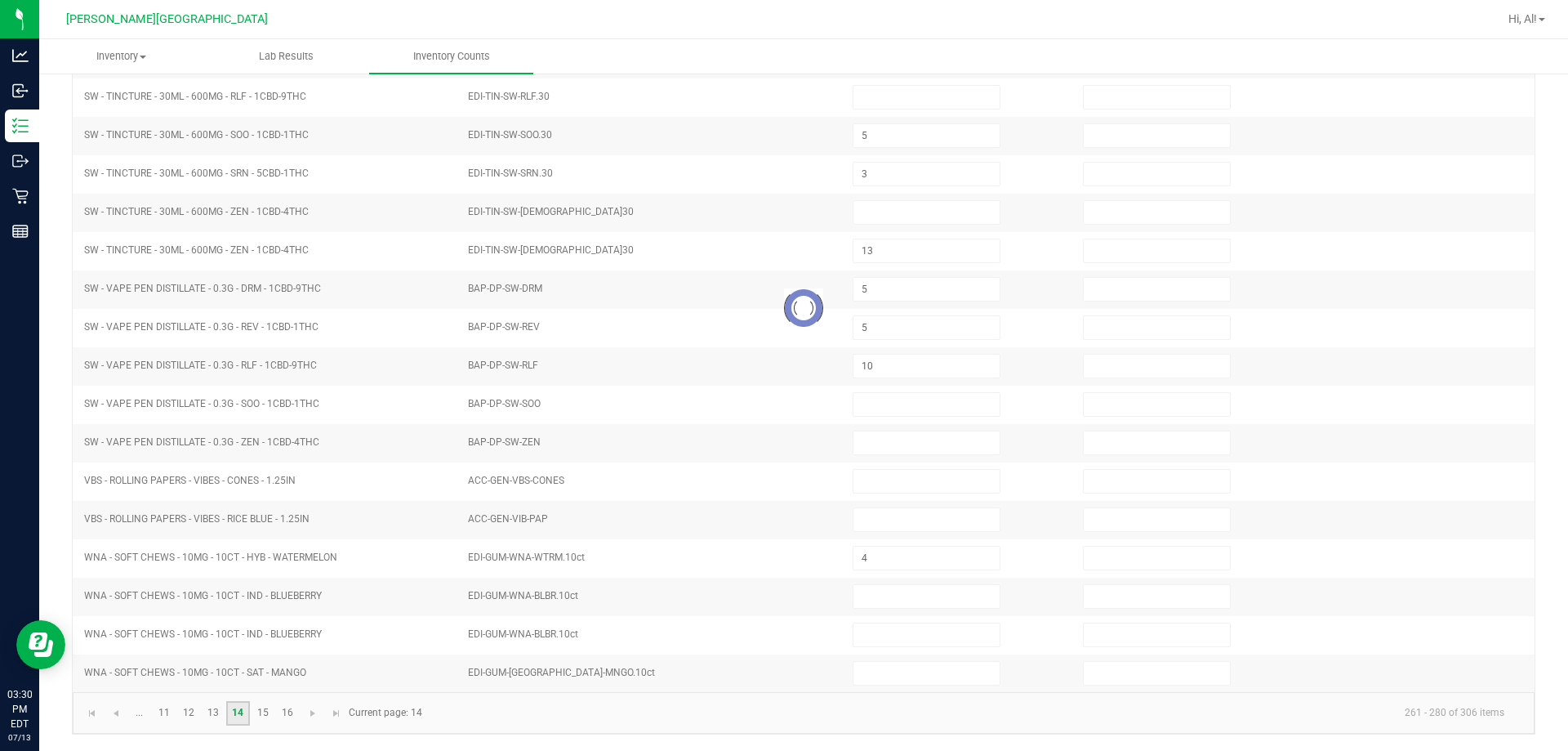 type on "3" 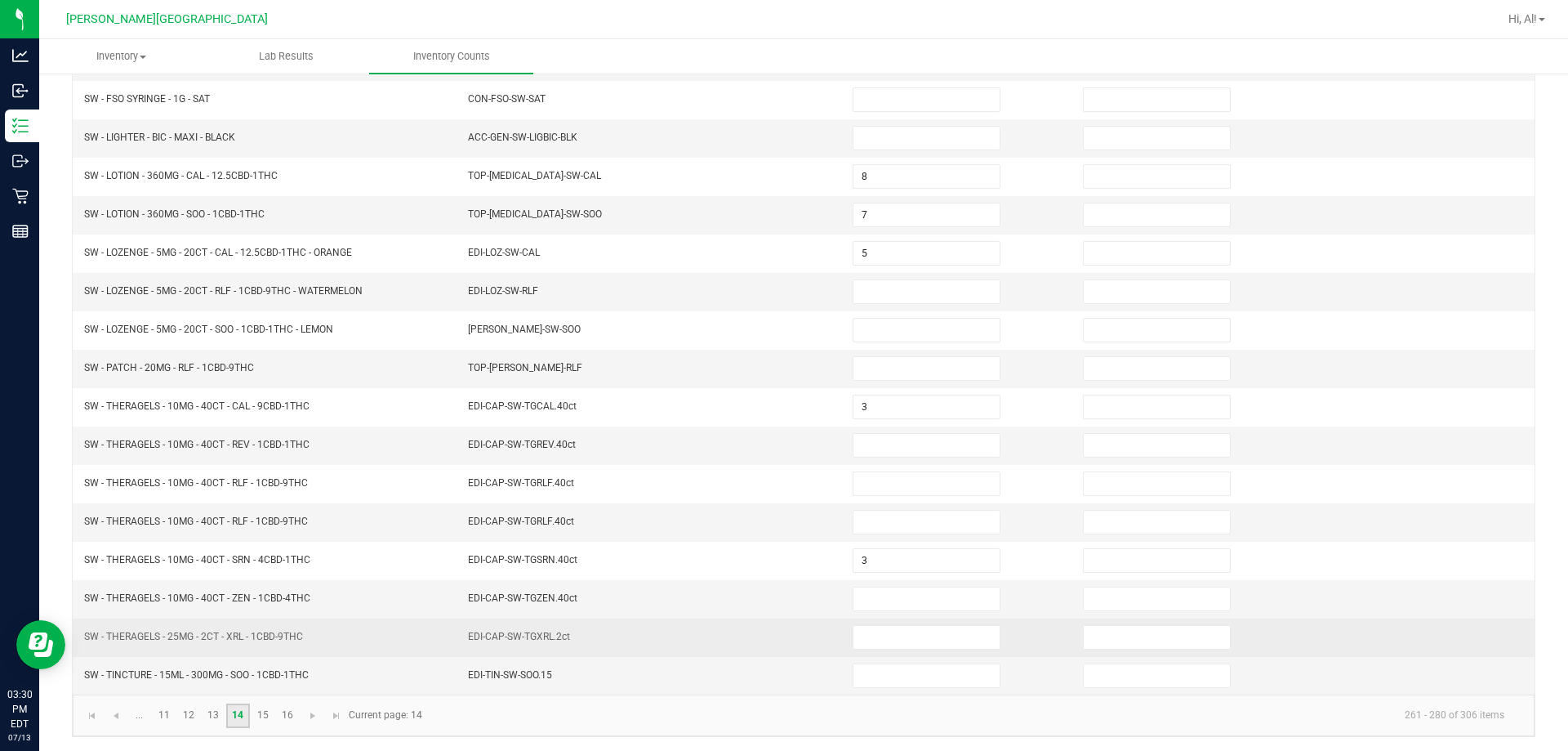 scroll, scrollTop: 339, scrollLeft: 0, axis: vertical 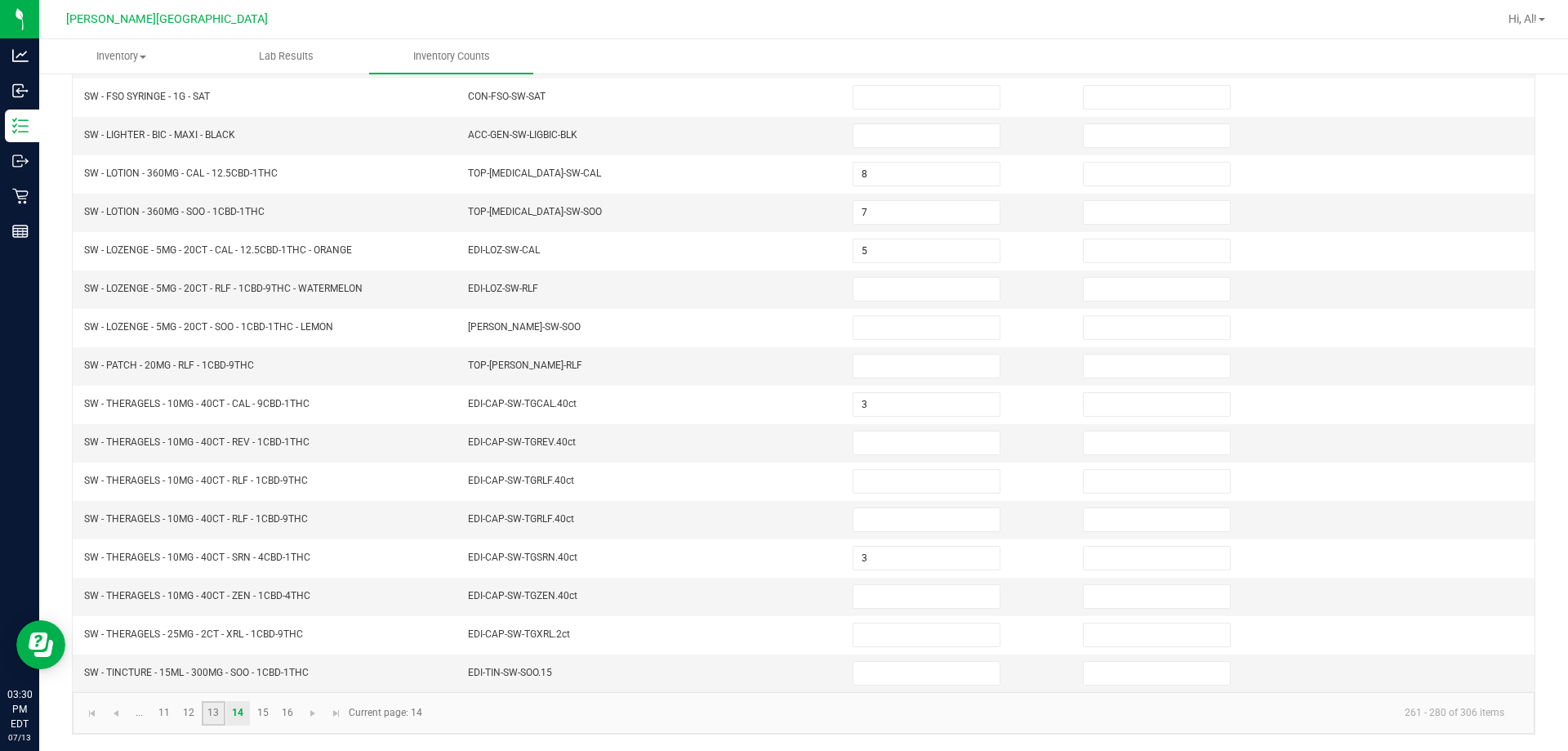 click on "13" 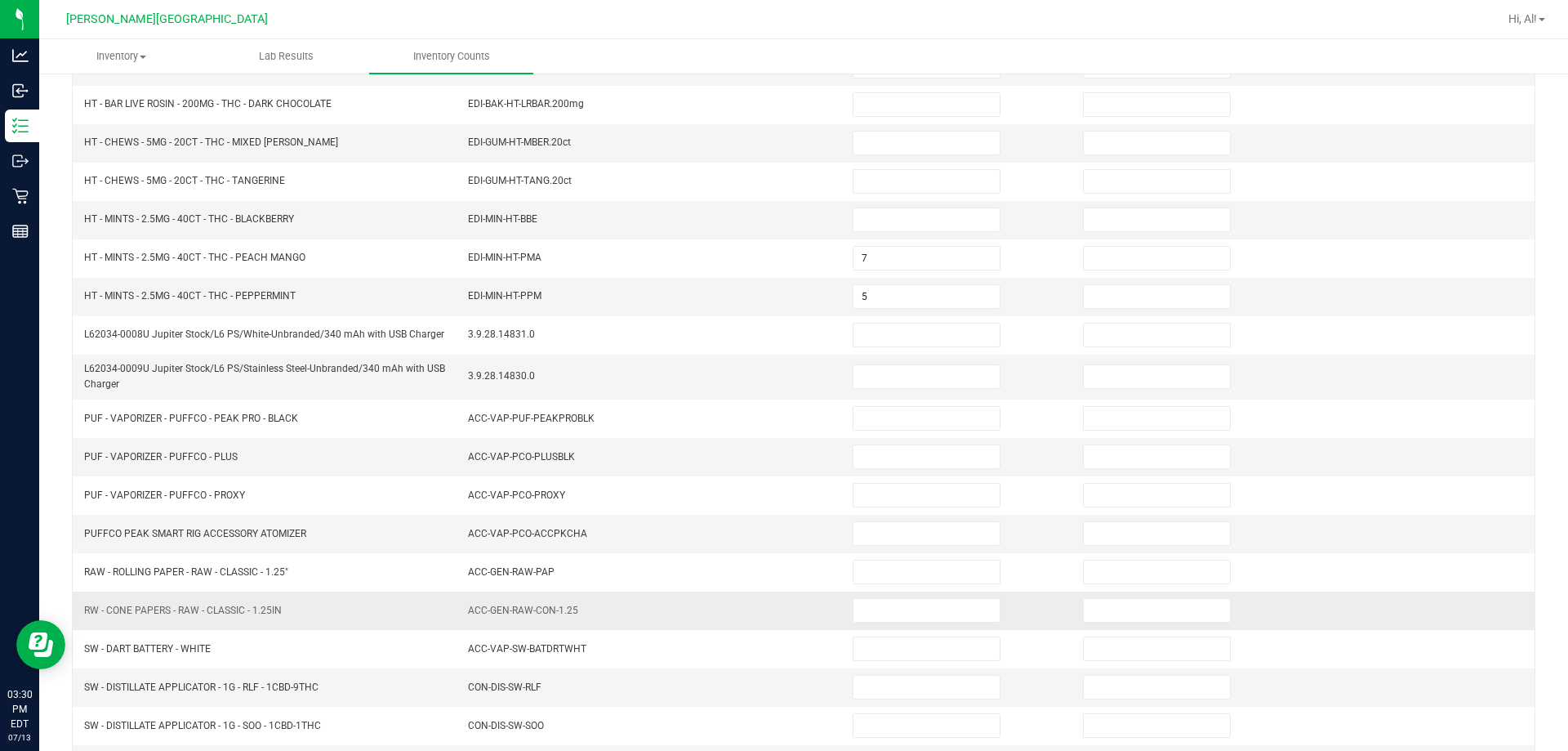 scroll, scrollTop: 176, scrollLeft: 0, axis: vertical 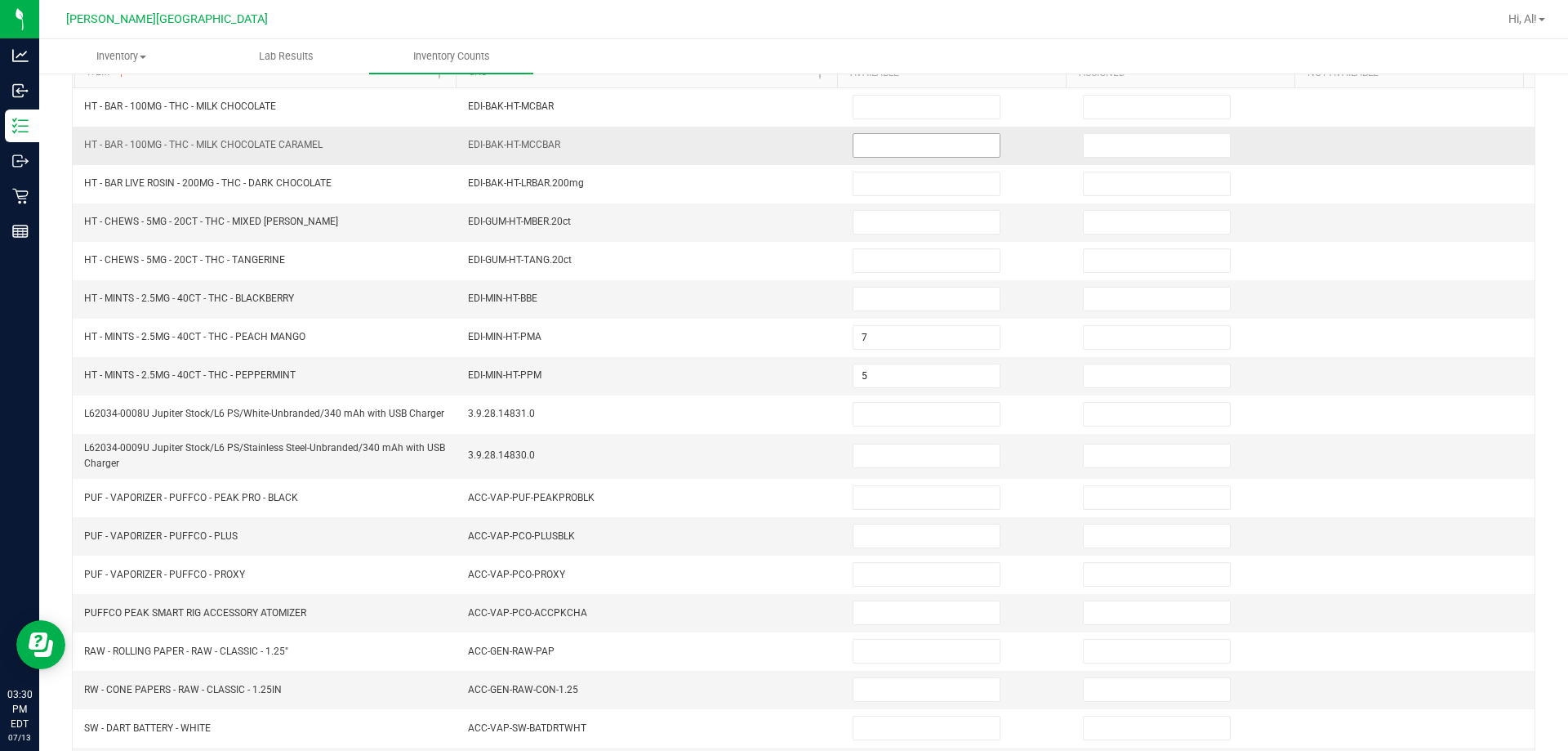 click at bounding box center [926, 145] 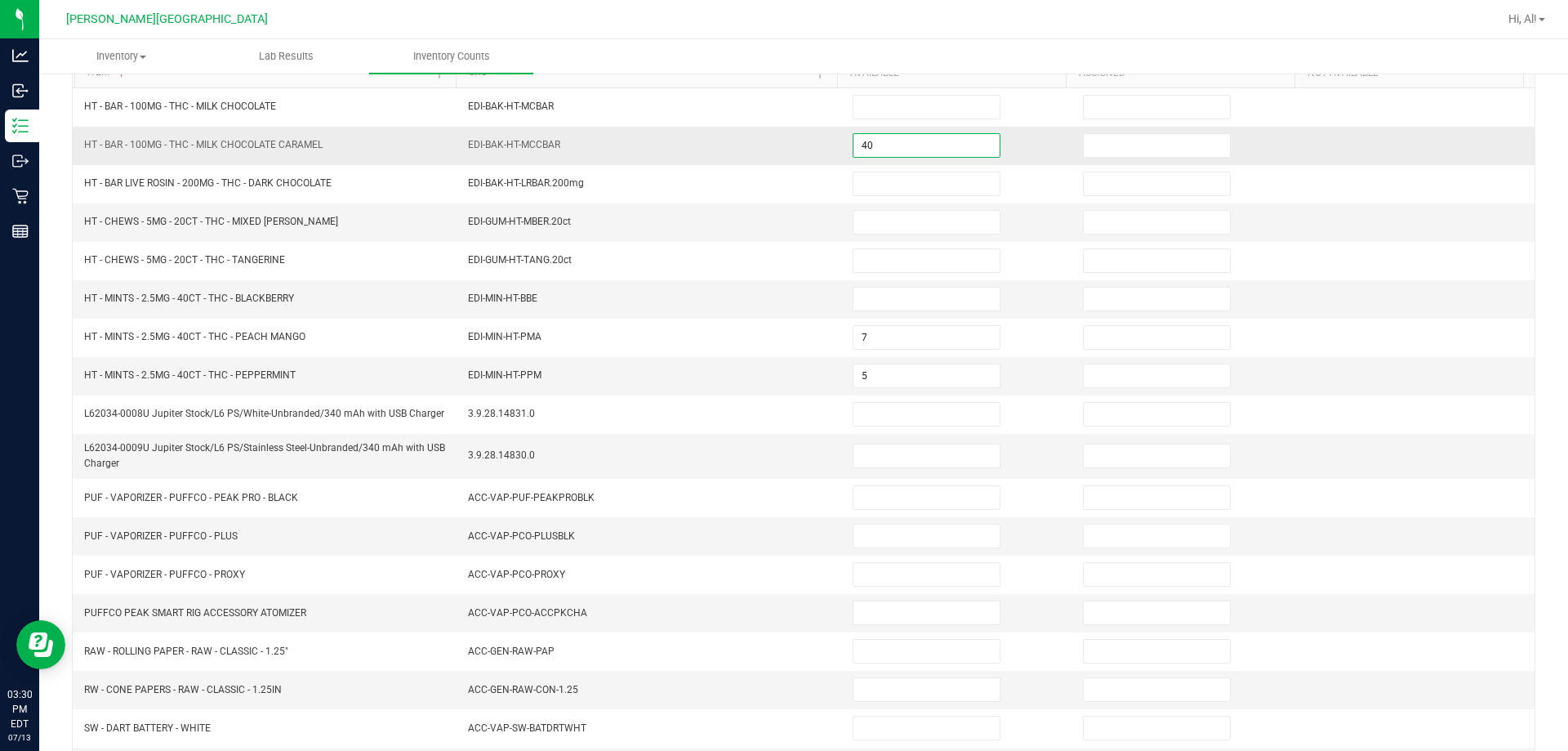 type on "40" 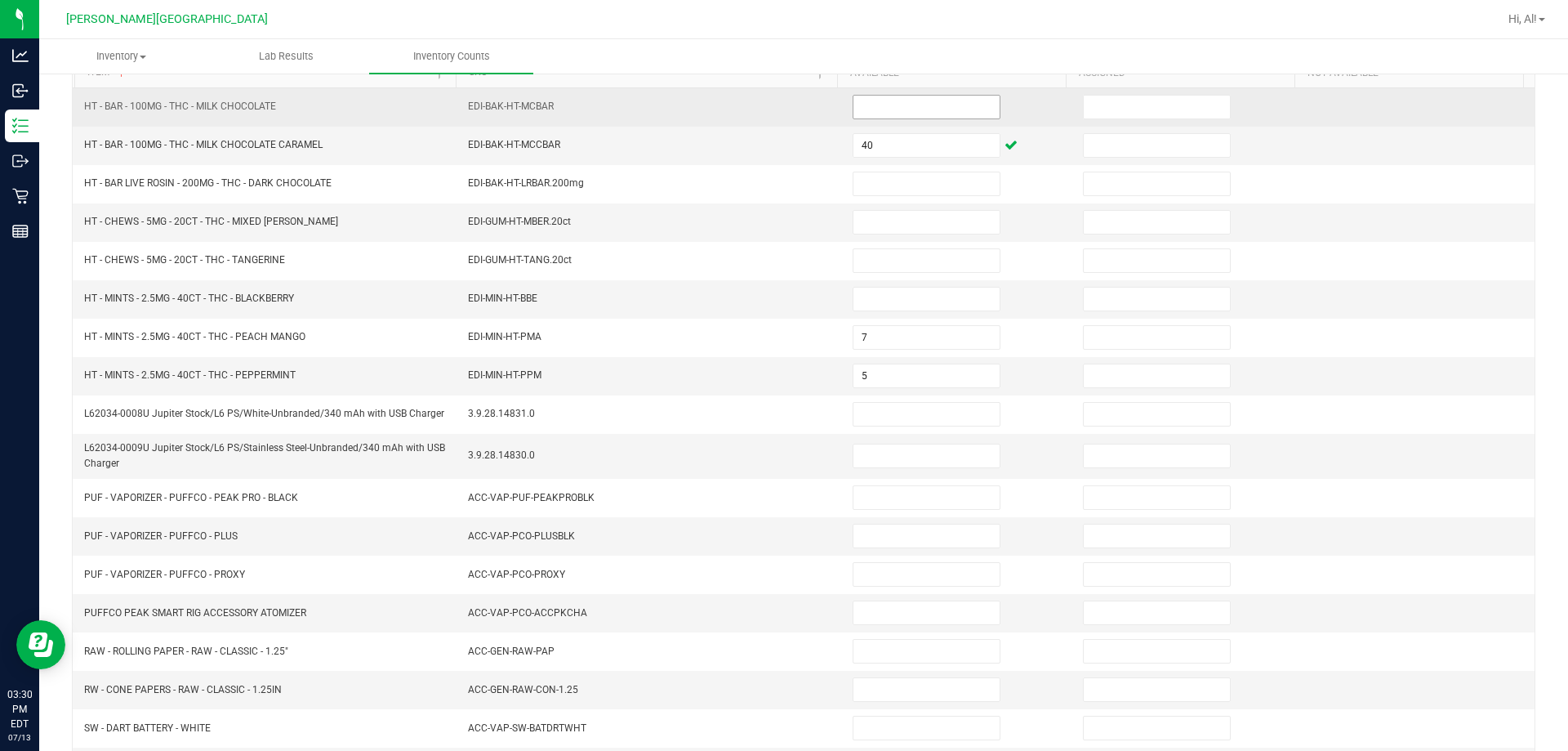 click at bounding box center [926, 107] 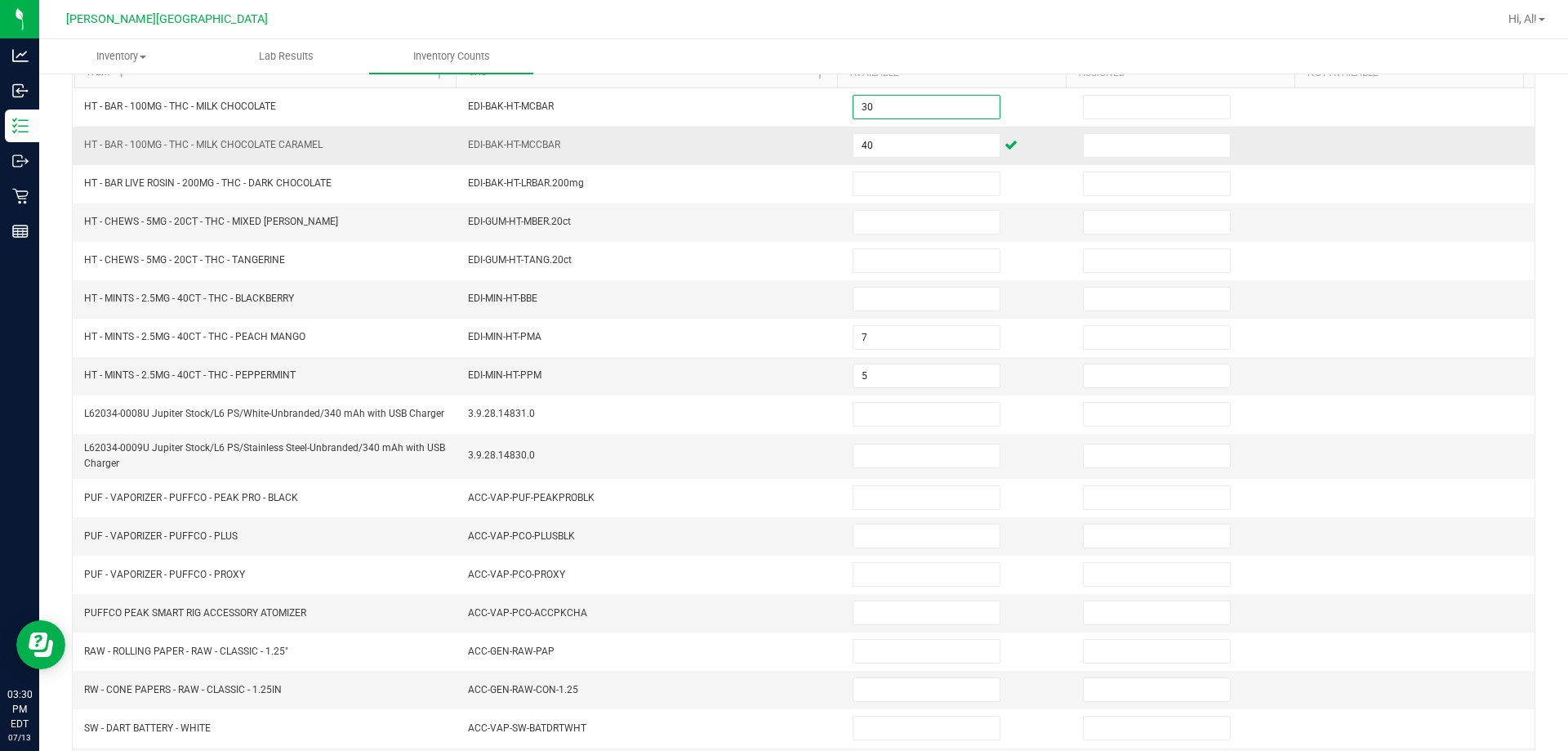 type on "30" 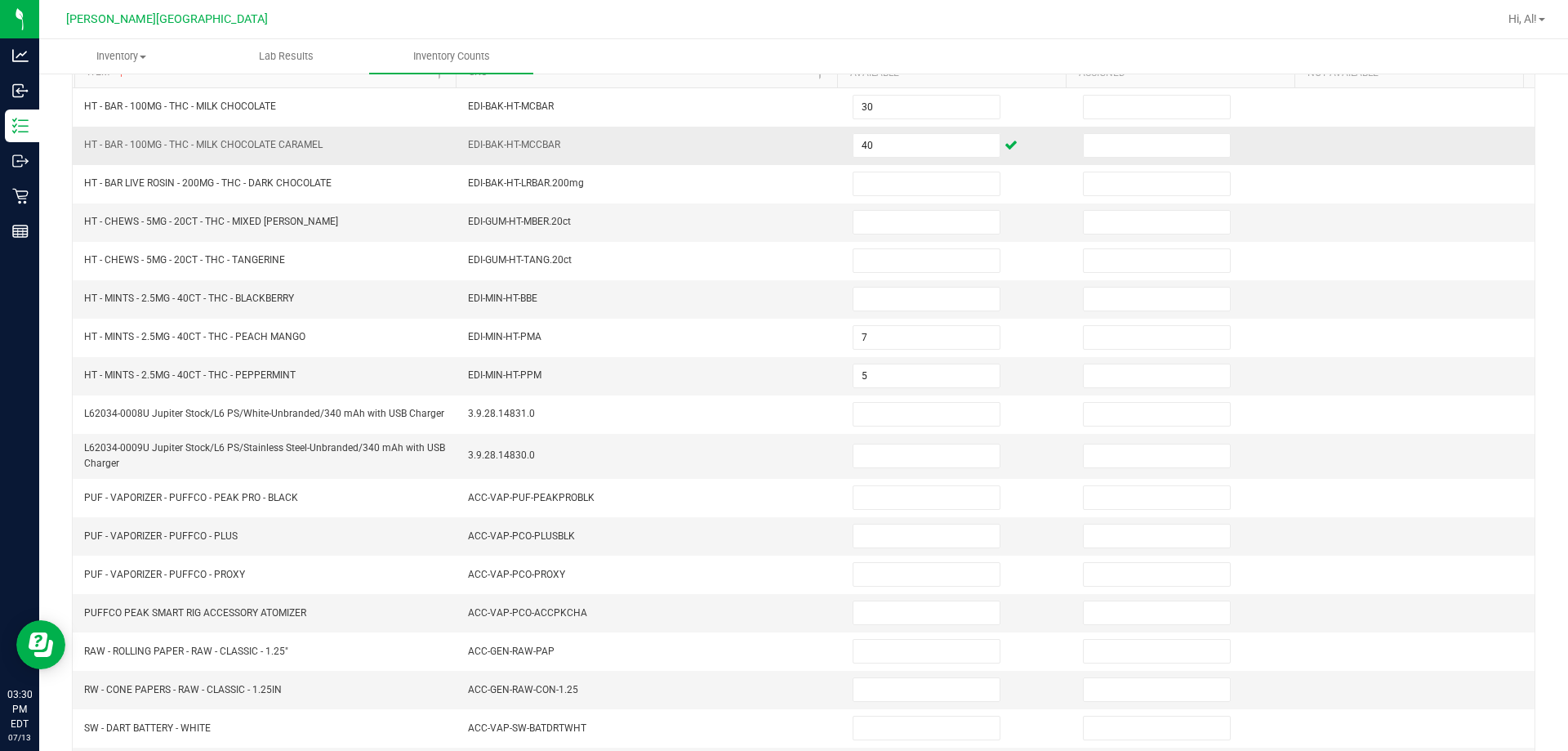 click on "EDI-BAK-HT-MCCBAR" at bounding box center (650, 145) 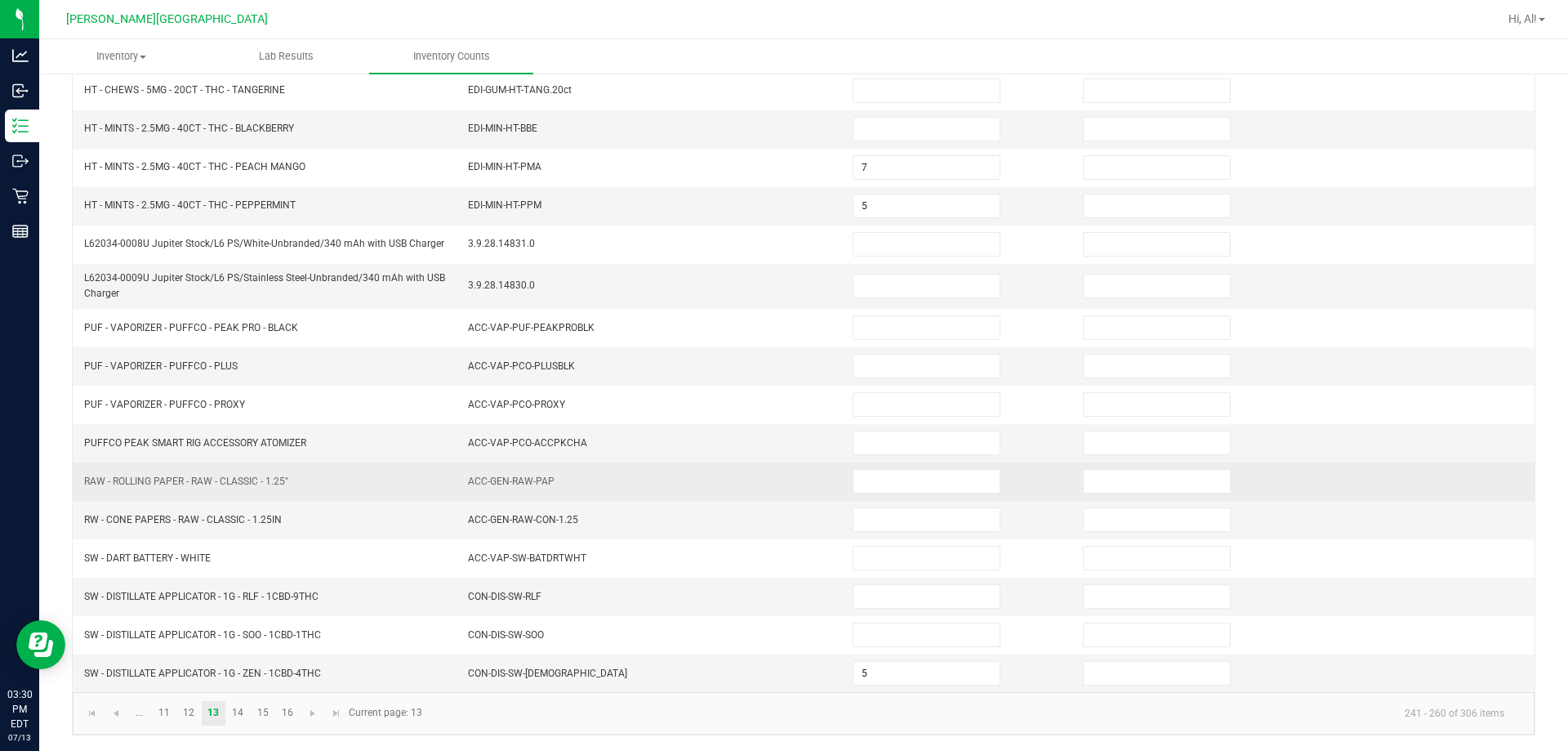 scroll, scrollTop: 346, scrollLeft: 0, axis: vertical 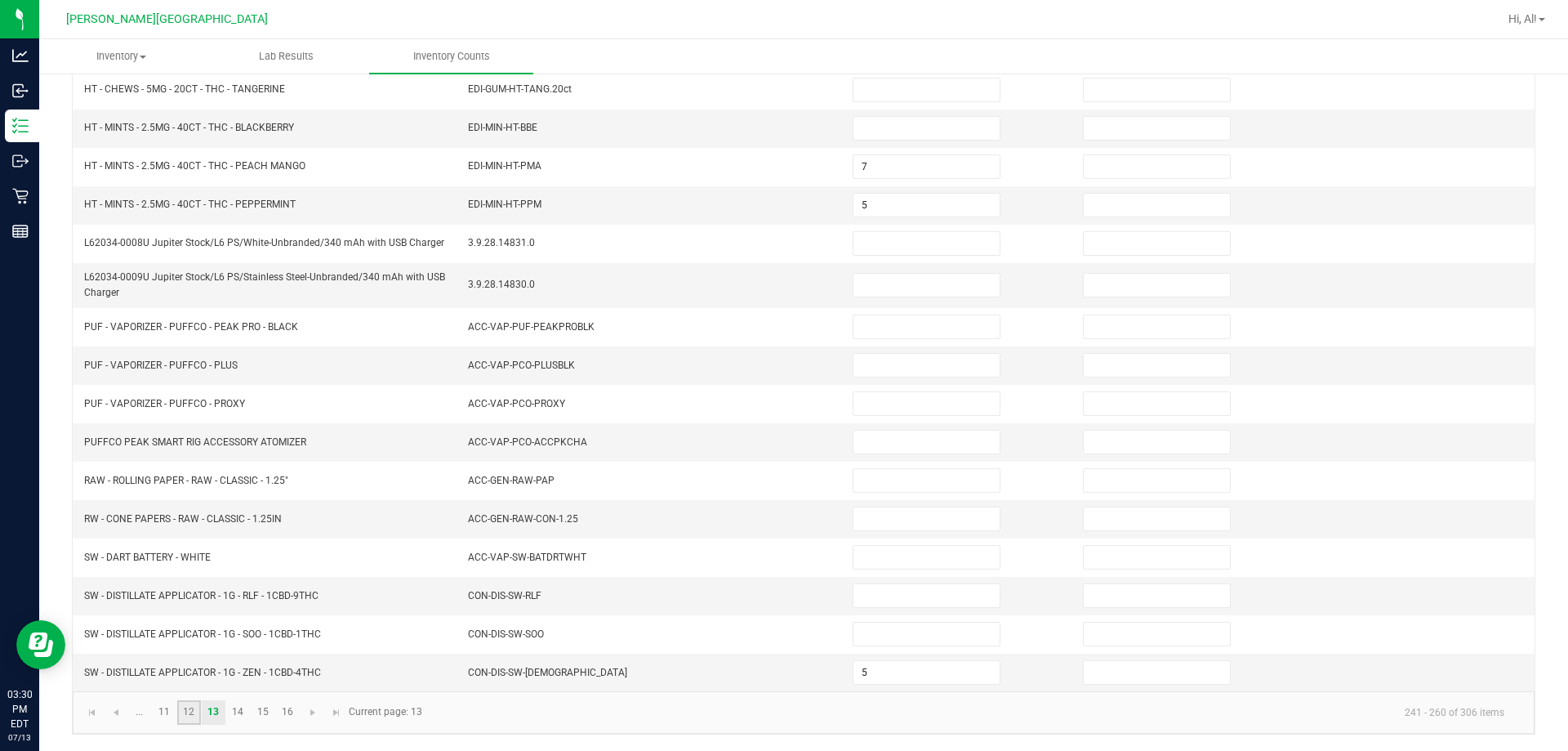 click on "12" 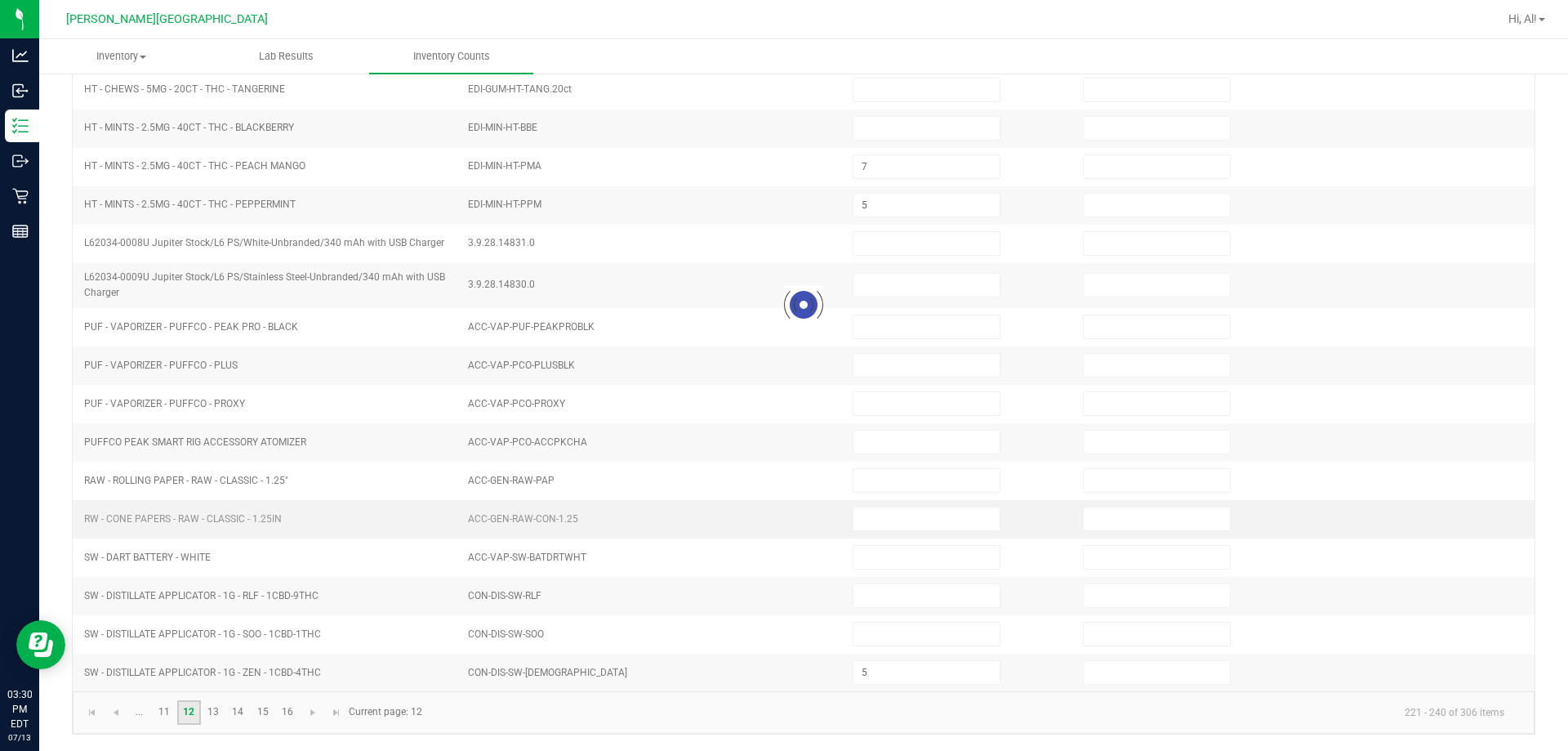 type 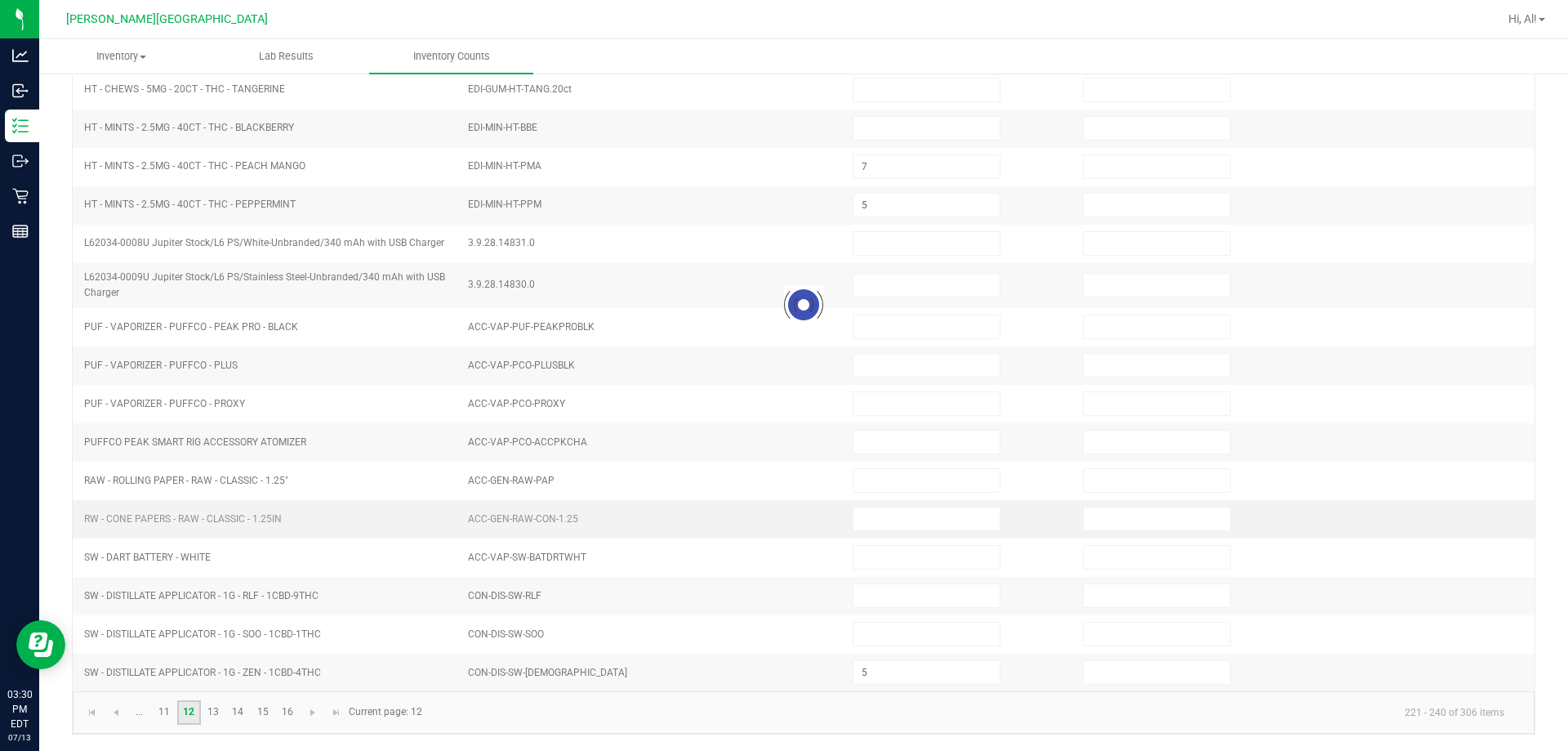 type 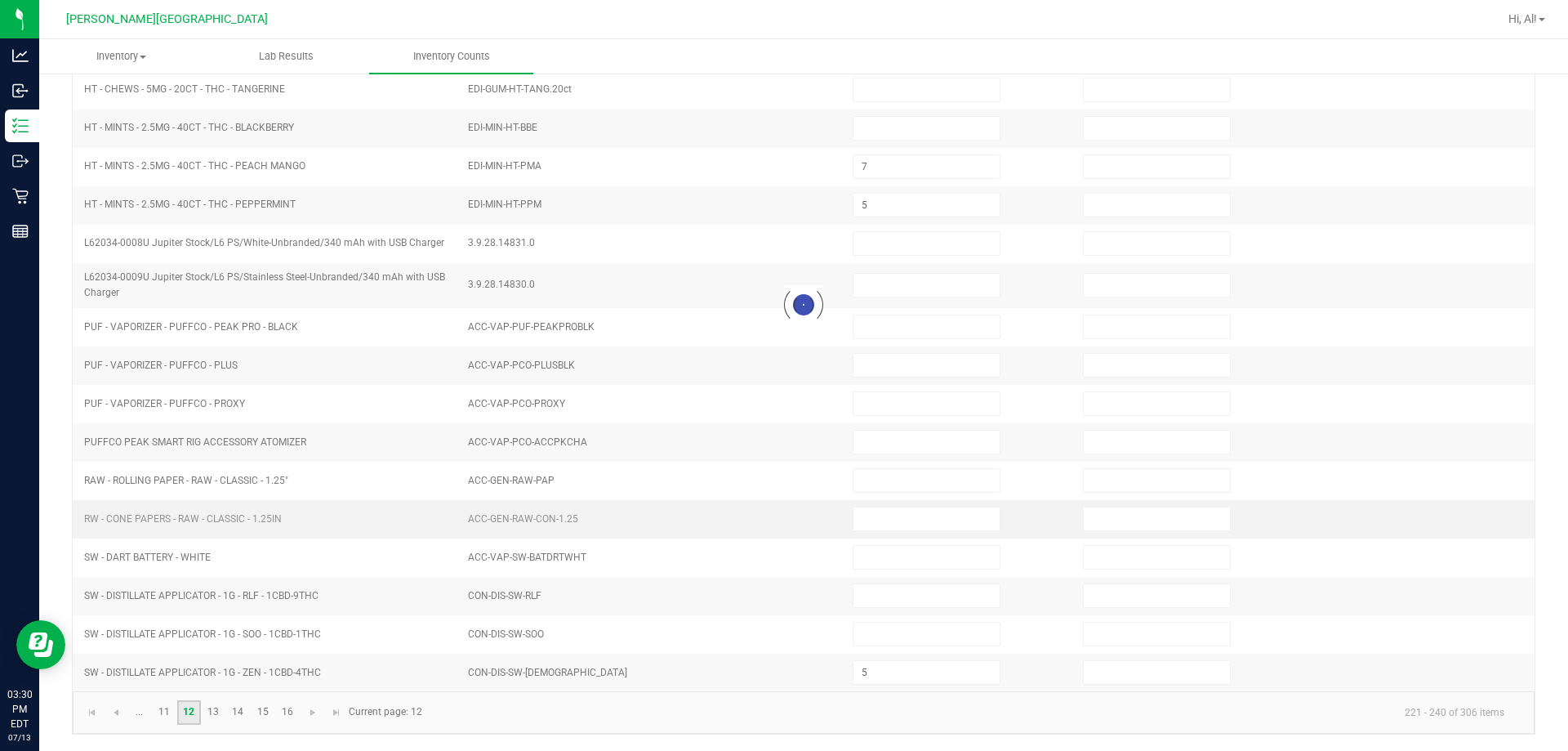 type 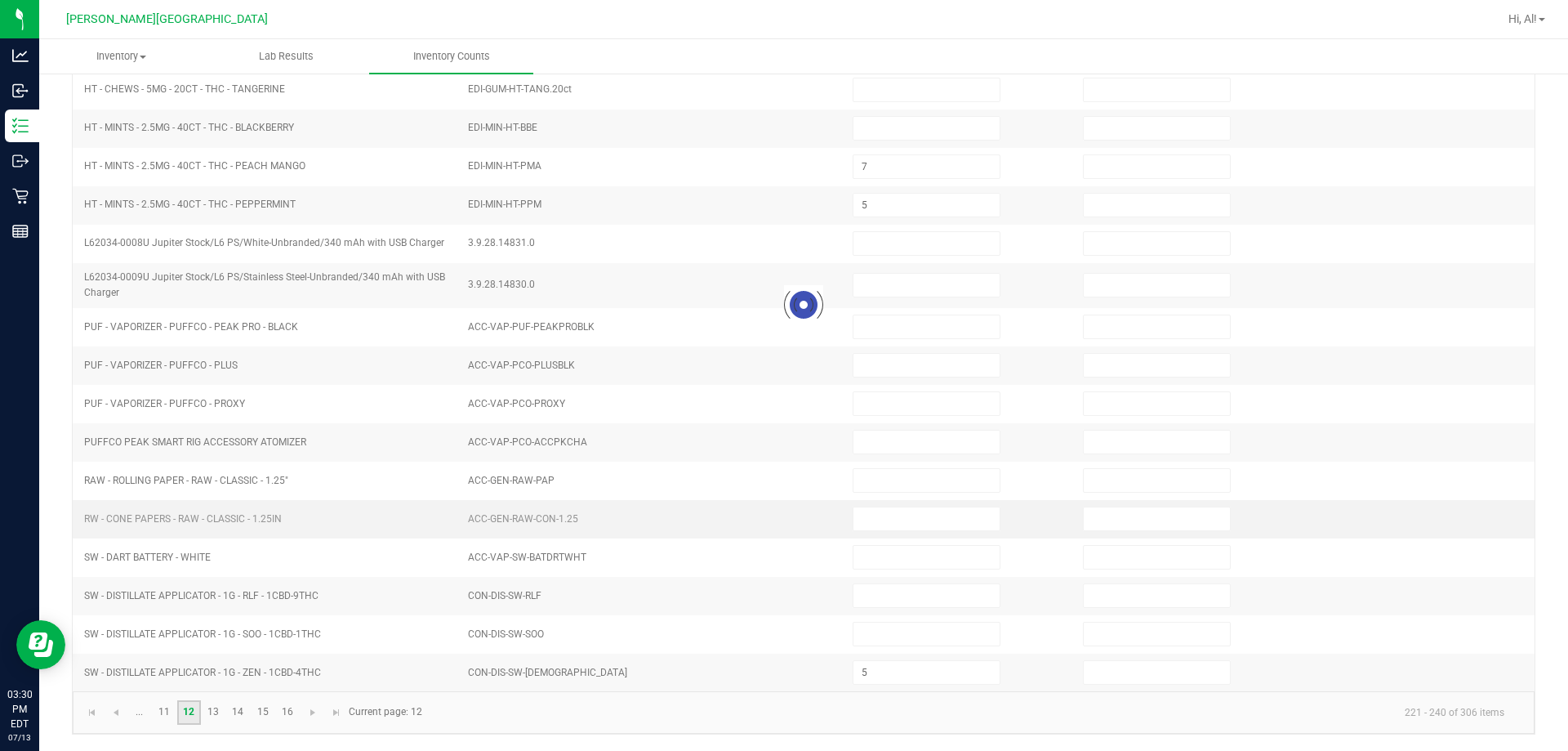 type 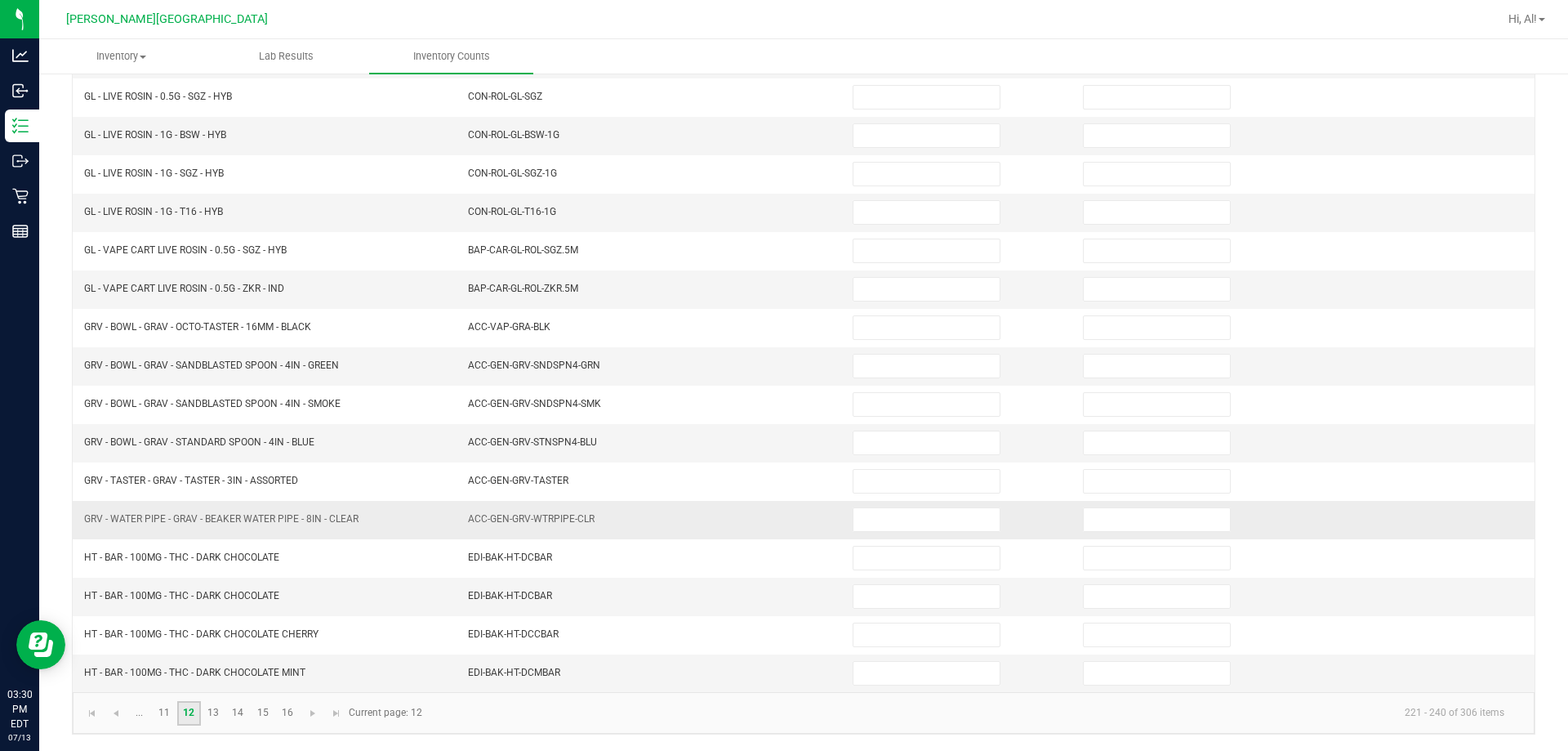 scroll, scrollTop: 339, scrollLeft: 0, axis: vertical 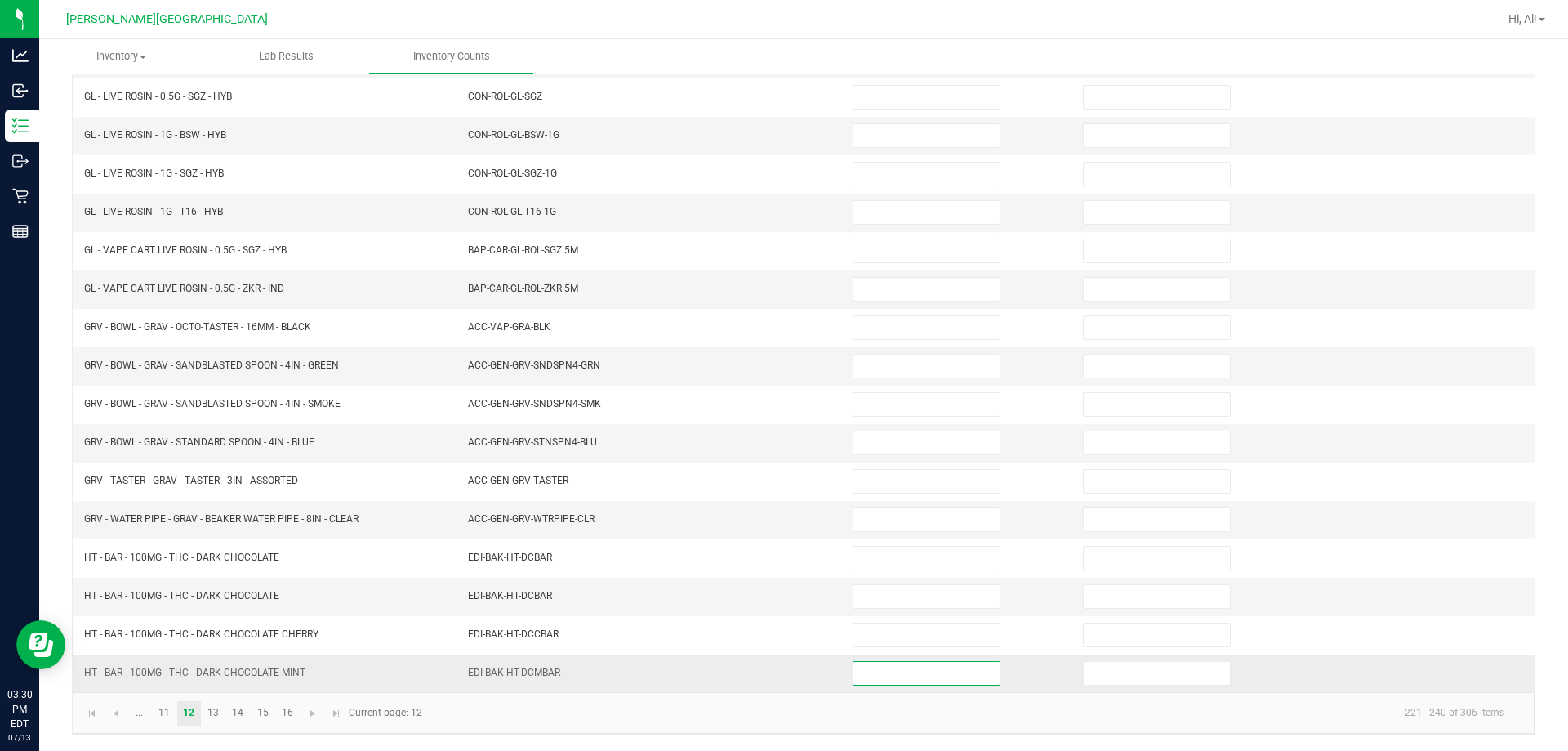 click at bounding box center (926, 673) 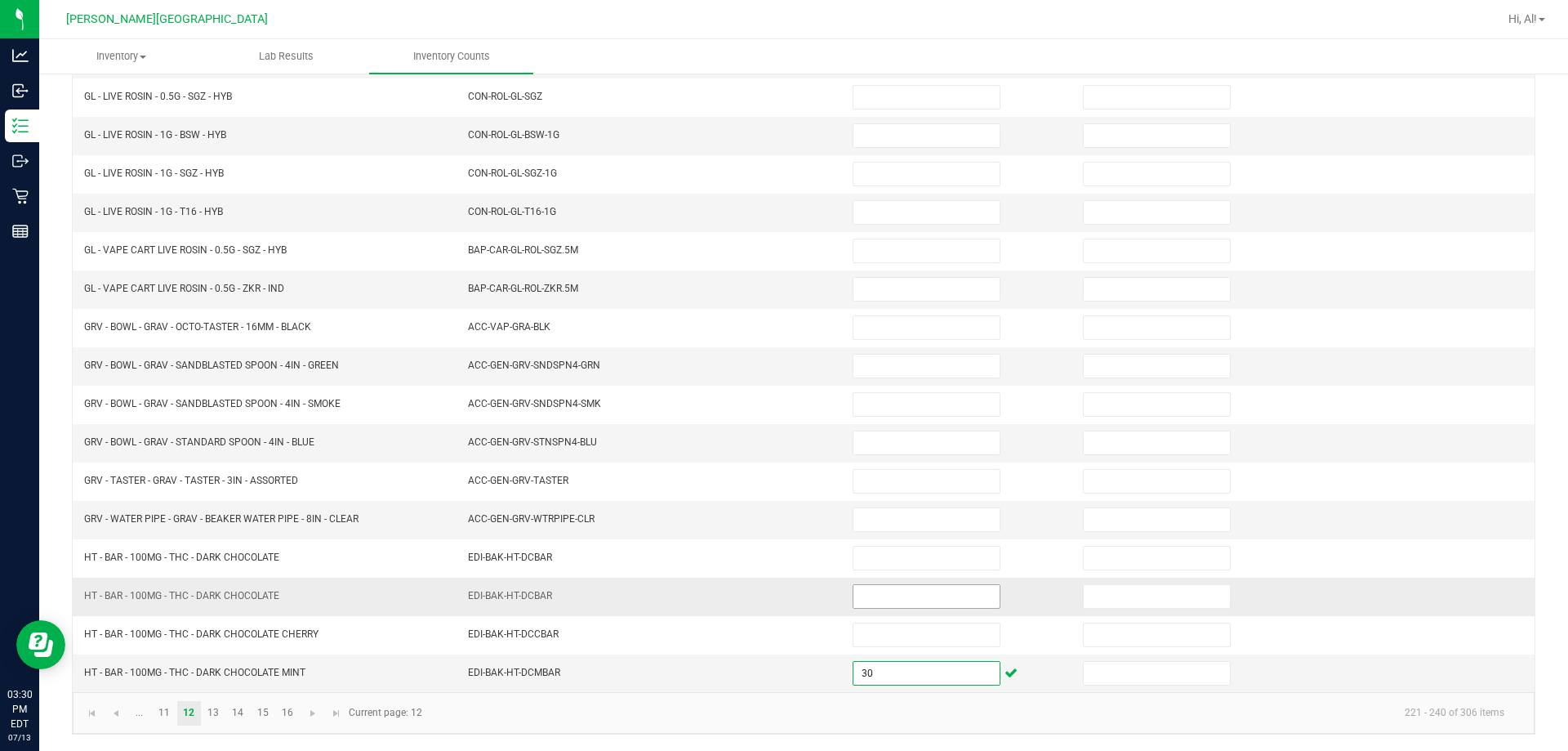type on "30" 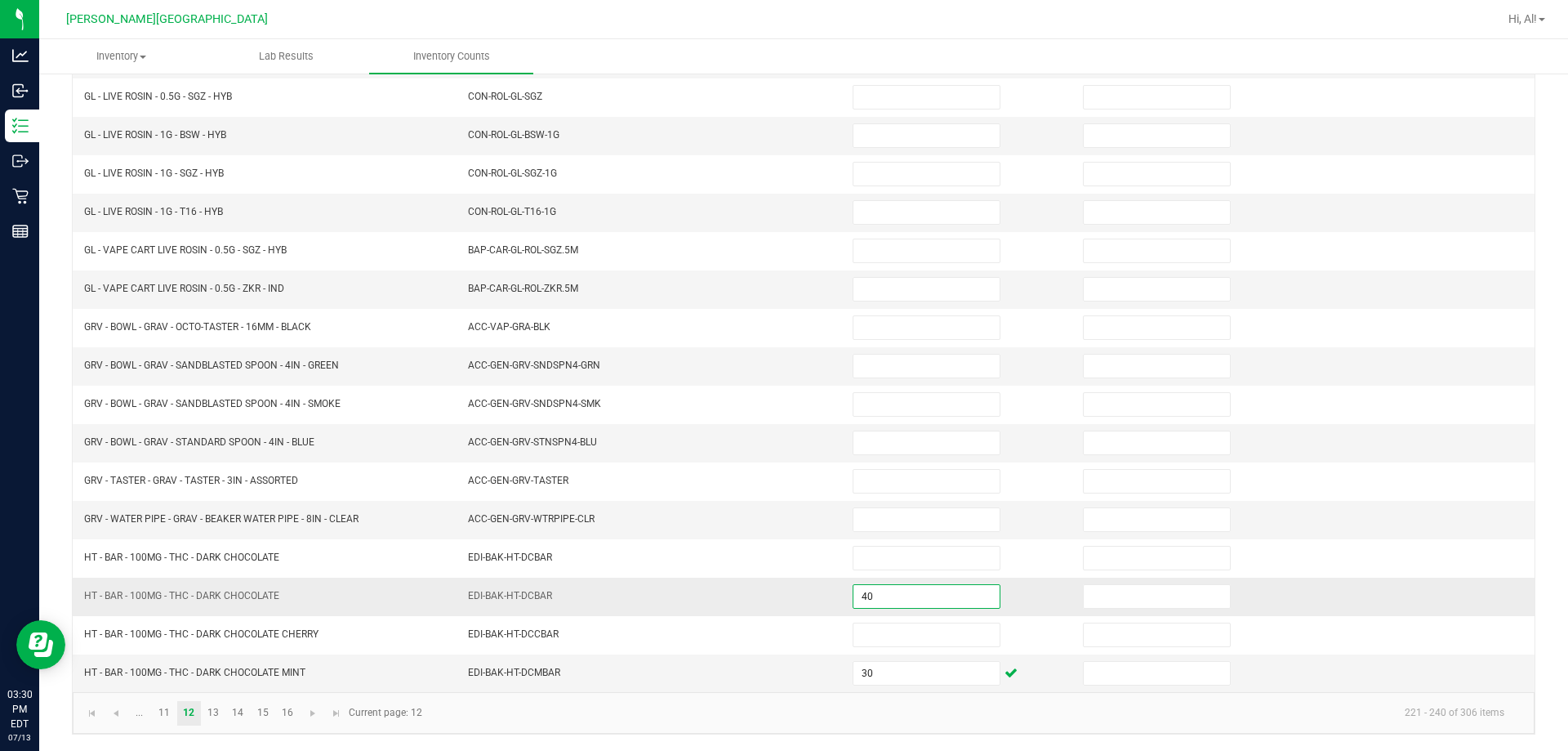 type on "40" 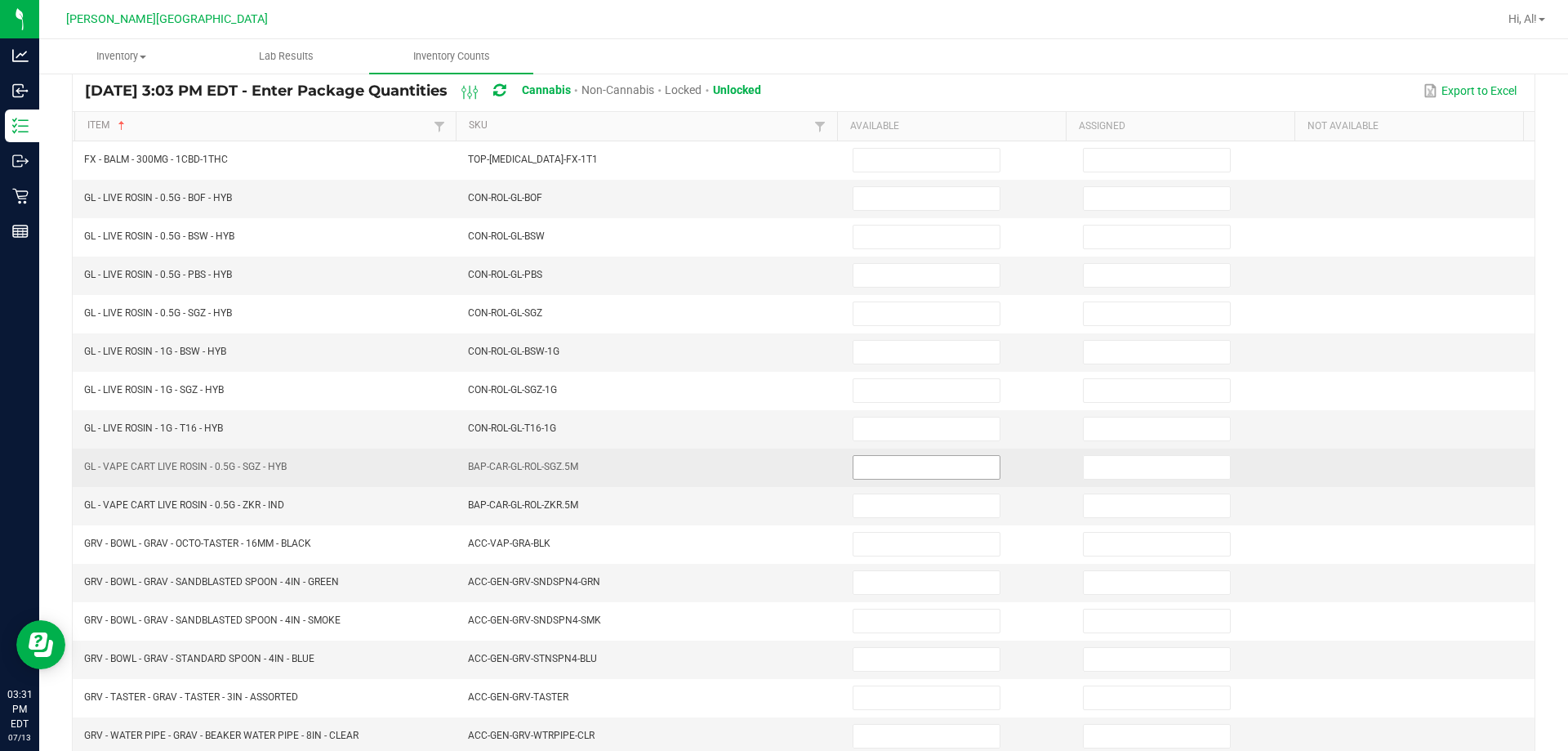 scroll, scrollTop: 94, scrollLeft: 0, axis: vertical 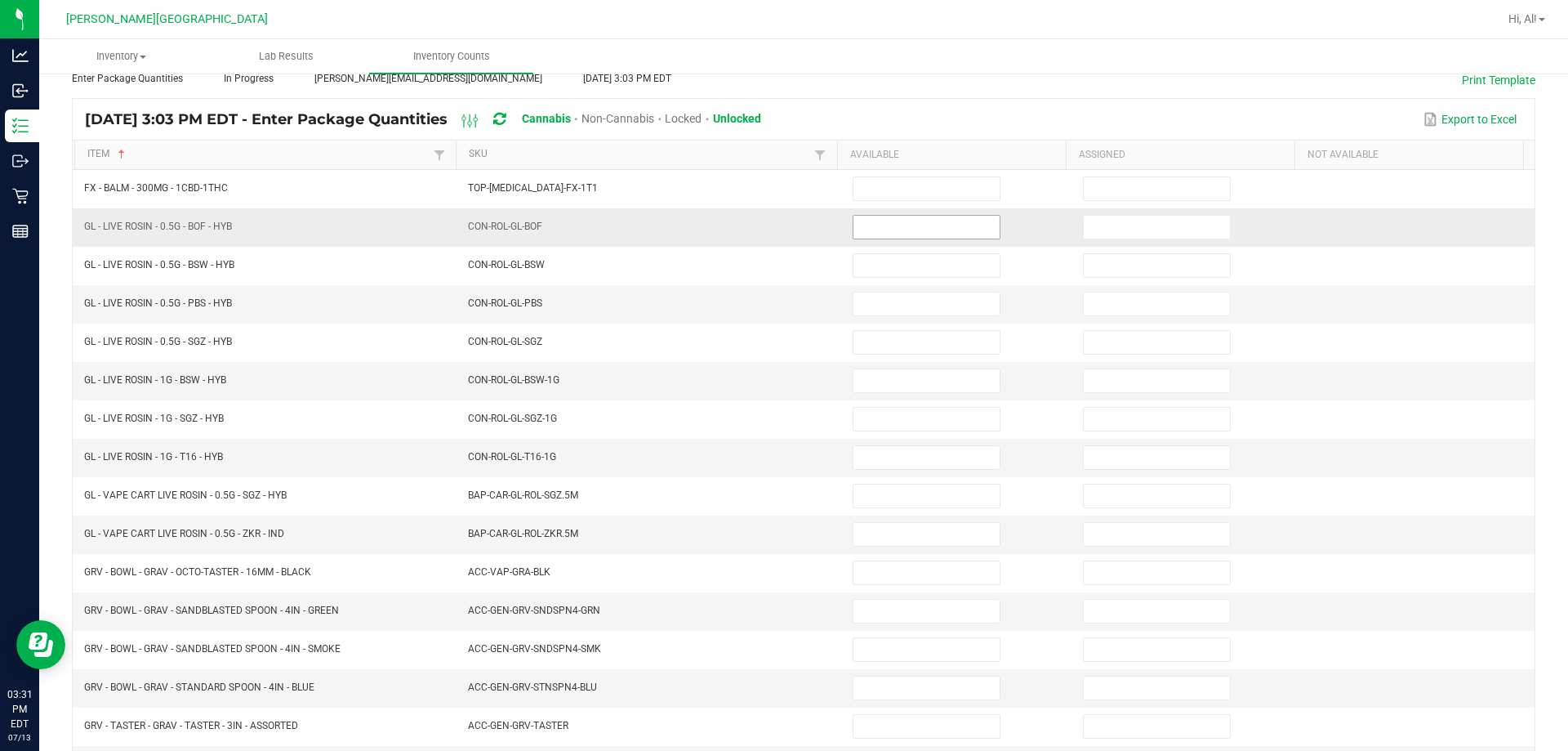 click at bounding box center [926, 227] 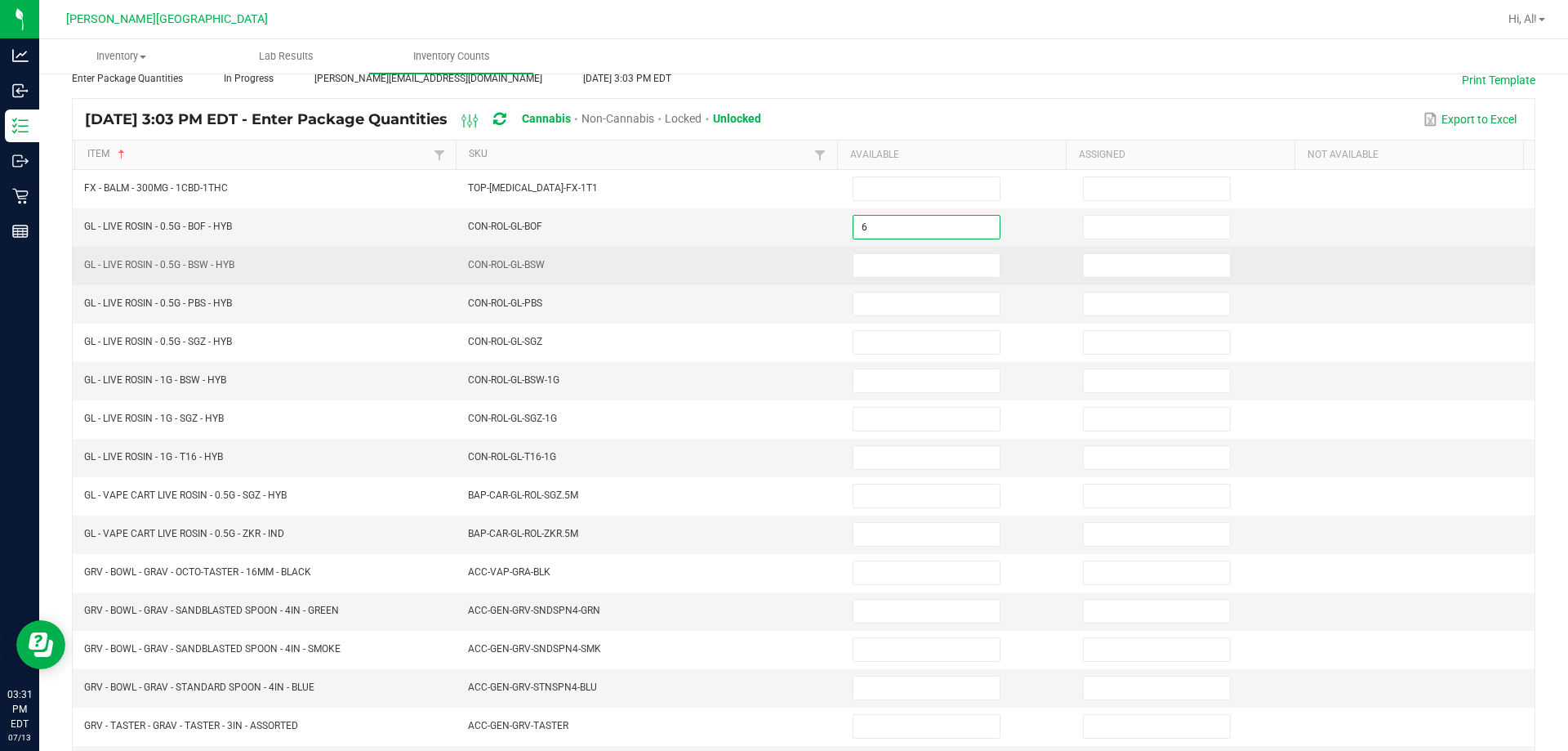 type on "6" 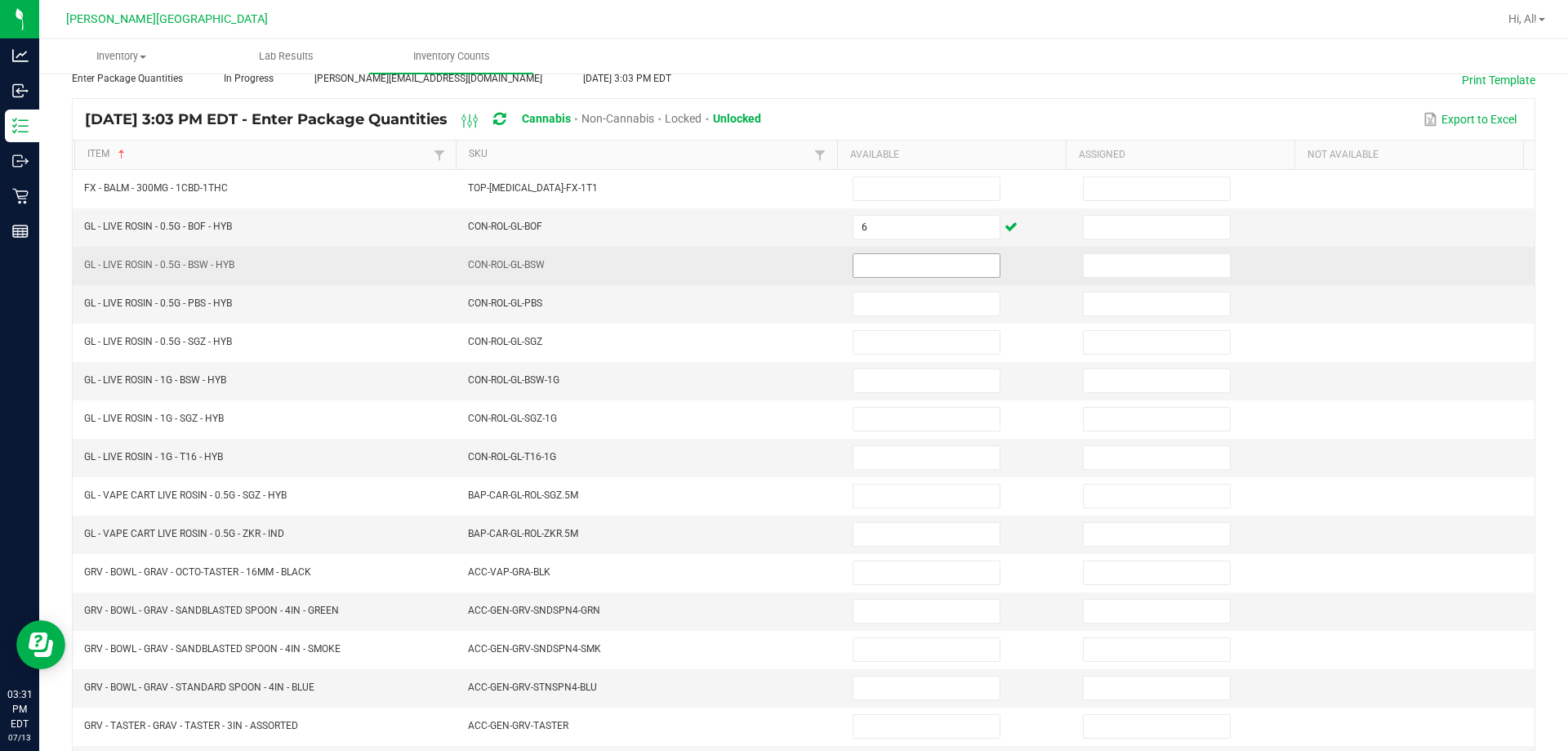 click at bounding box center (926, 266) 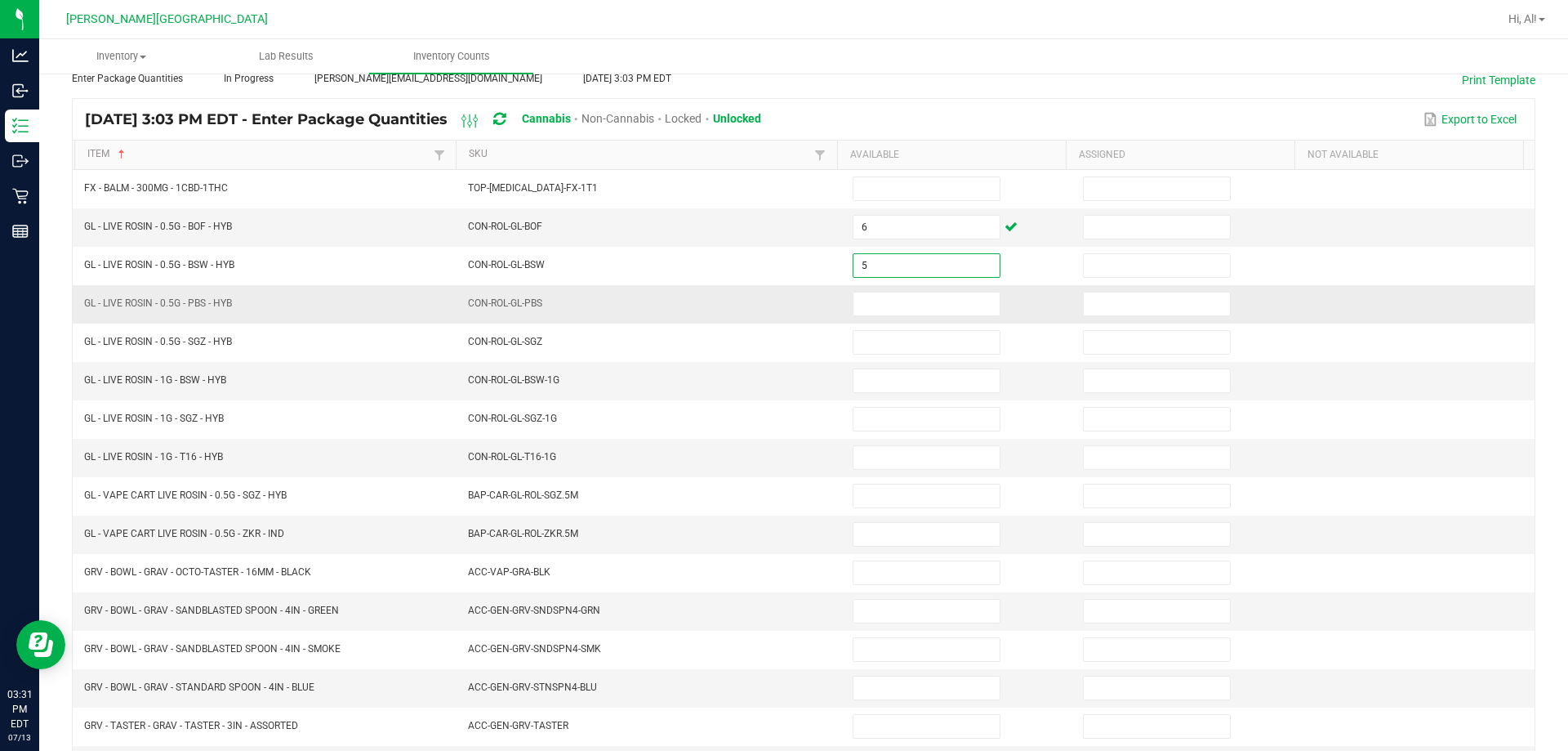 type on "5" 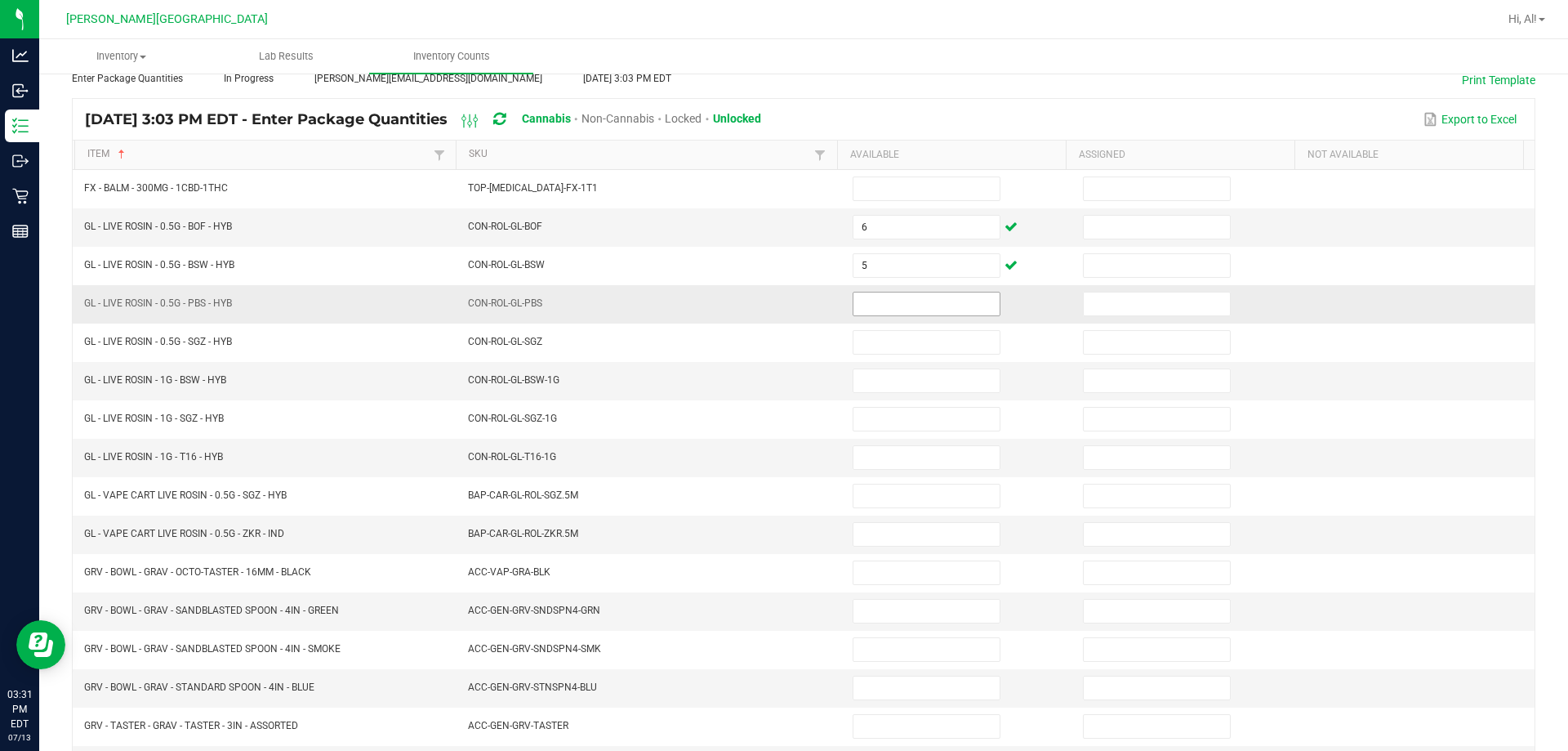 click at bounding box center [926, 304] 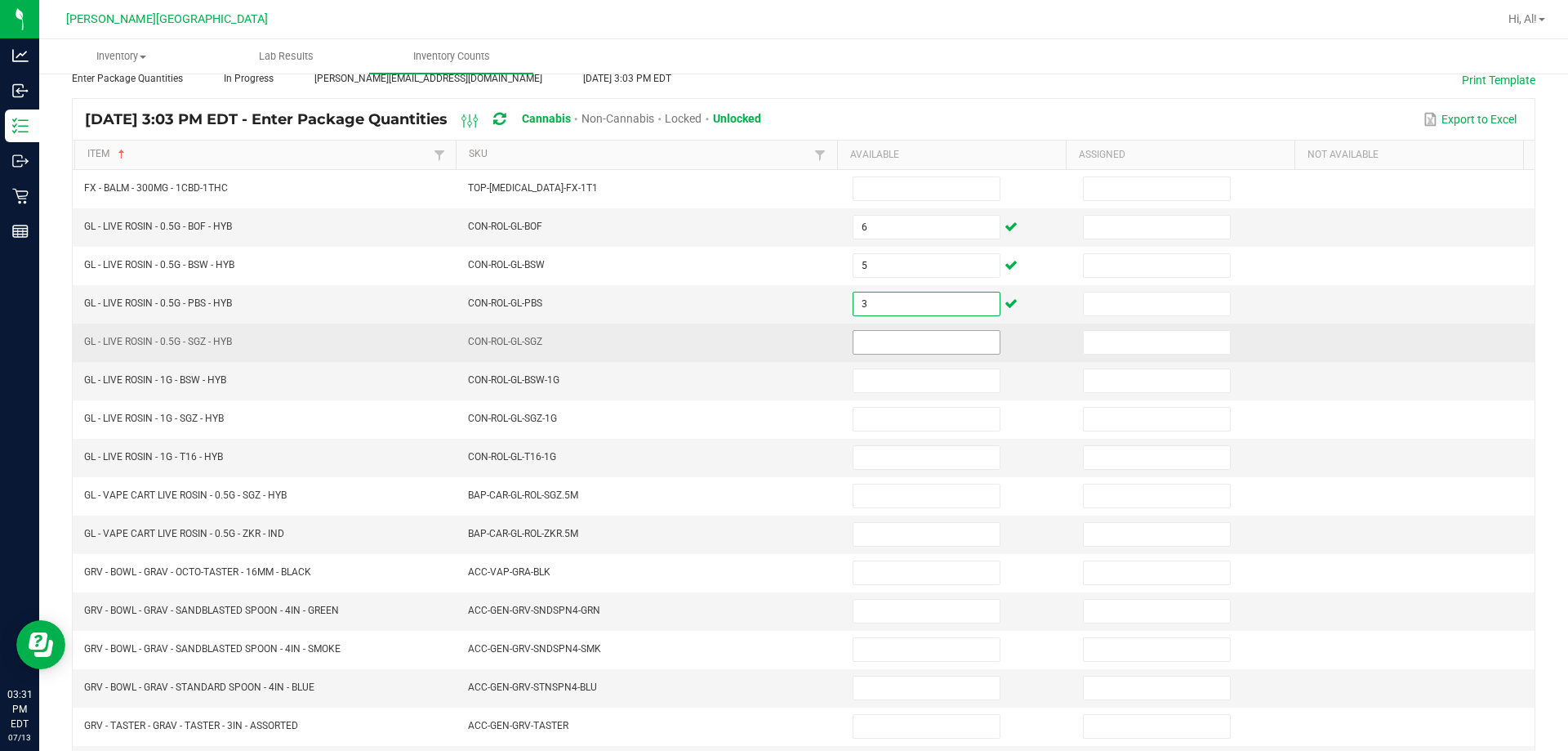 type on "3" 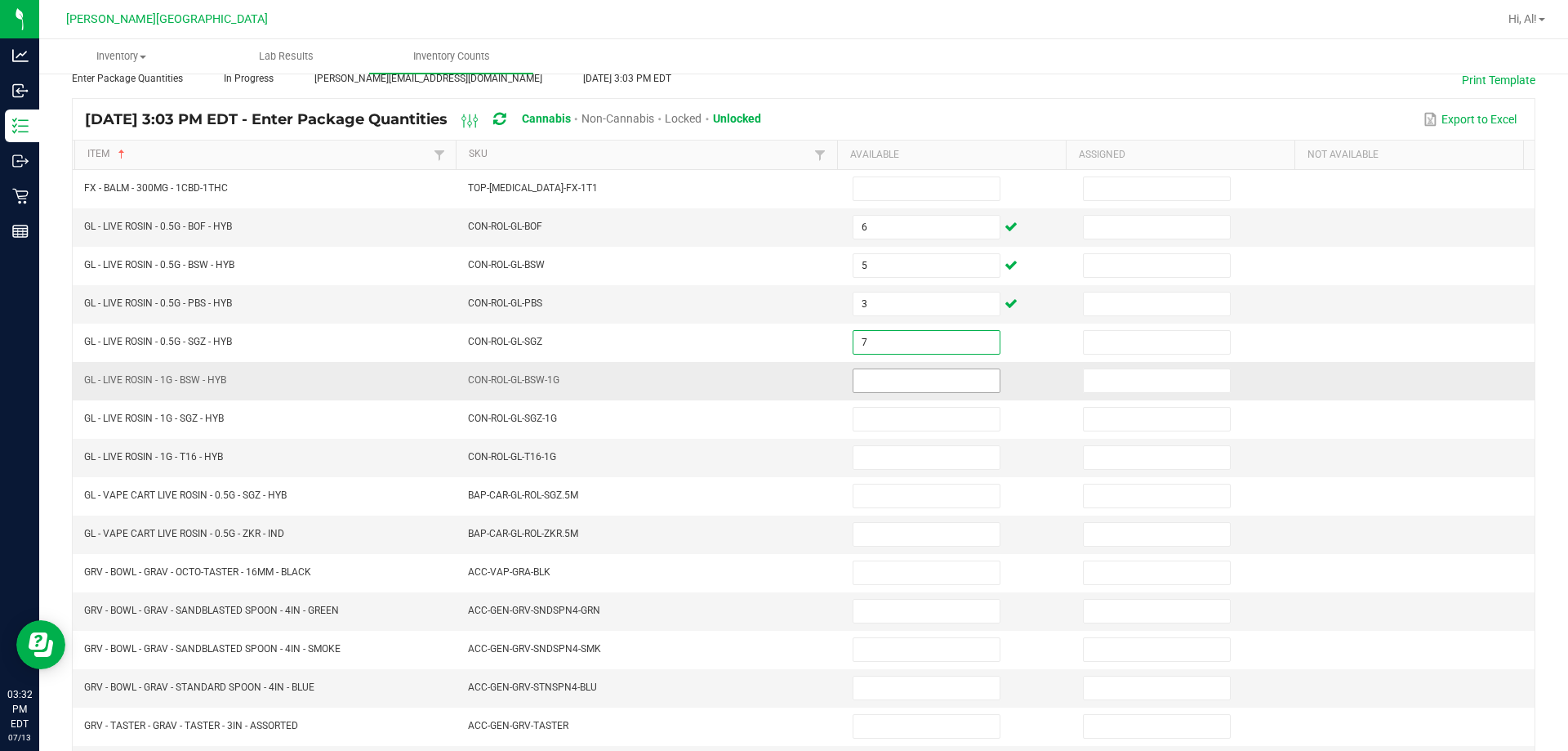 type on "7" 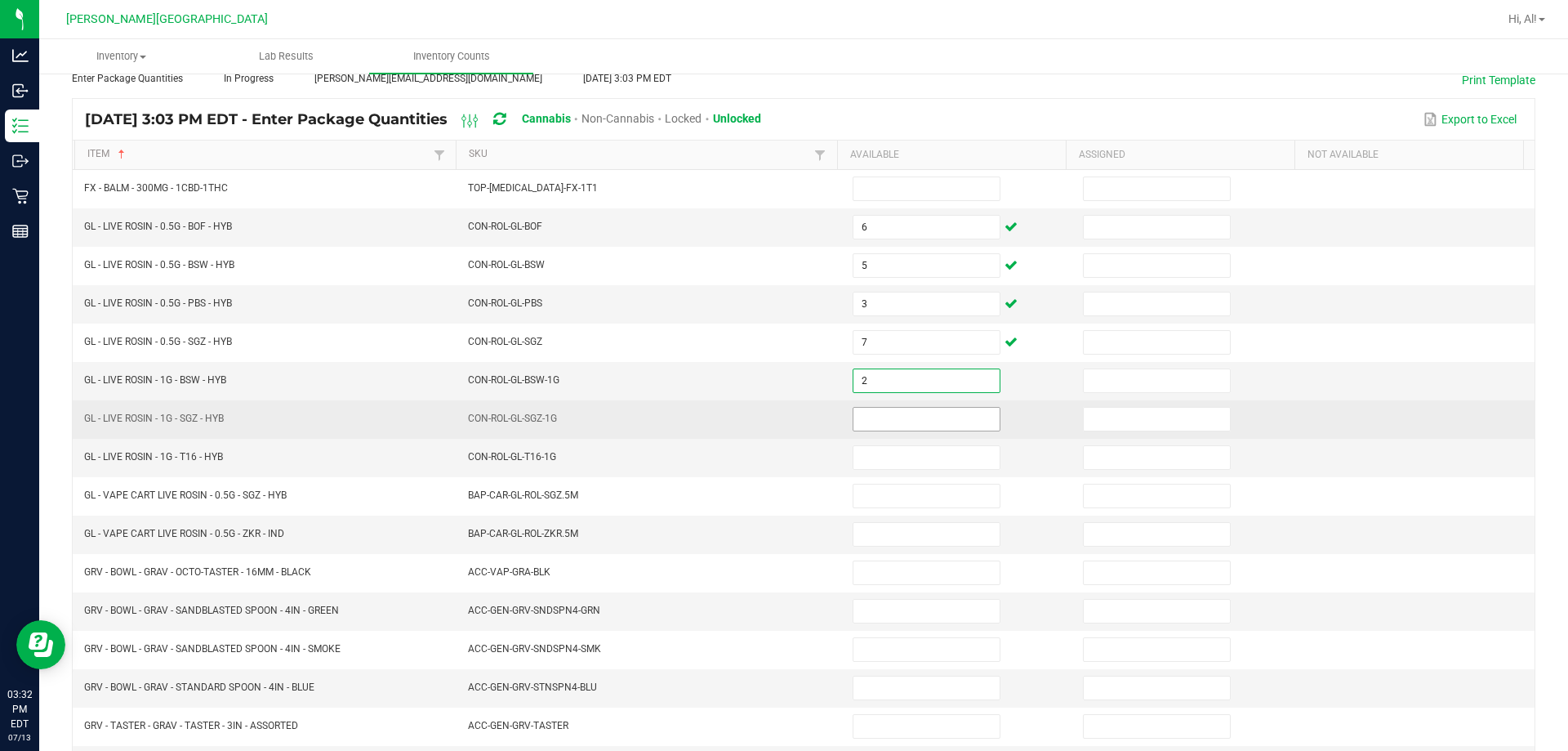 type on "2" 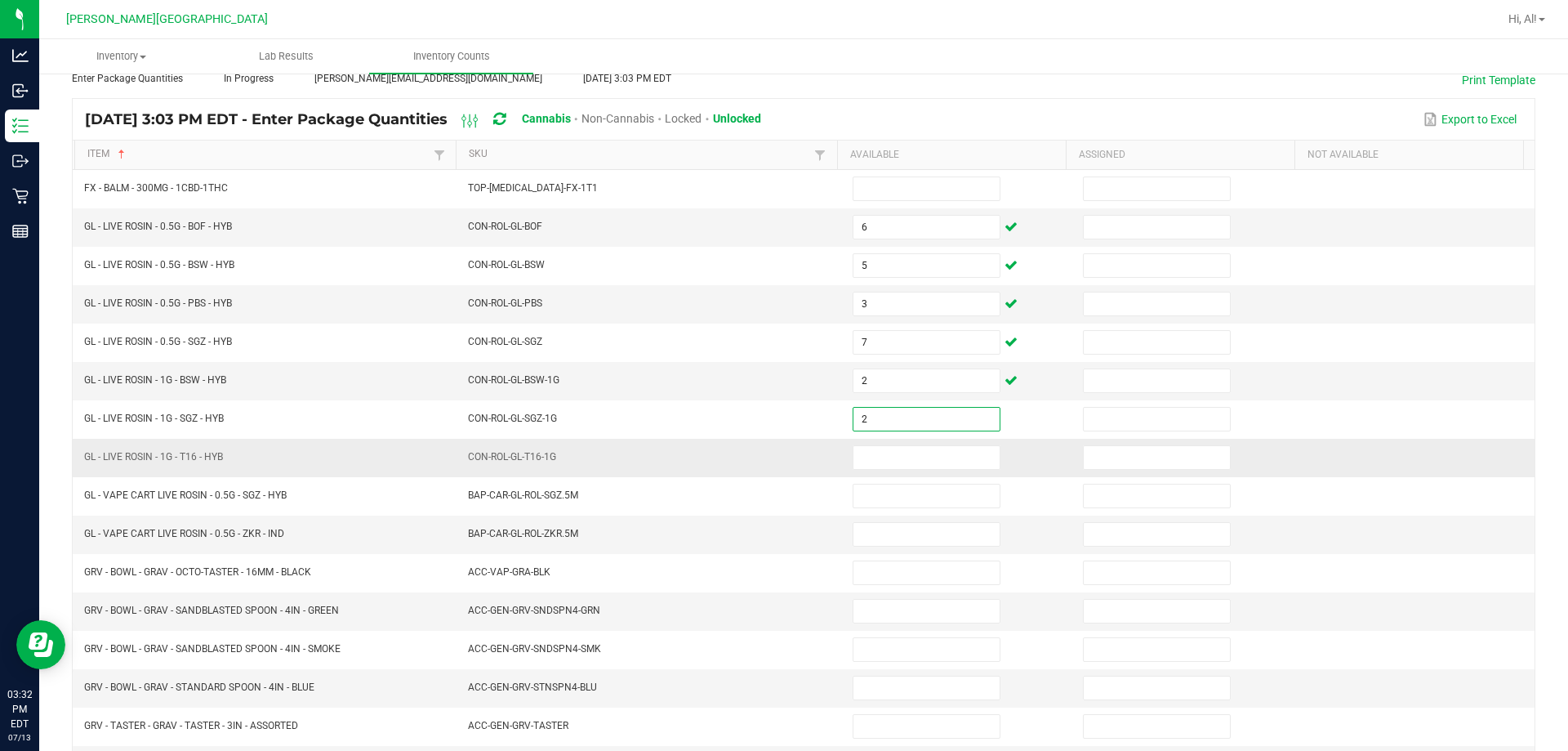 type on "2" 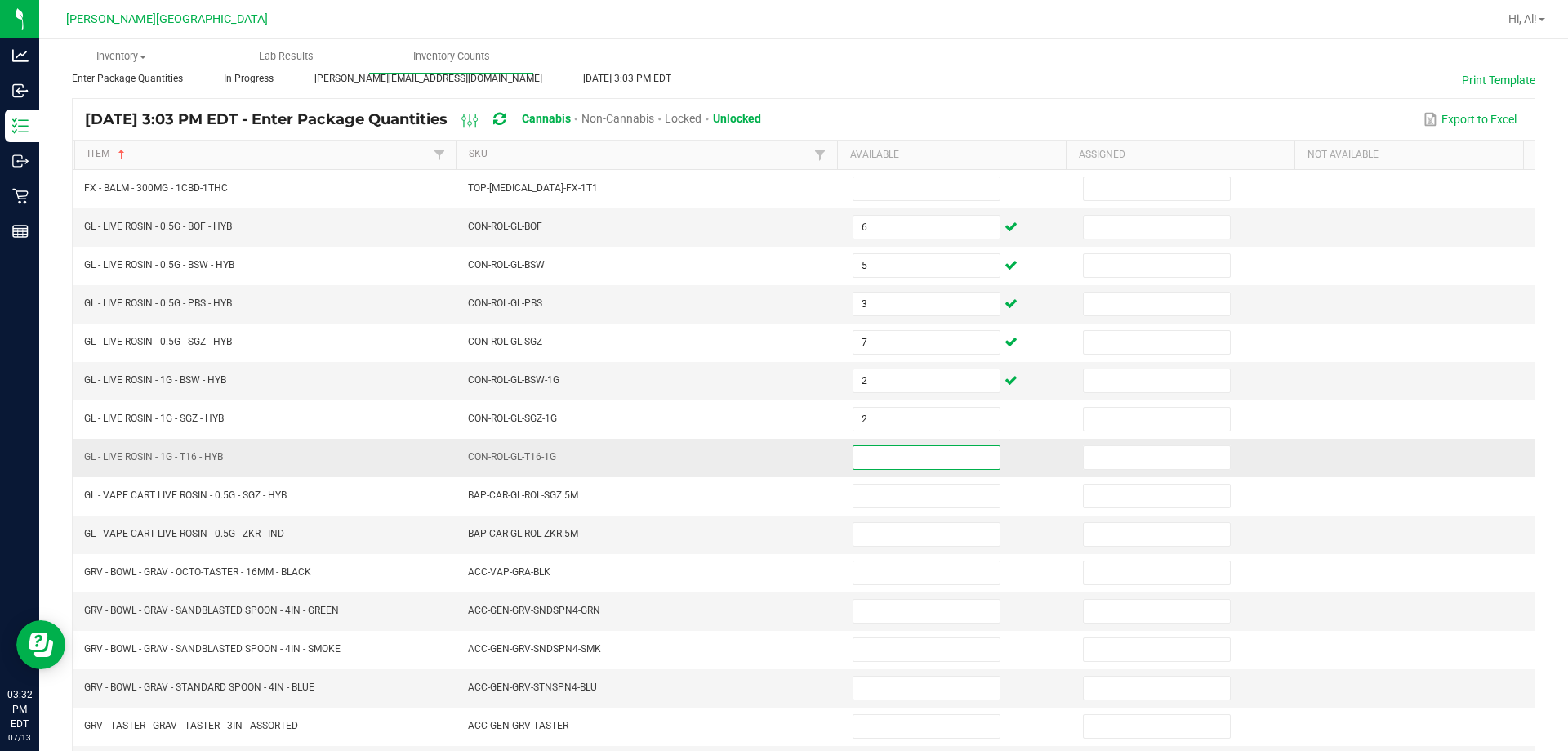 click at bounding box center (926, 458) 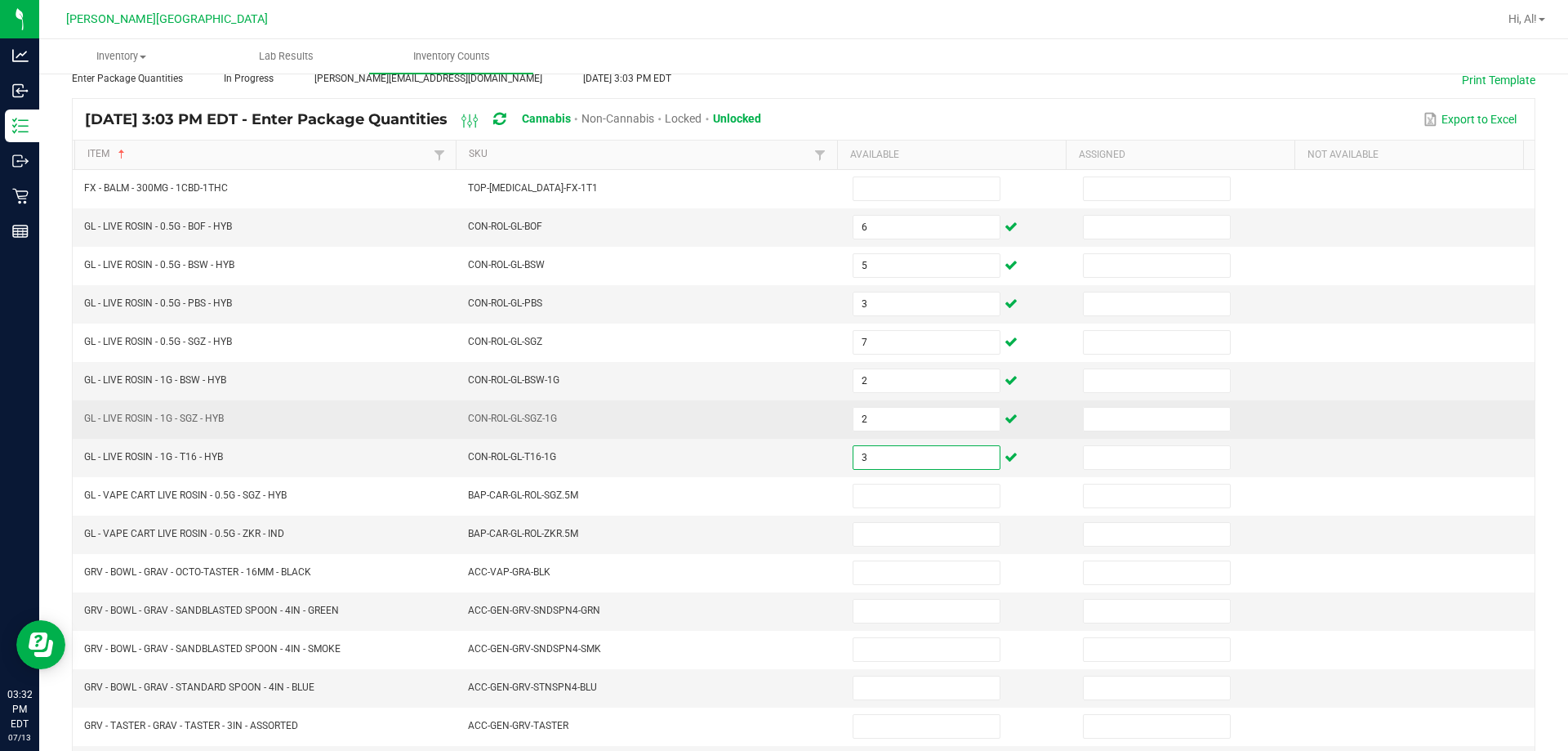 type on "3" 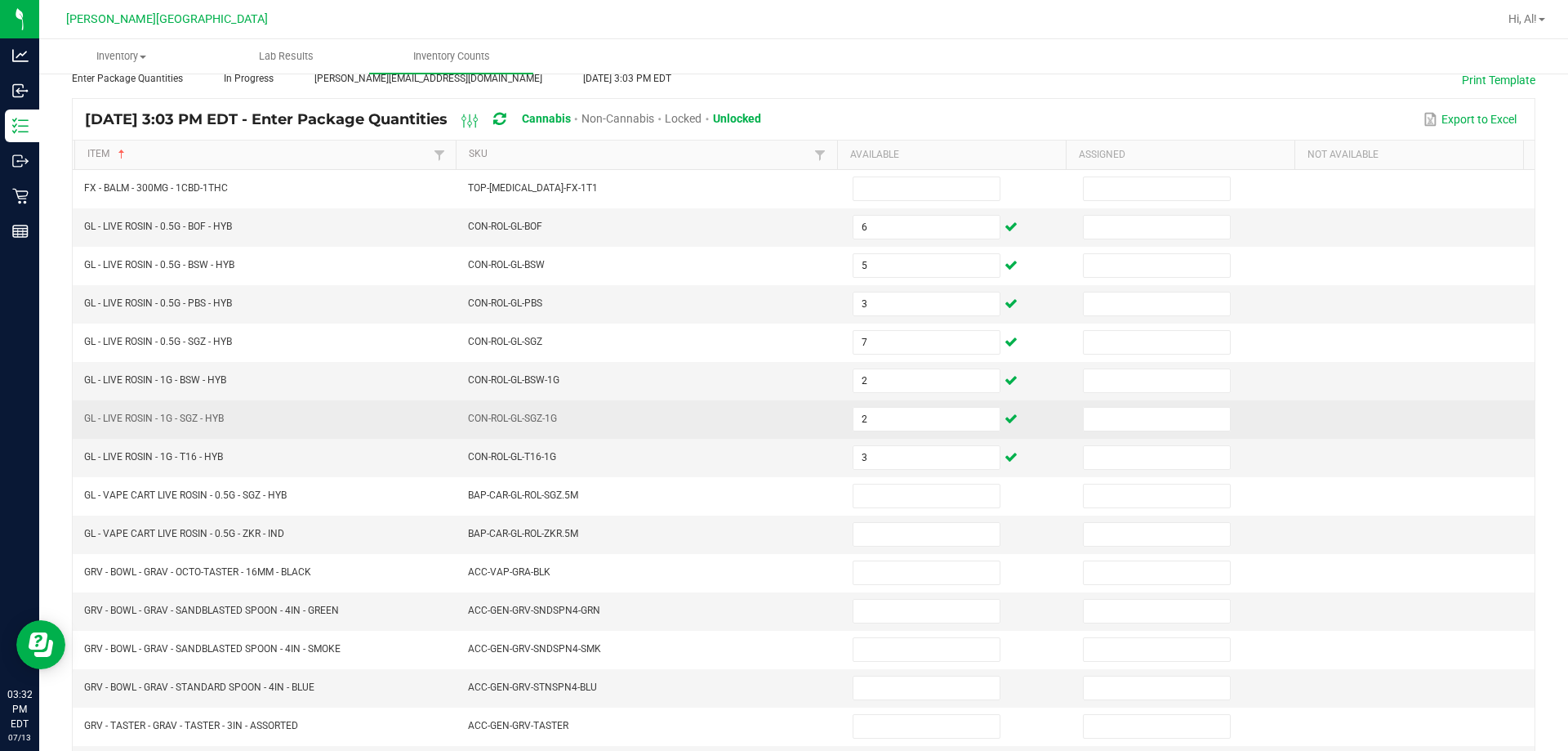 scroll, scrollTop: 339, scrollLeft: 0, axis: vertical 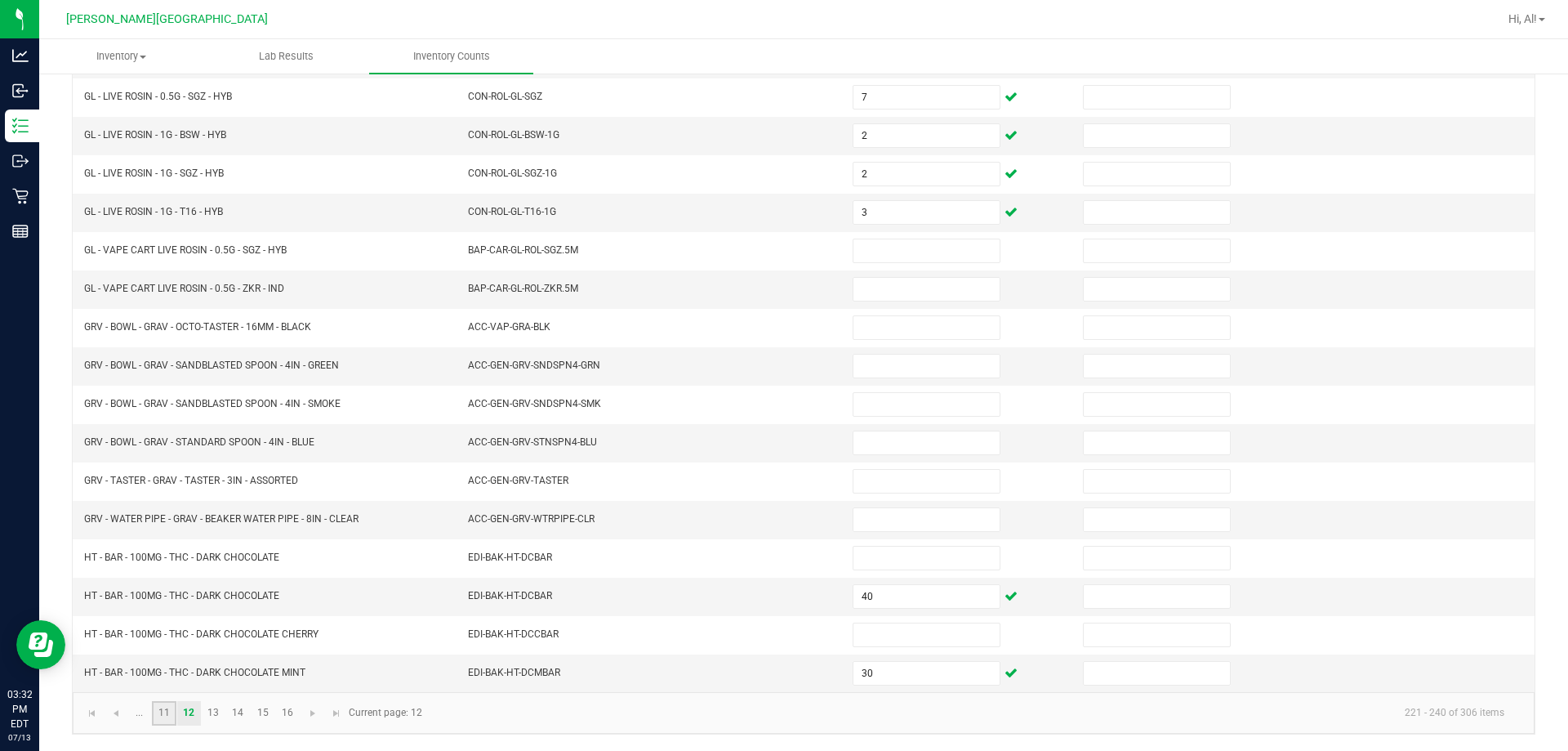 click on "11" 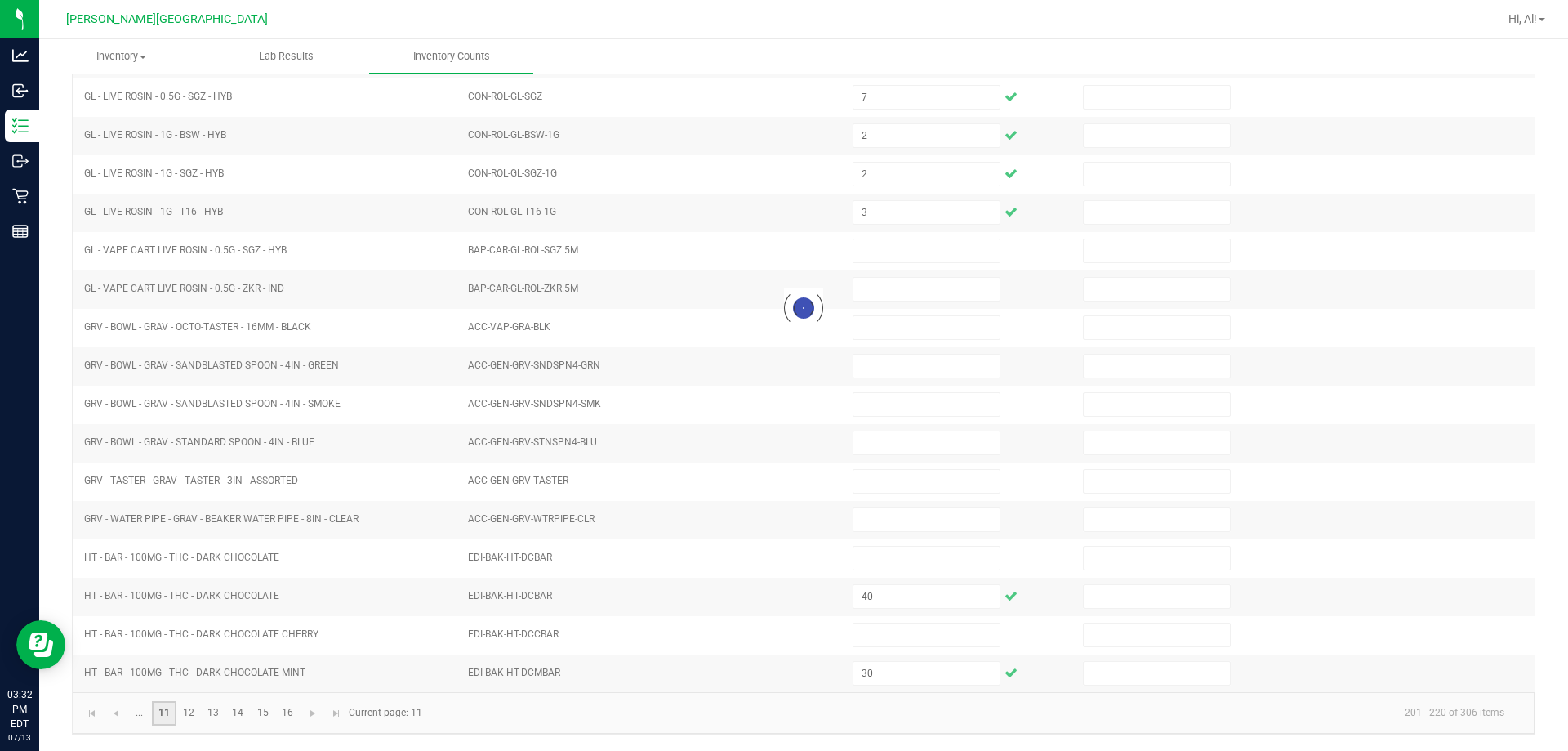 type on "6" 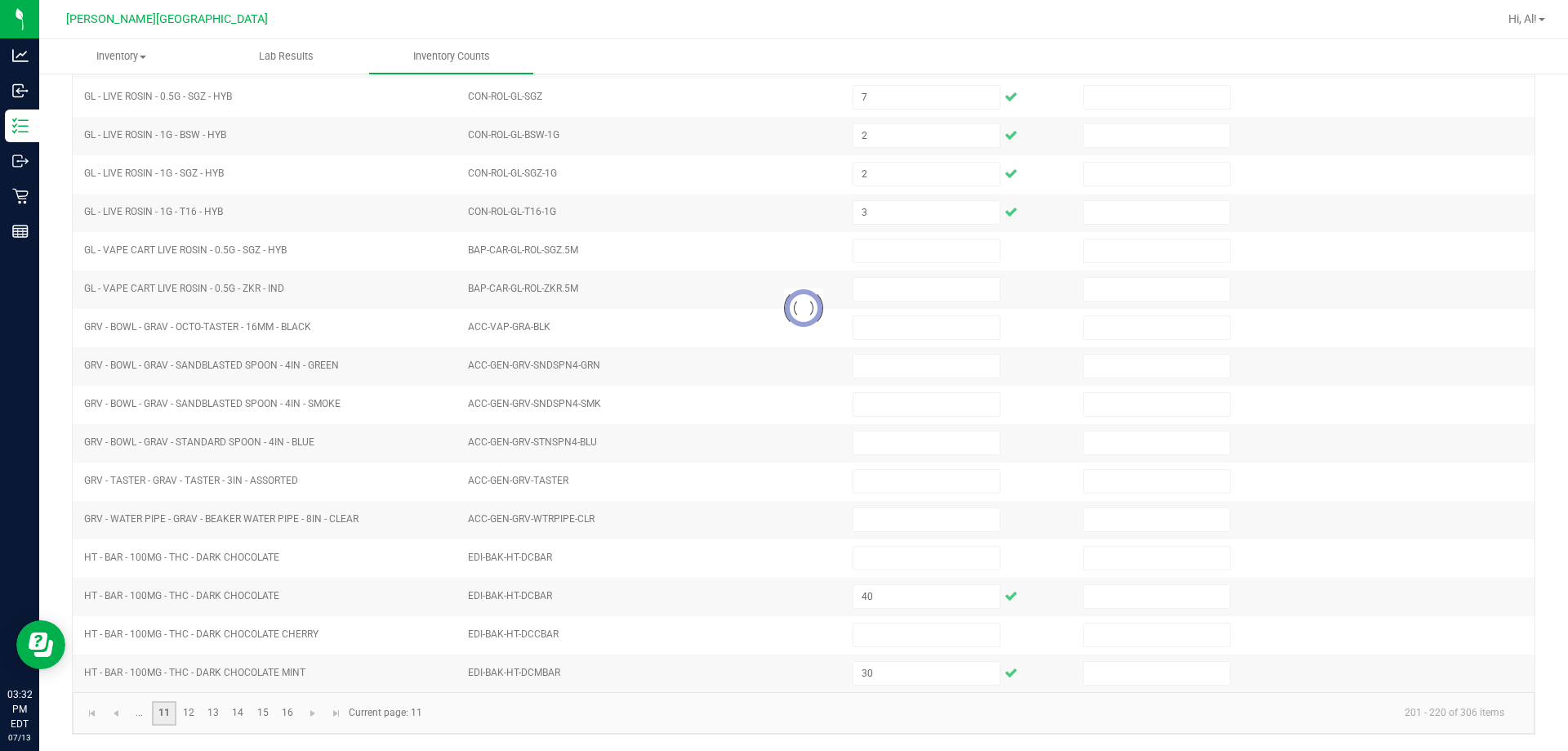 type on "10" 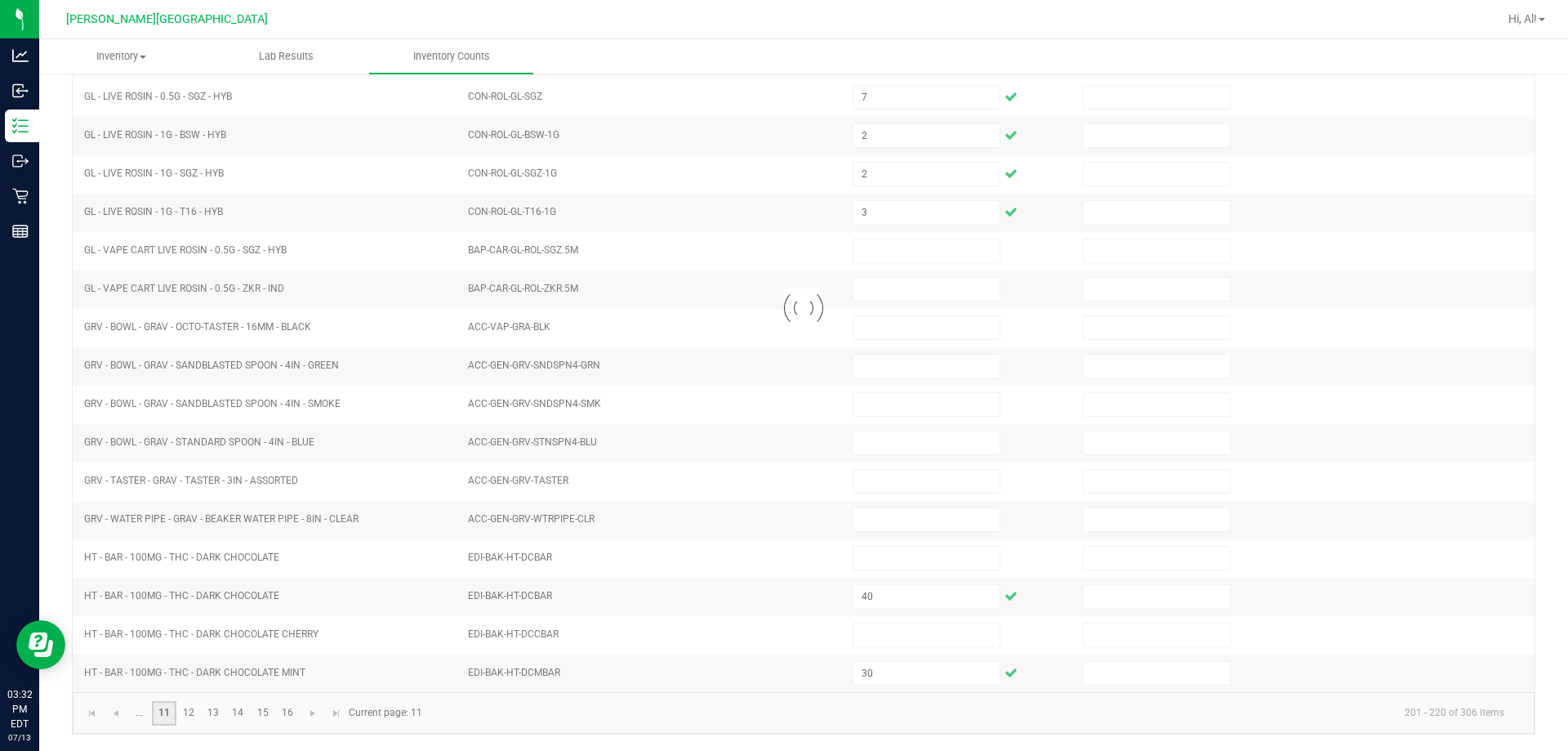 type on "8" 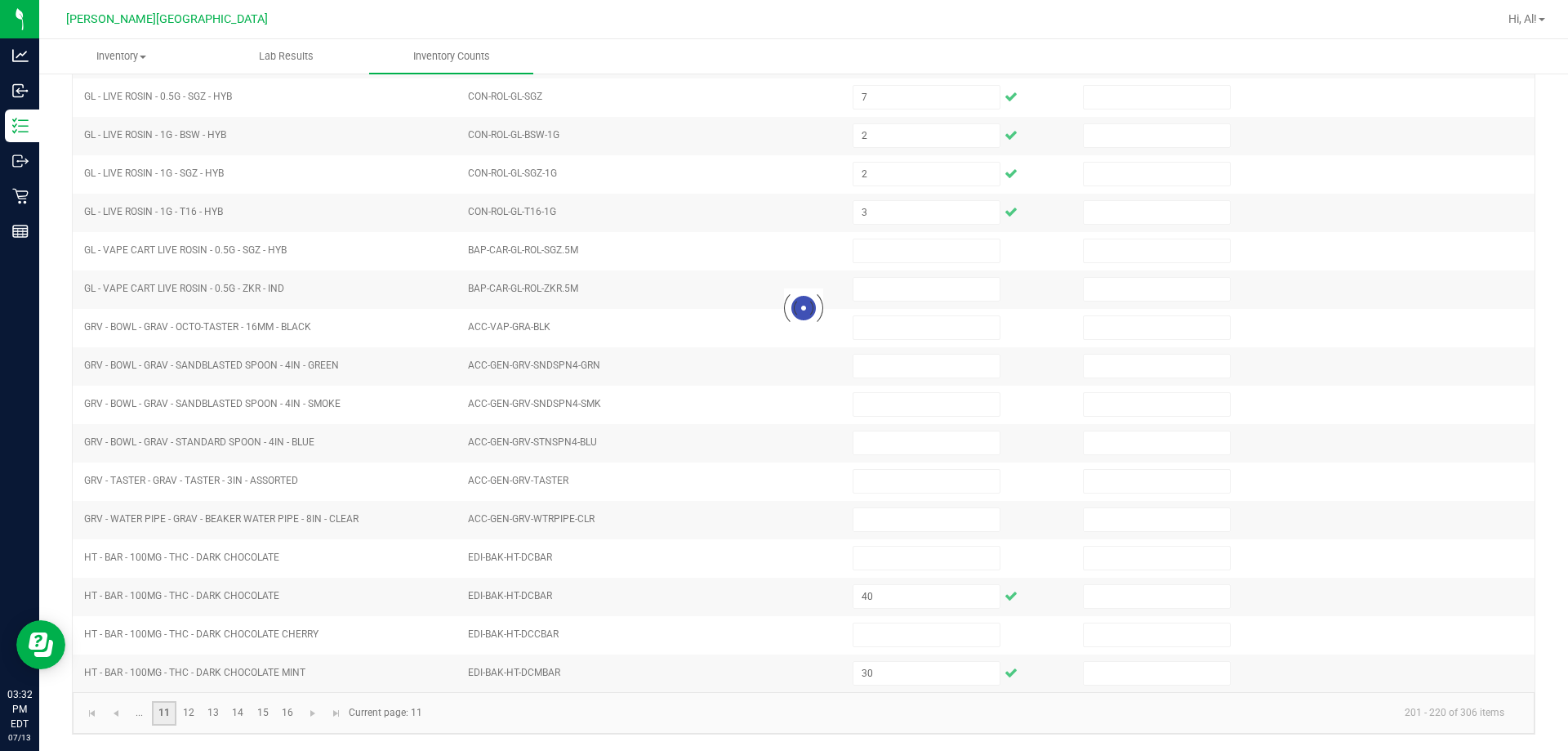 type on "5" 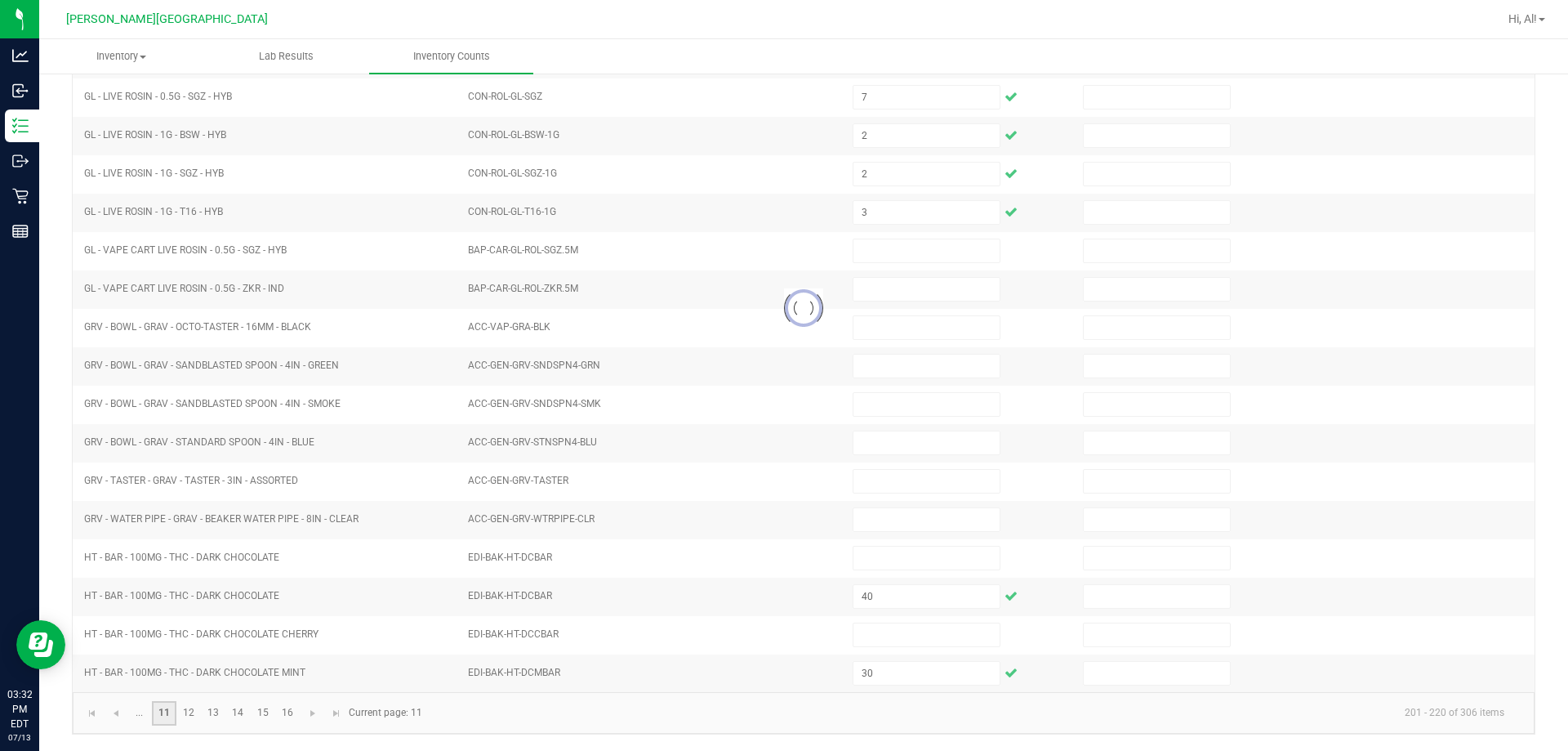 type on "7" 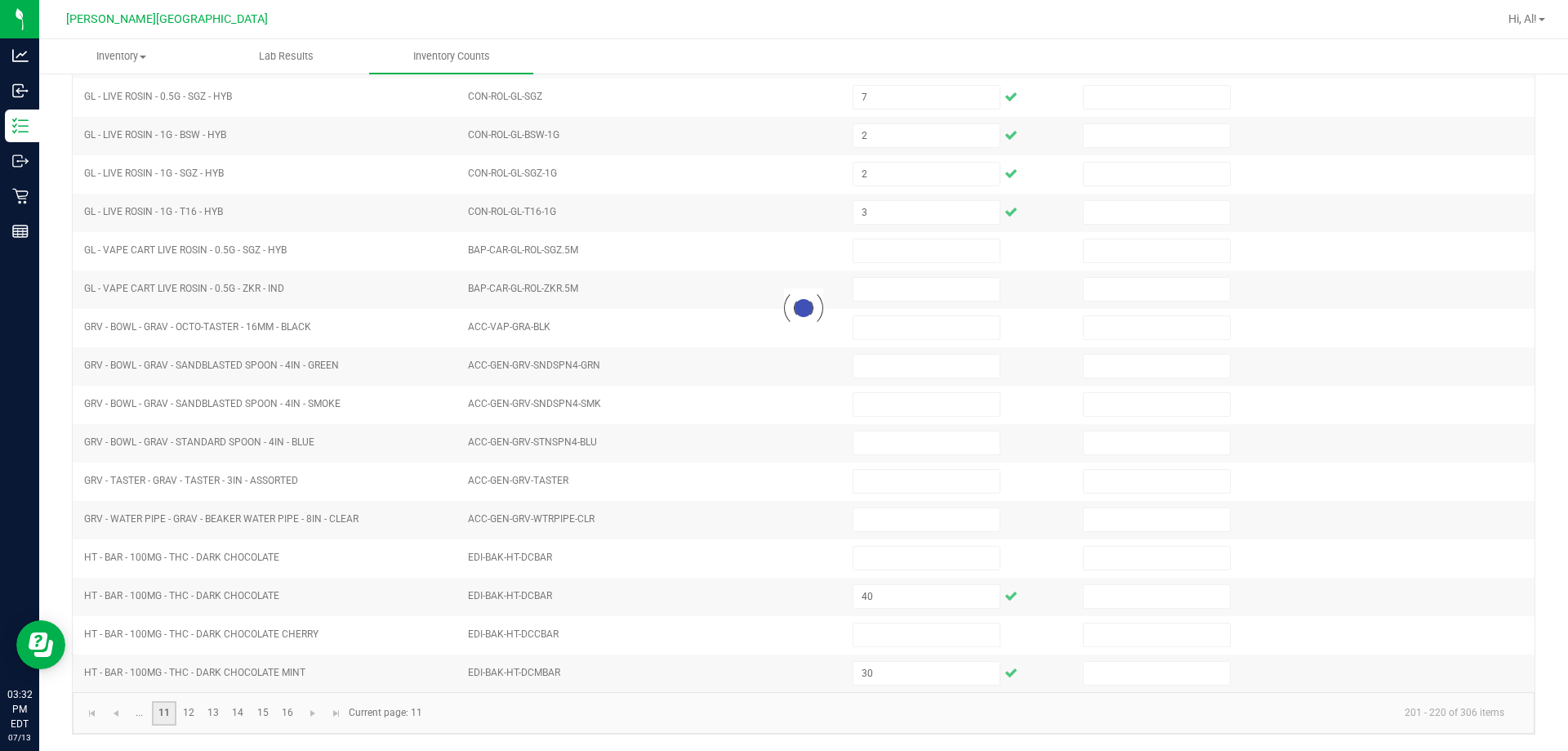 type on "9" 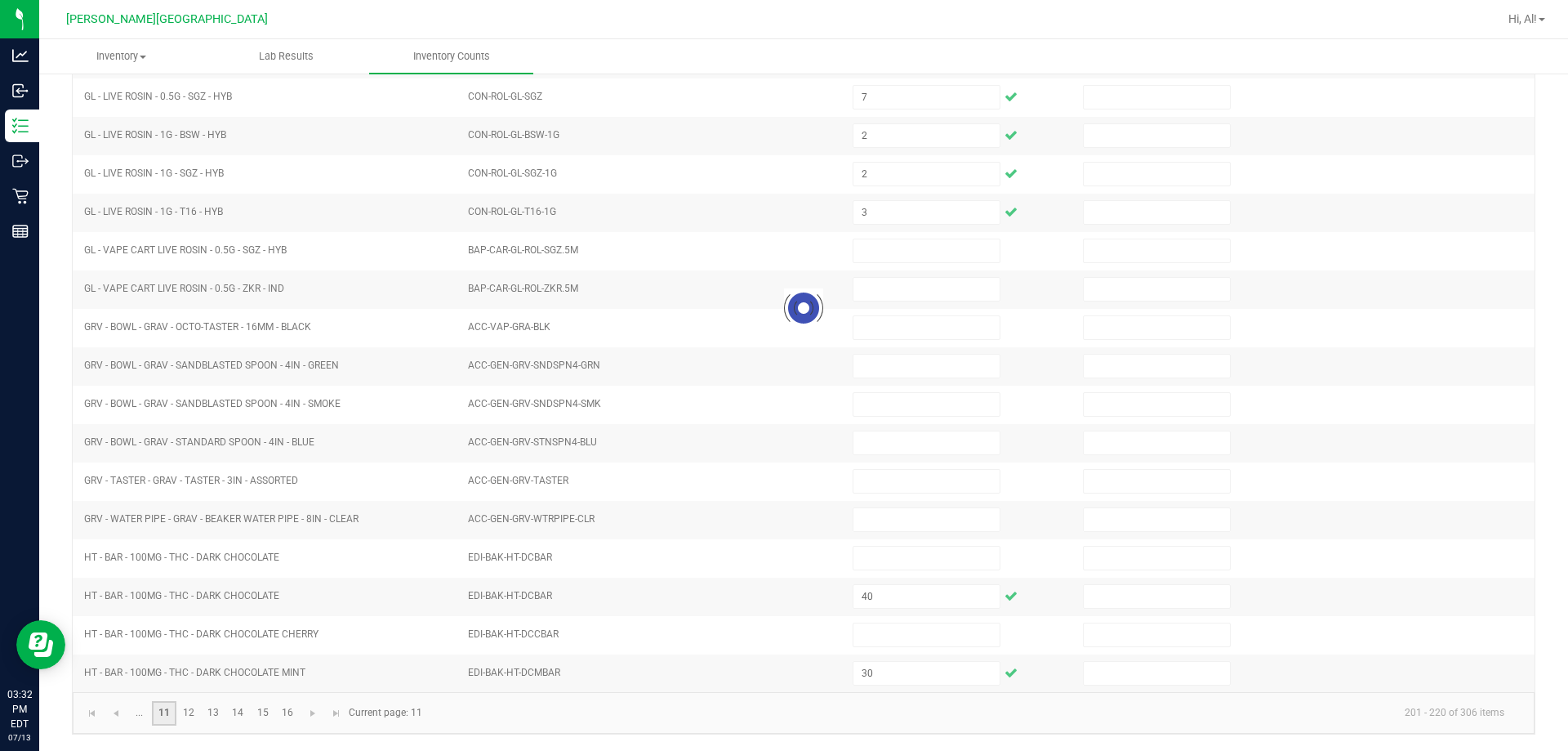 type on "6" 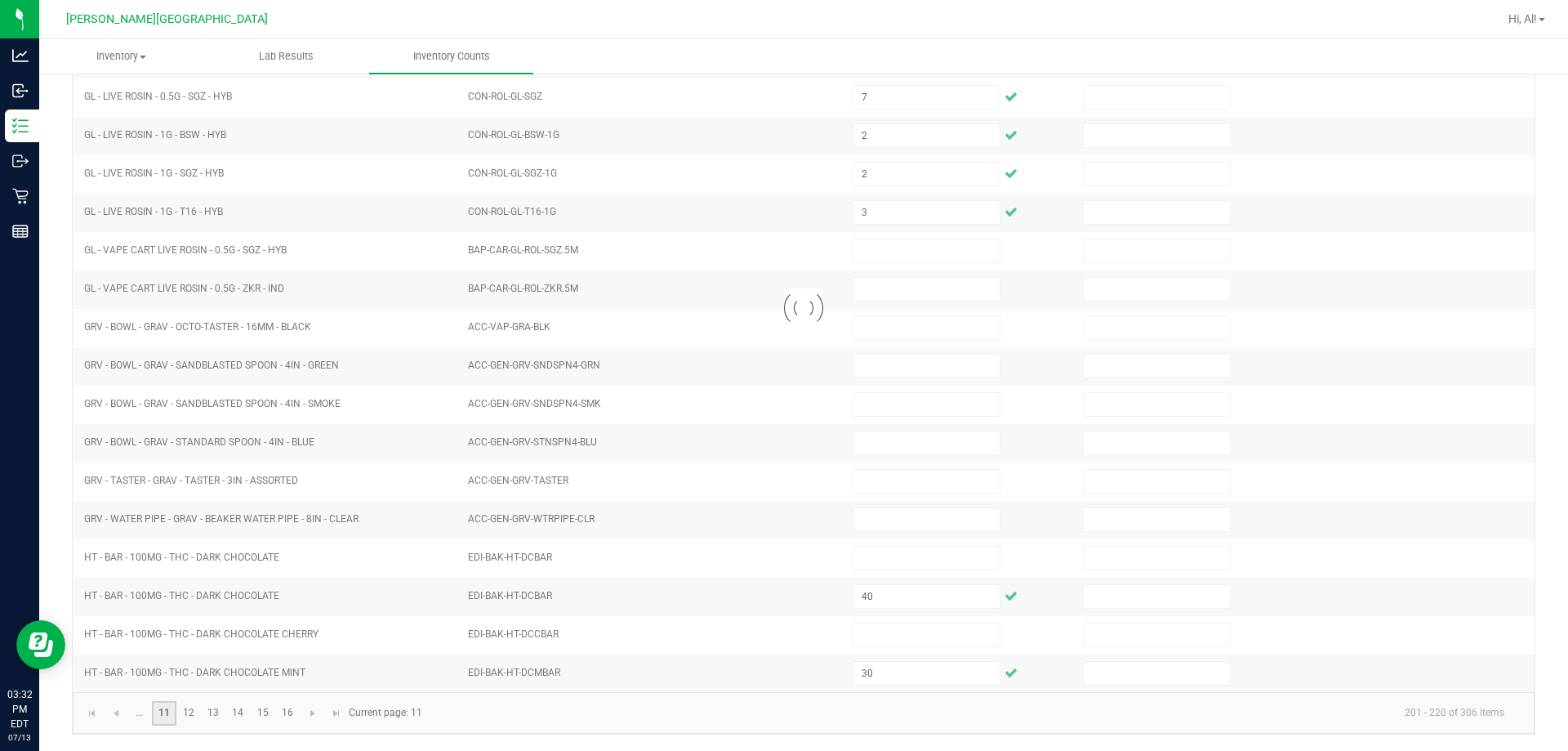 type on "5" 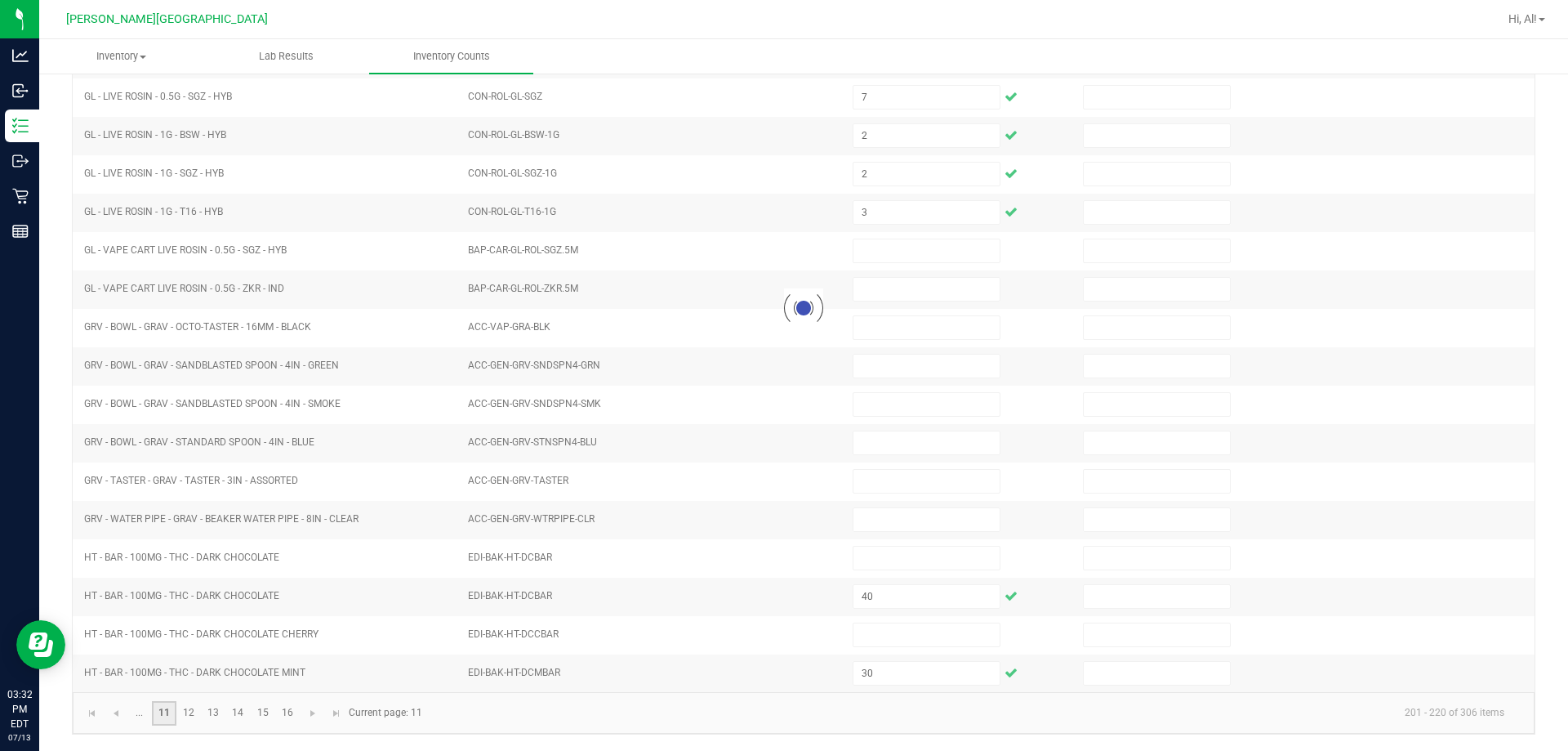 type on "3" 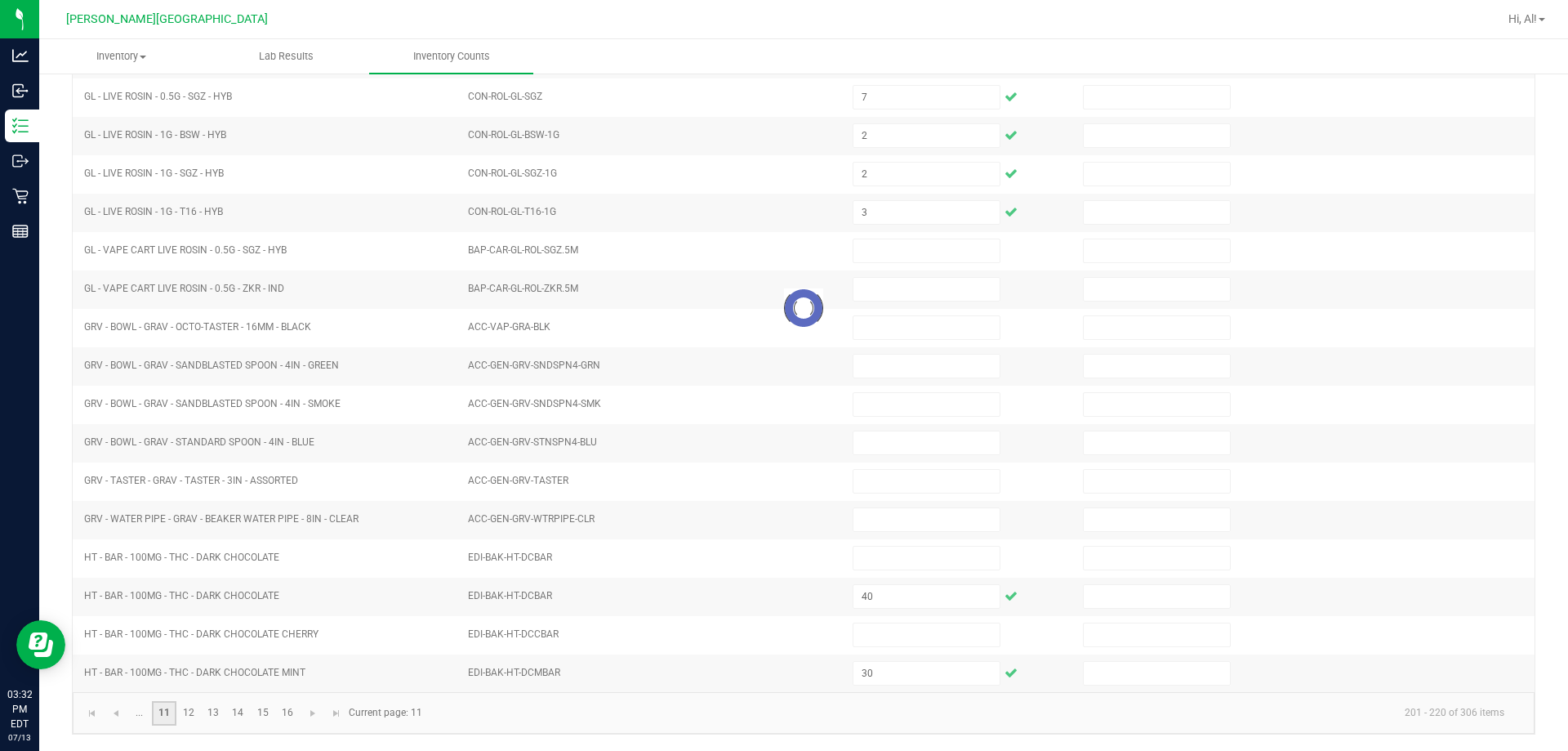 type on "10" 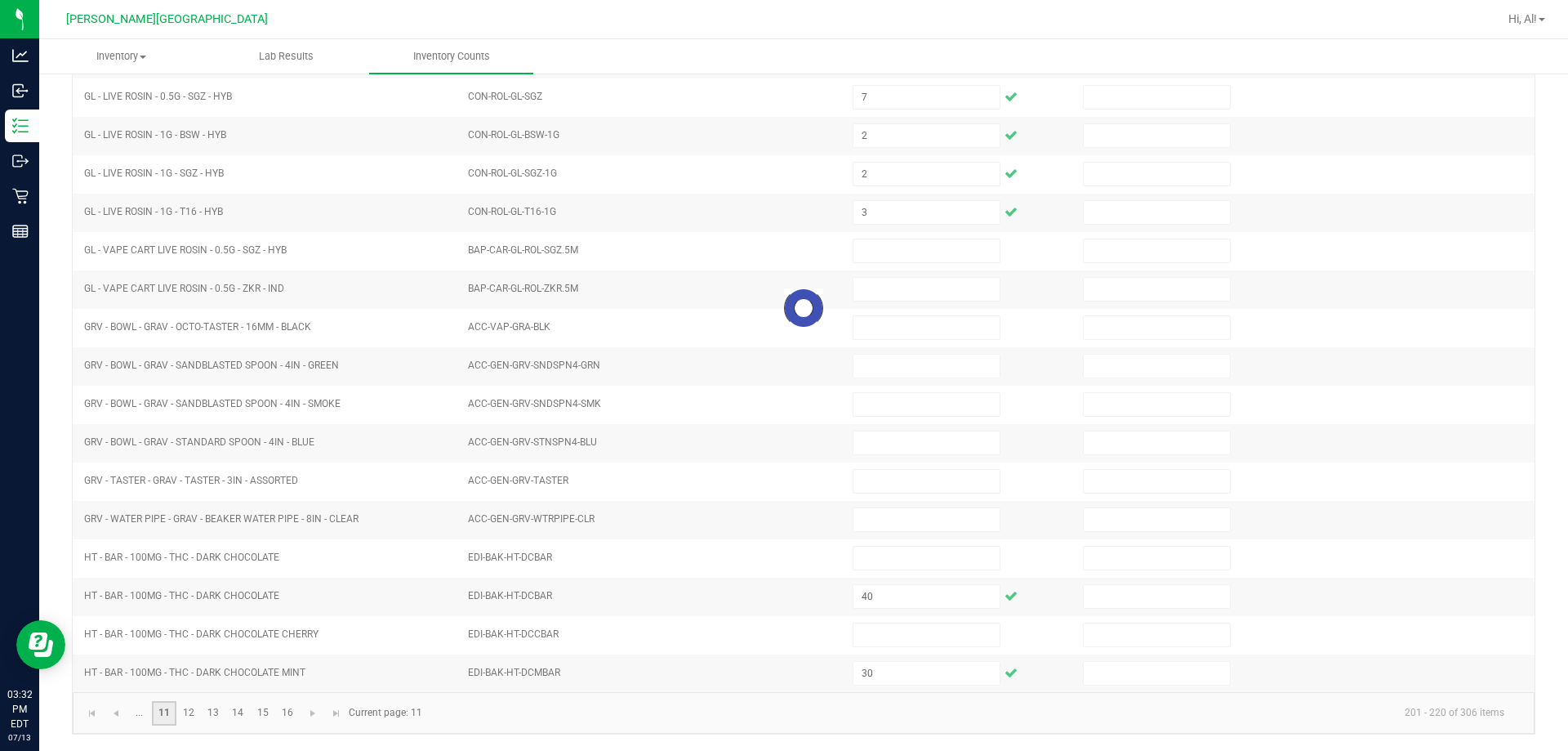 type on "9" 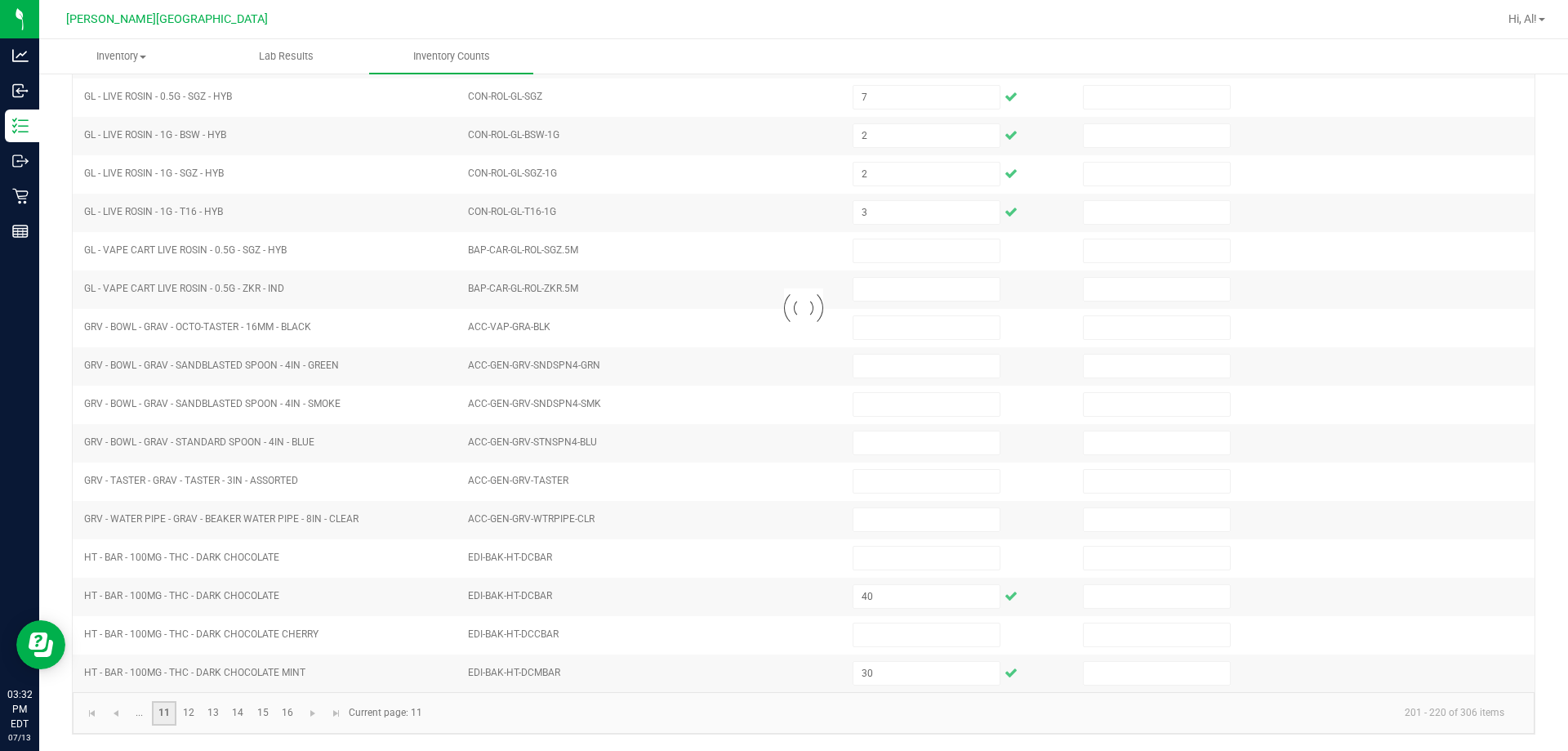 type 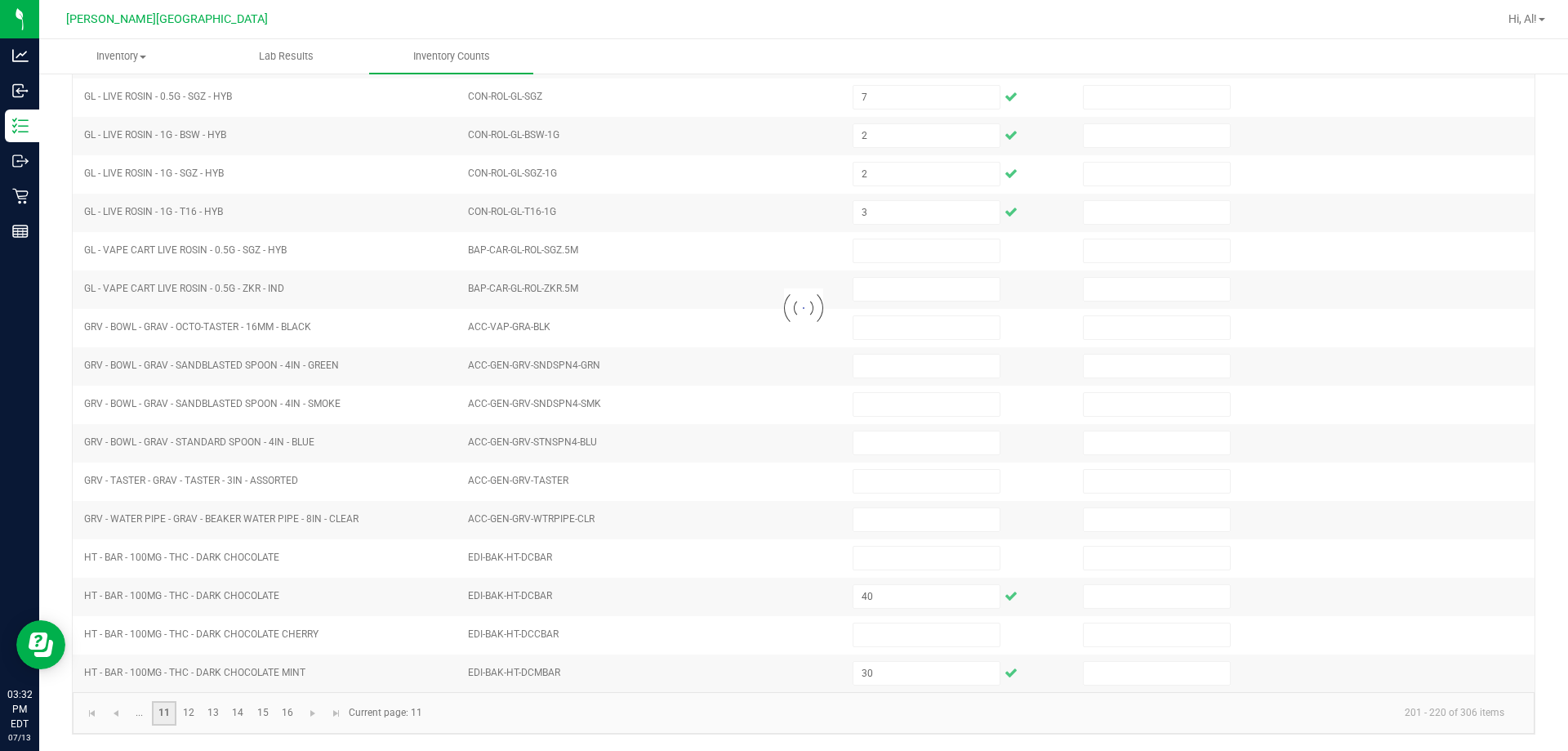 type 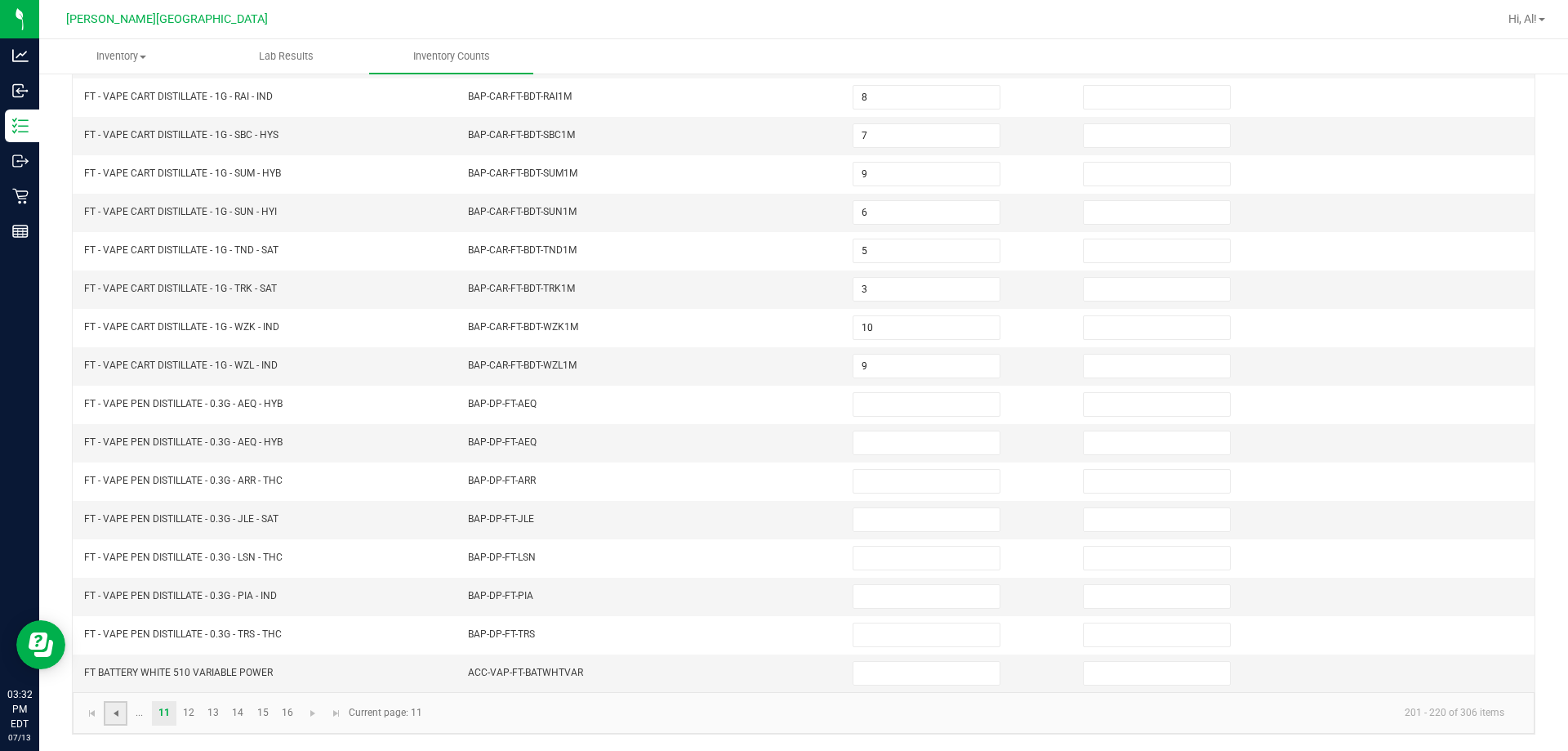 click 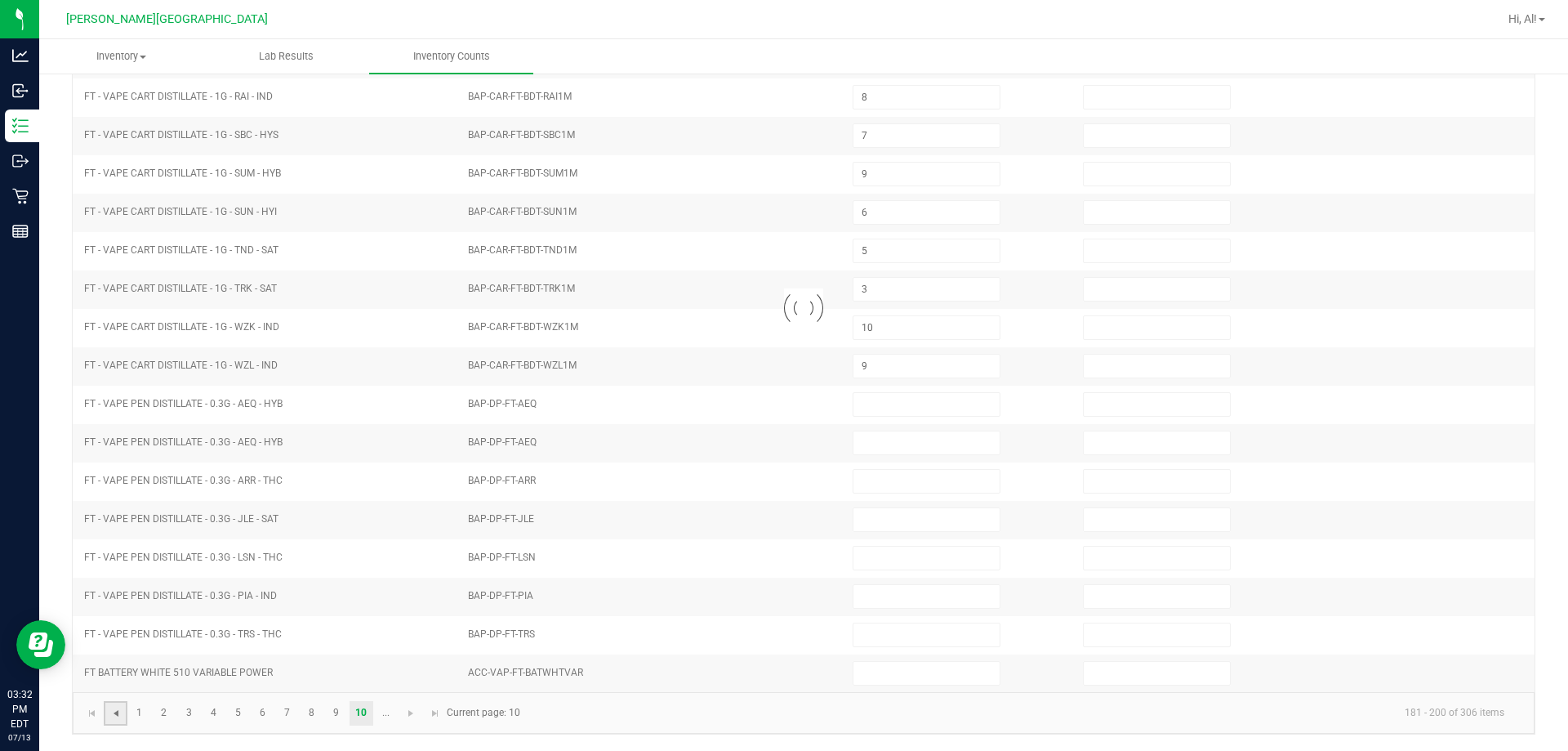 type on "8" 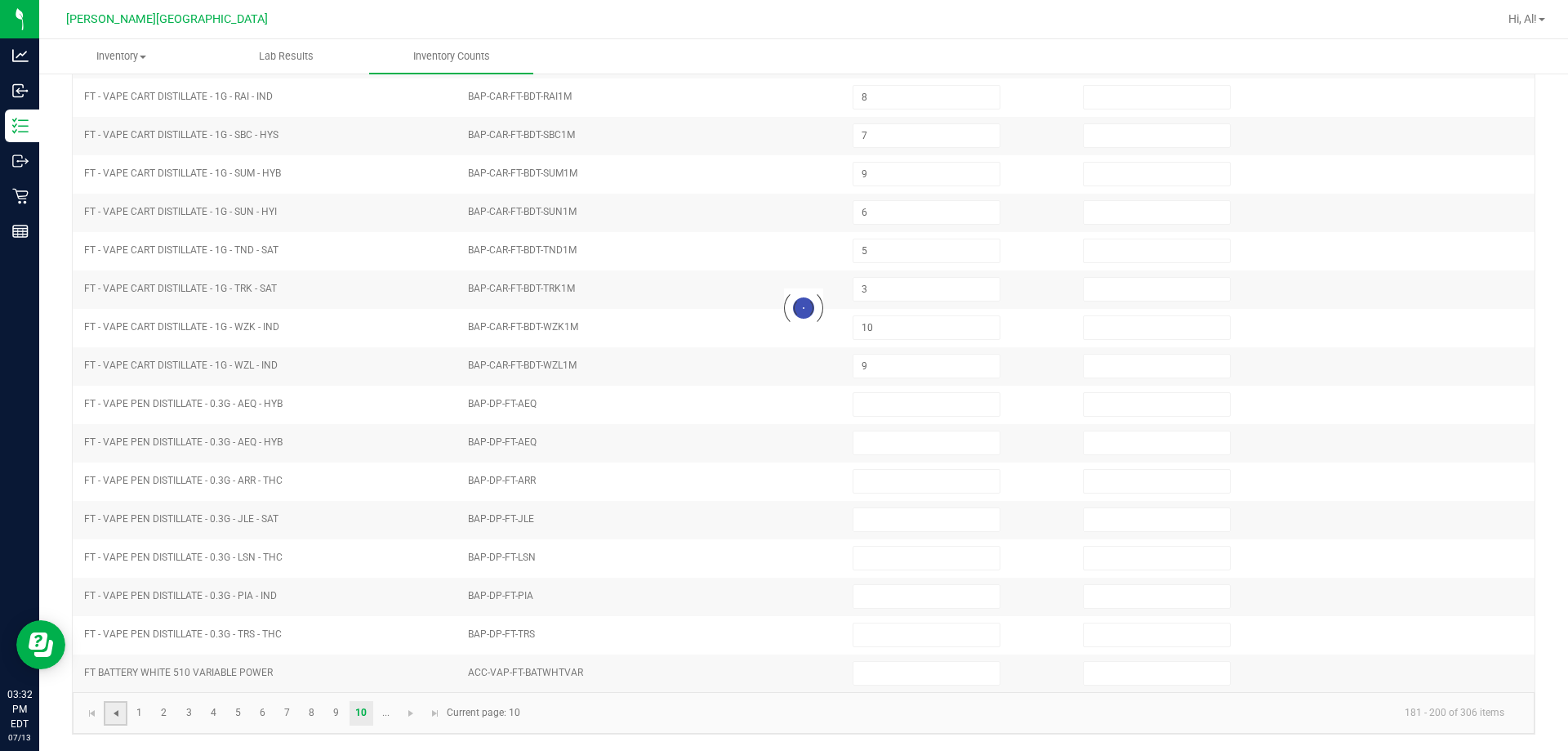 type on "5" 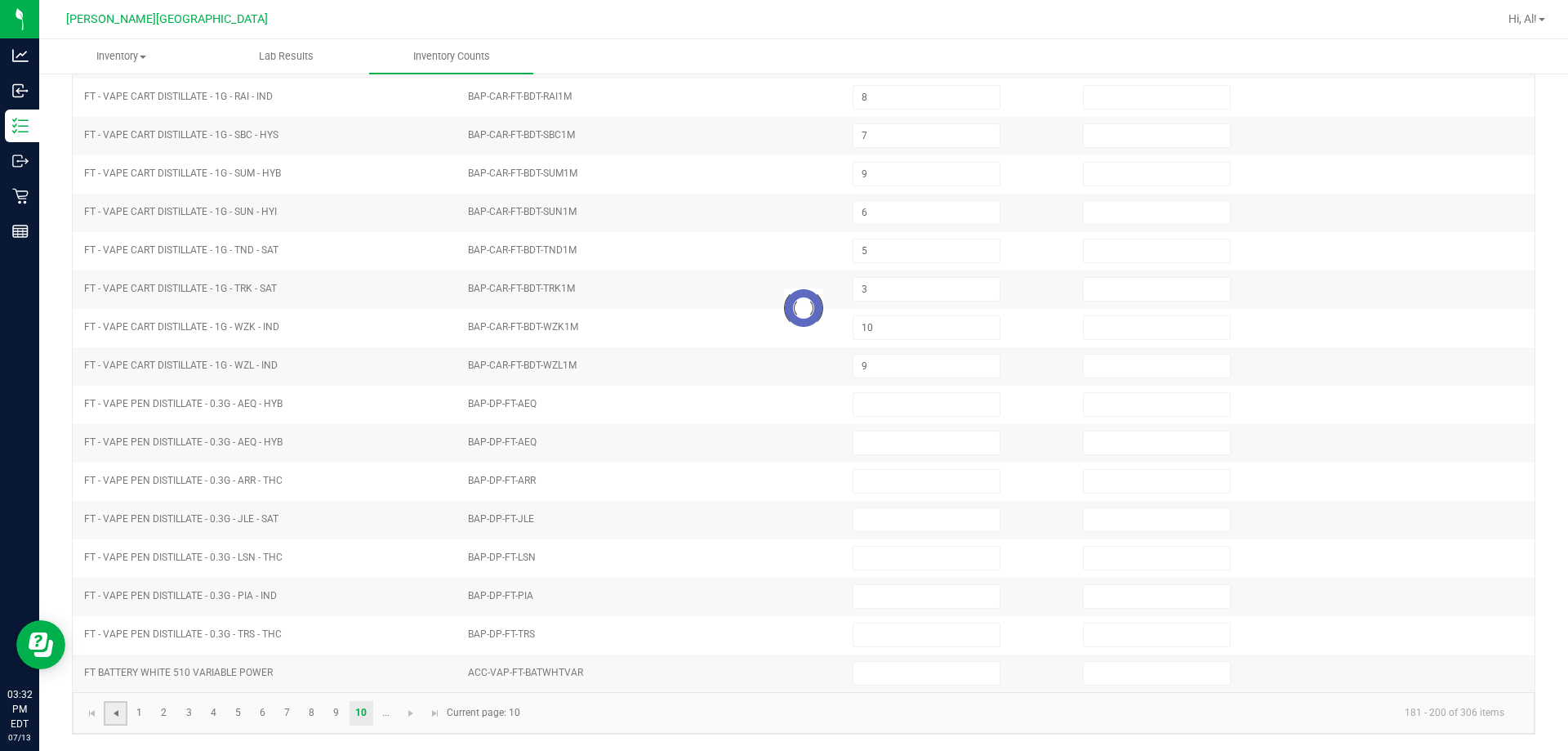 type on "11" 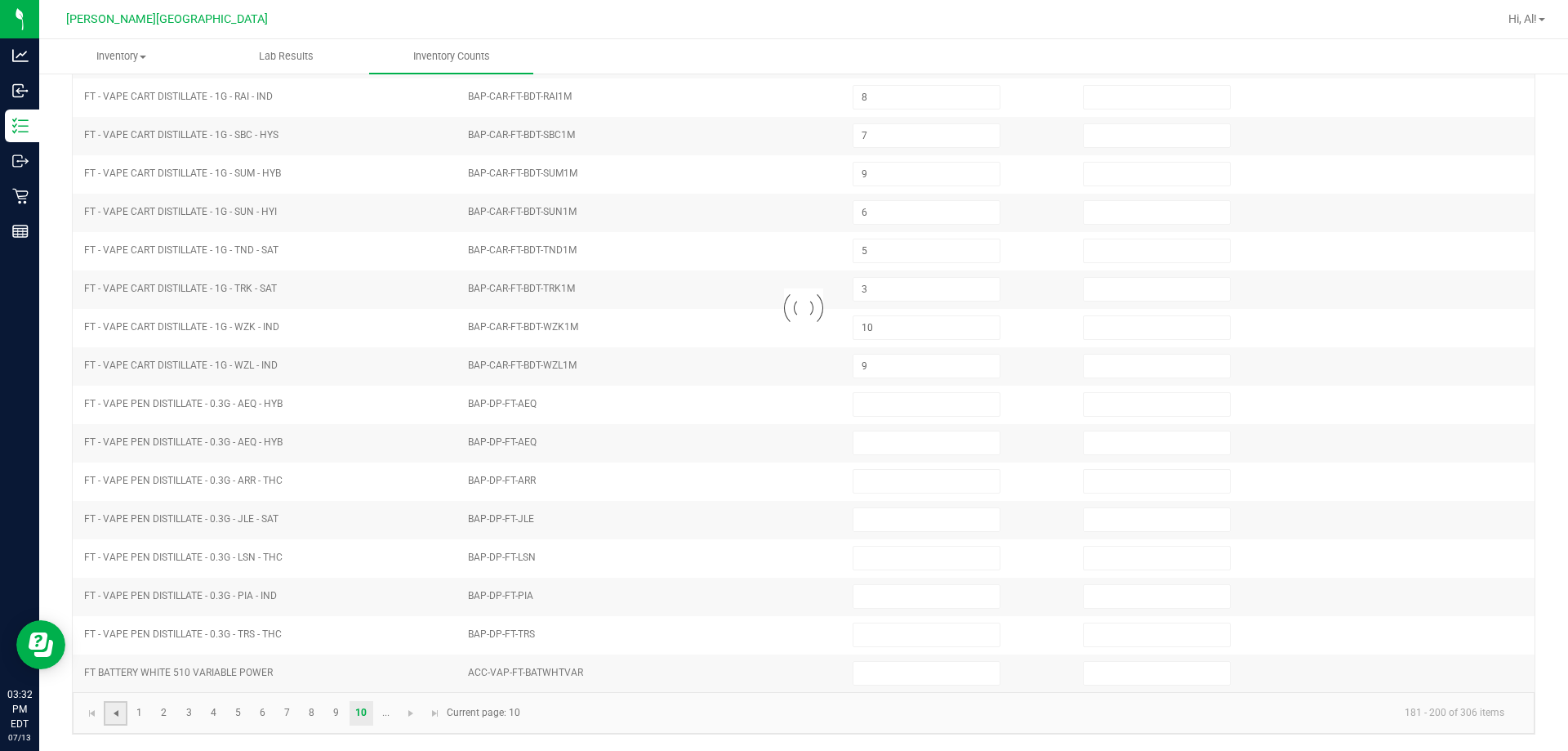 type on "10" 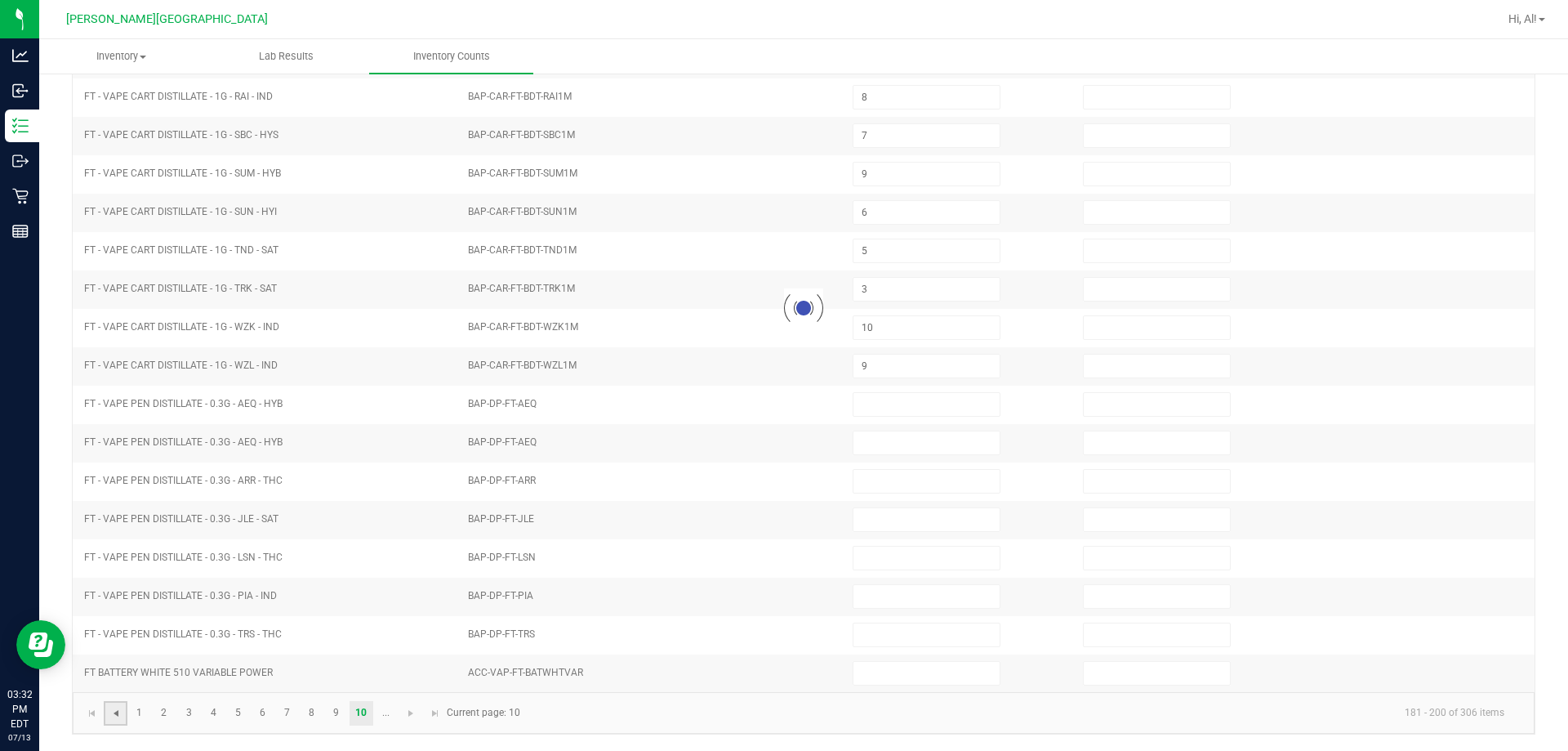 type on "10" 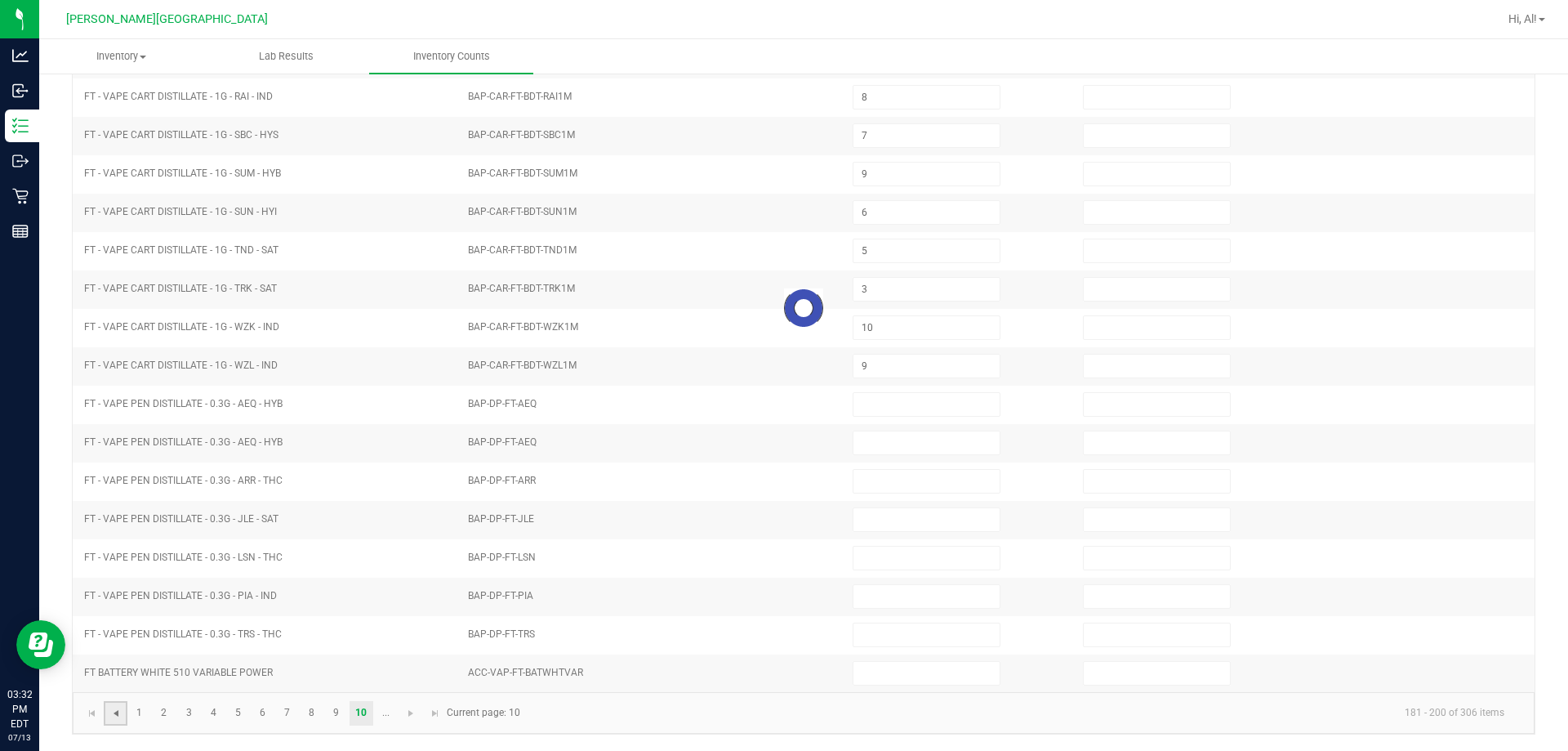 type on "11" 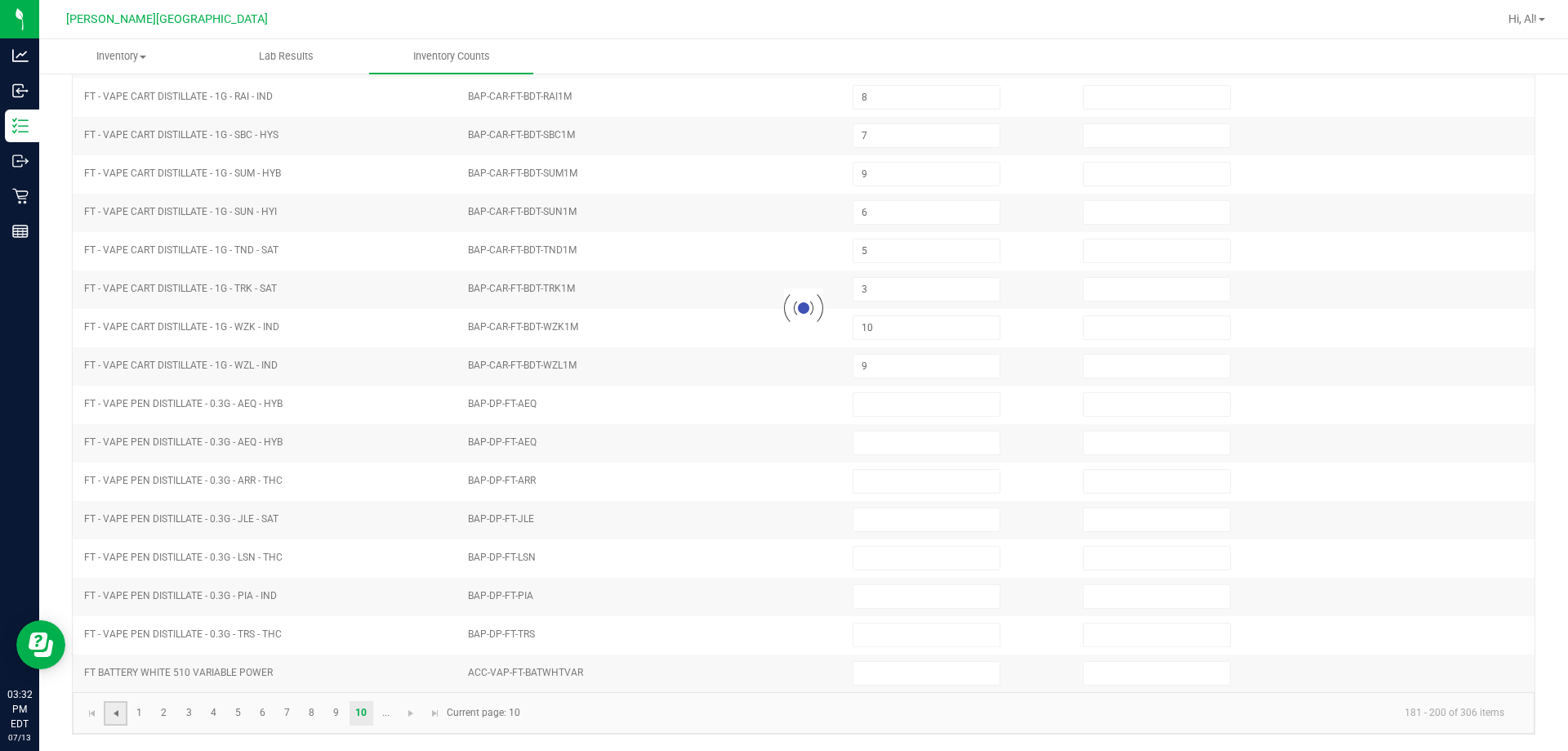 type on "4" 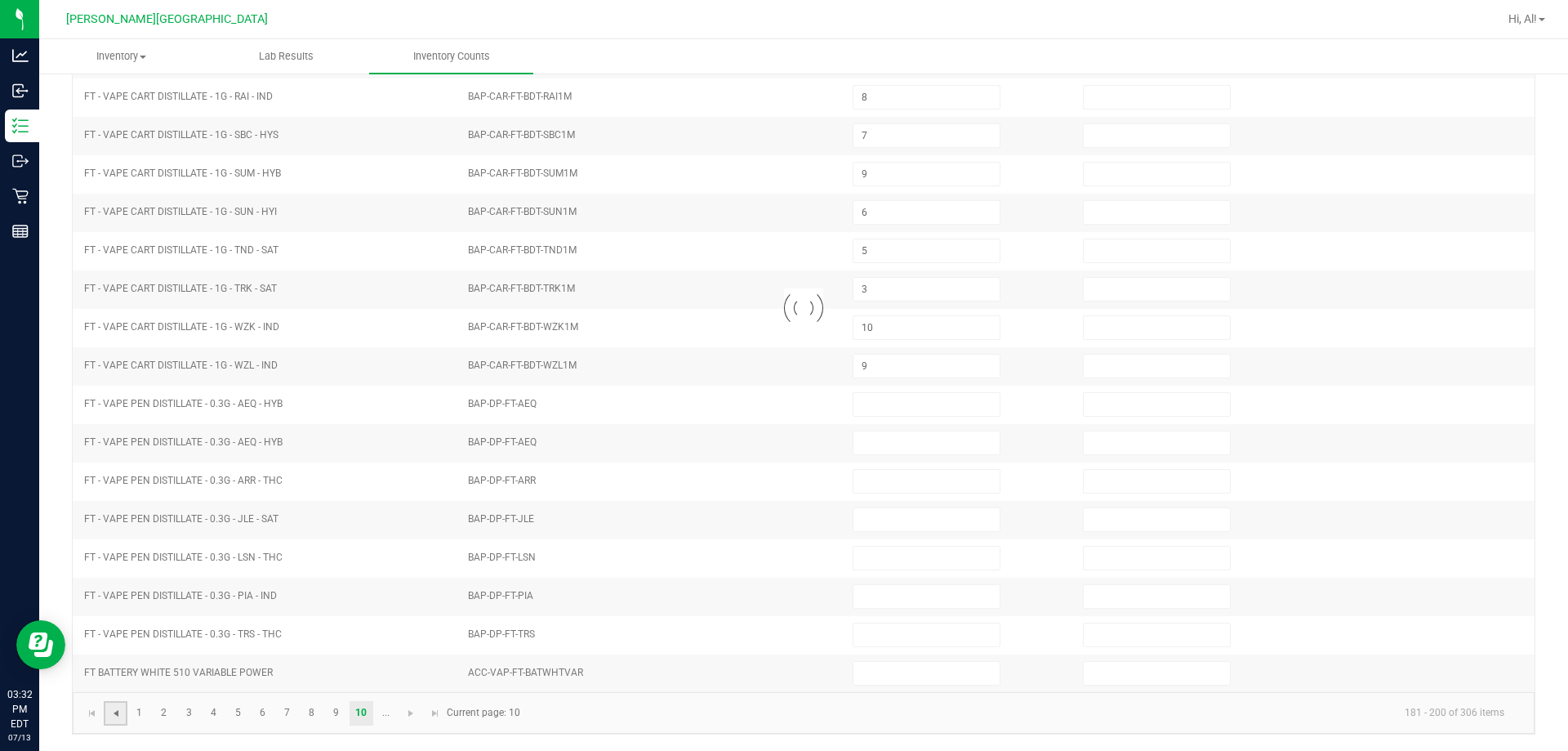 type on "6" 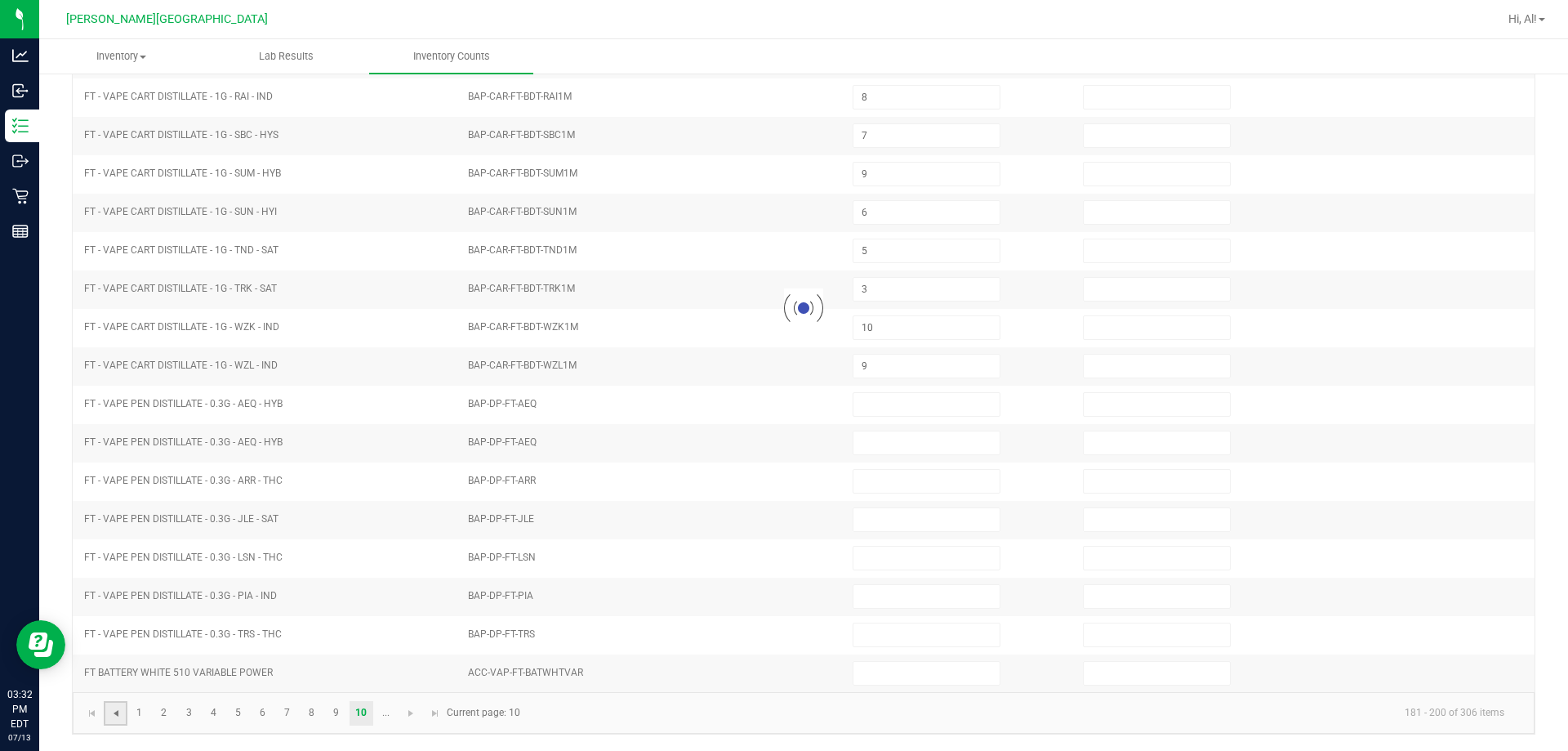 type on "9" 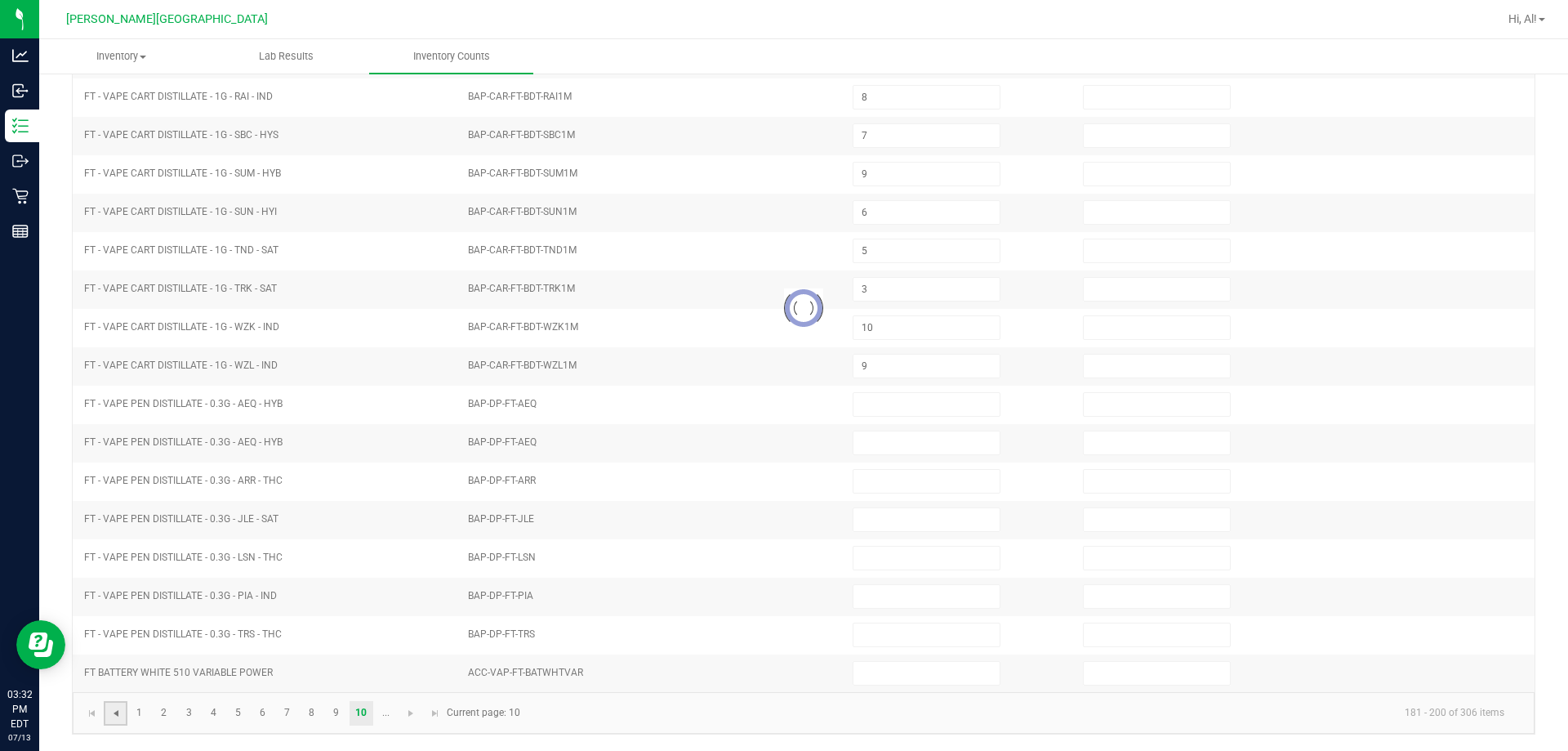 type on "12" 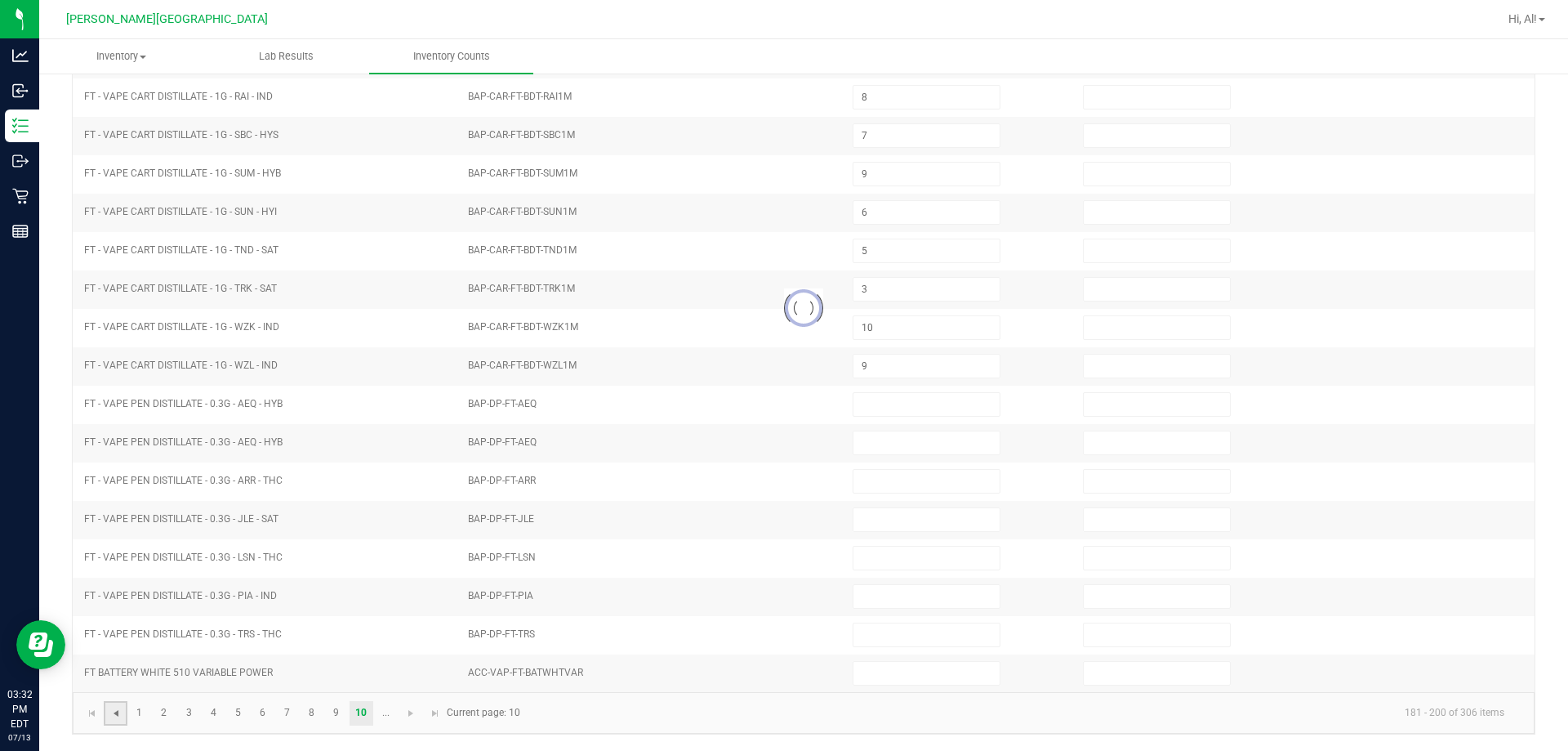 type on "6" 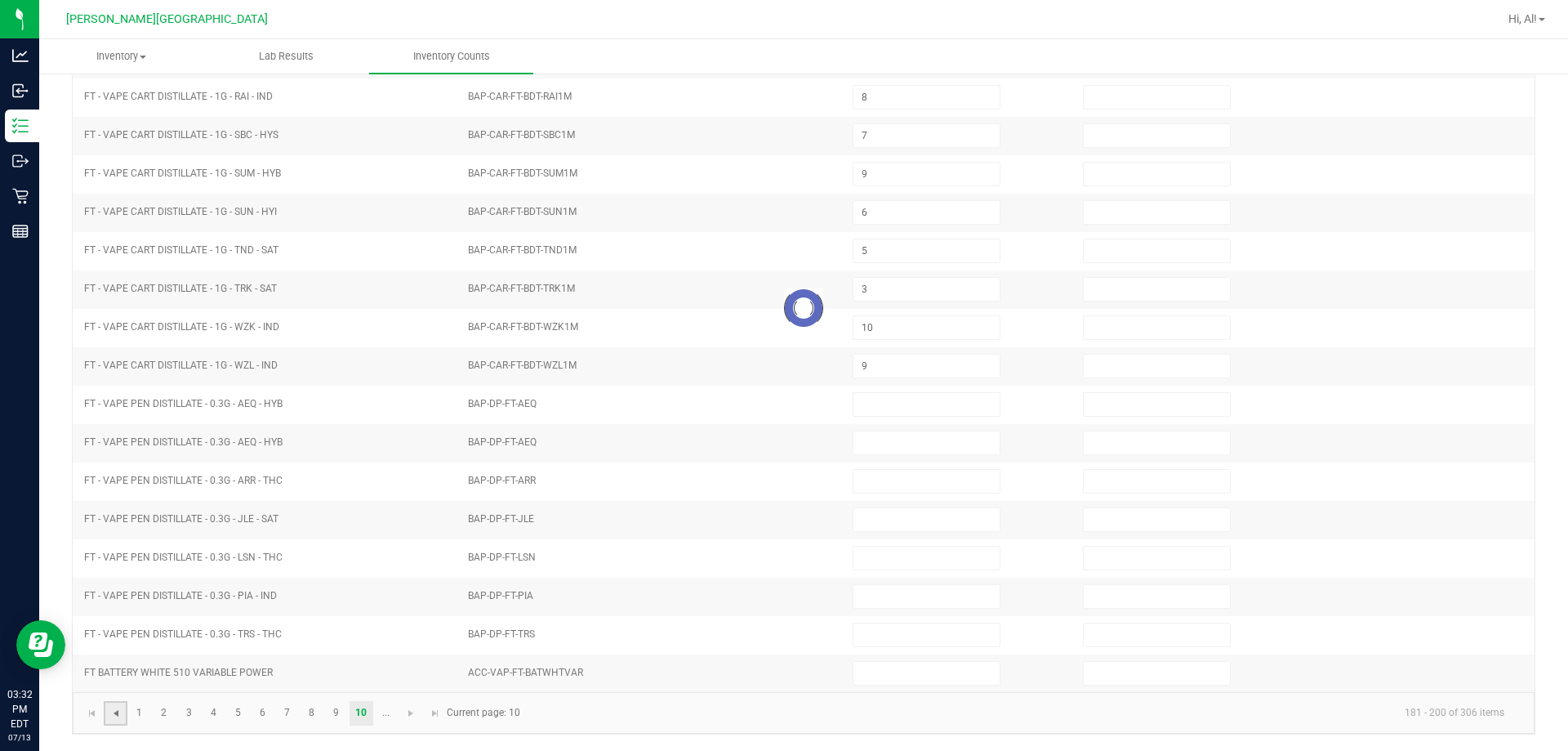 type on "5" 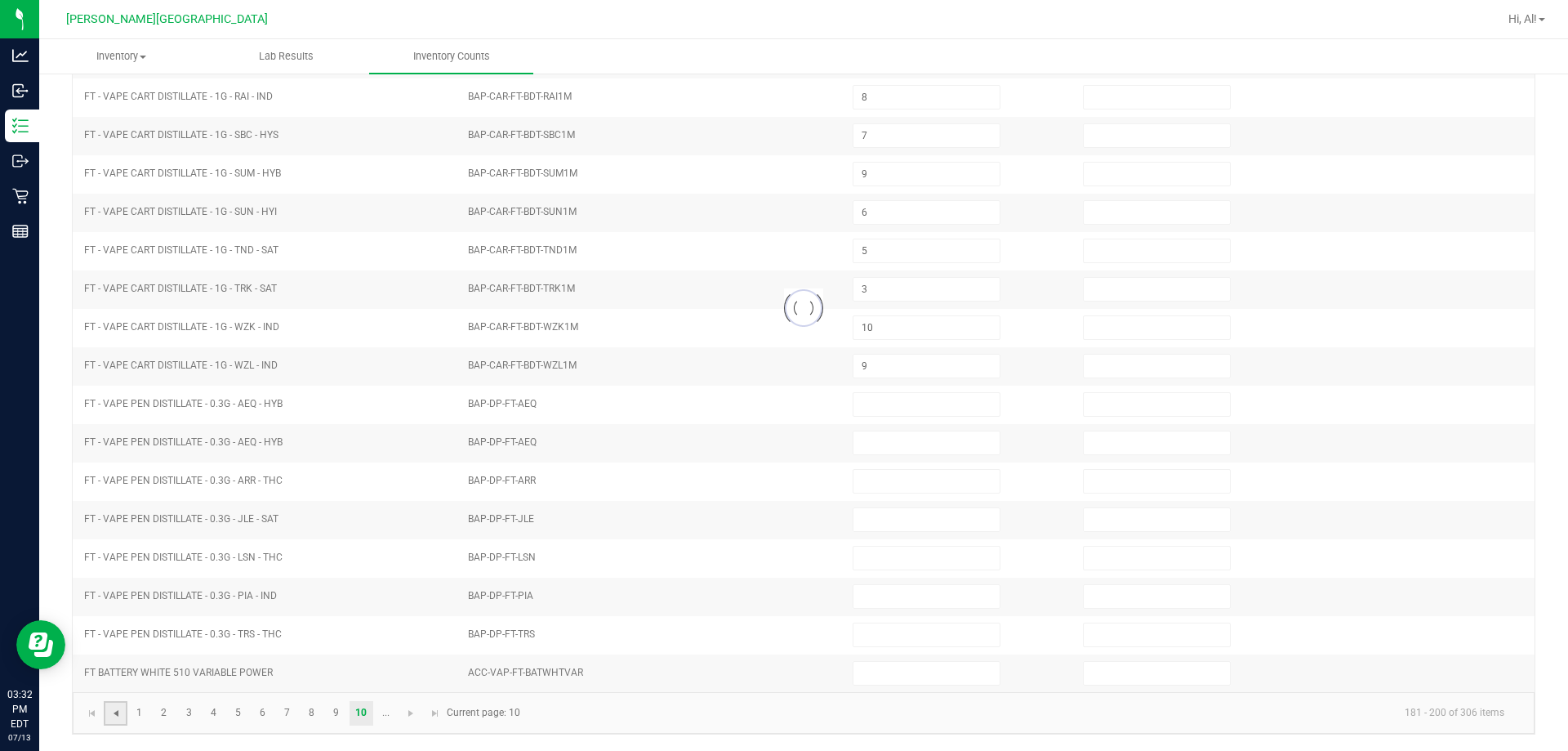 type on "10" 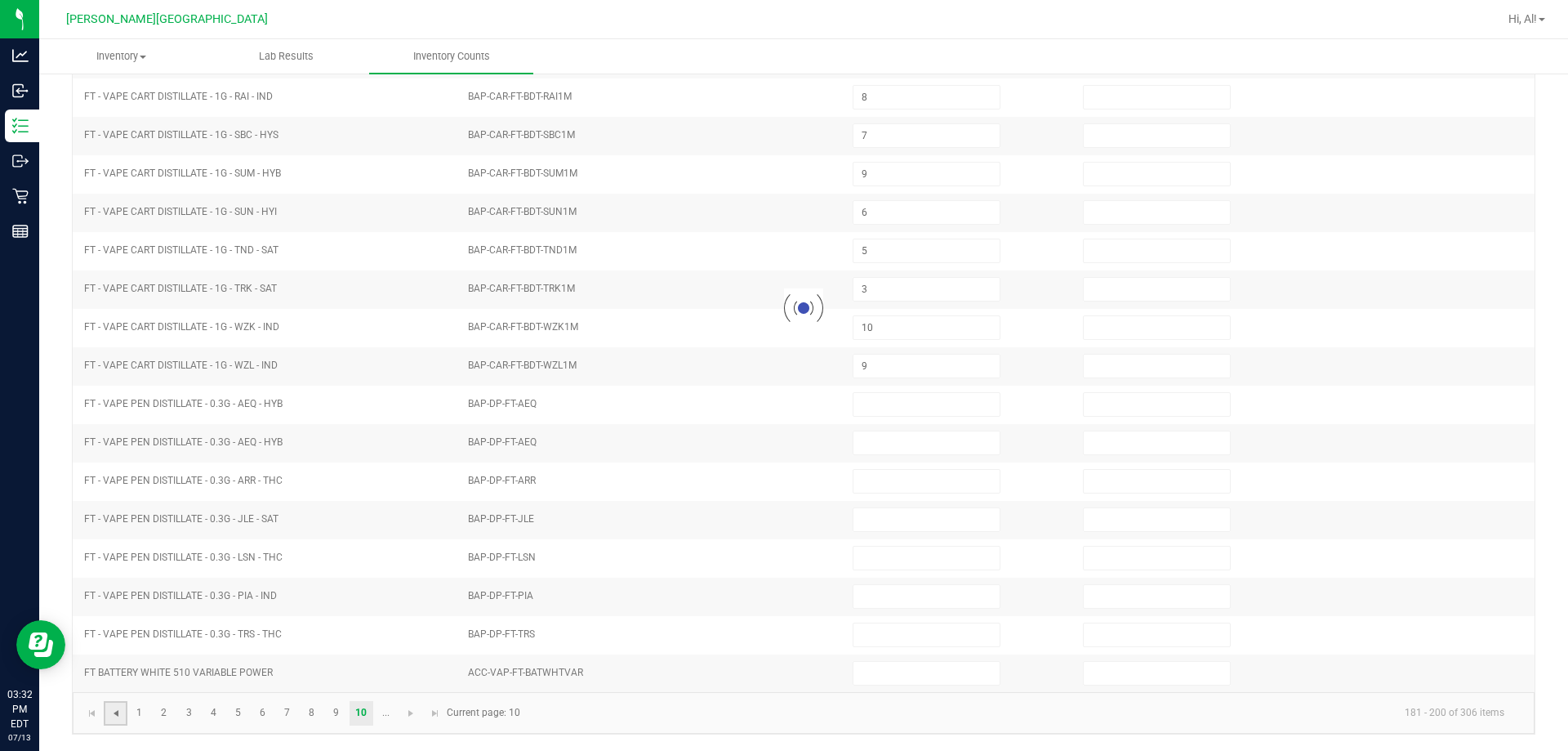 type on "3" 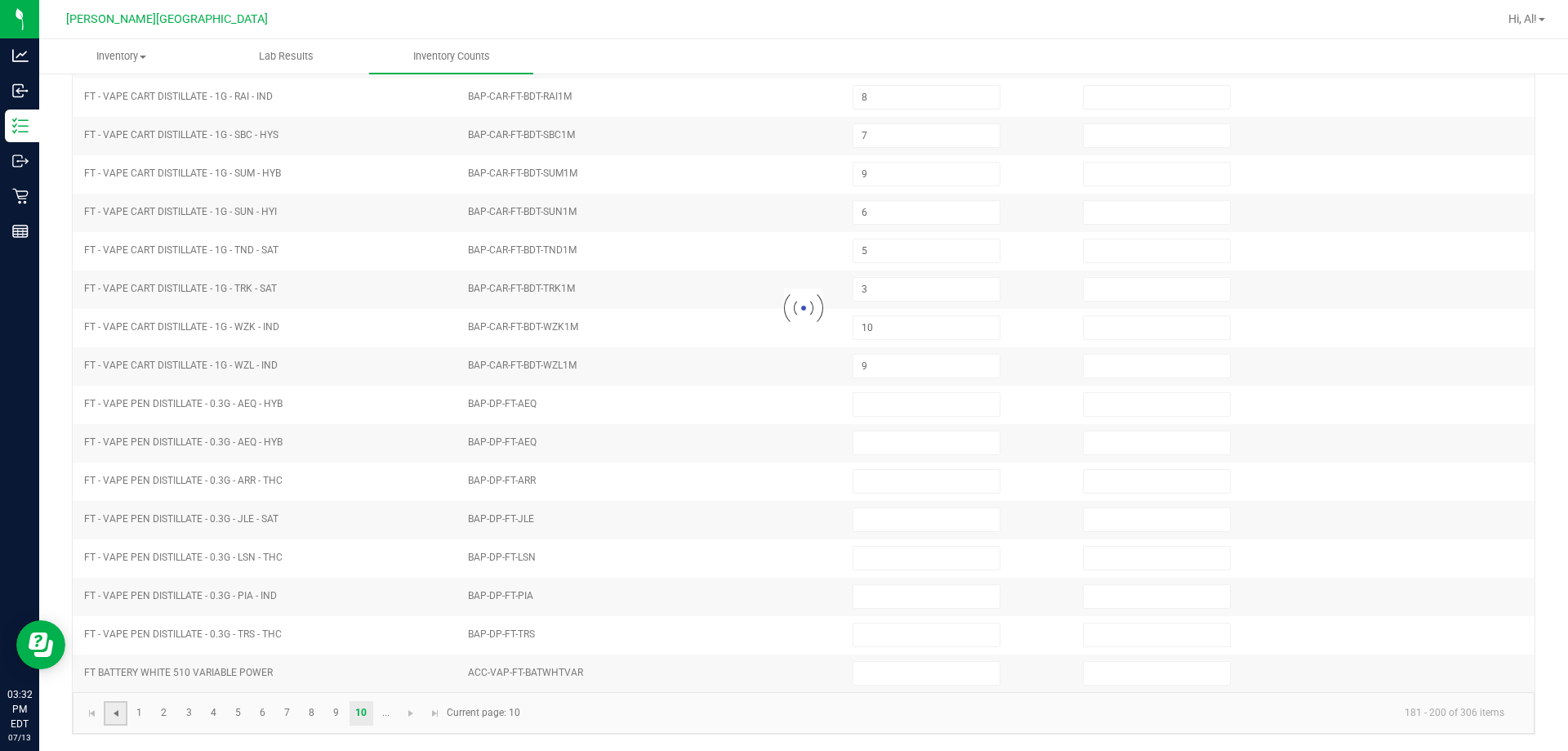 type on "2" 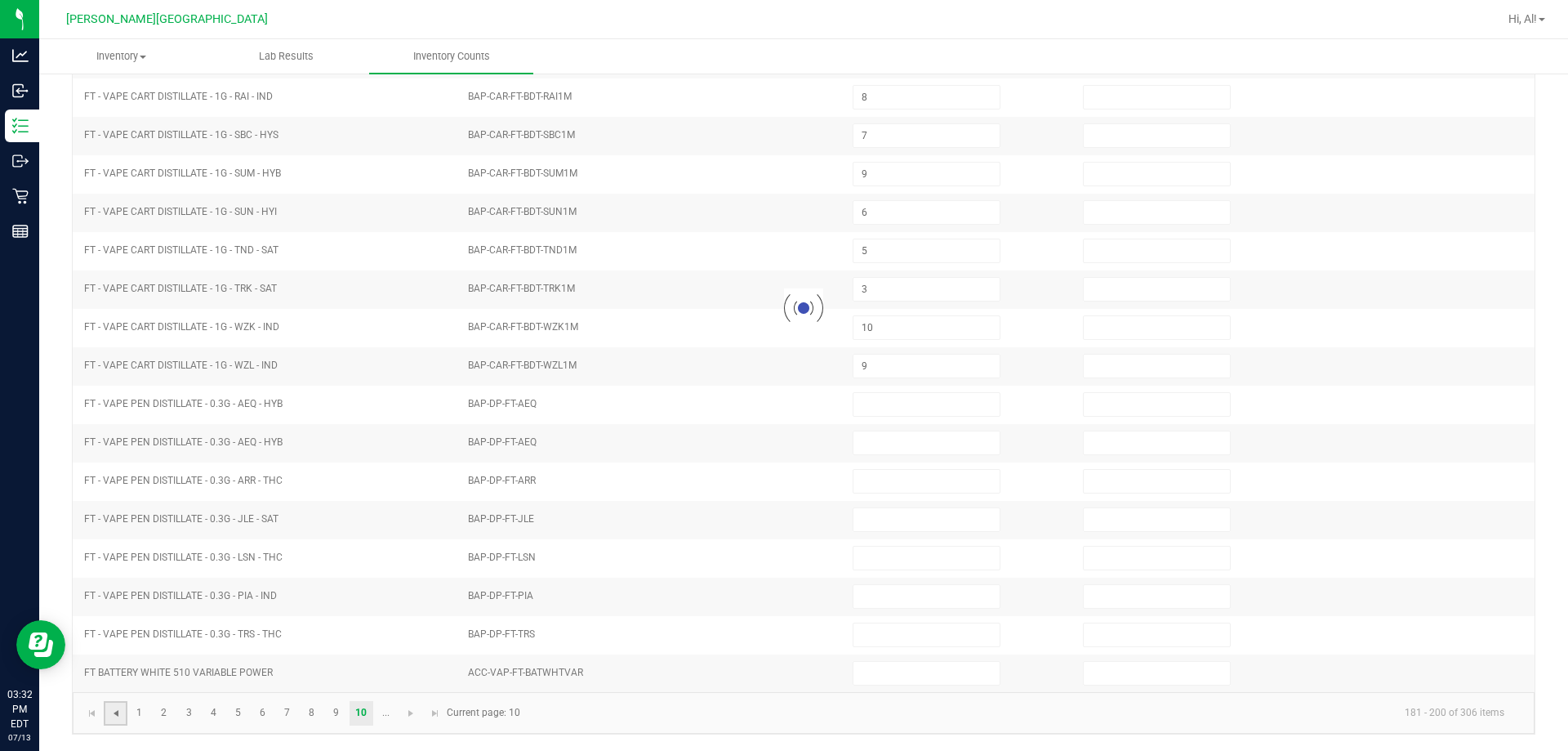 type on "8" 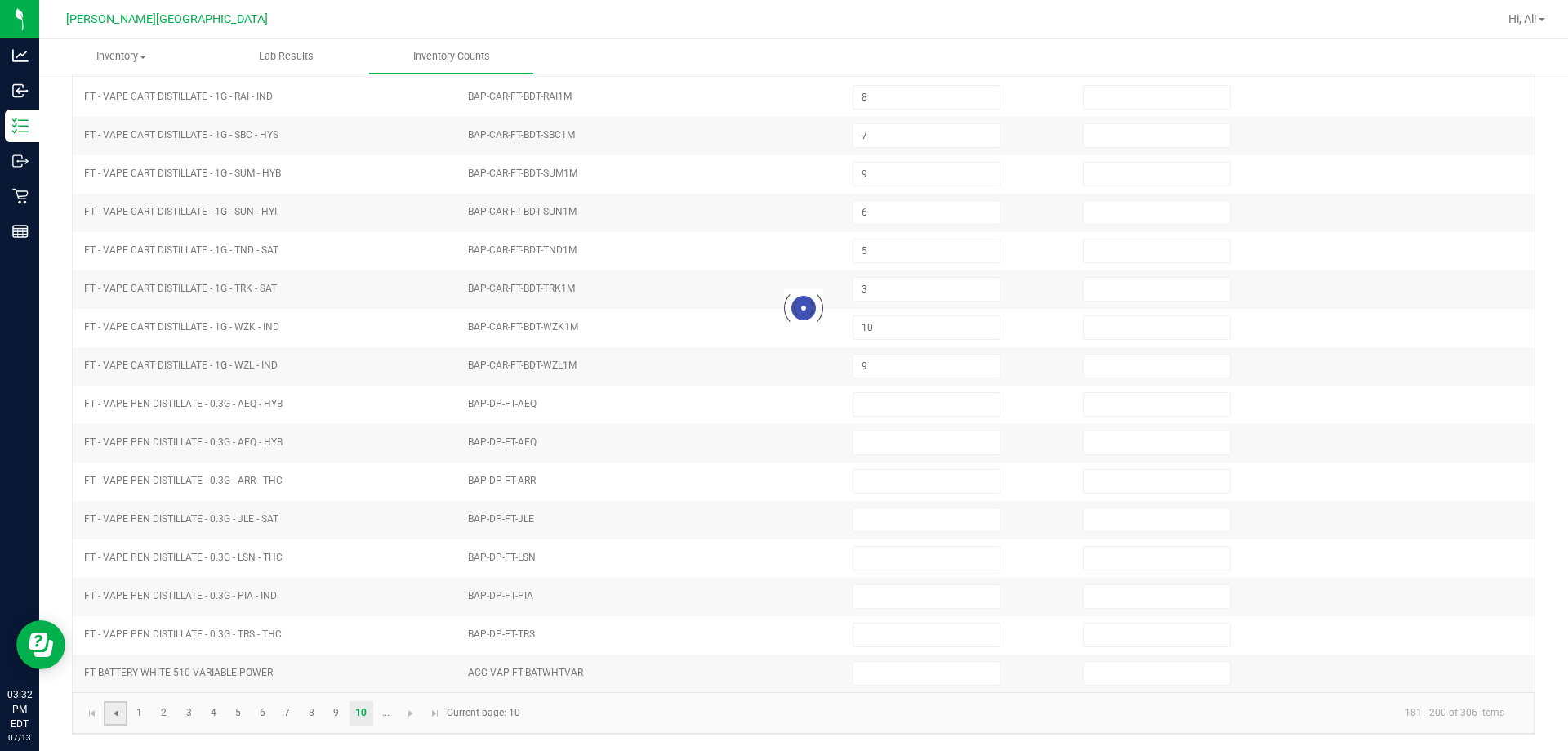 type on "8" 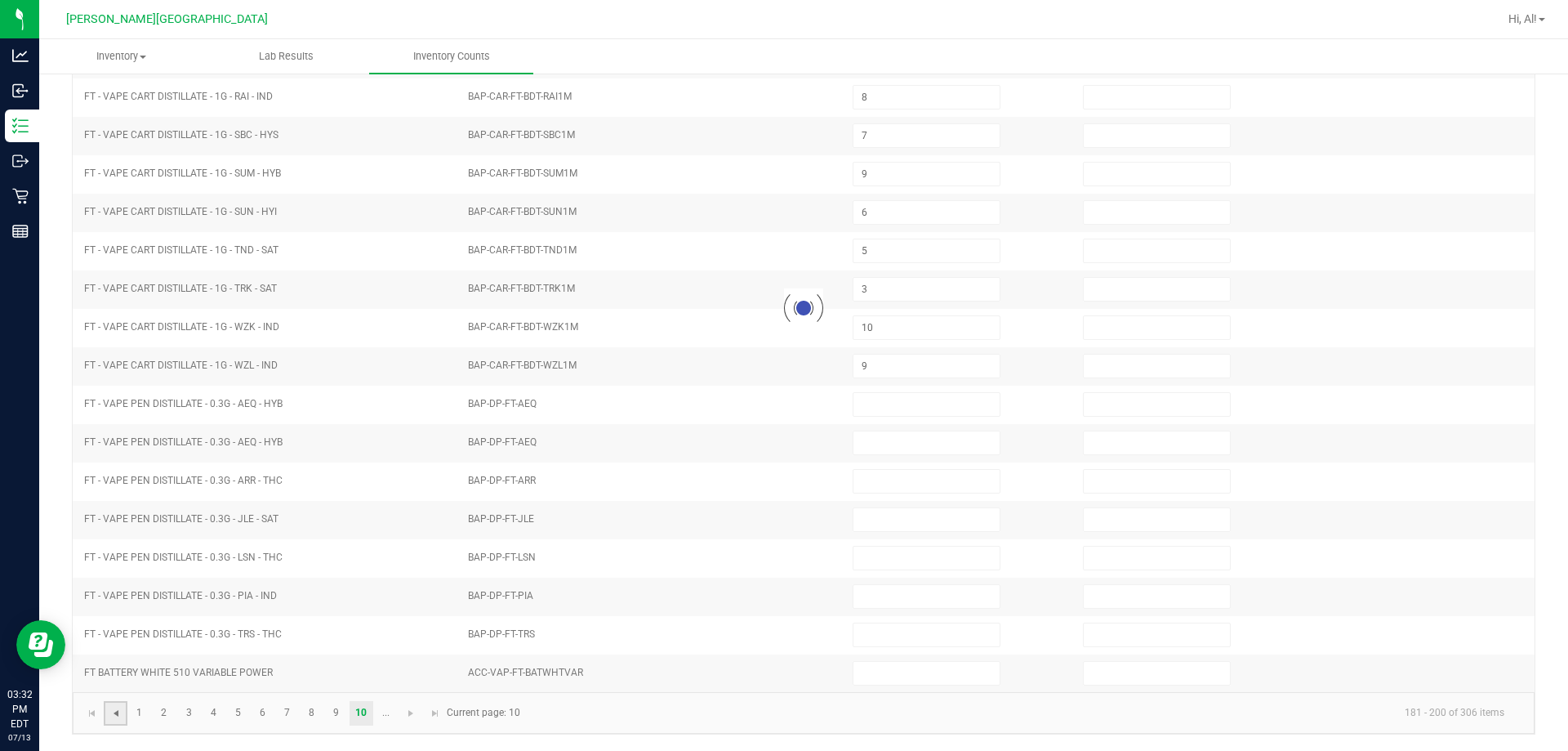 type on "8" 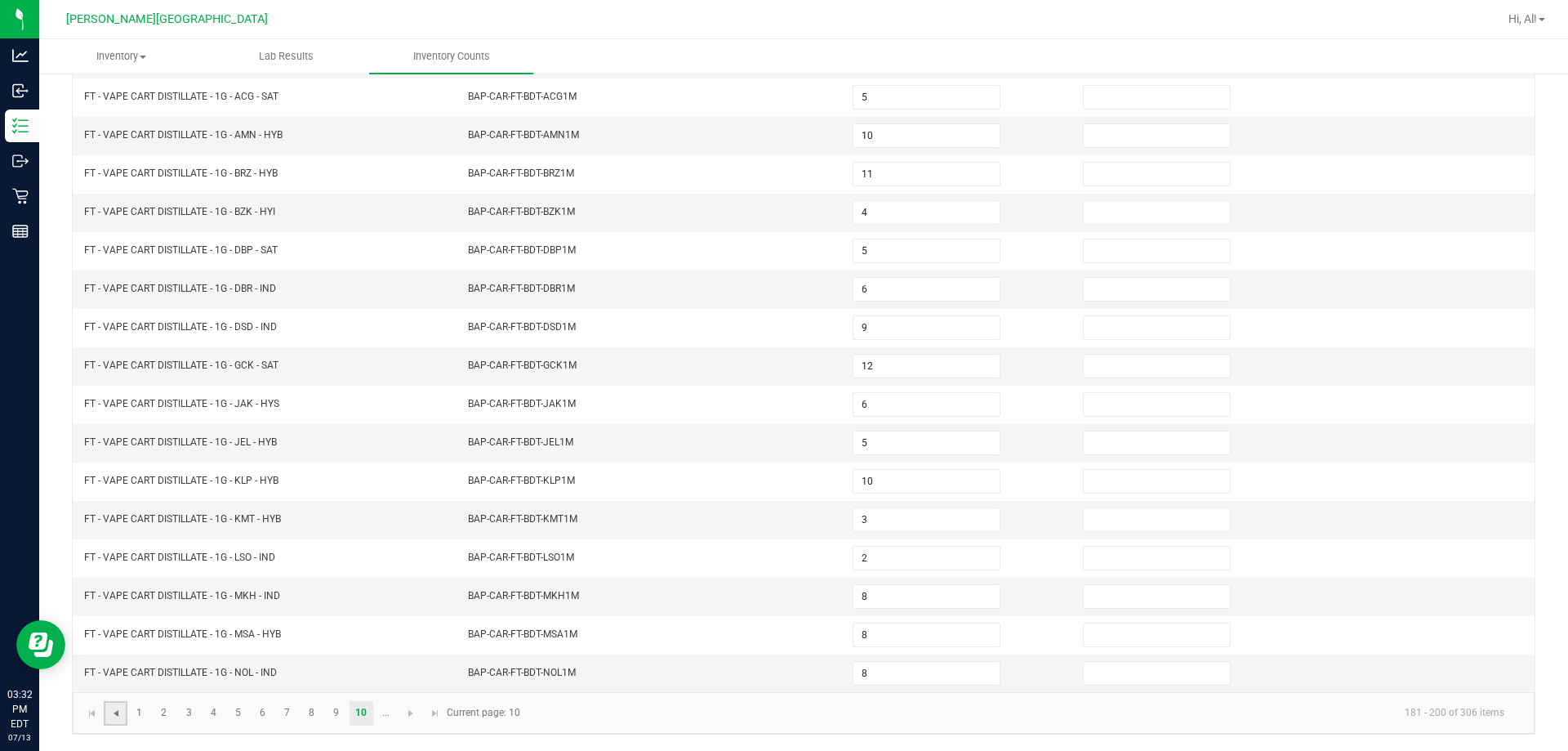 click 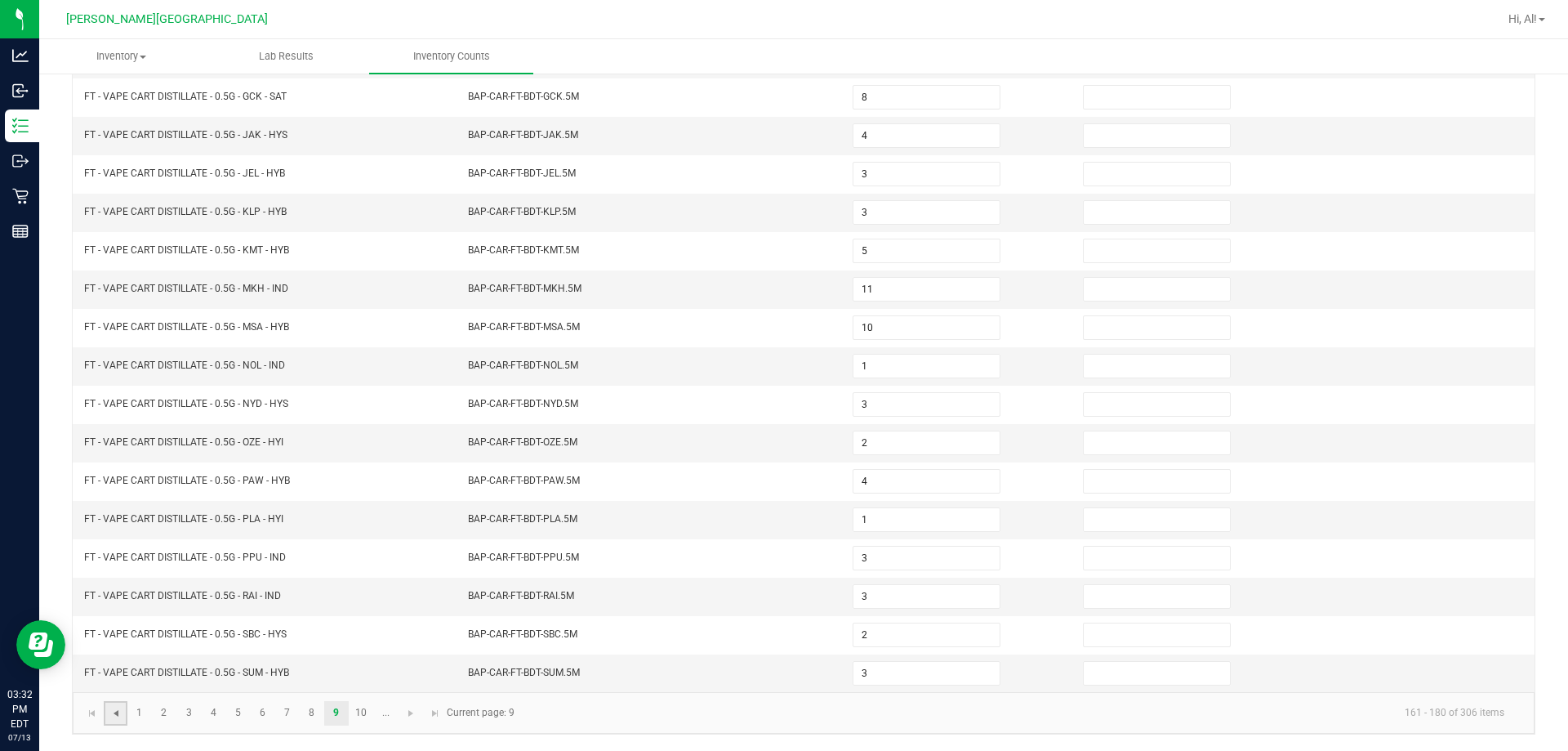 click 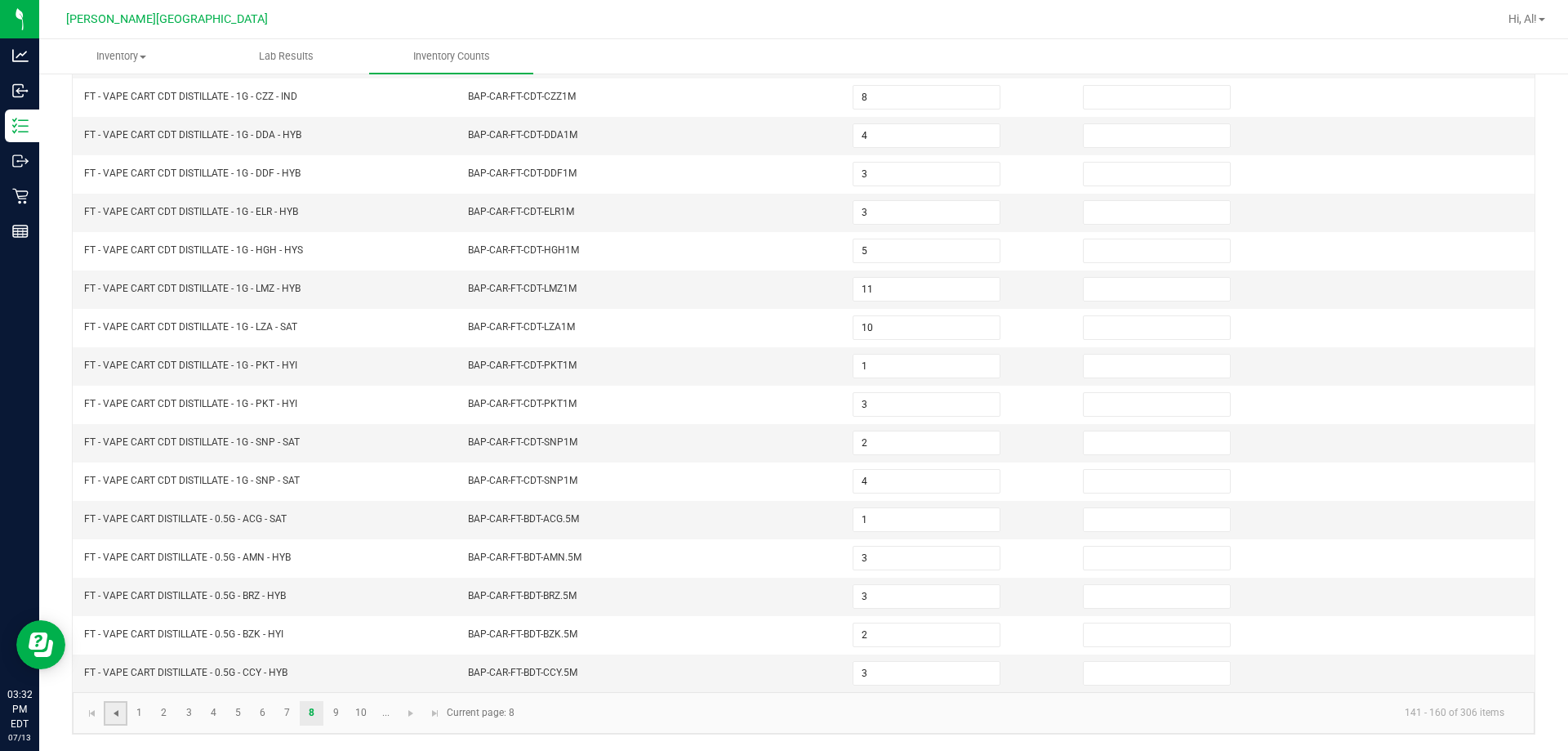type 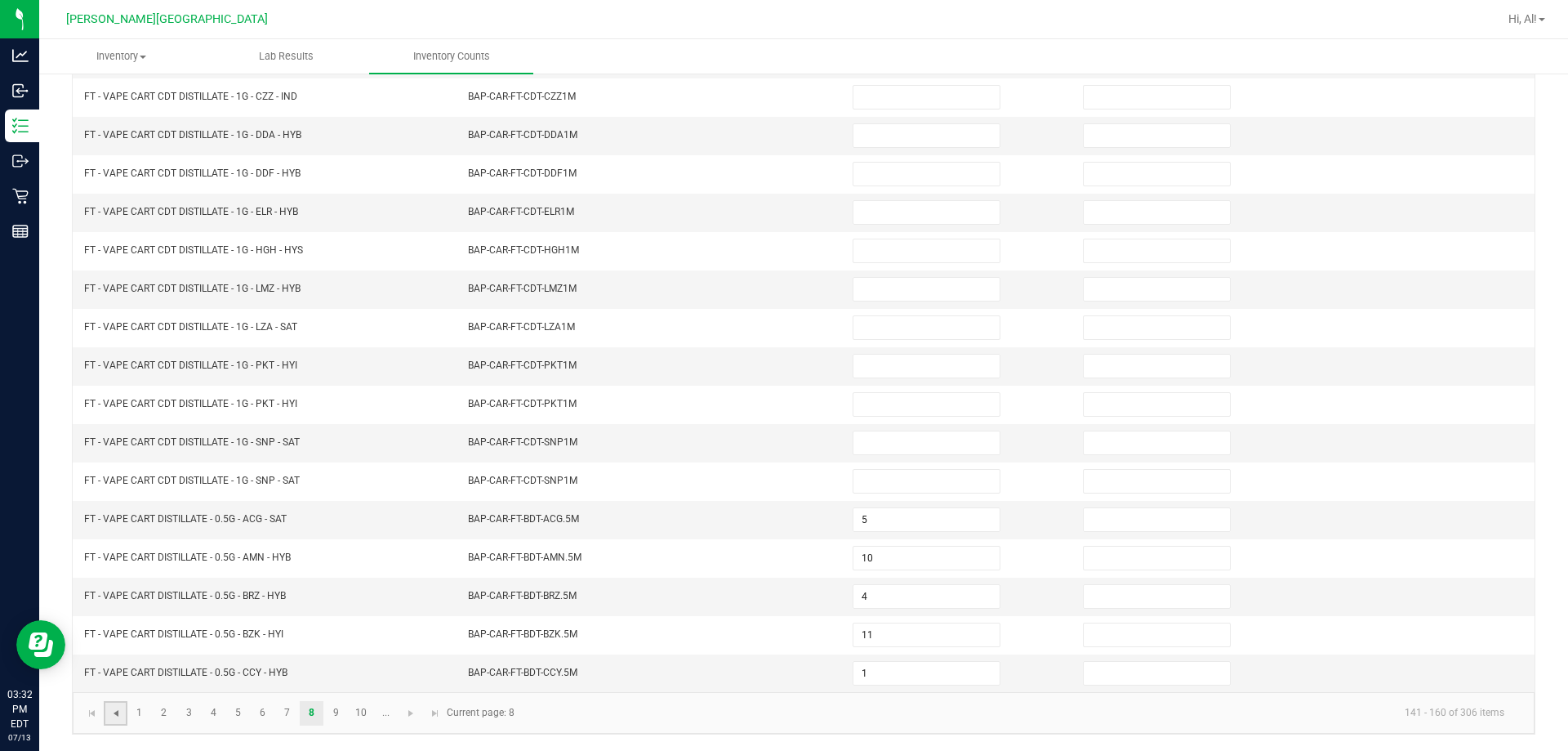 click 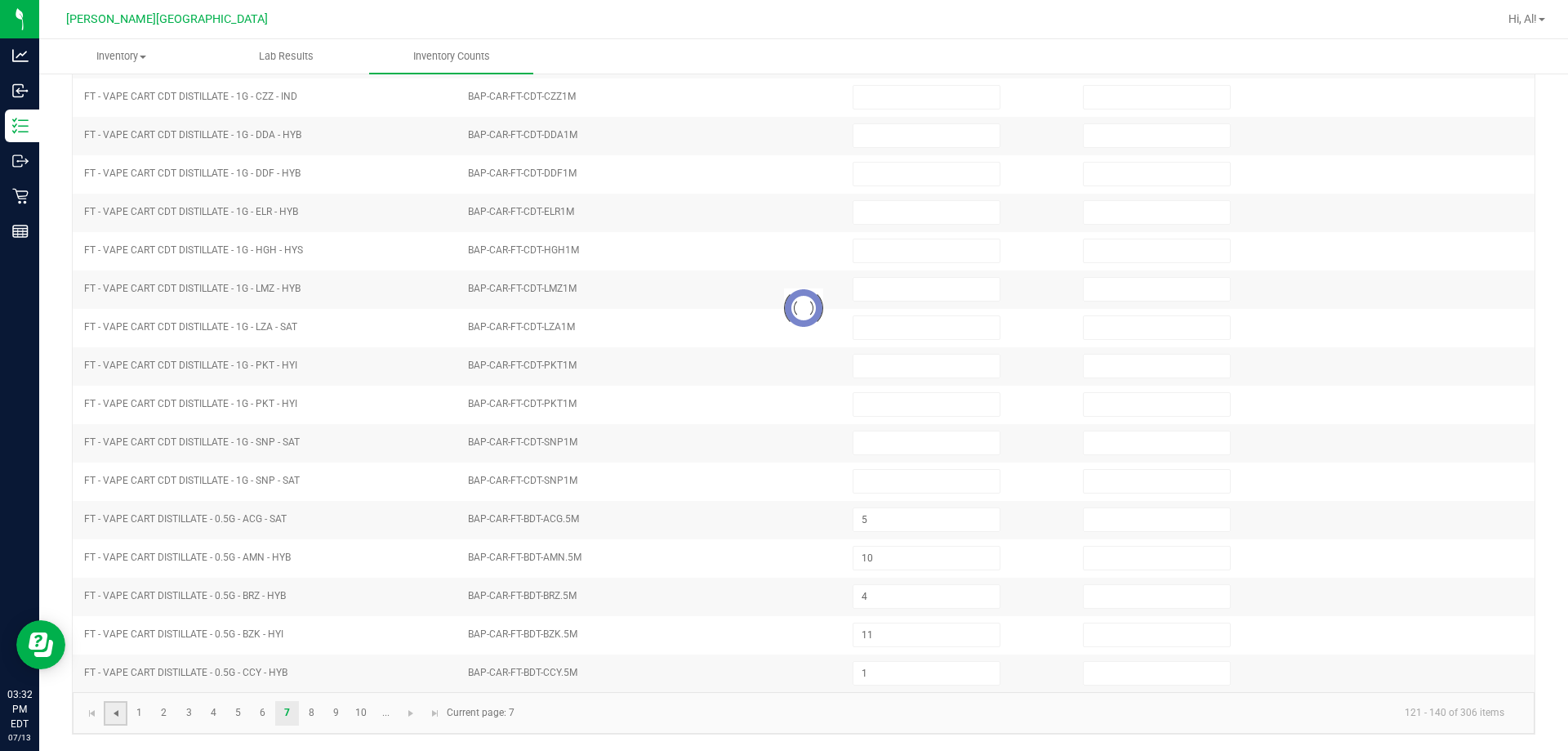 type on "7" 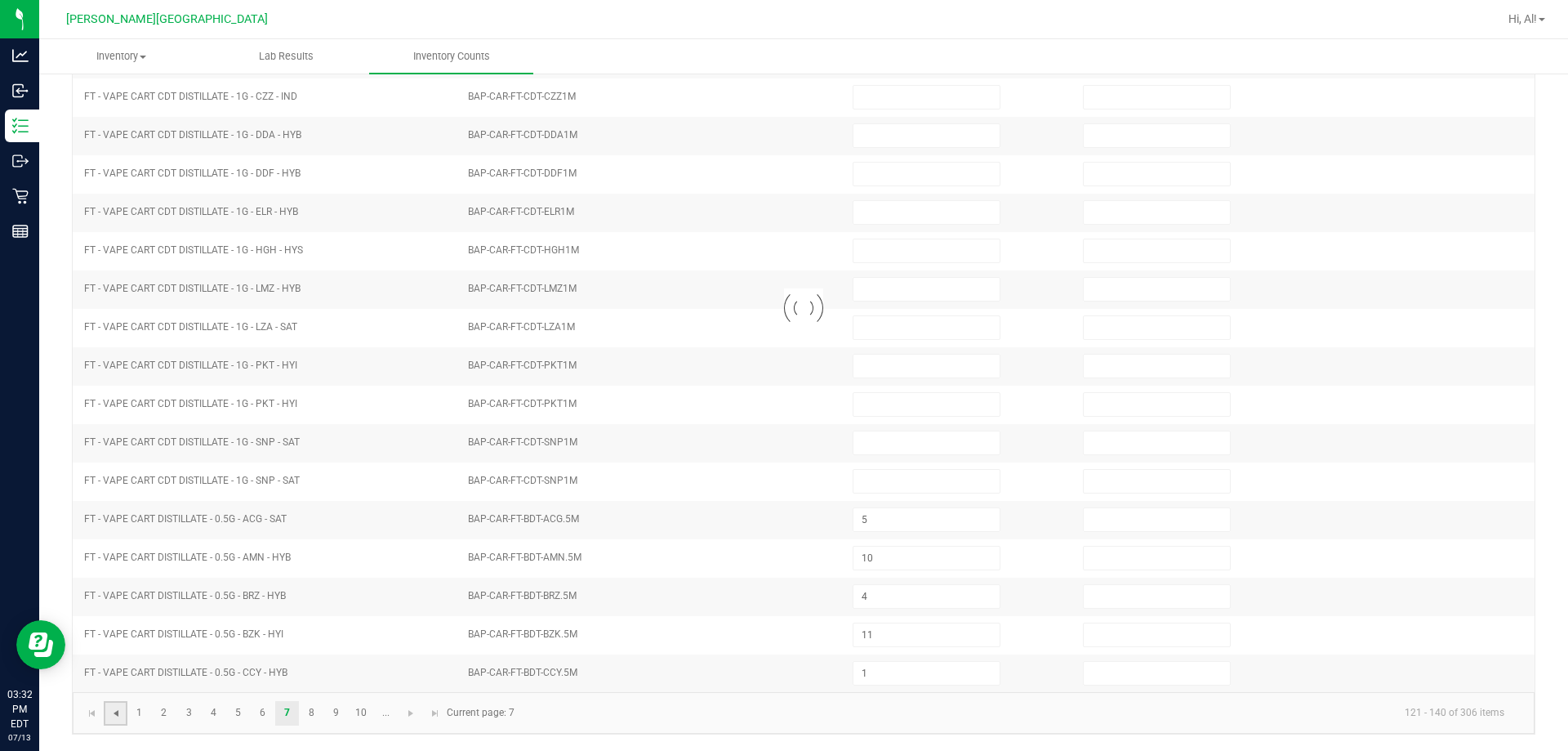 type 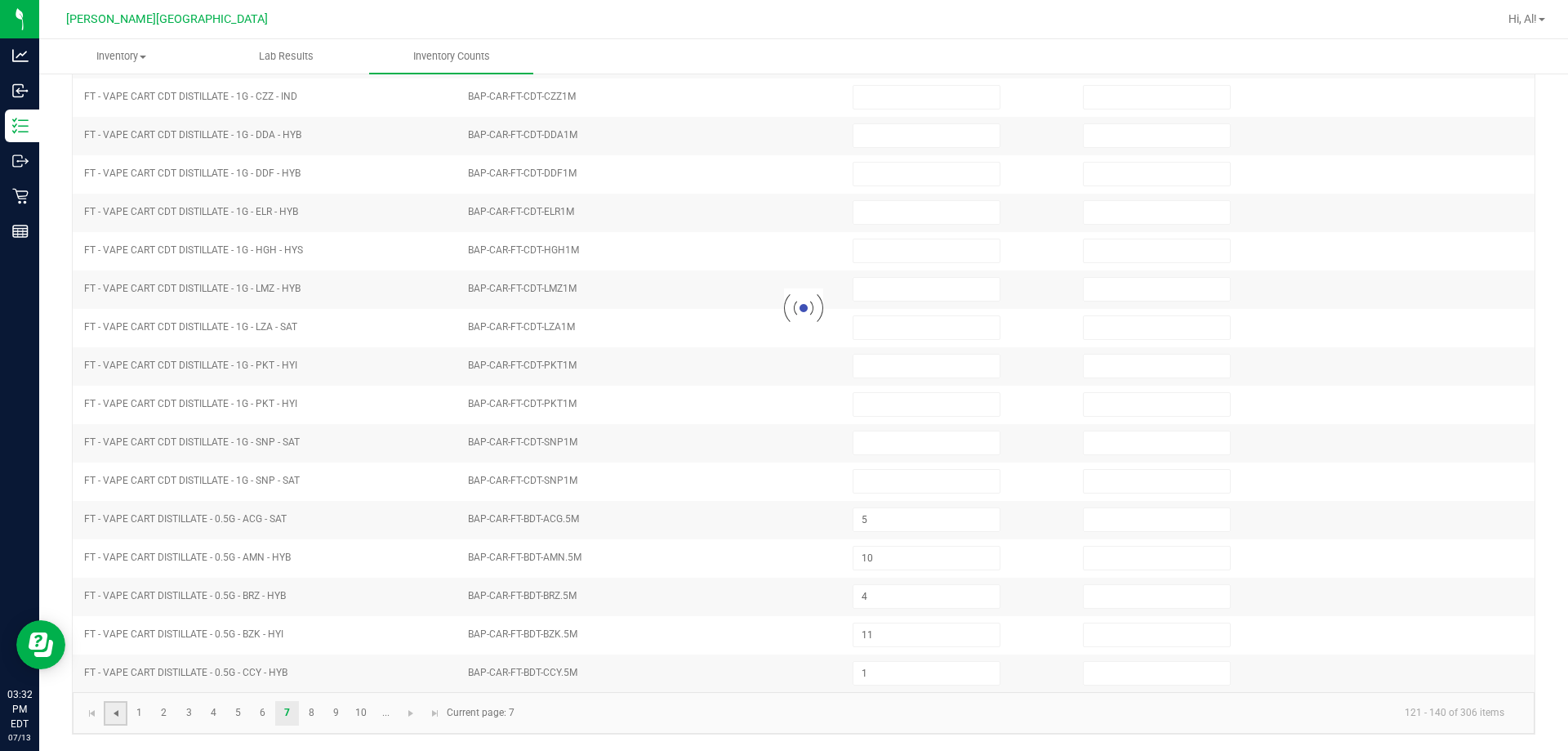 type 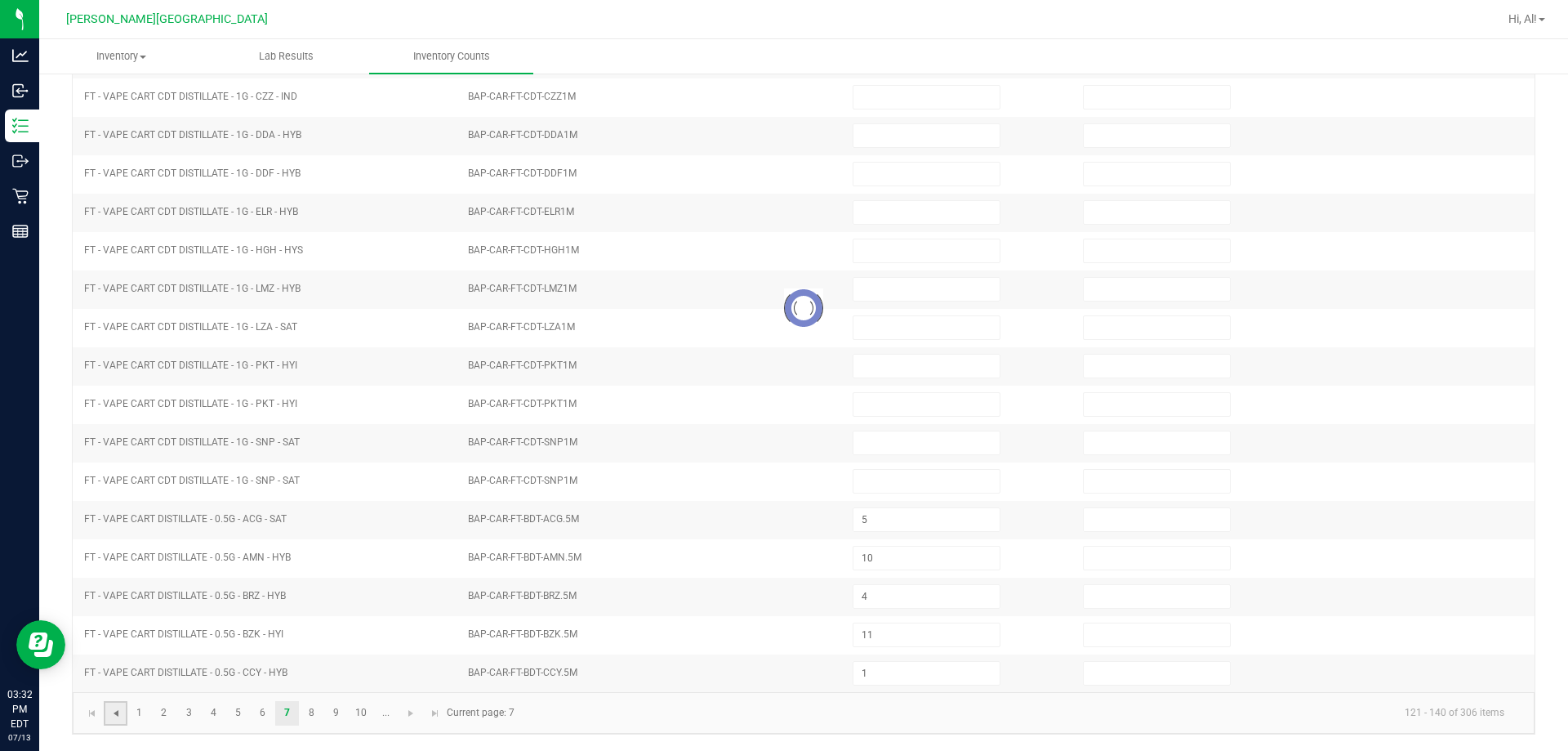 type 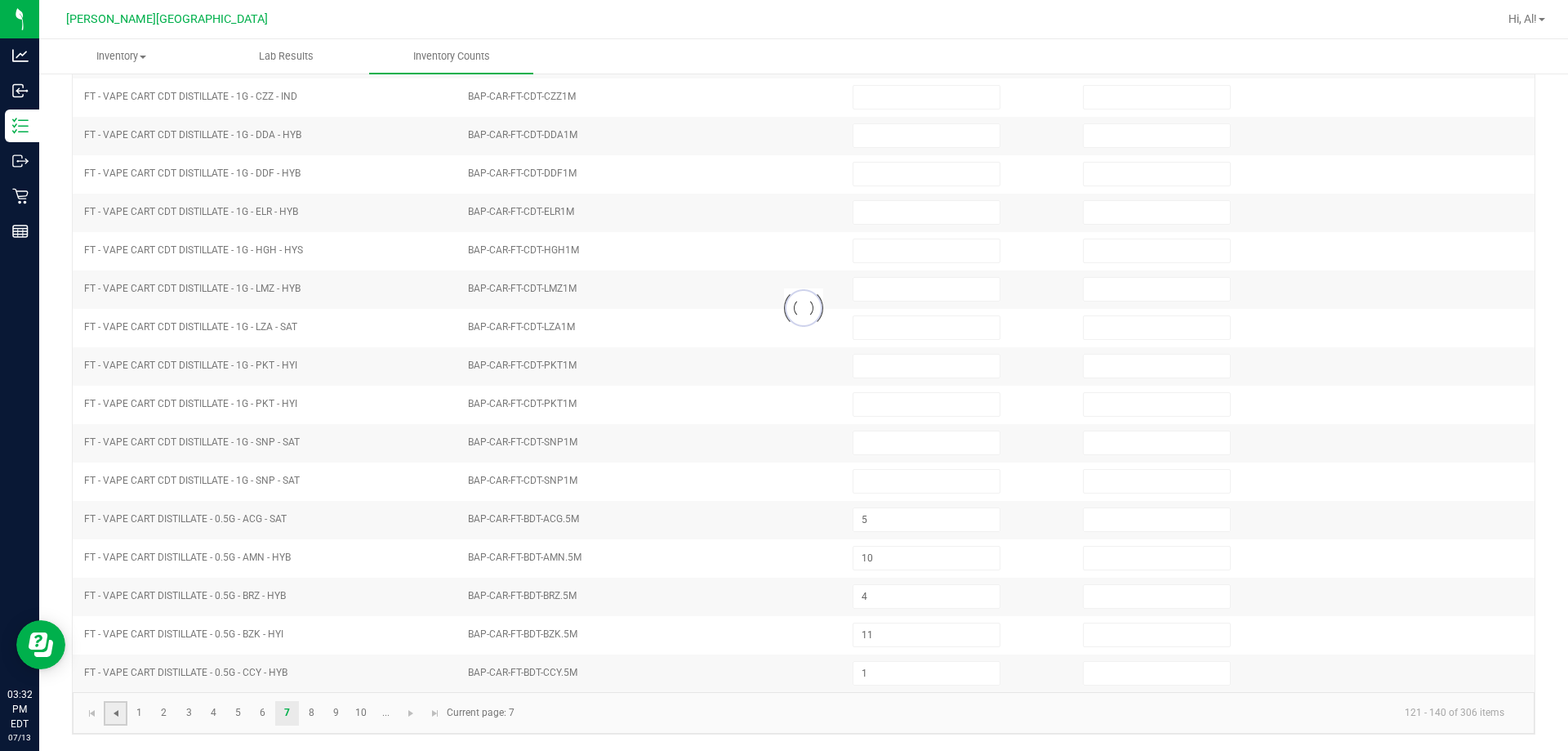 type 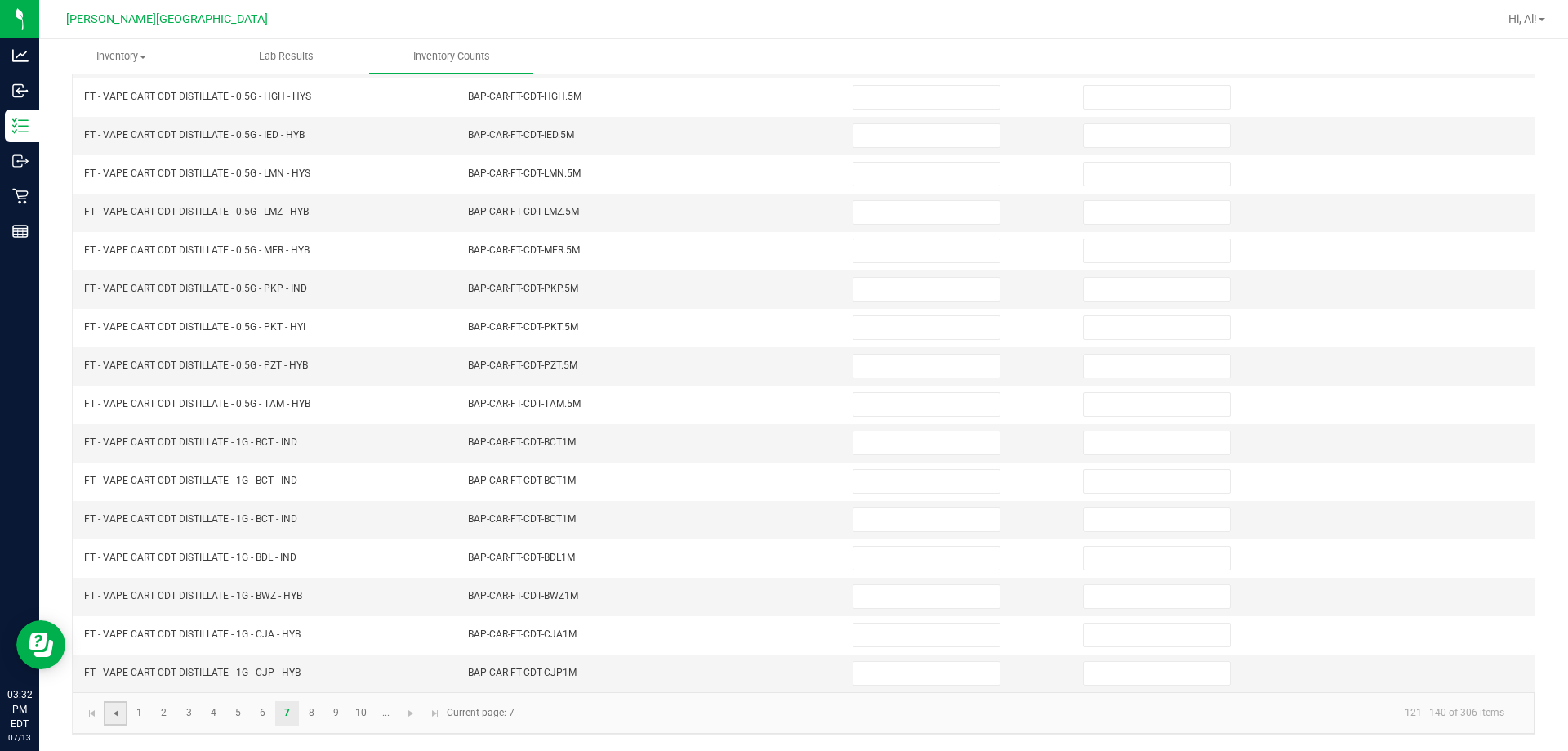 click 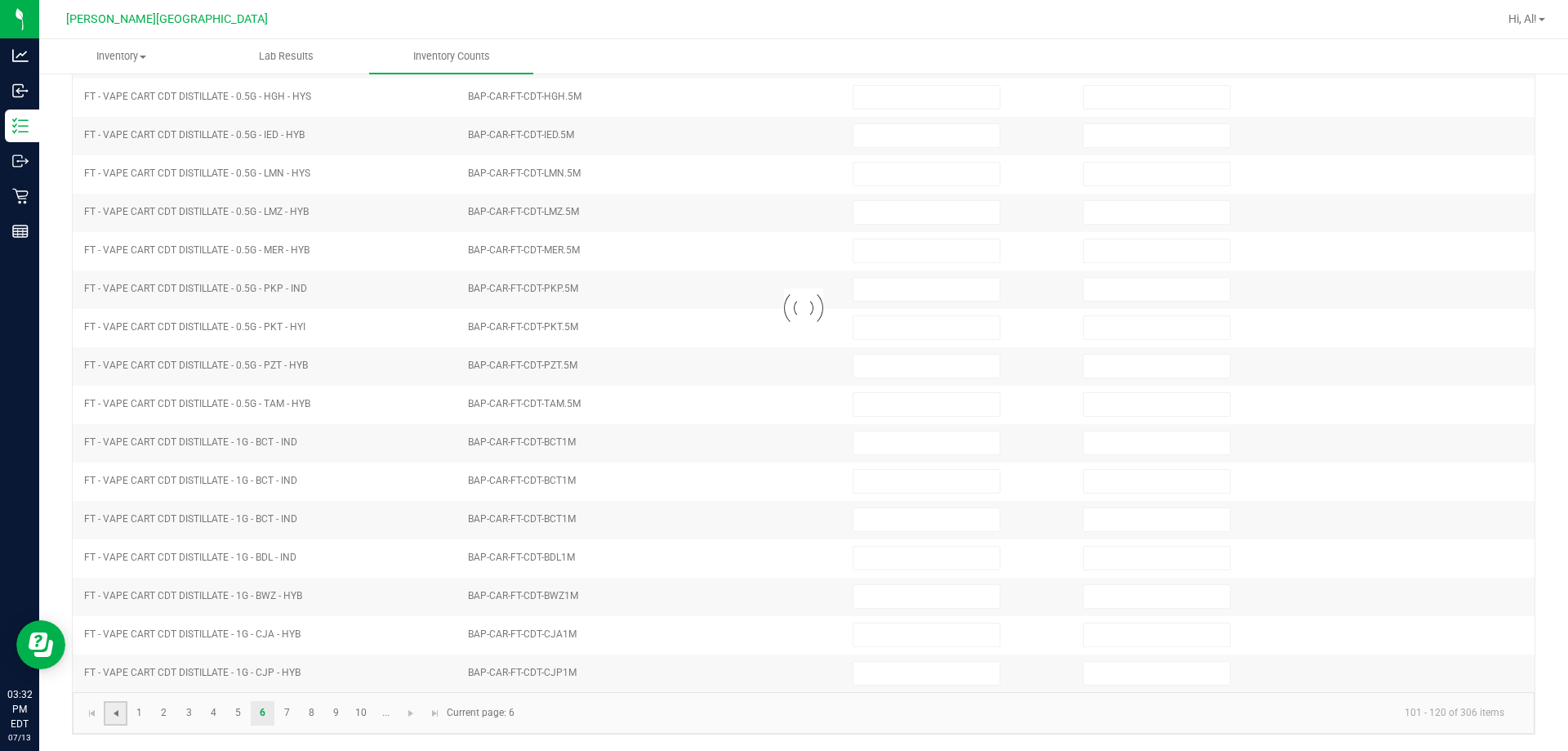 type 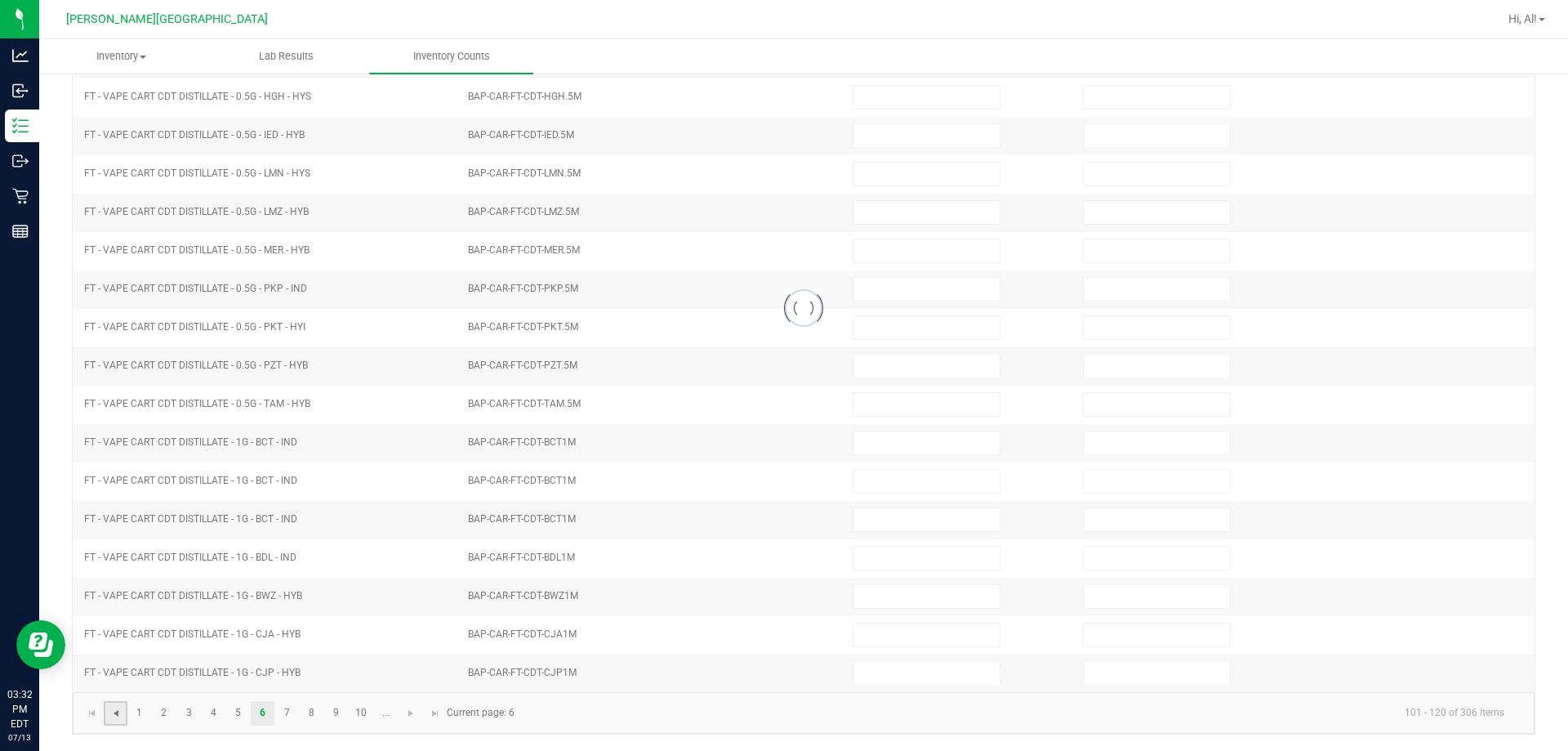 type on "4" 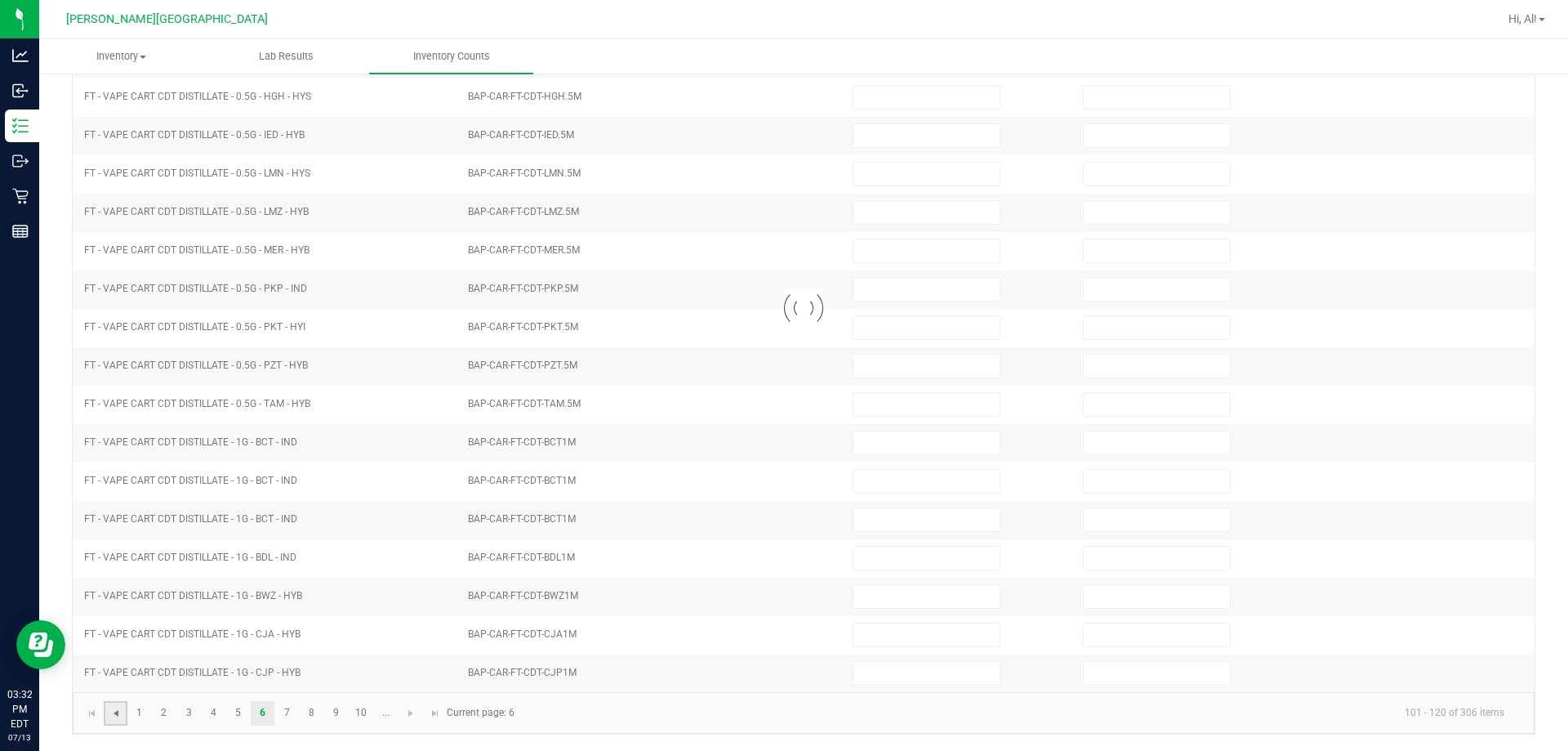 type on "2" 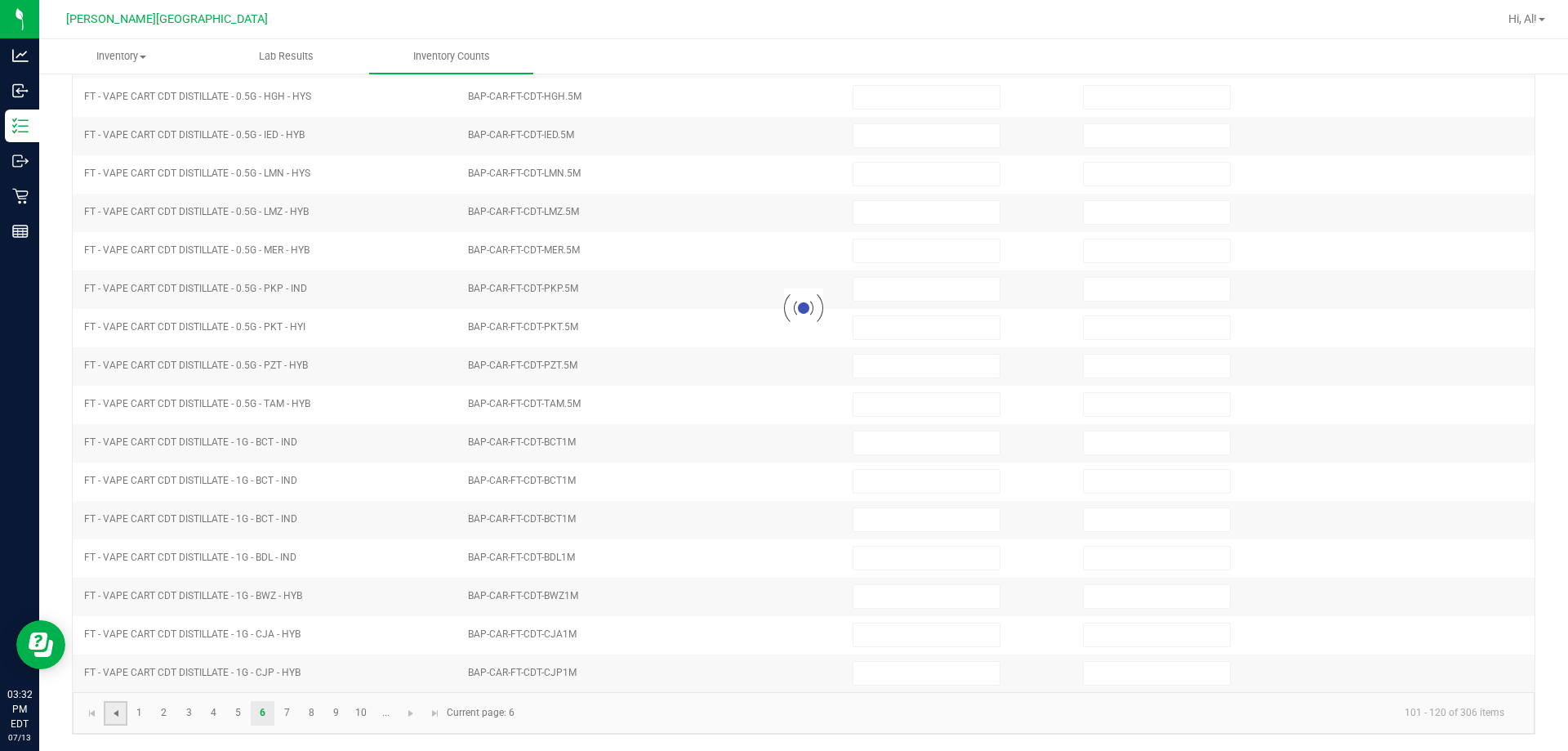 type on "0" 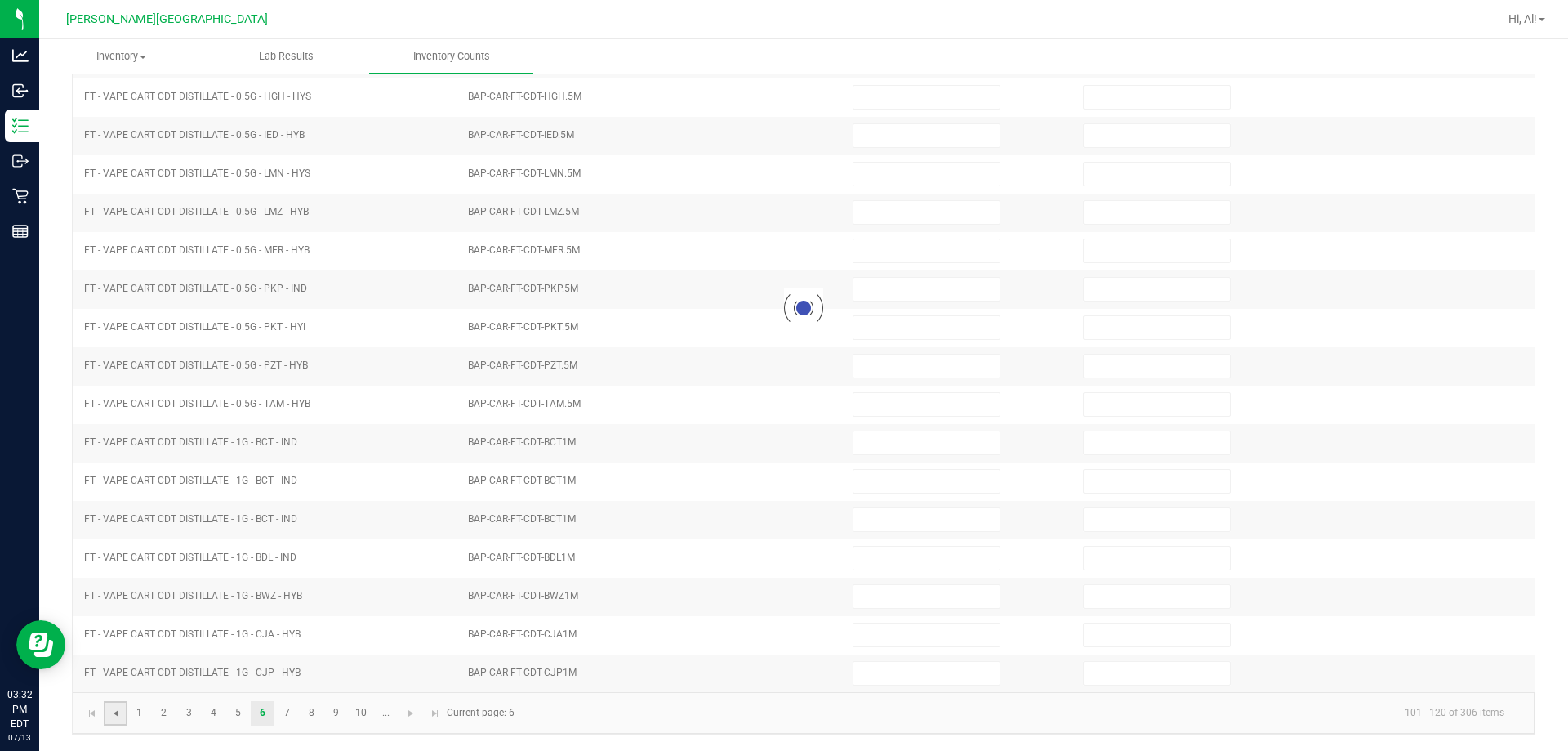 type on "6" 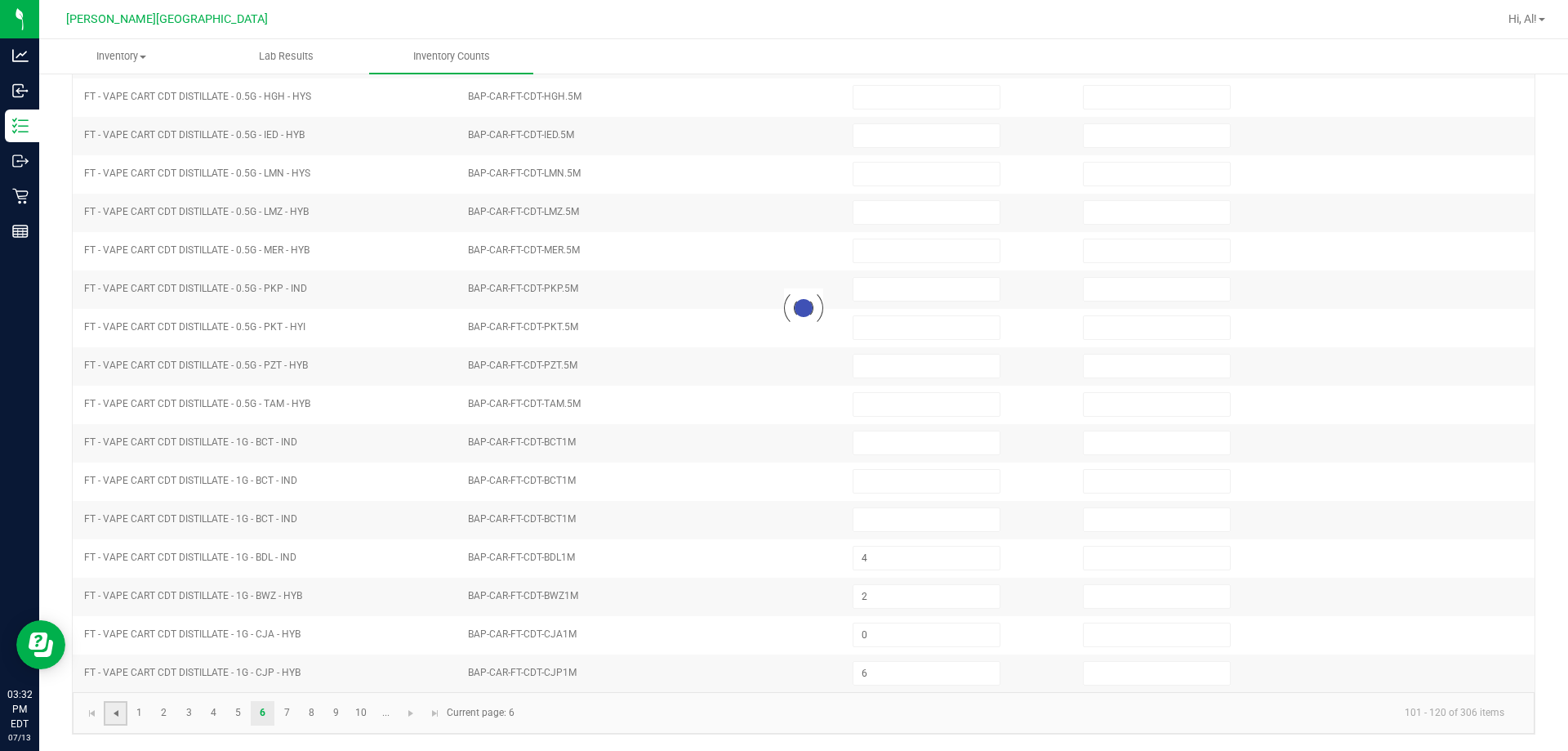 click 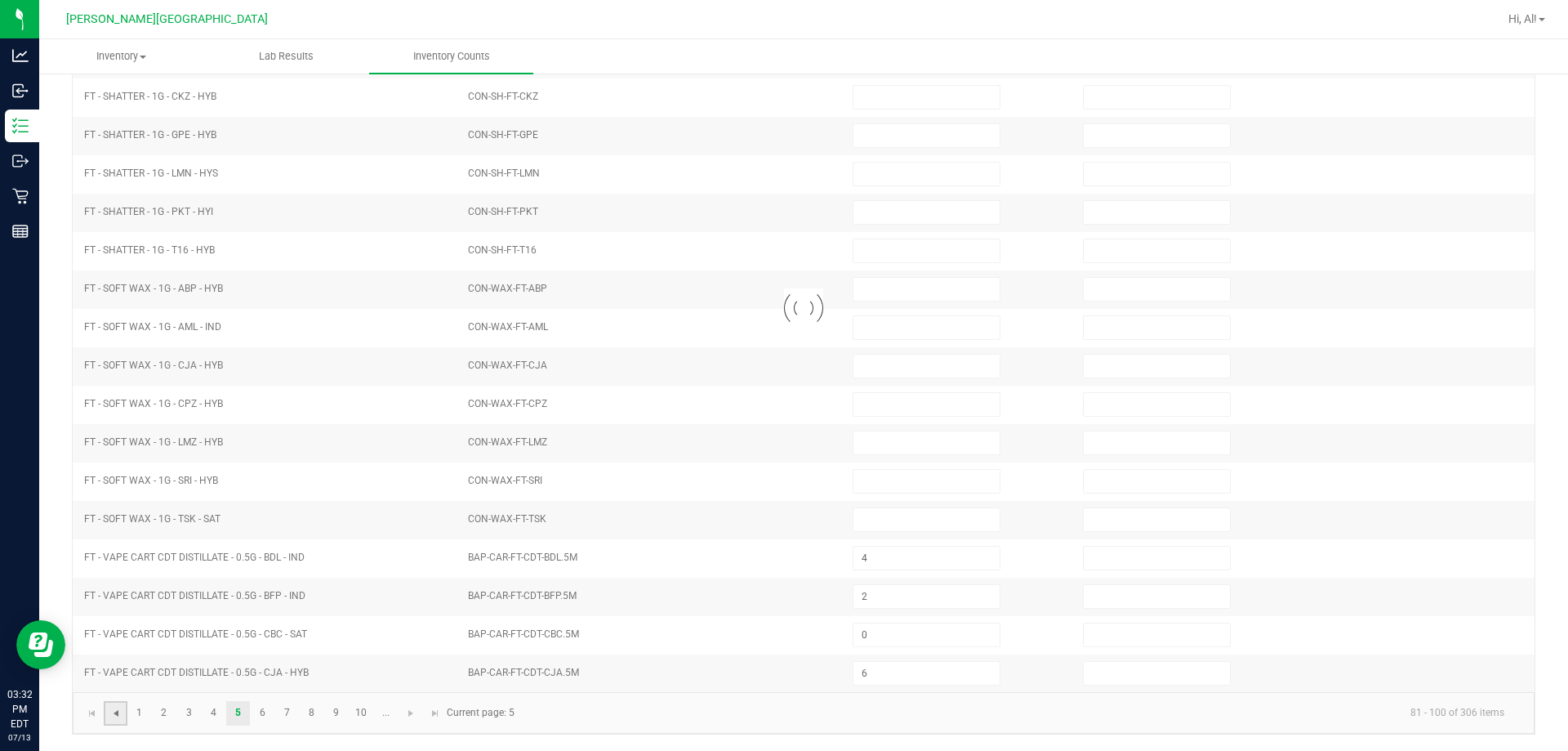 type 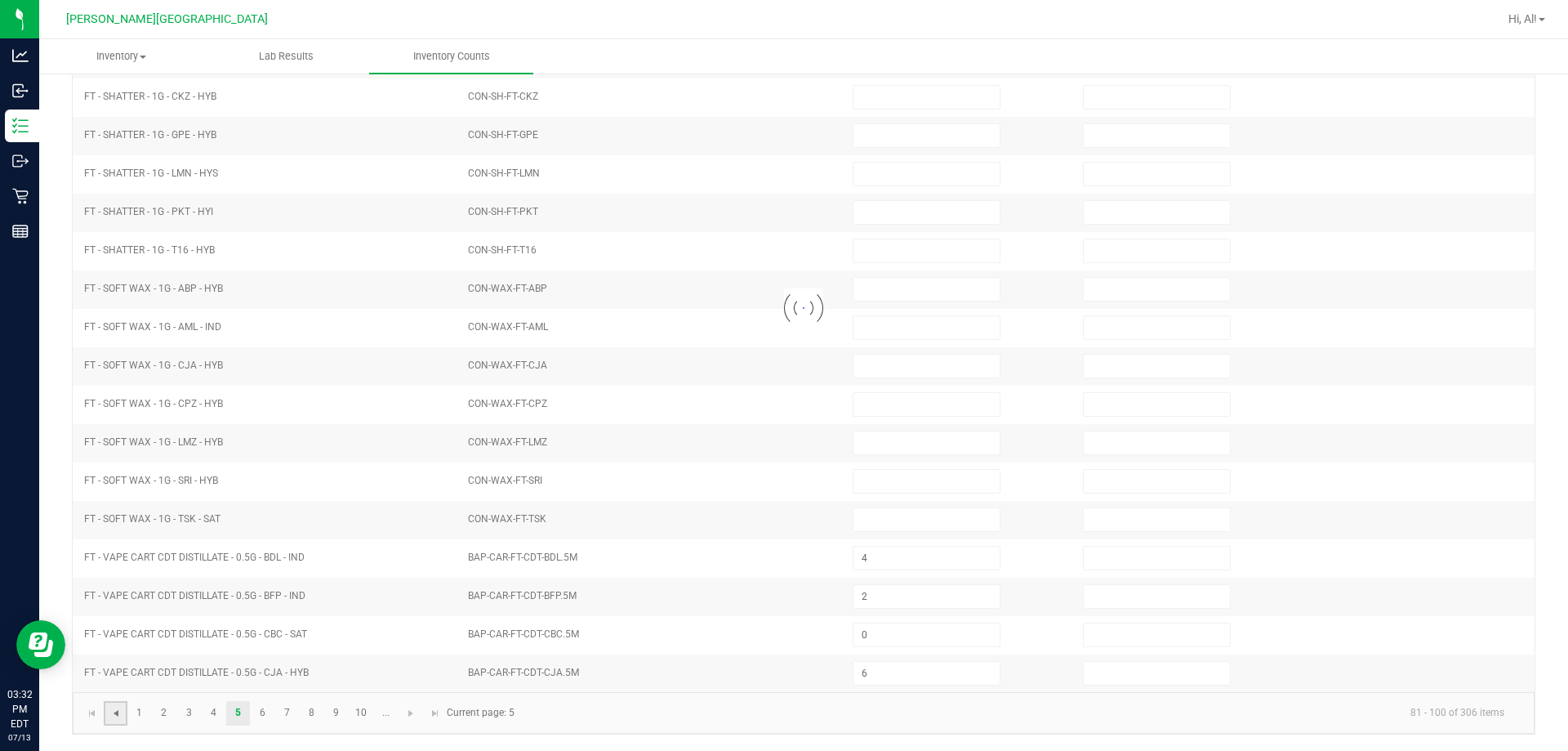 type 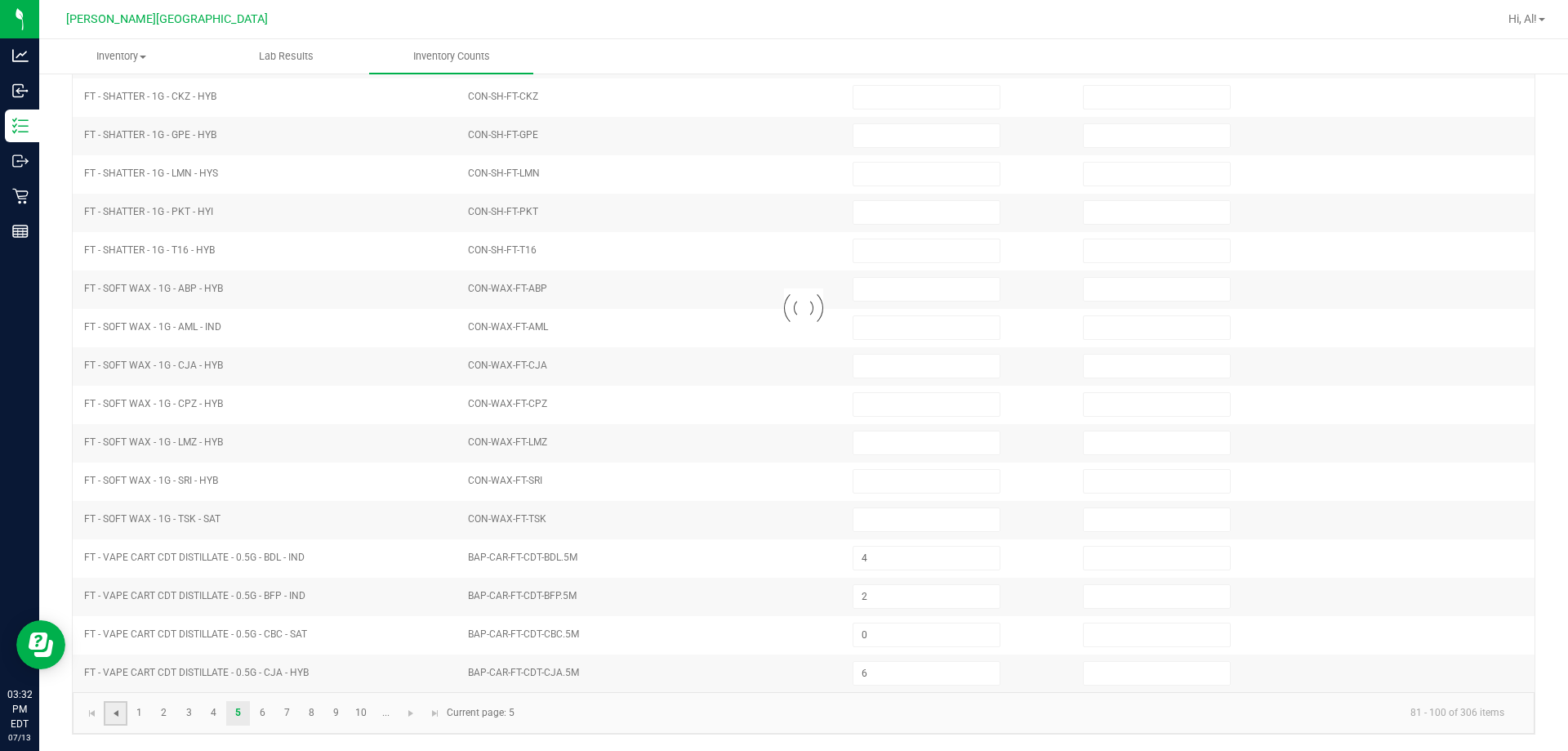 type 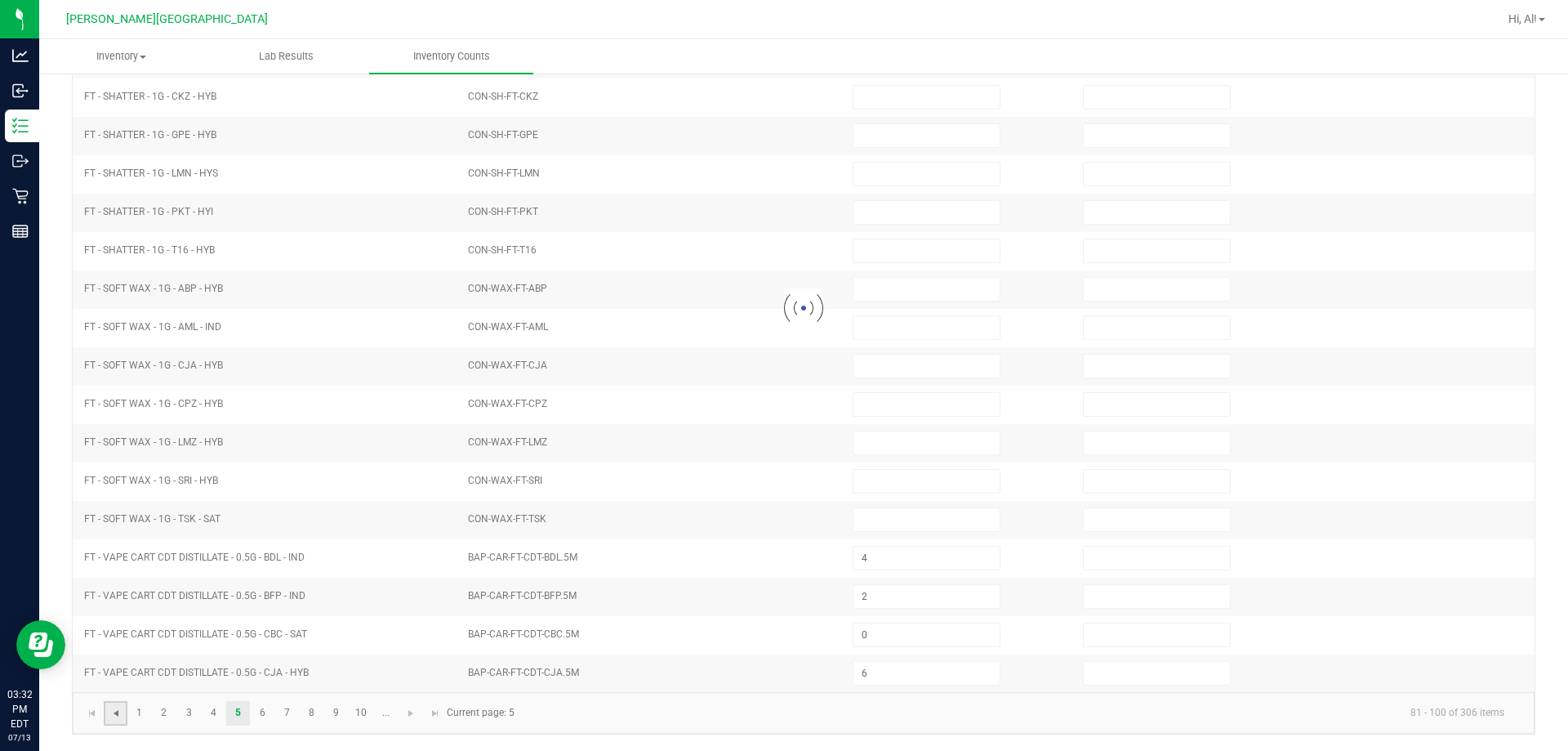 type 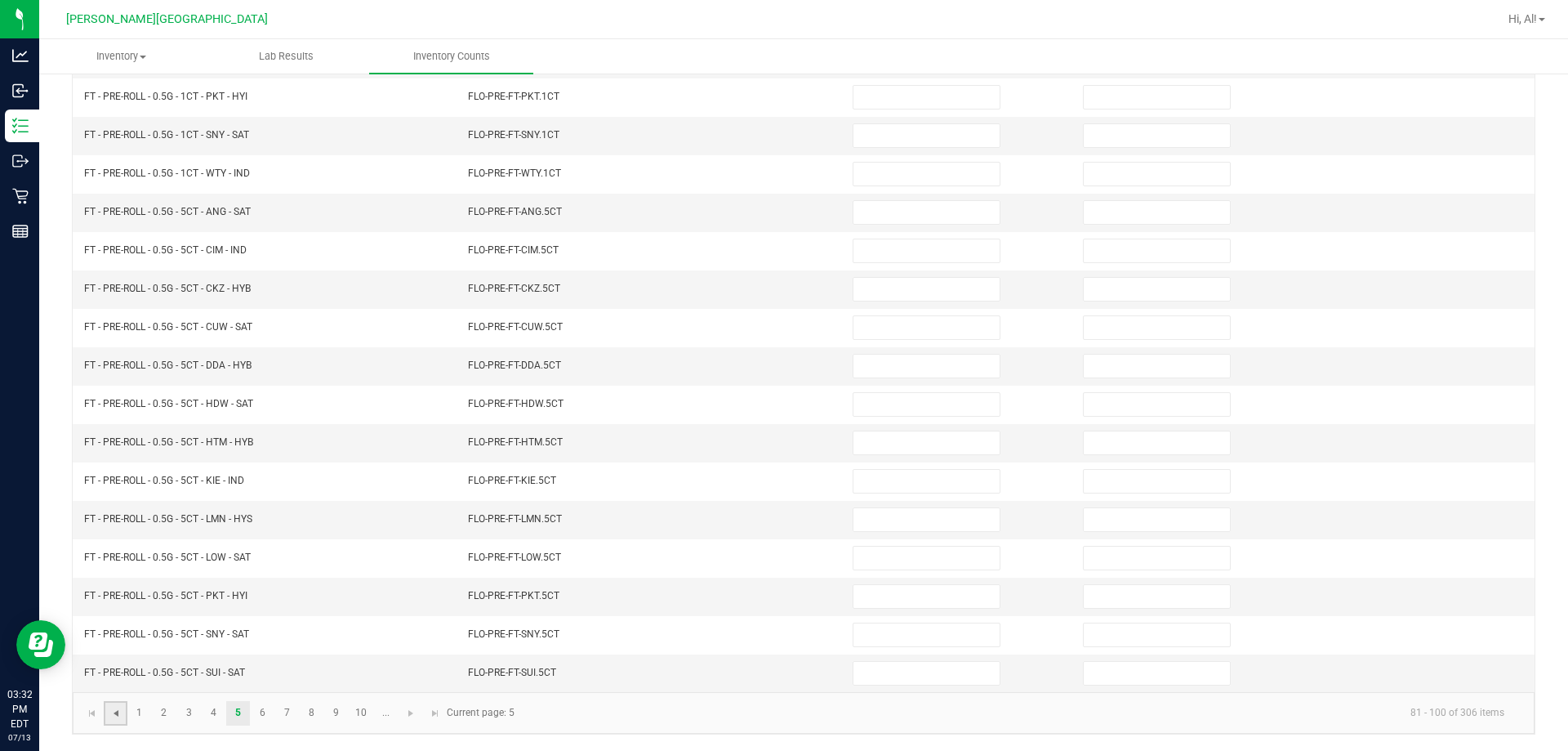 click 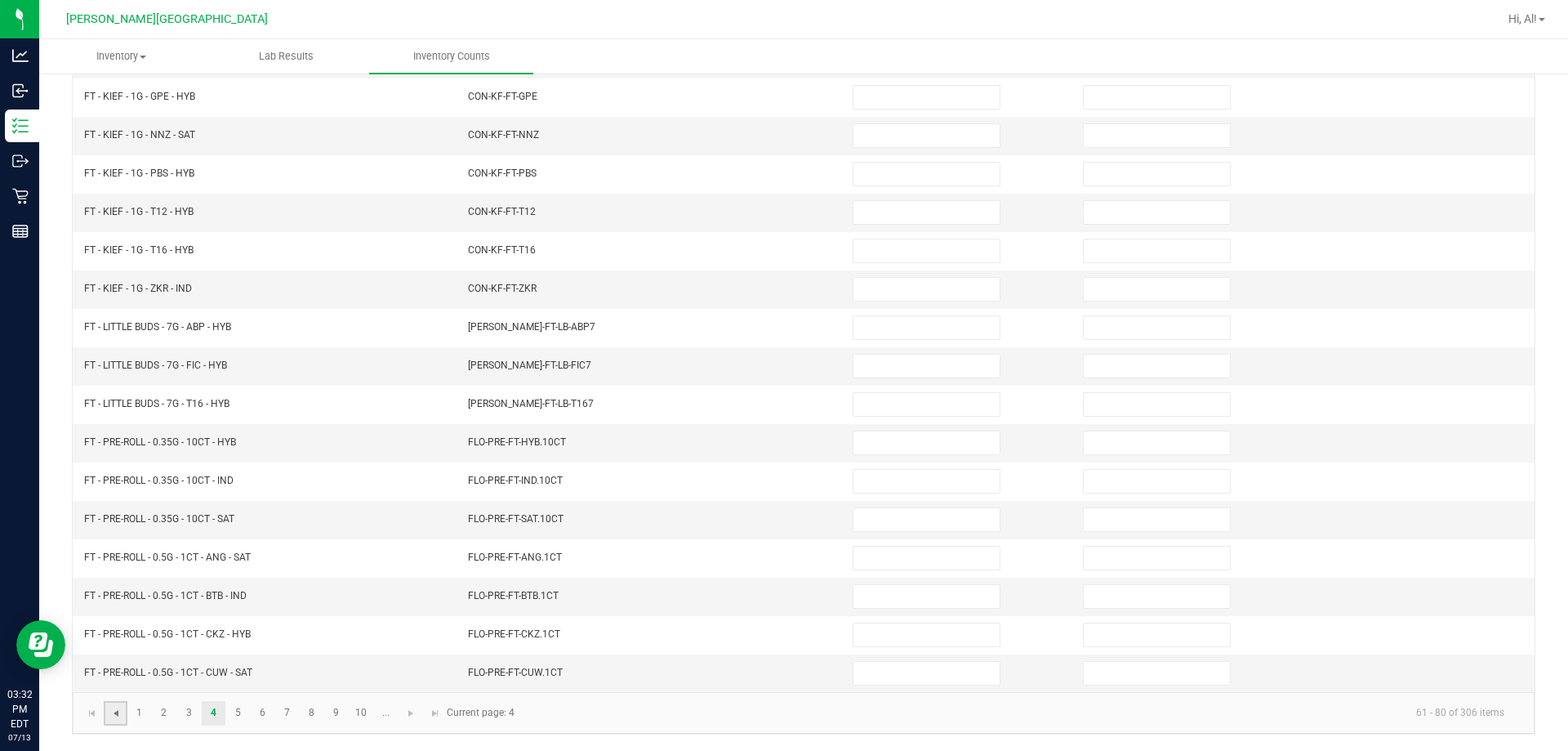 click 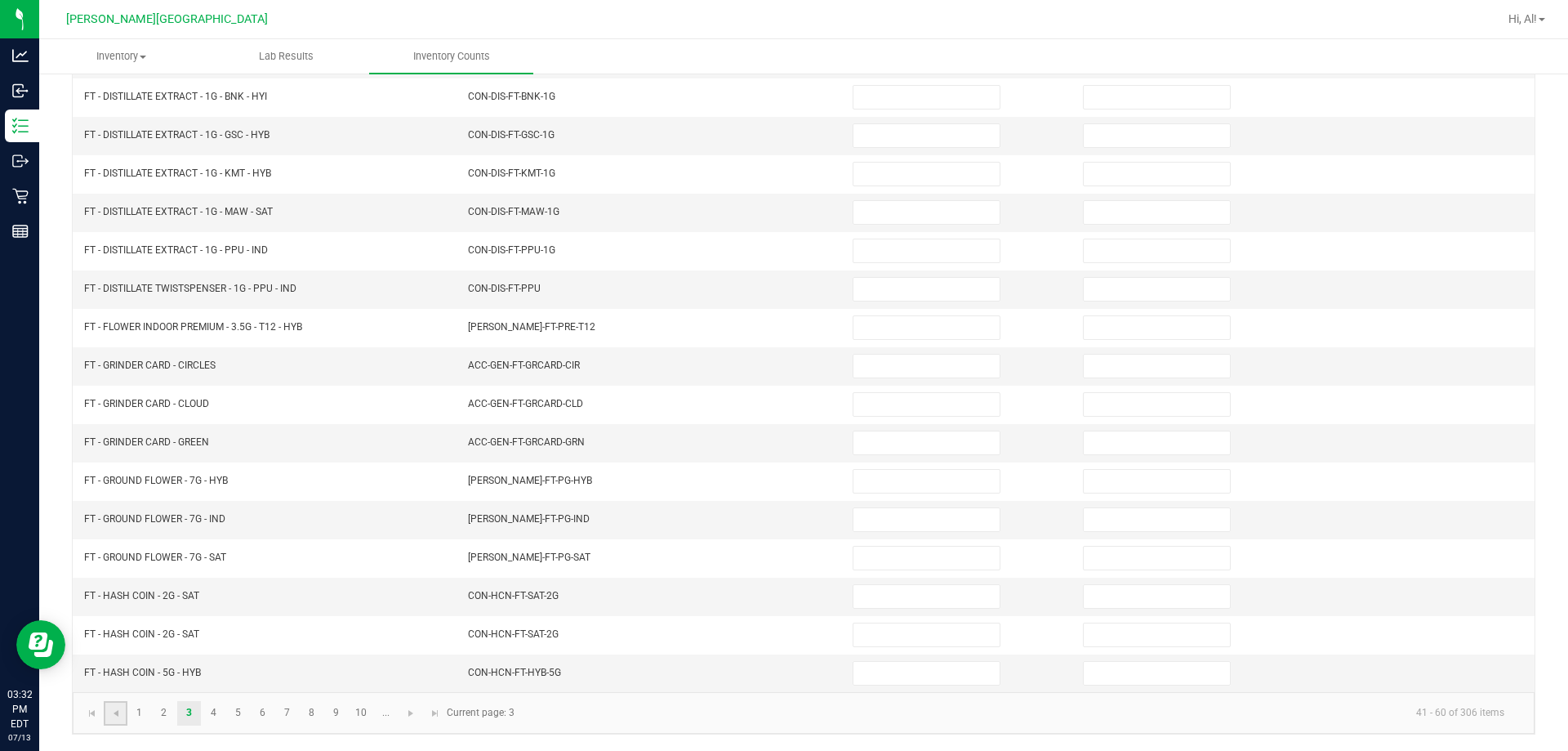 click 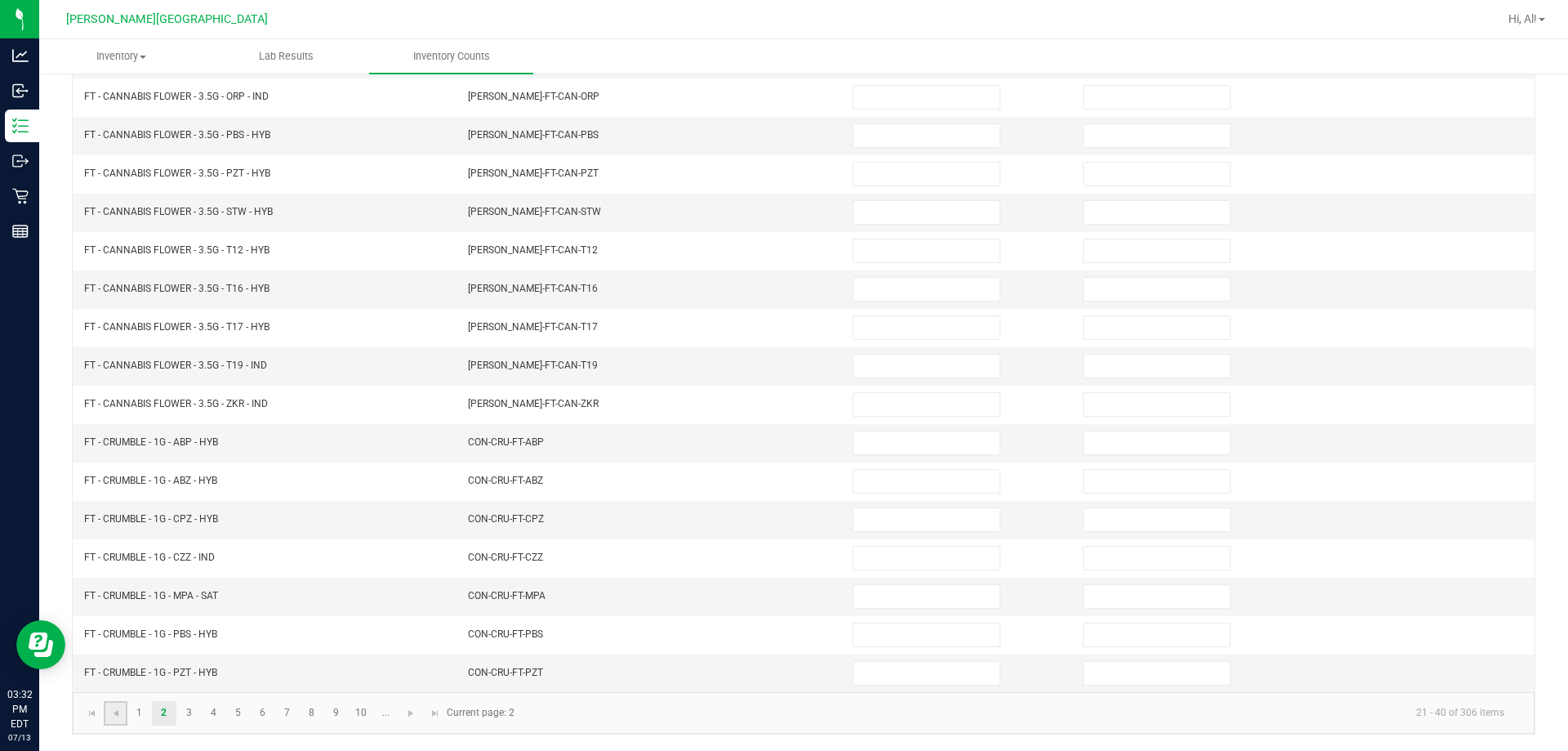click 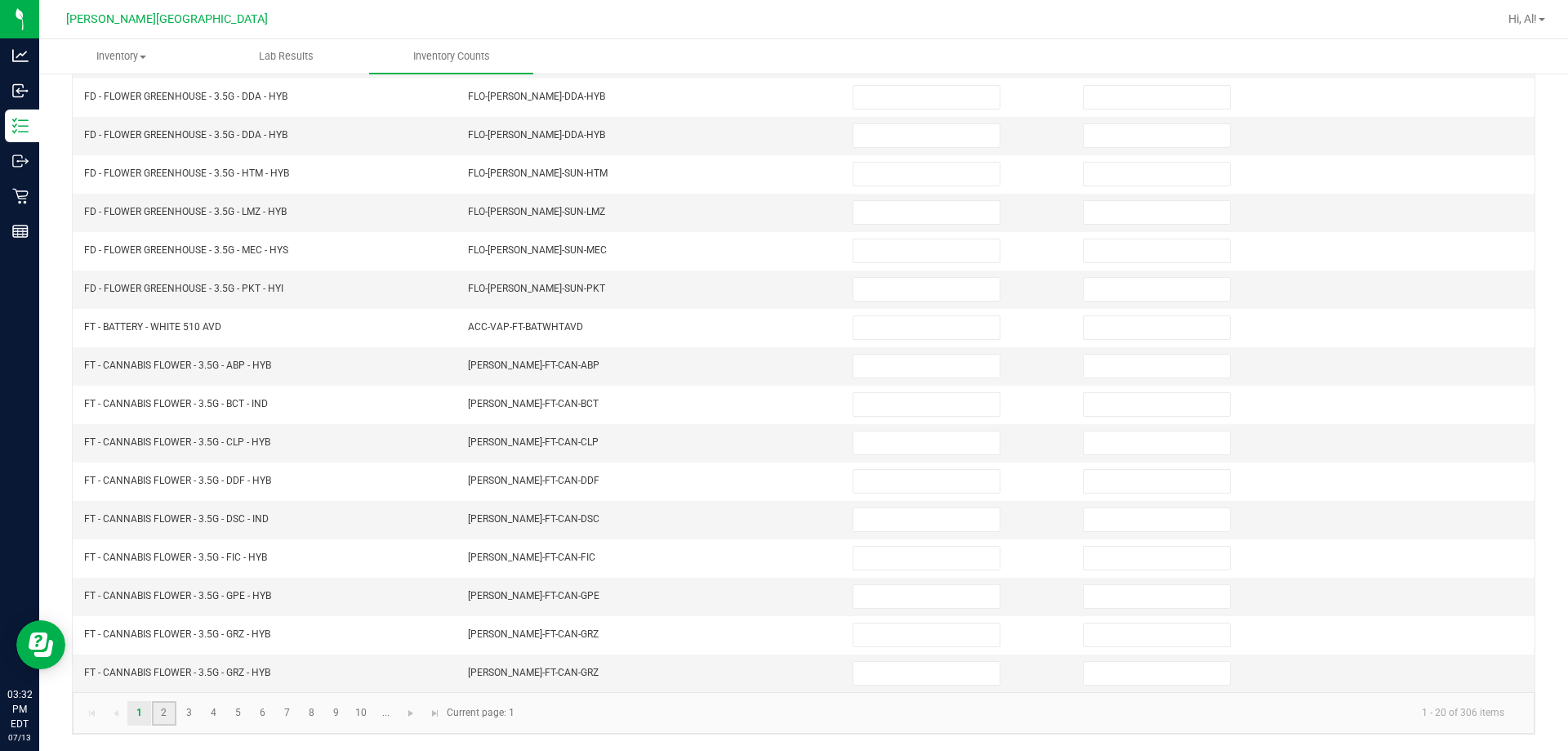 click on "2" 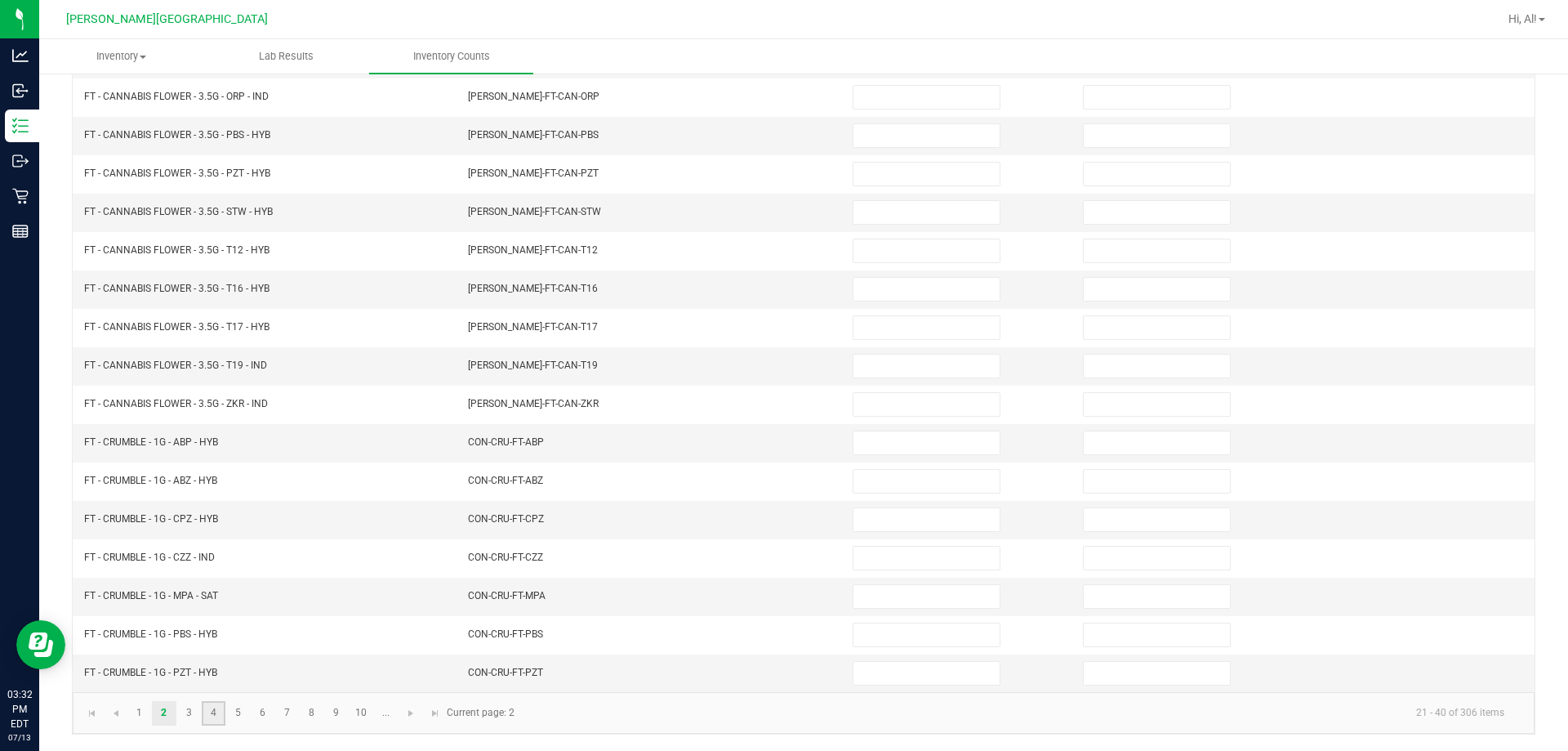click on "4" 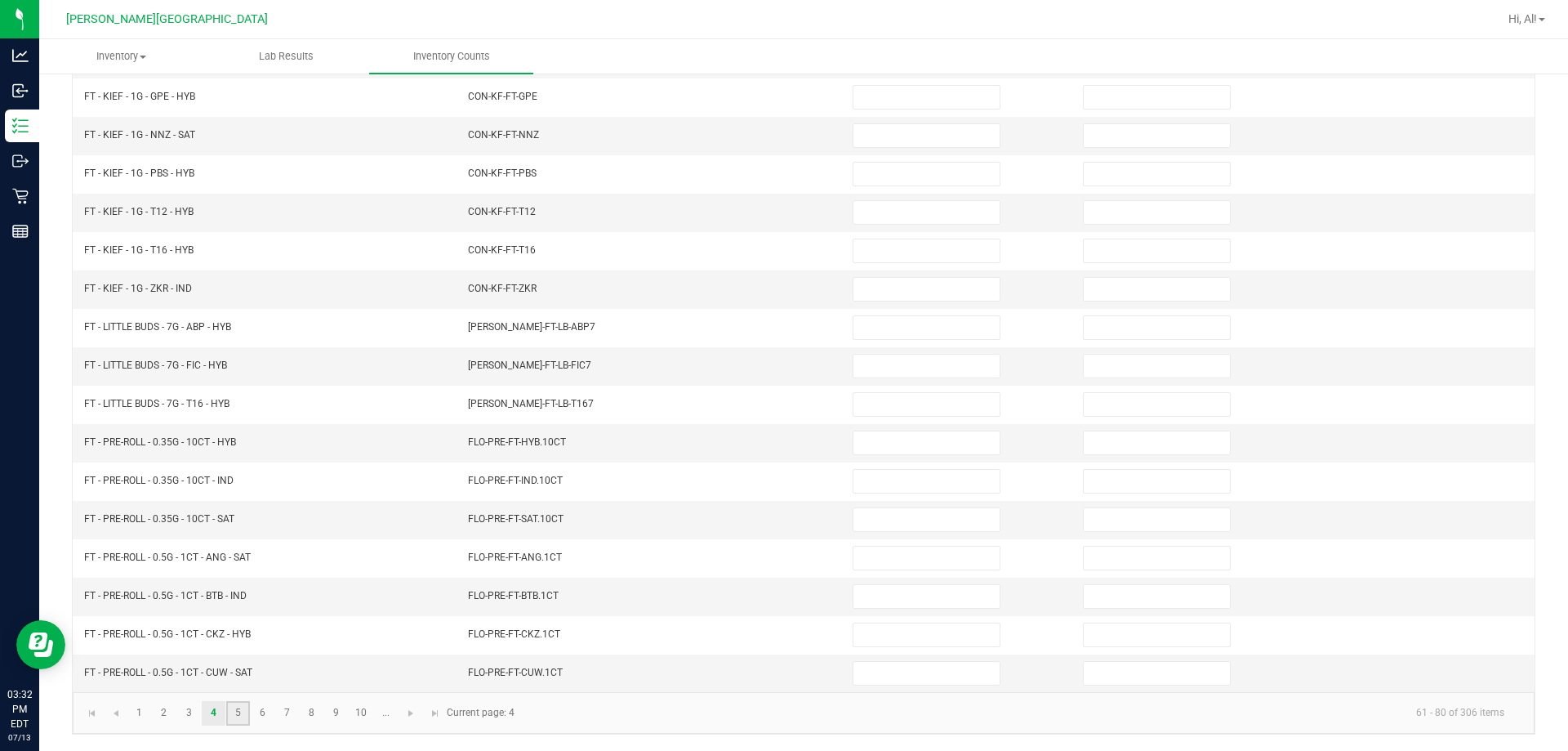 click on "5" 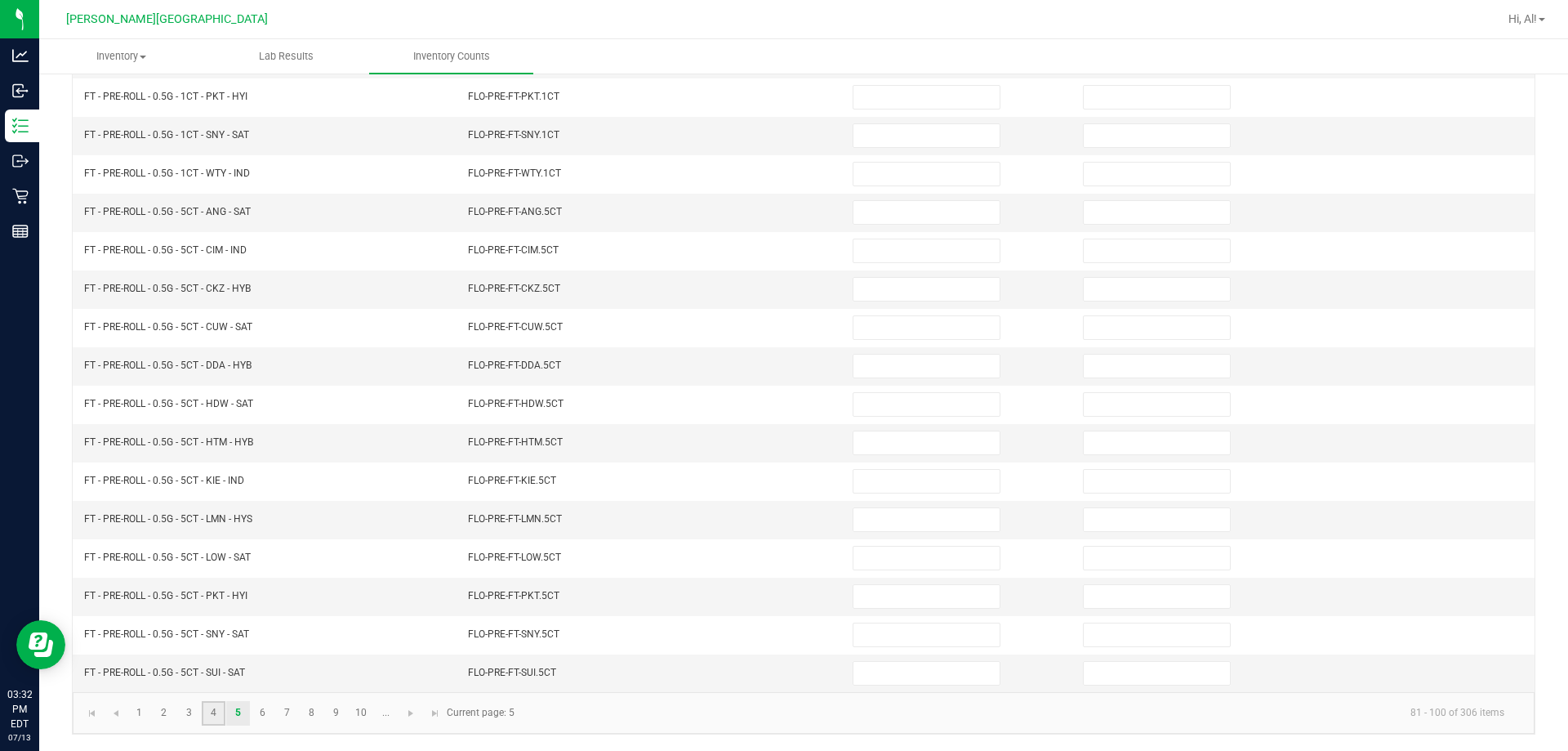 click on "4" 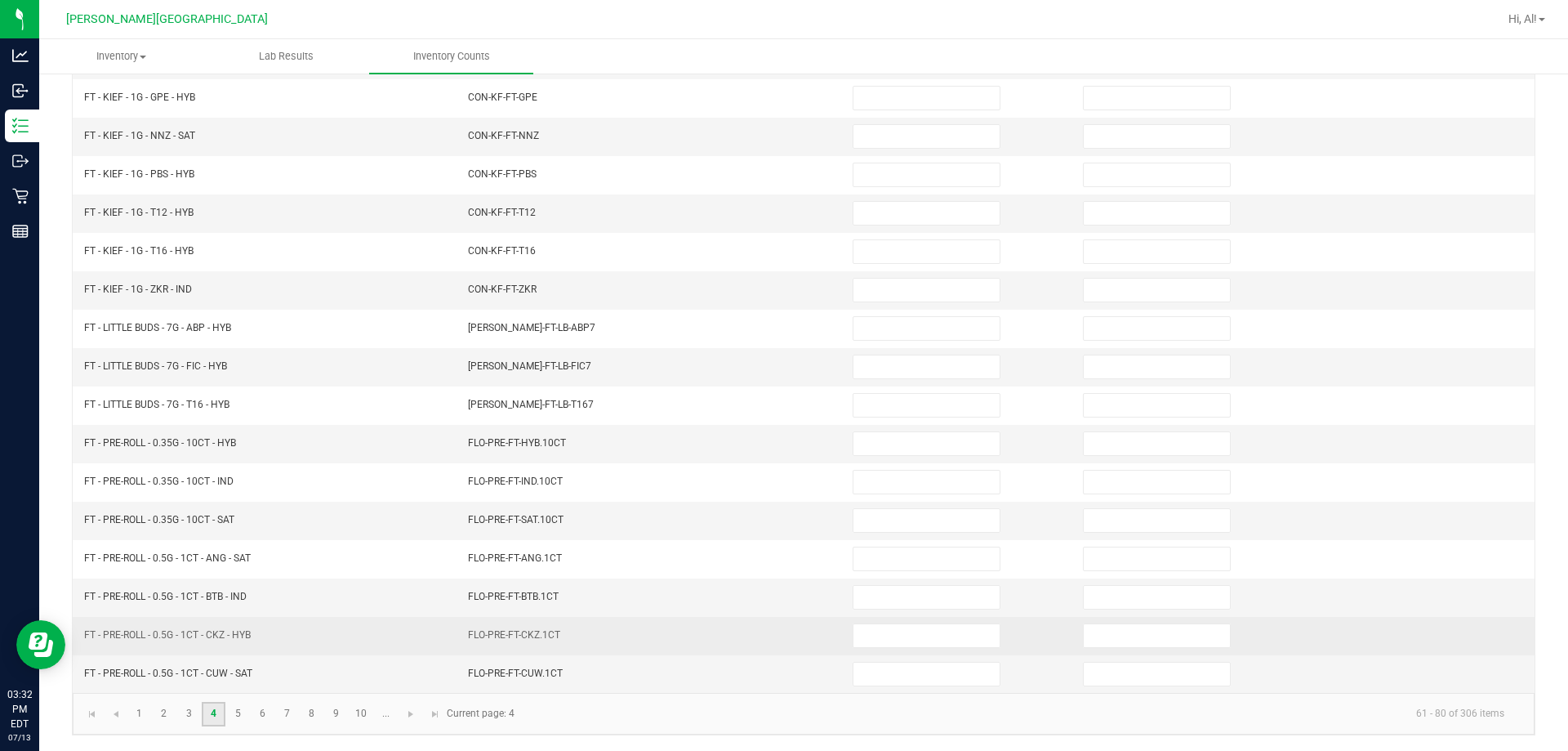 scroll, scrollTop: 339, scrollLeft: 0, axis: vertical 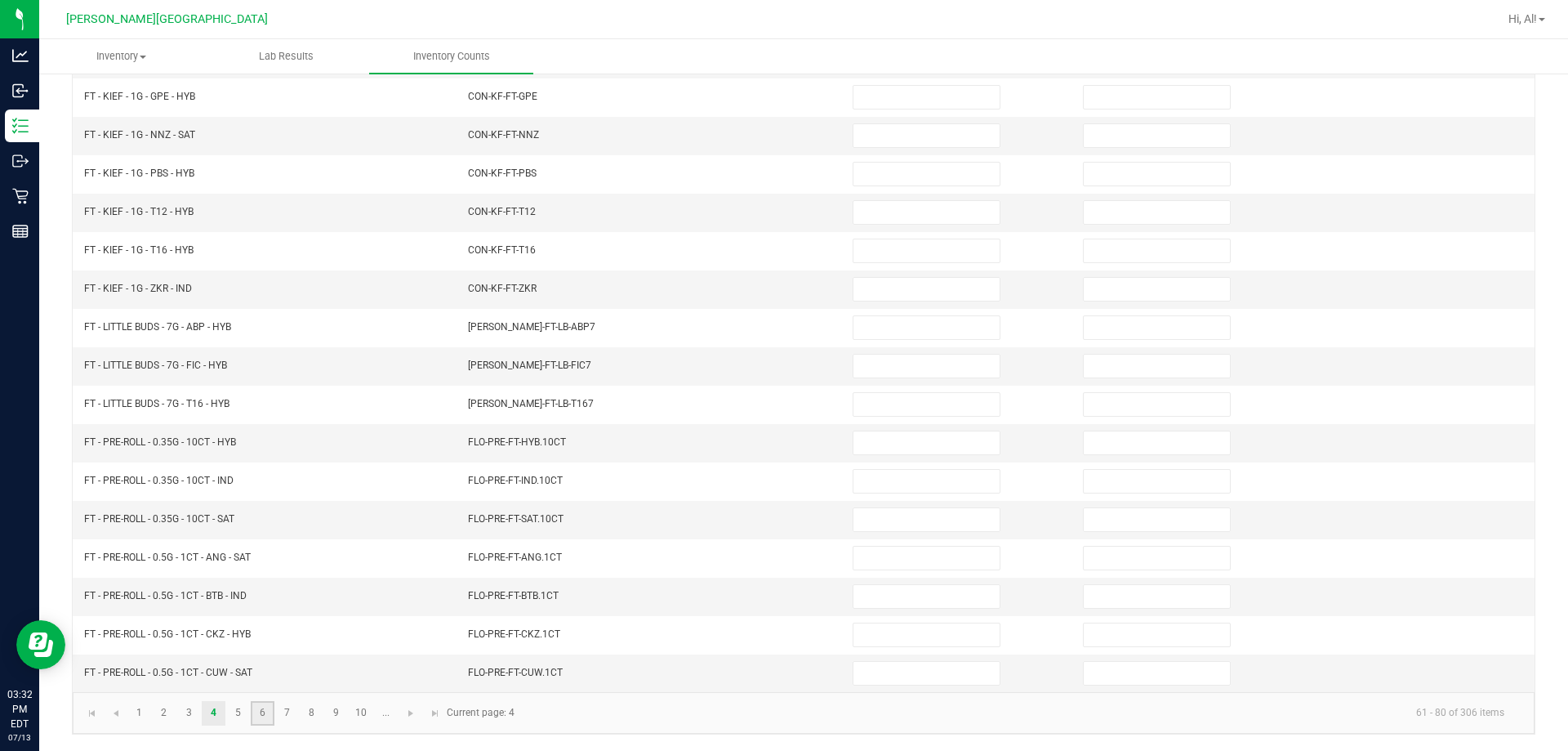 click on "6" 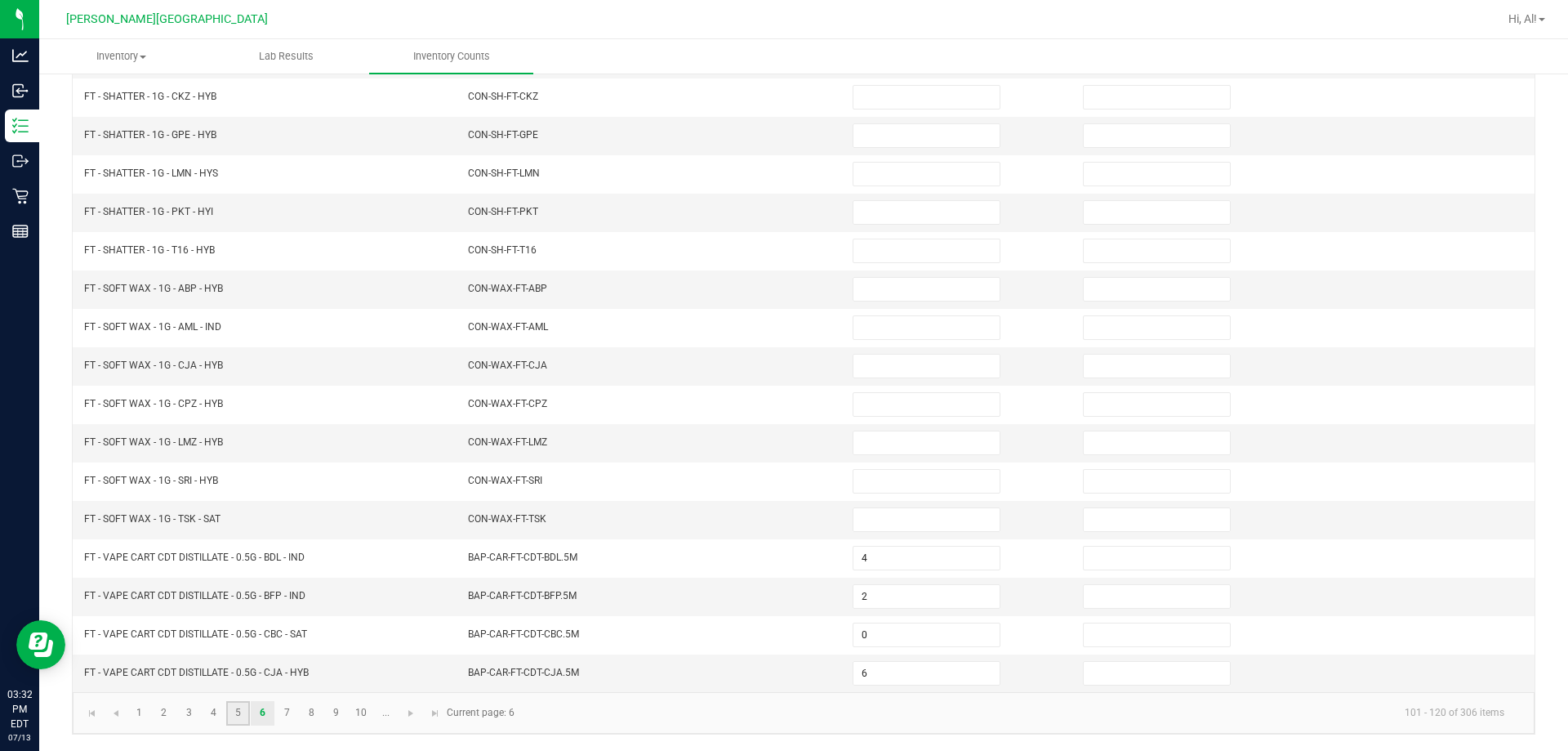 click on "5" 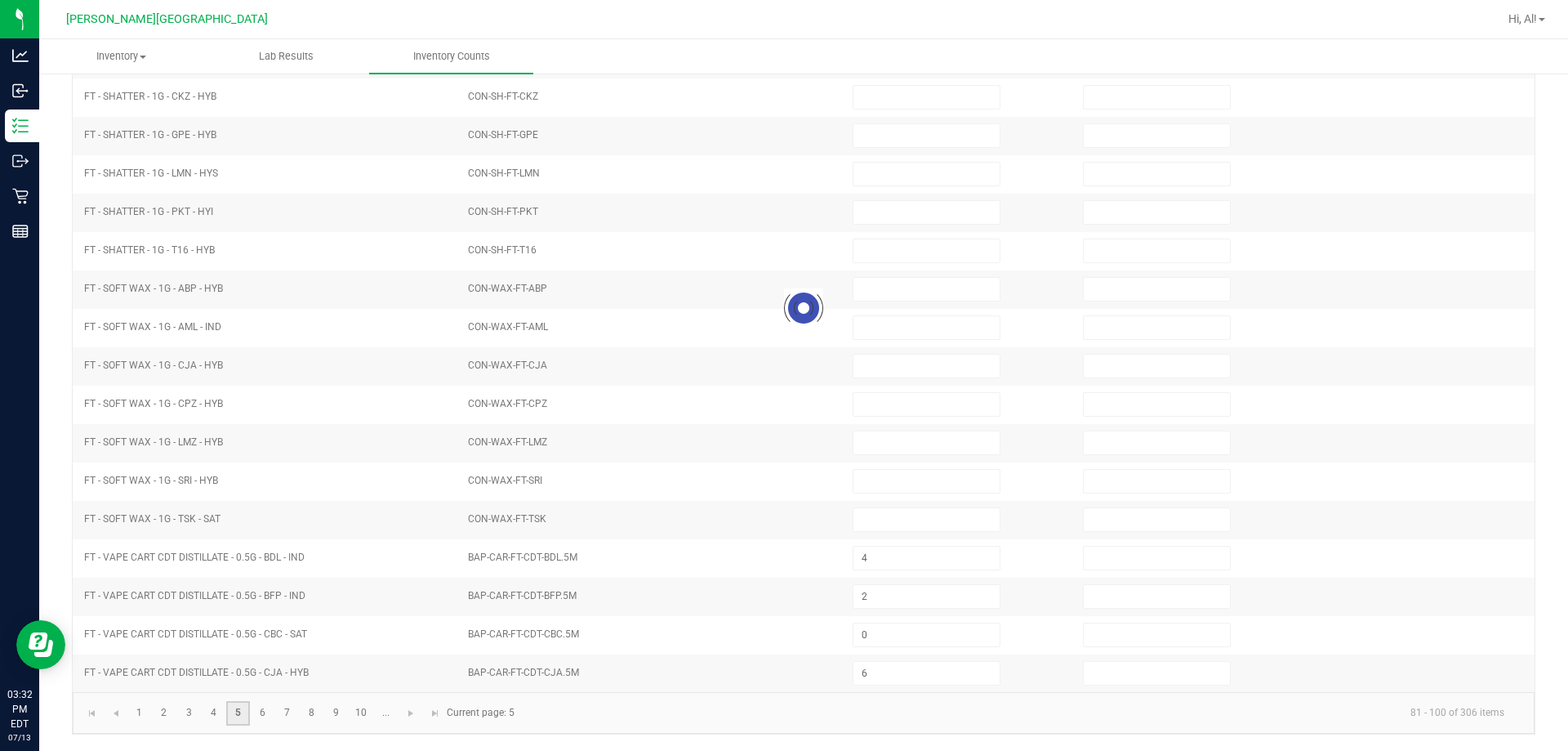 type 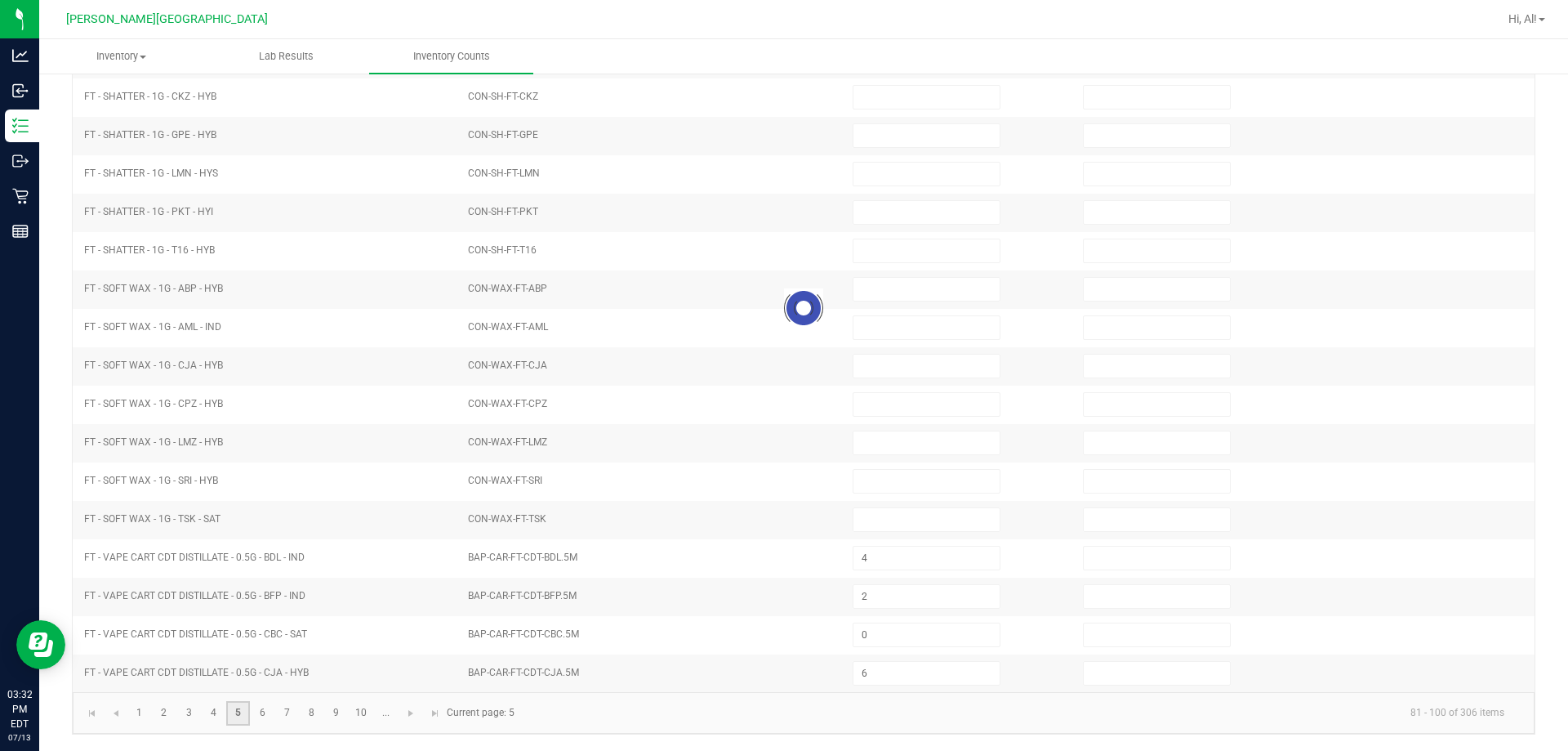 type 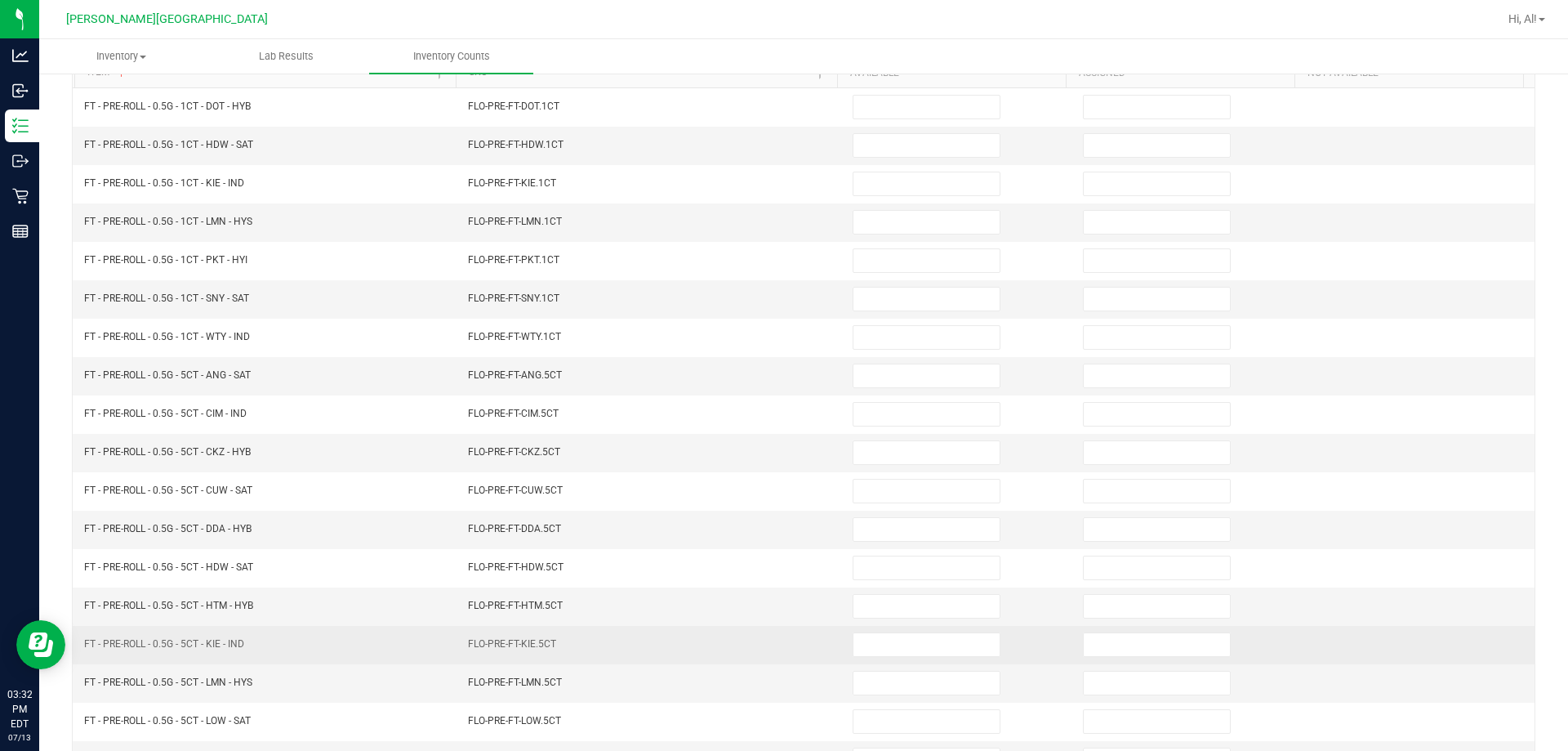 scroll, scrollTop: 339, scrollLeft: 0, axis: vertical 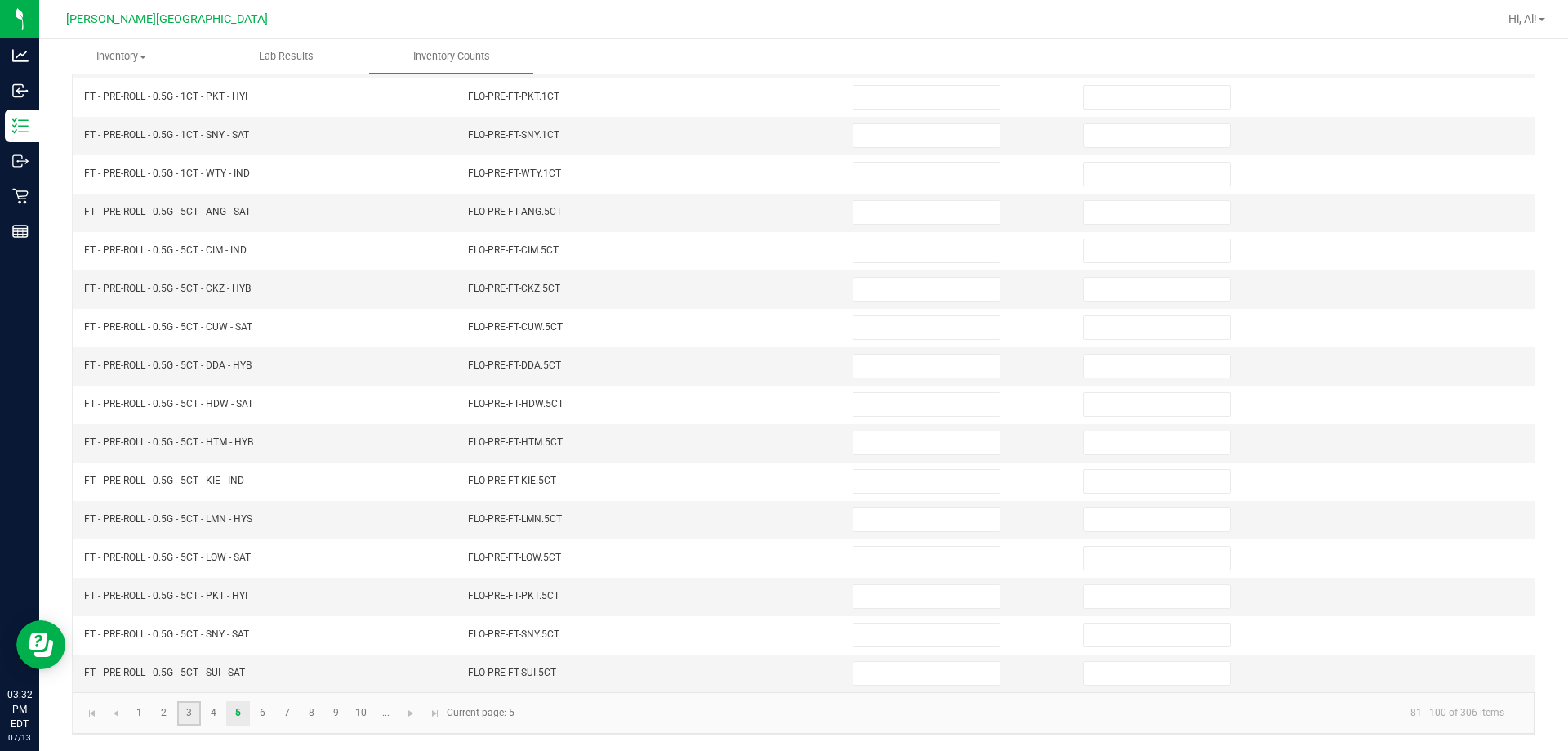 click on "3" 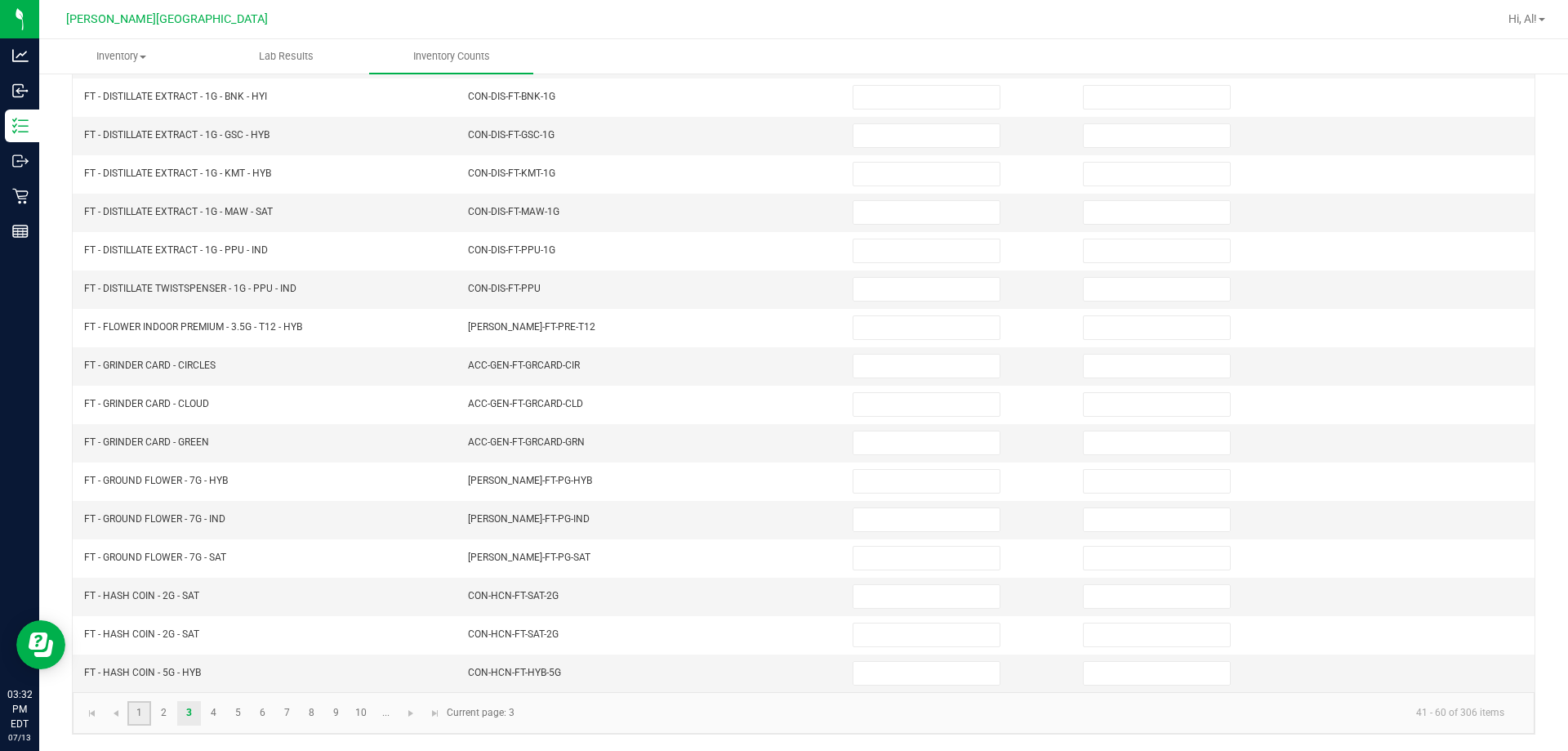 click on "1" 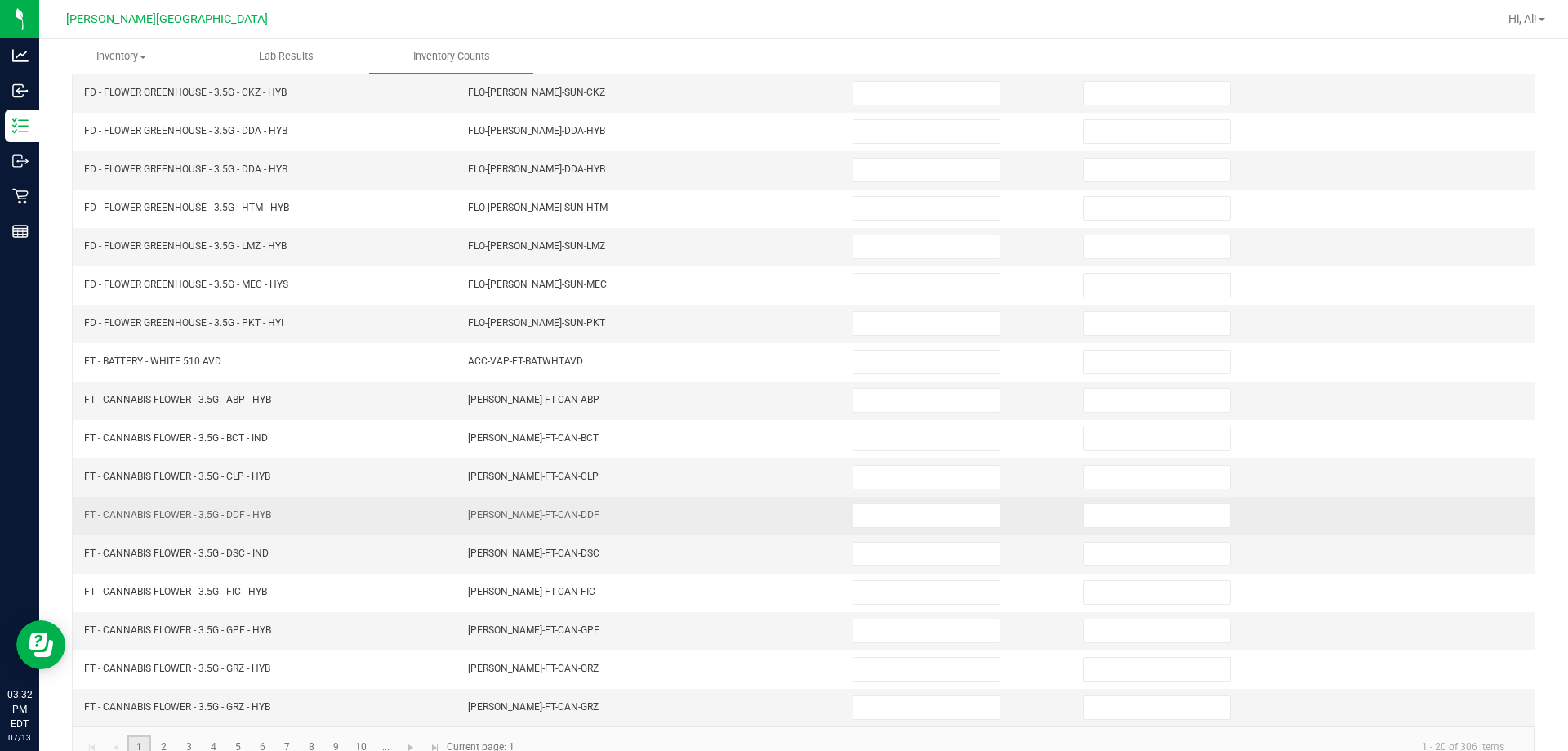 scroll, scrollTop: 339, scrollLeft: 0, axis: vertical 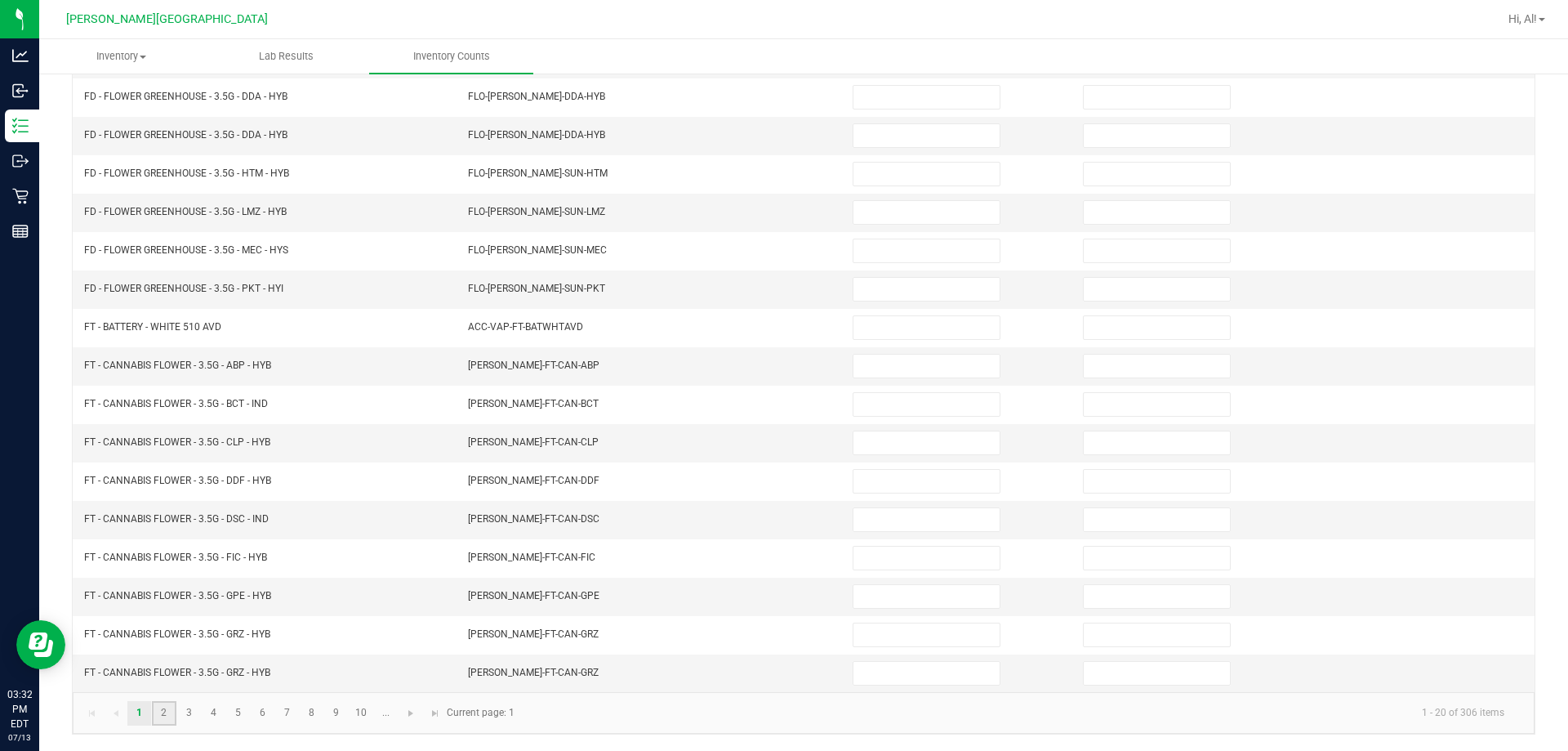 click on "2" 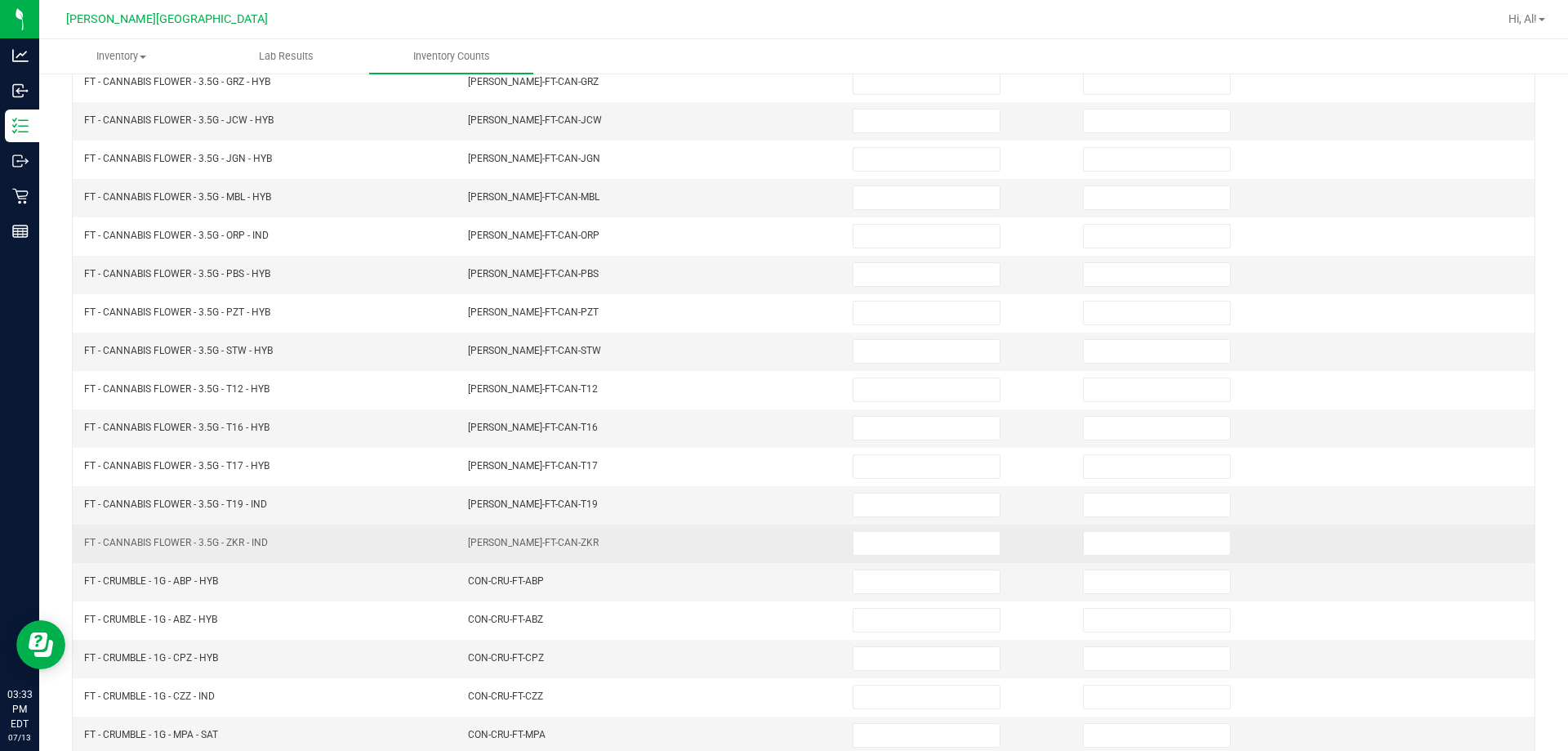 scroll, scrollTop: 339, scrollLeft: 0, axis: vertical 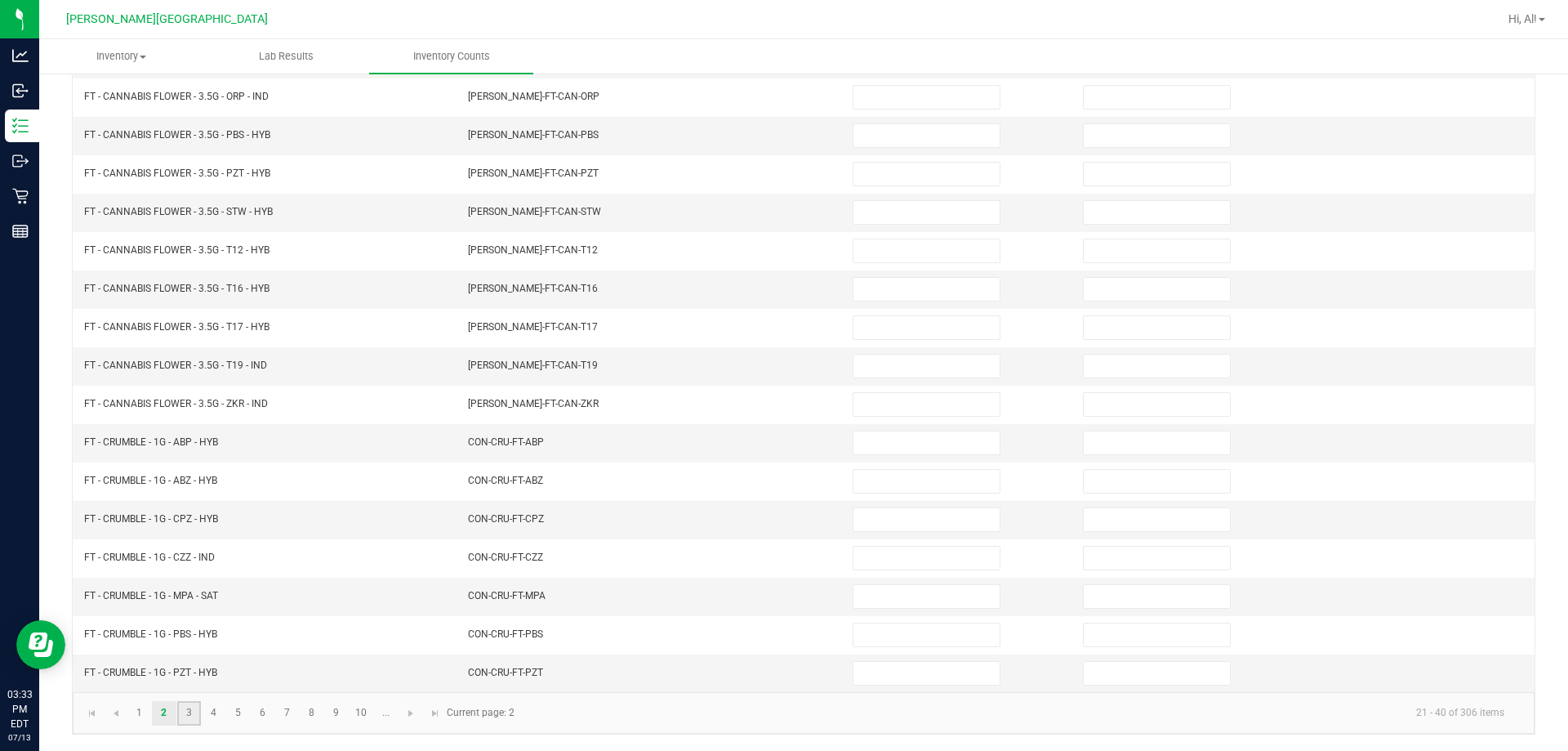 click on "3" 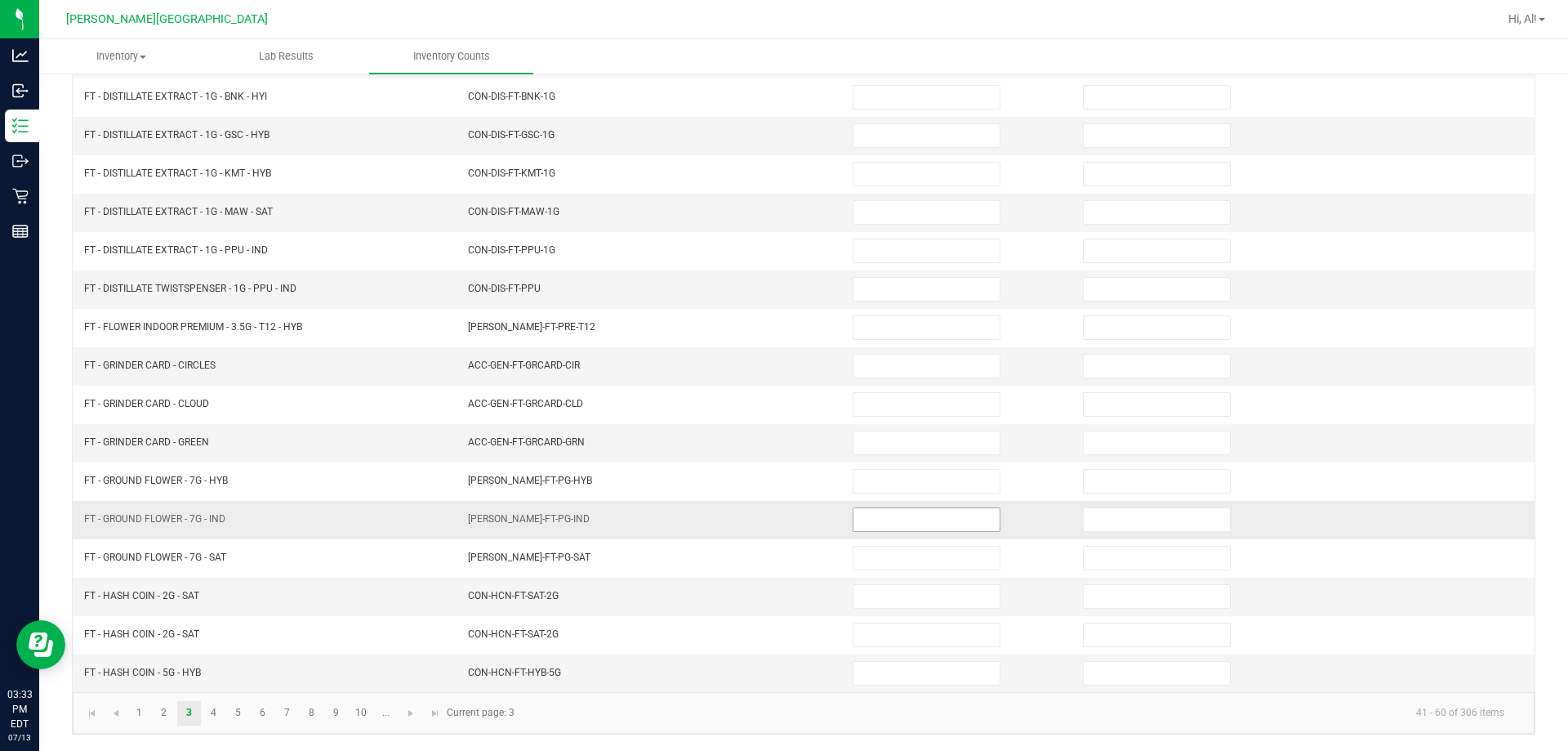 click at bounding box center (926, 520) 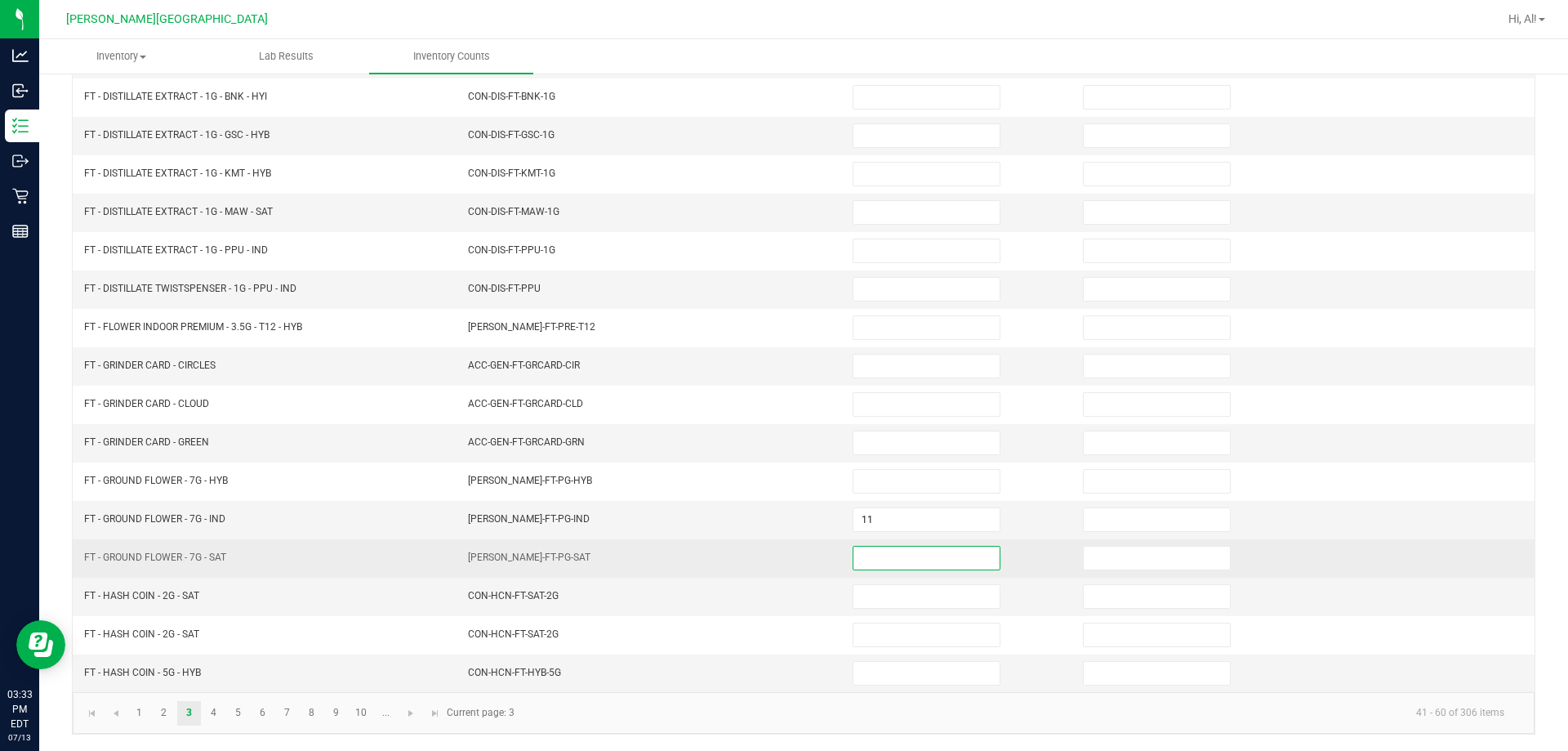 click at bounding box center (926, 558) 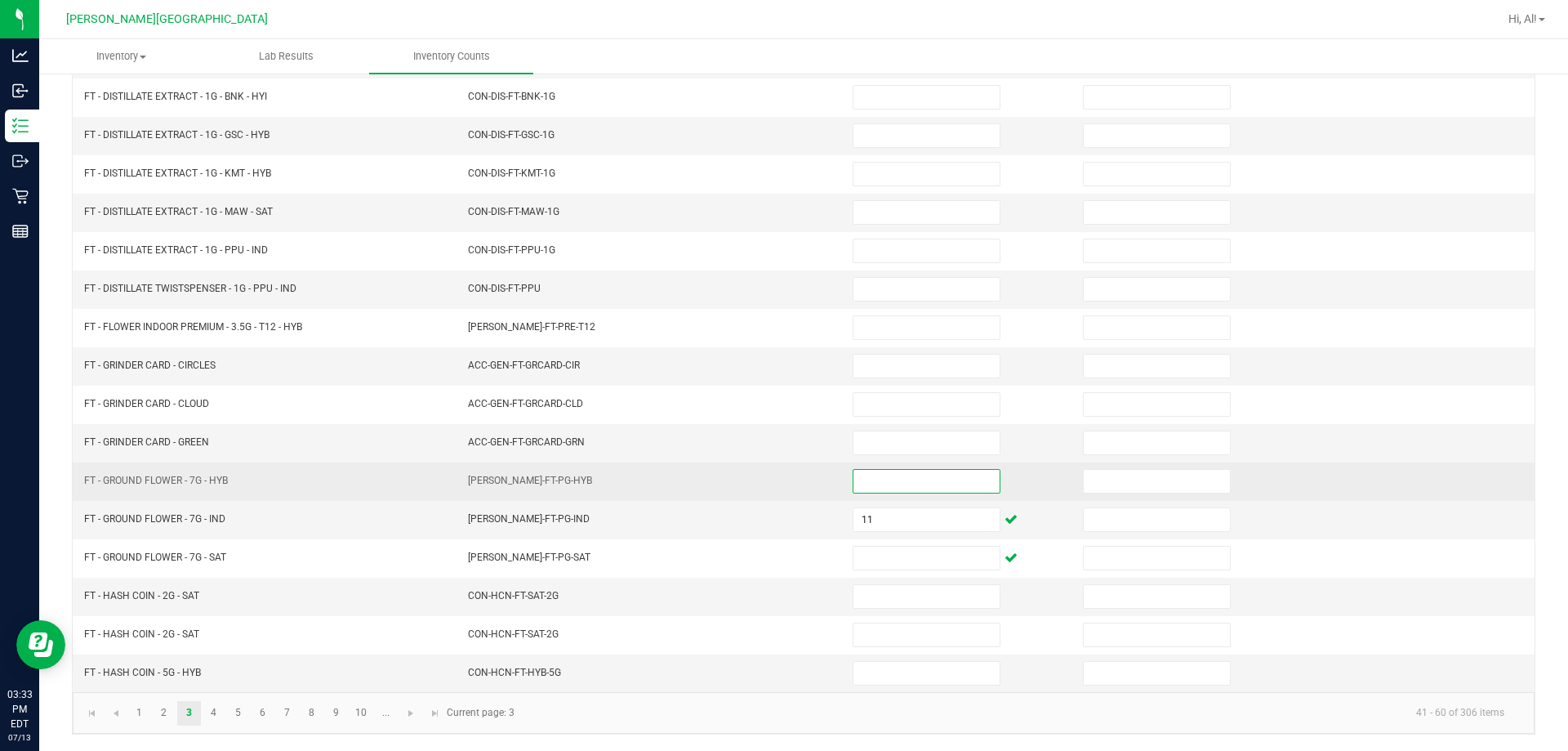 click at bounding box center (926, 481) 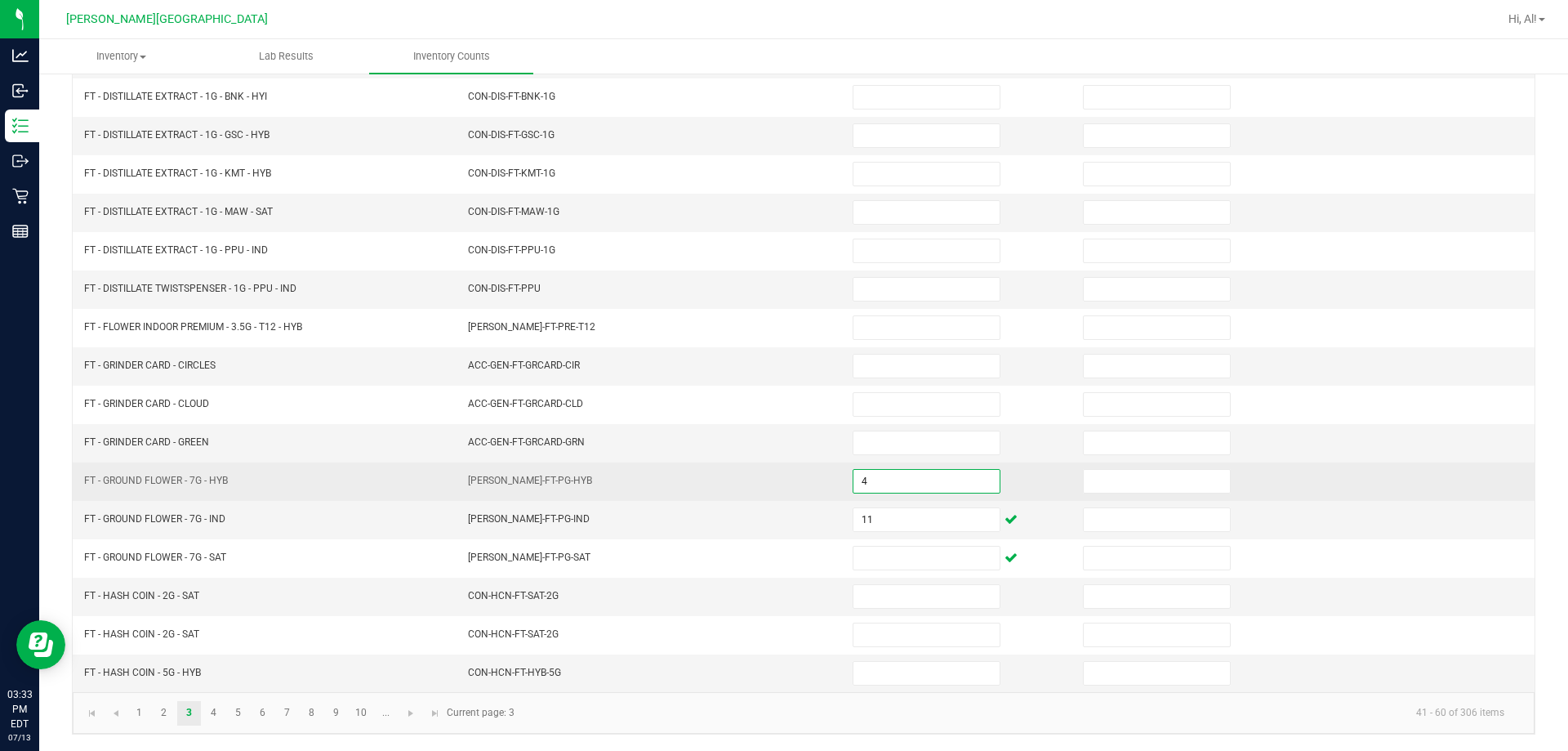 click on "[PERSON_NAME]-FT-PG-HYB" at bounding box center (650, 481) 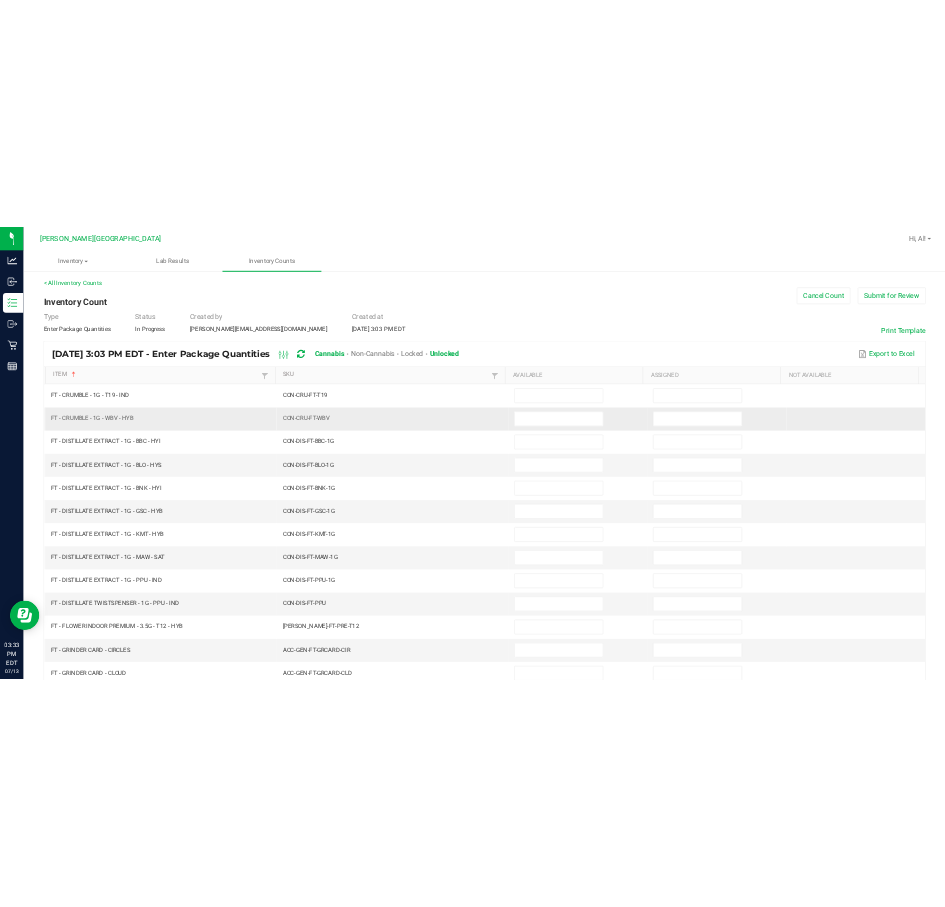 scroll, scrollTop: 0, scrollLeft: 0, axis: both 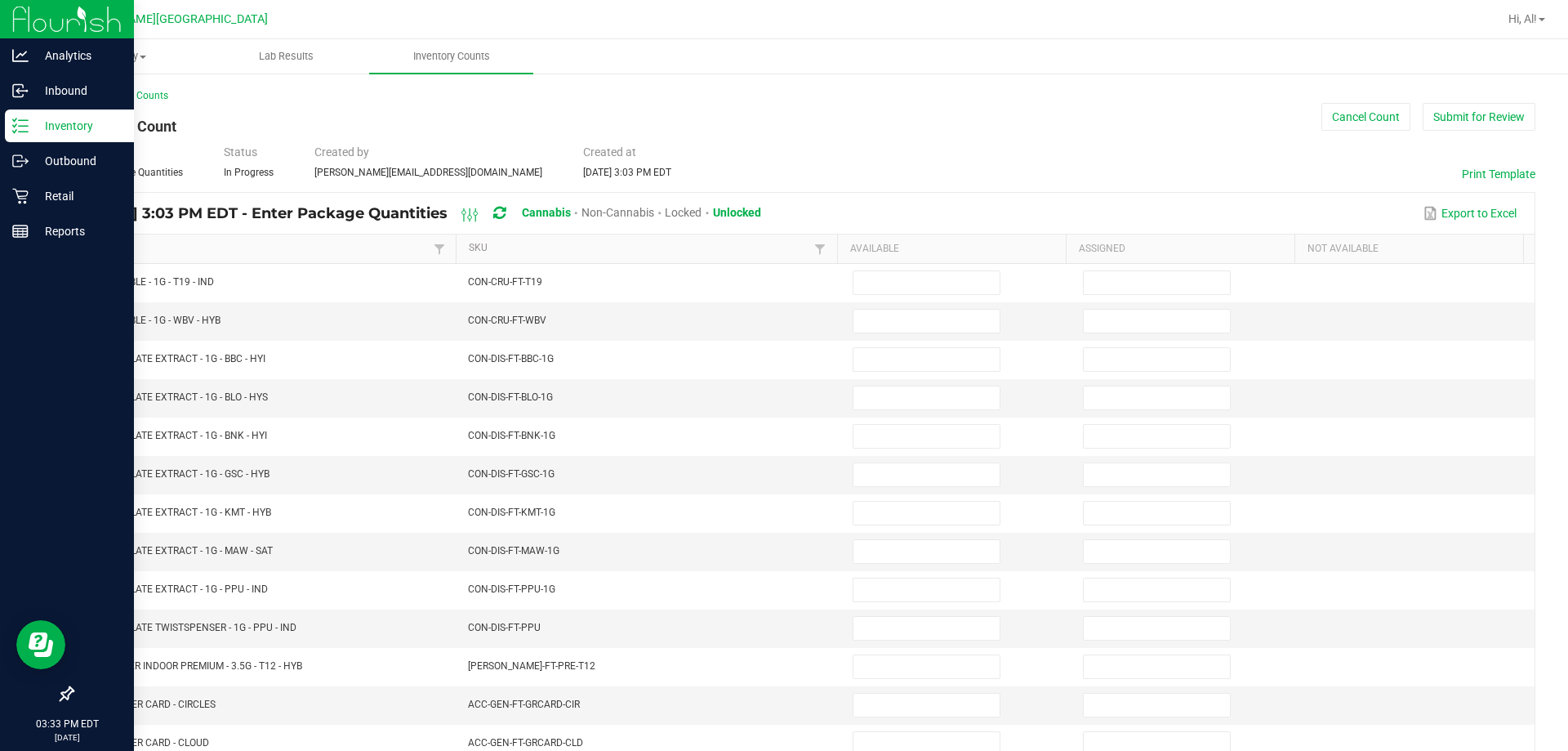 click on "Inventory" at bounding box center (78, 126) 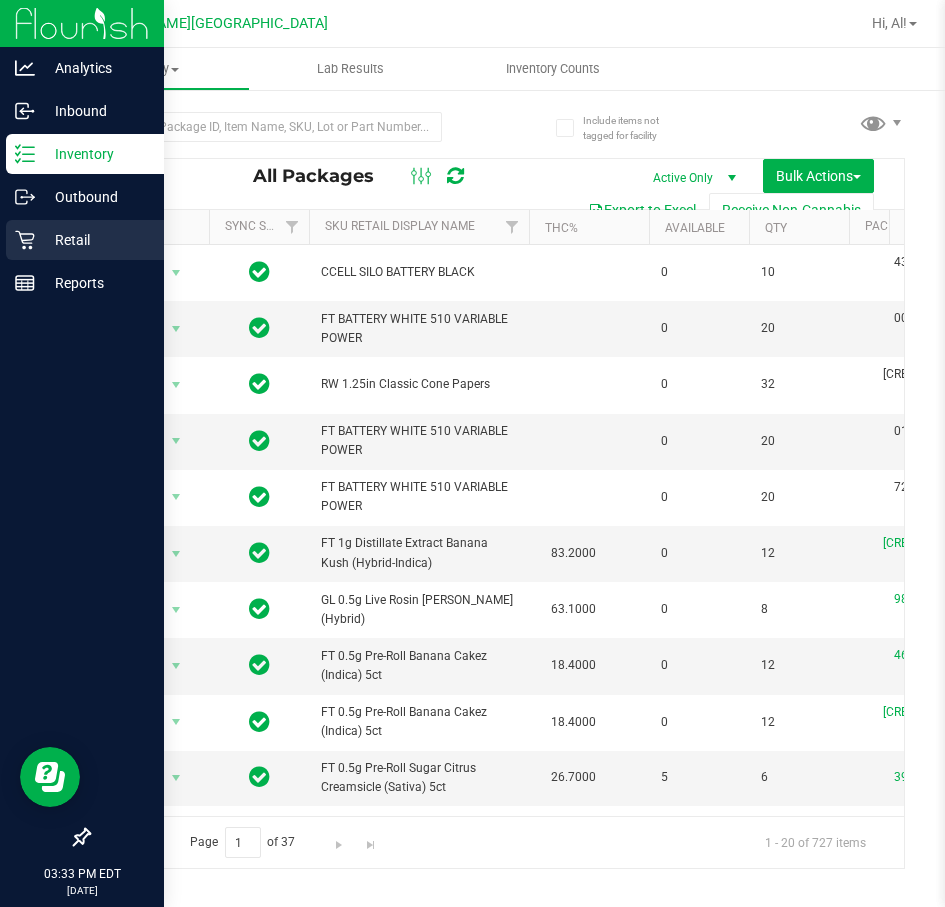 click on "Retail" at bounding box center (95, 240) 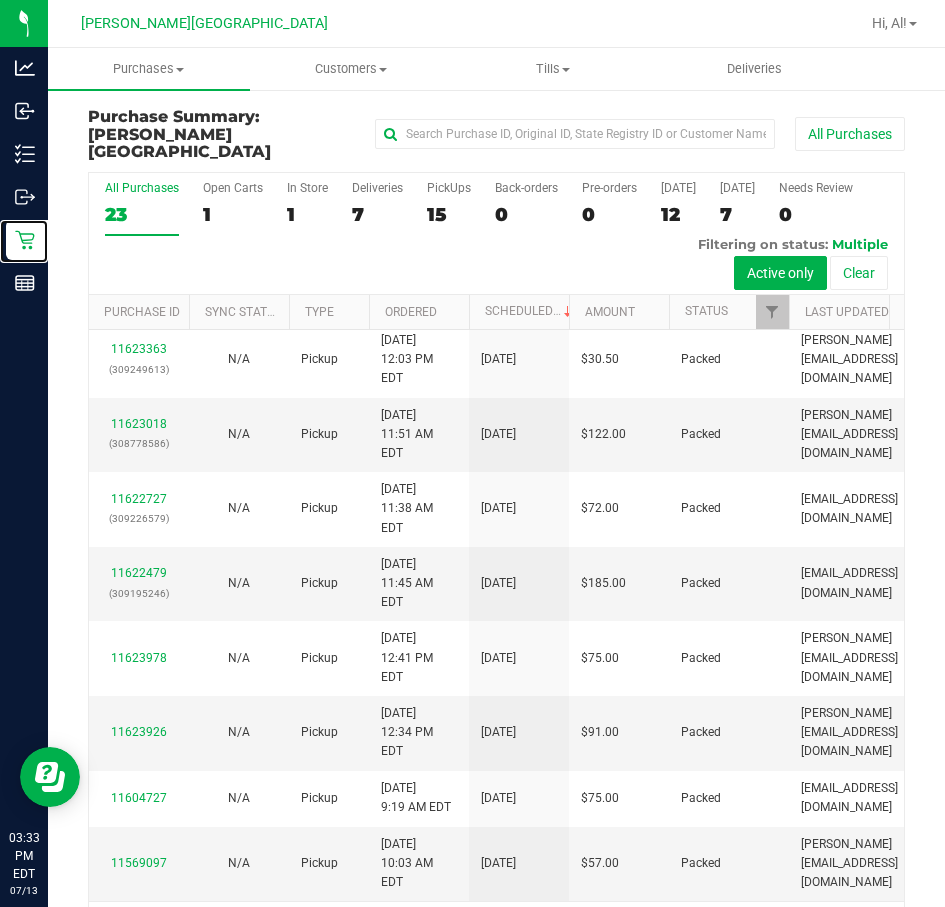 scroll, scrollTop: 1491, scrollLeft: 0, axis: vertical 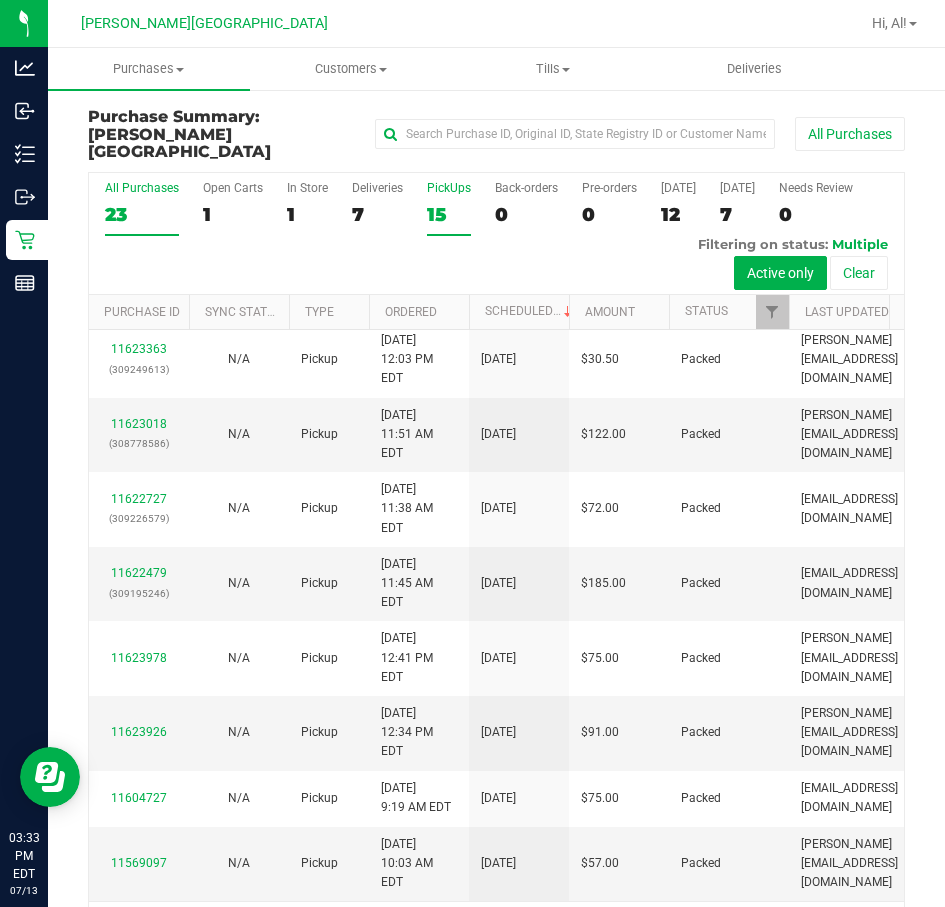 click on "15" at bounding box center [449, 214] 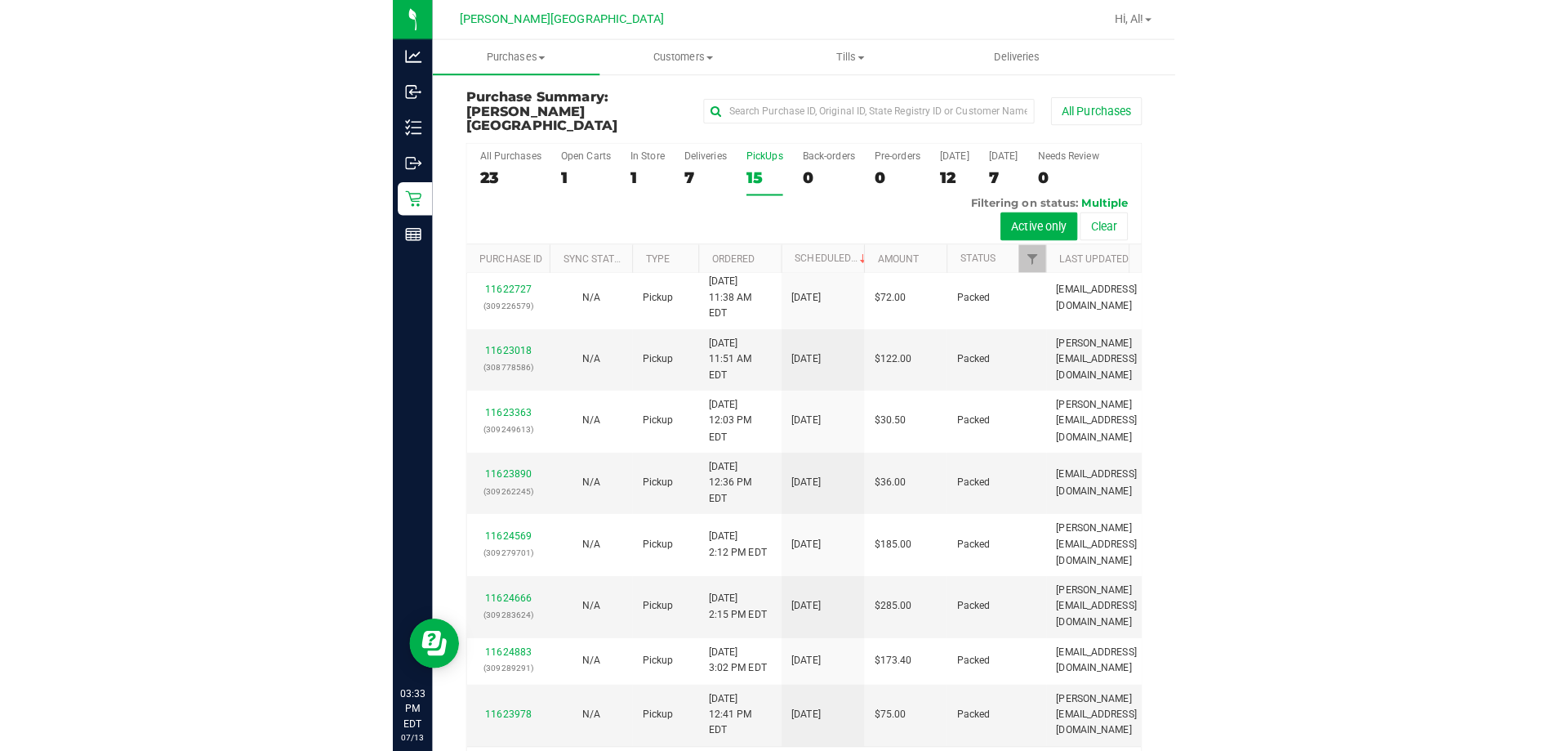 scroll, scrollTop: 0, scrollLeft: 0, axis: both 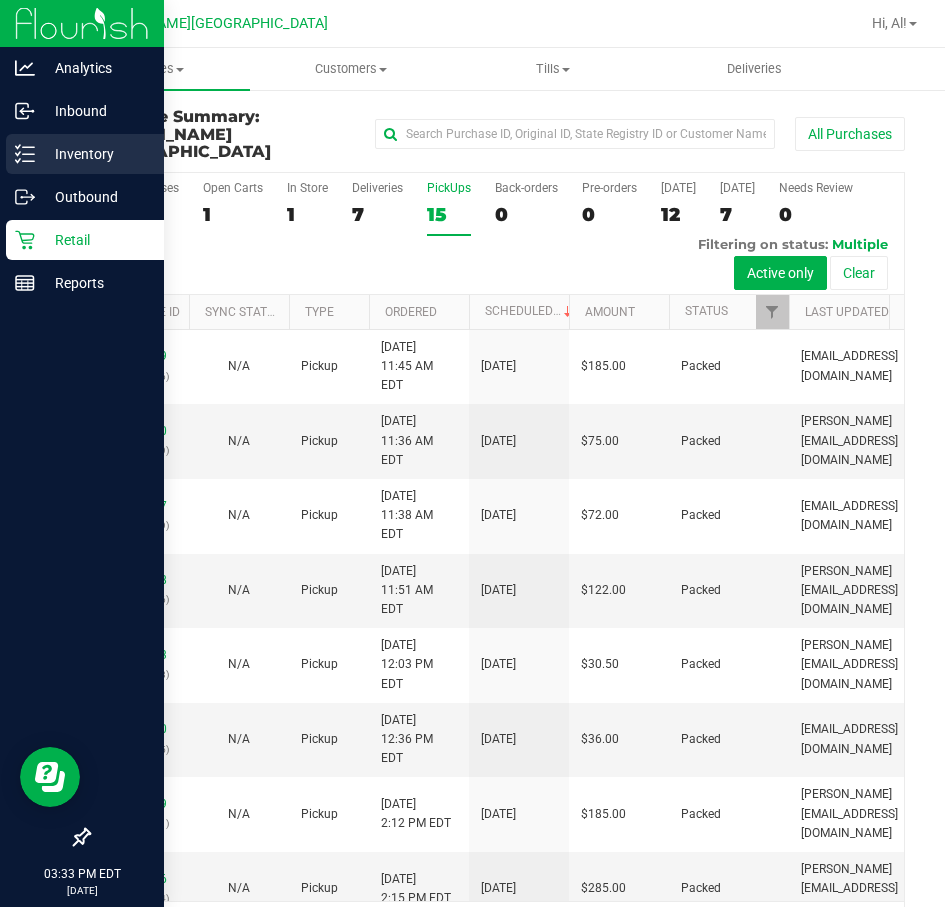 click on "Inventory" at bounding box center (95, 154) 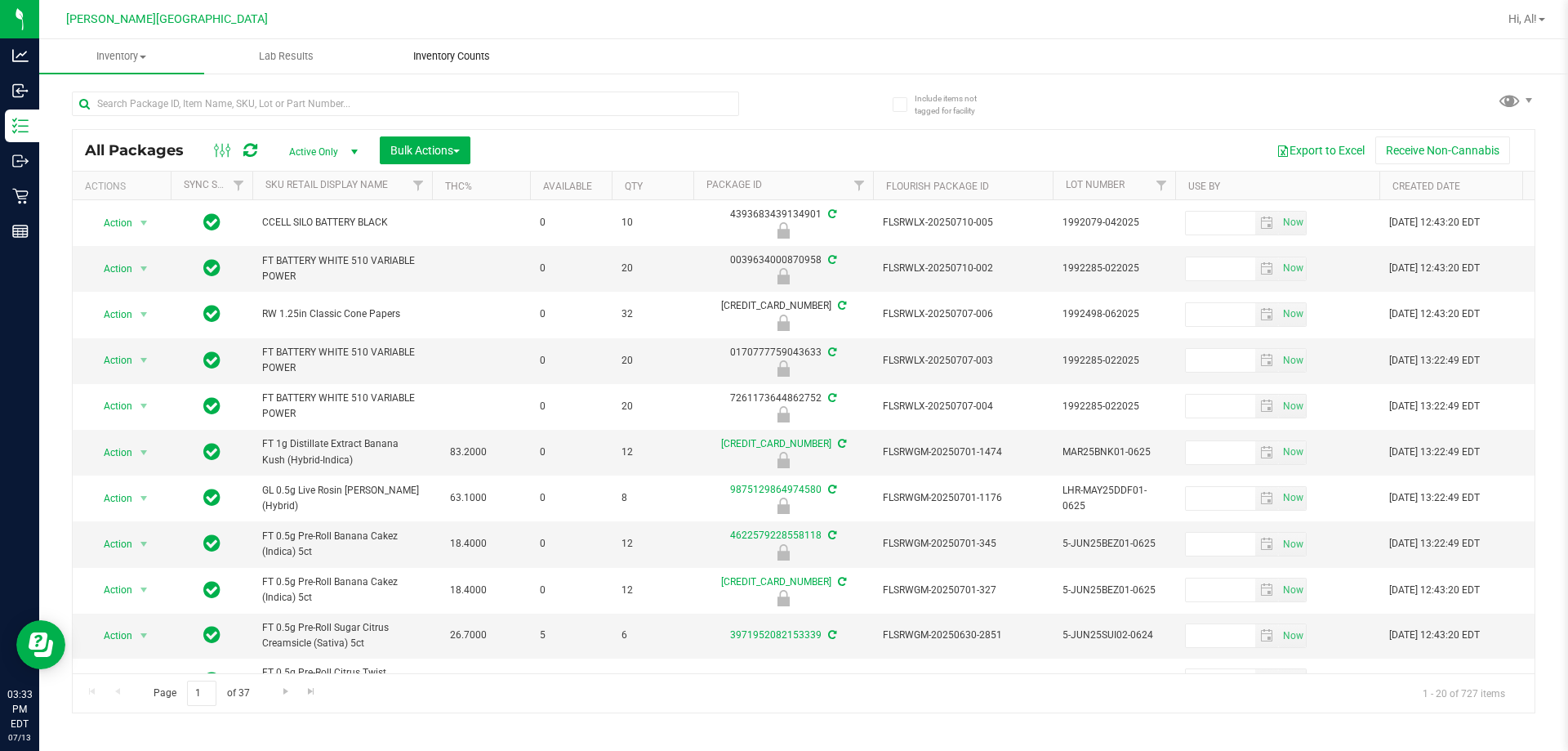 click on "Inventory Counts" at bounding box center [452, 56] 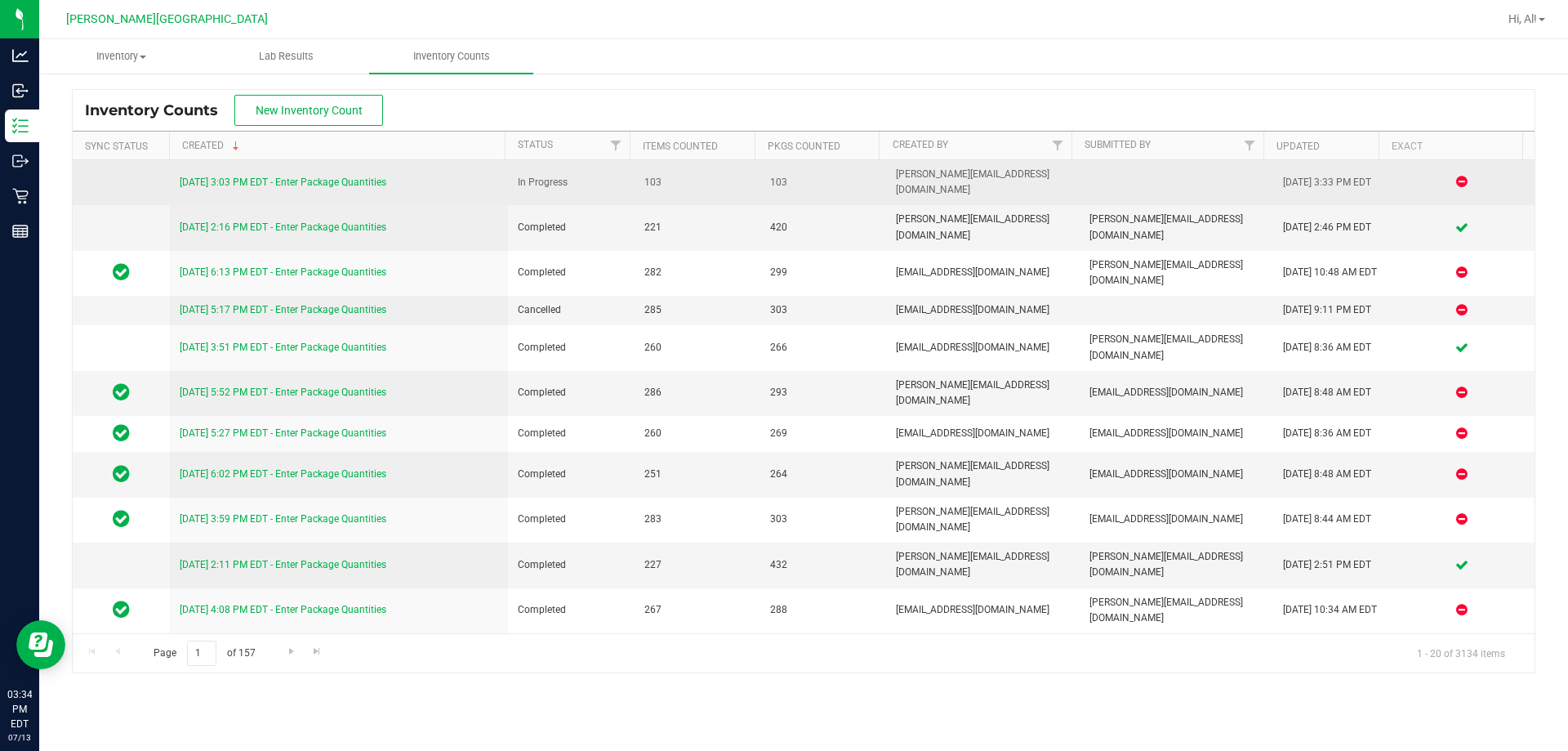 click on "[DATE] 3:03 PM EDT - Enter Package Quantities" at bounding box center [283, 182] 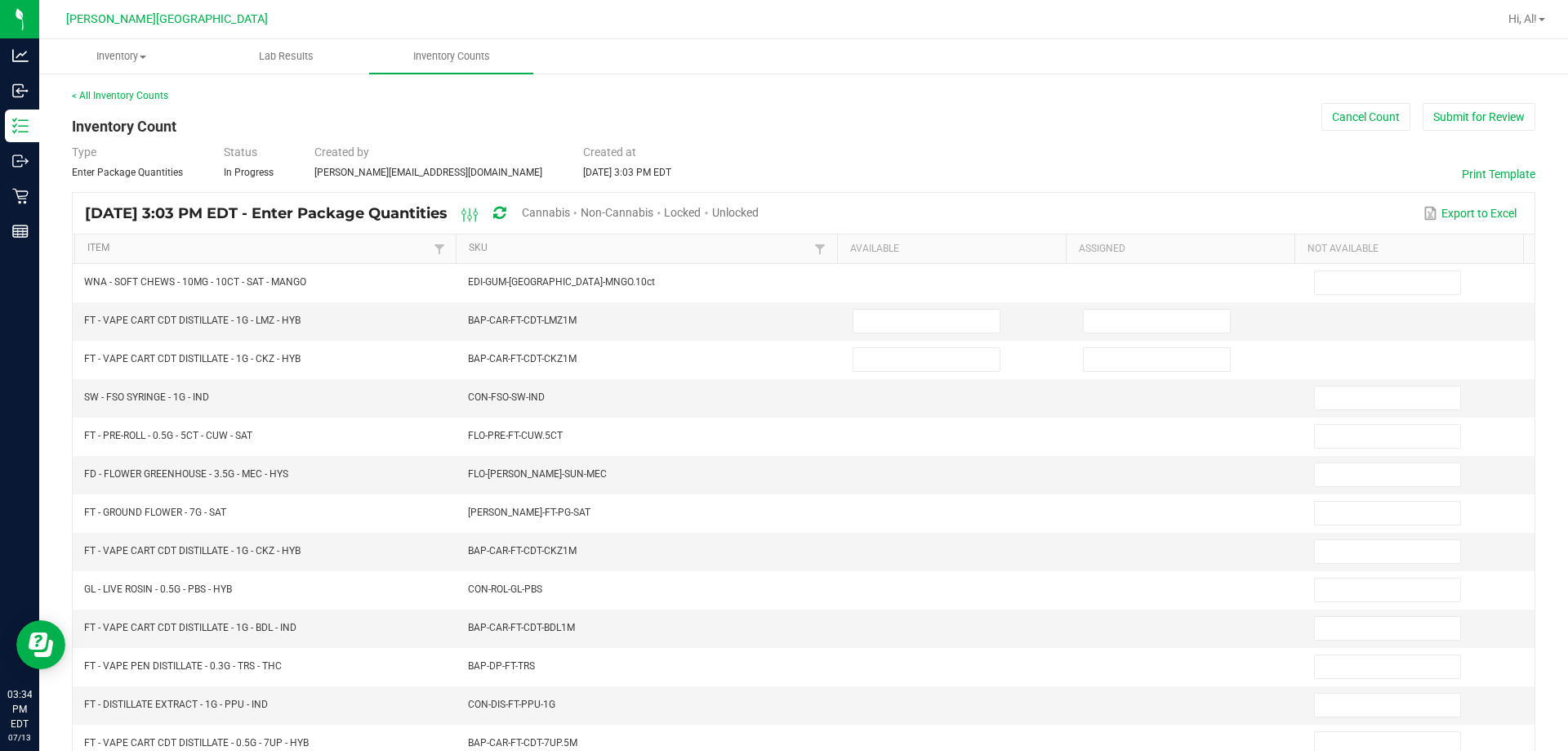 click on "Cannabis" at bounding box center (546, 212) 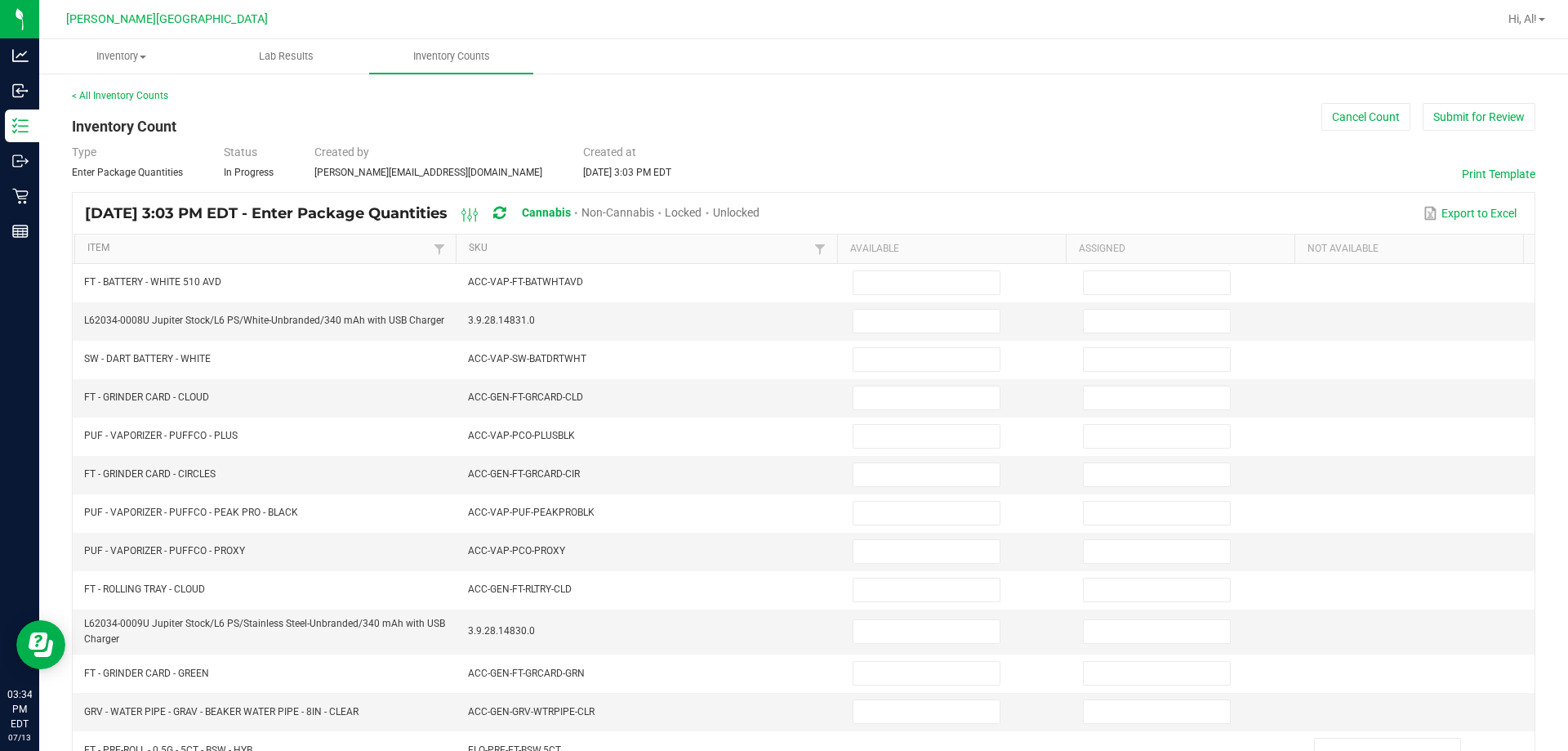 click on "Unlocked" at bounding box center (736, 212) 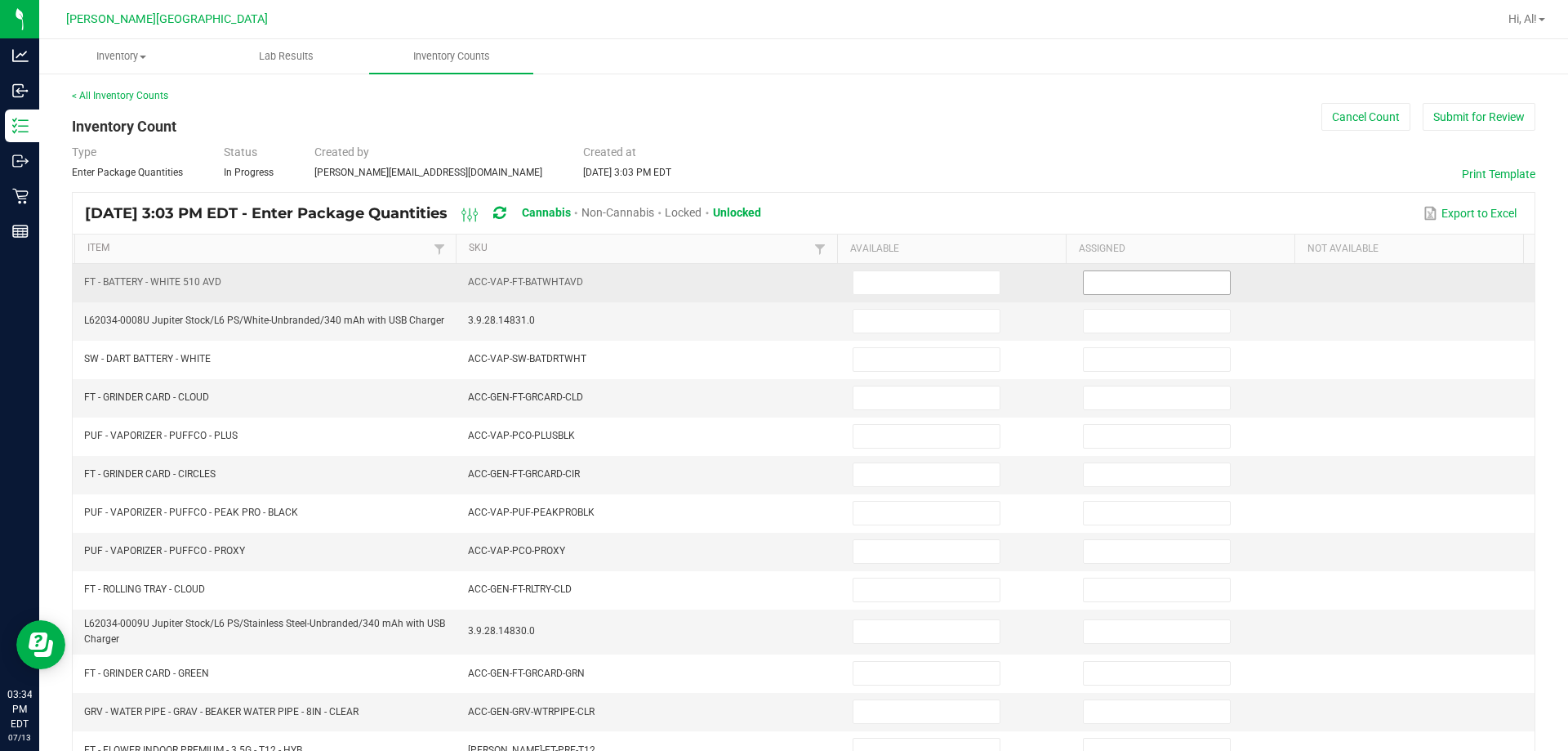 click at bounding box center [1156, 283] 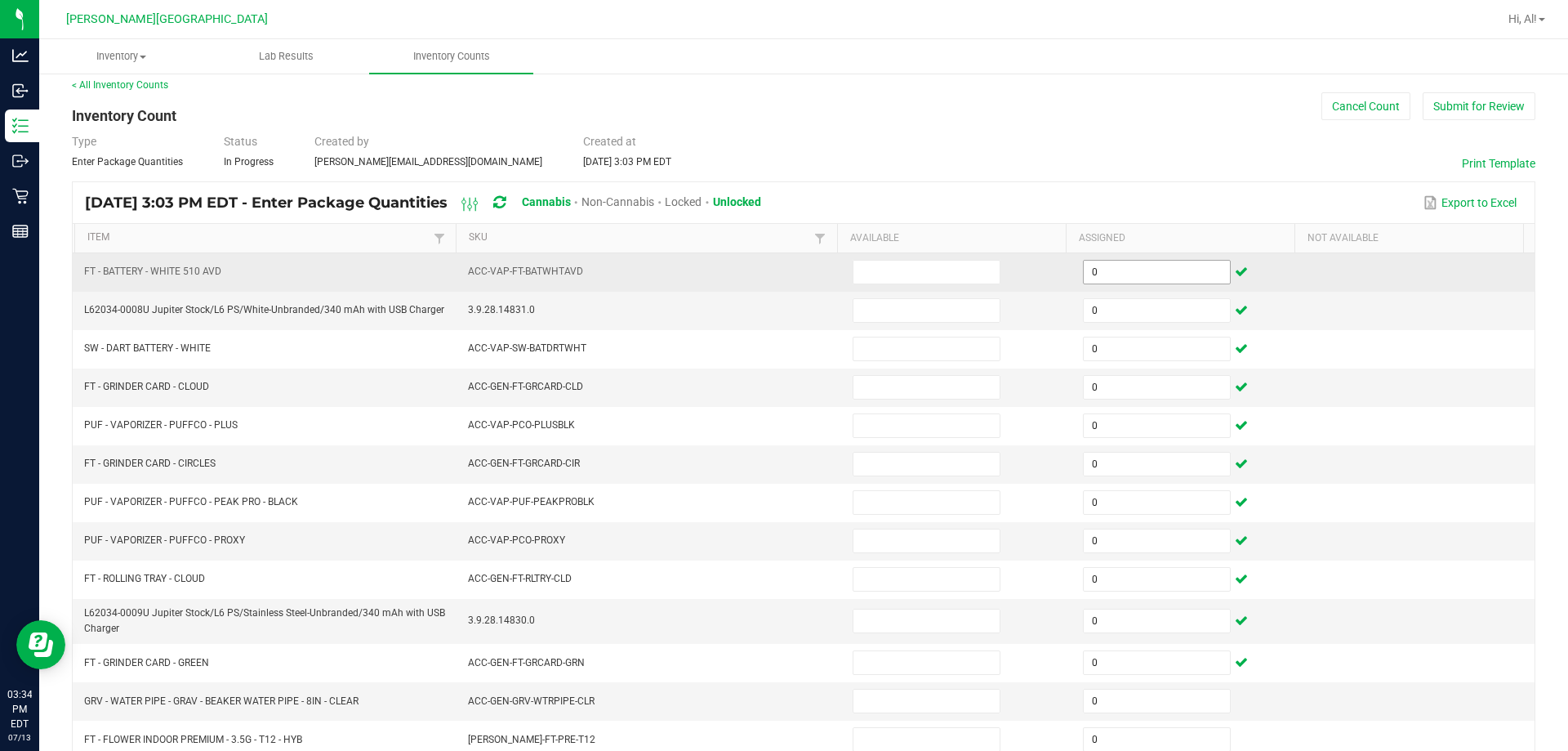 scroll, scrollTop: 346, scrollLeft: 0, axis: vertical 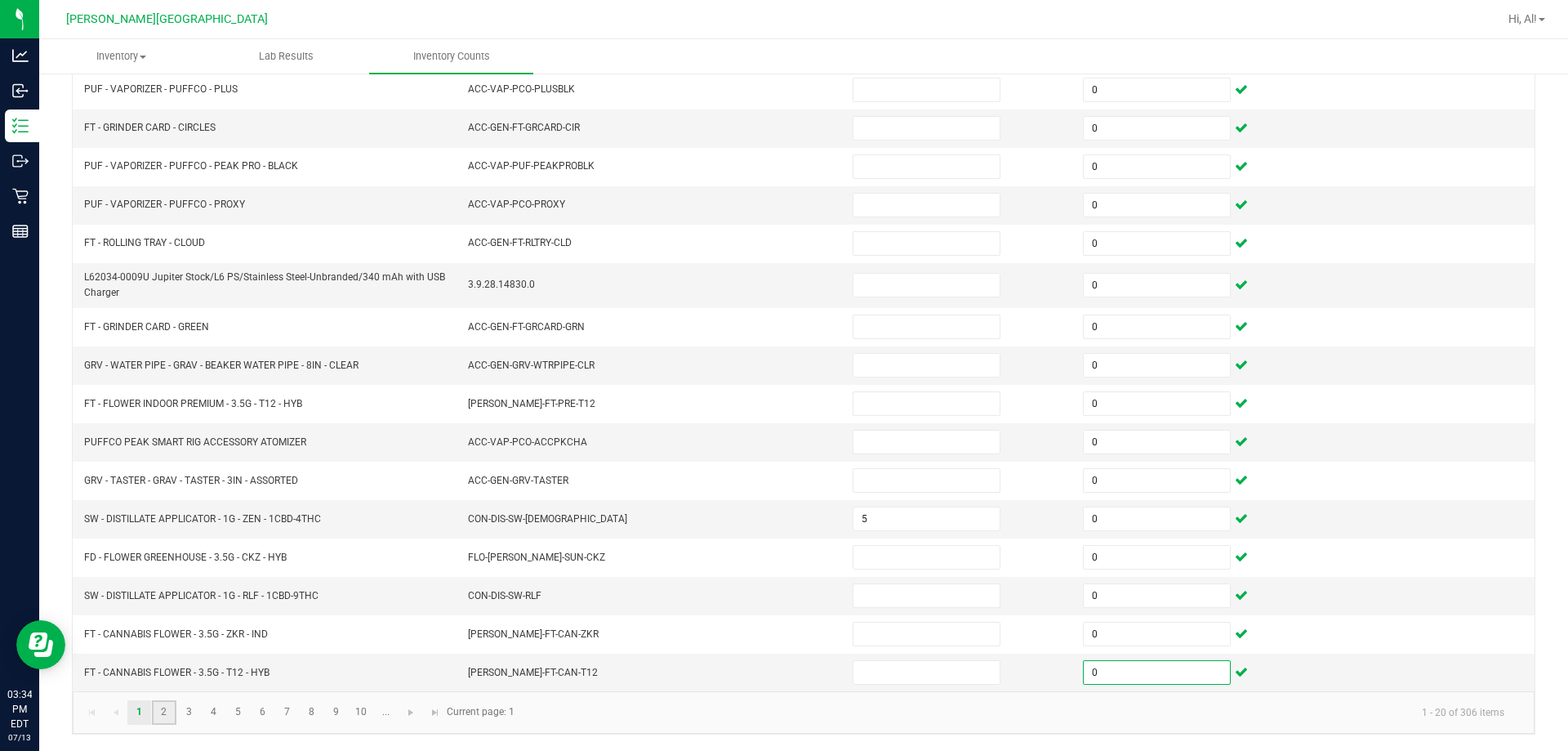 click on "2" 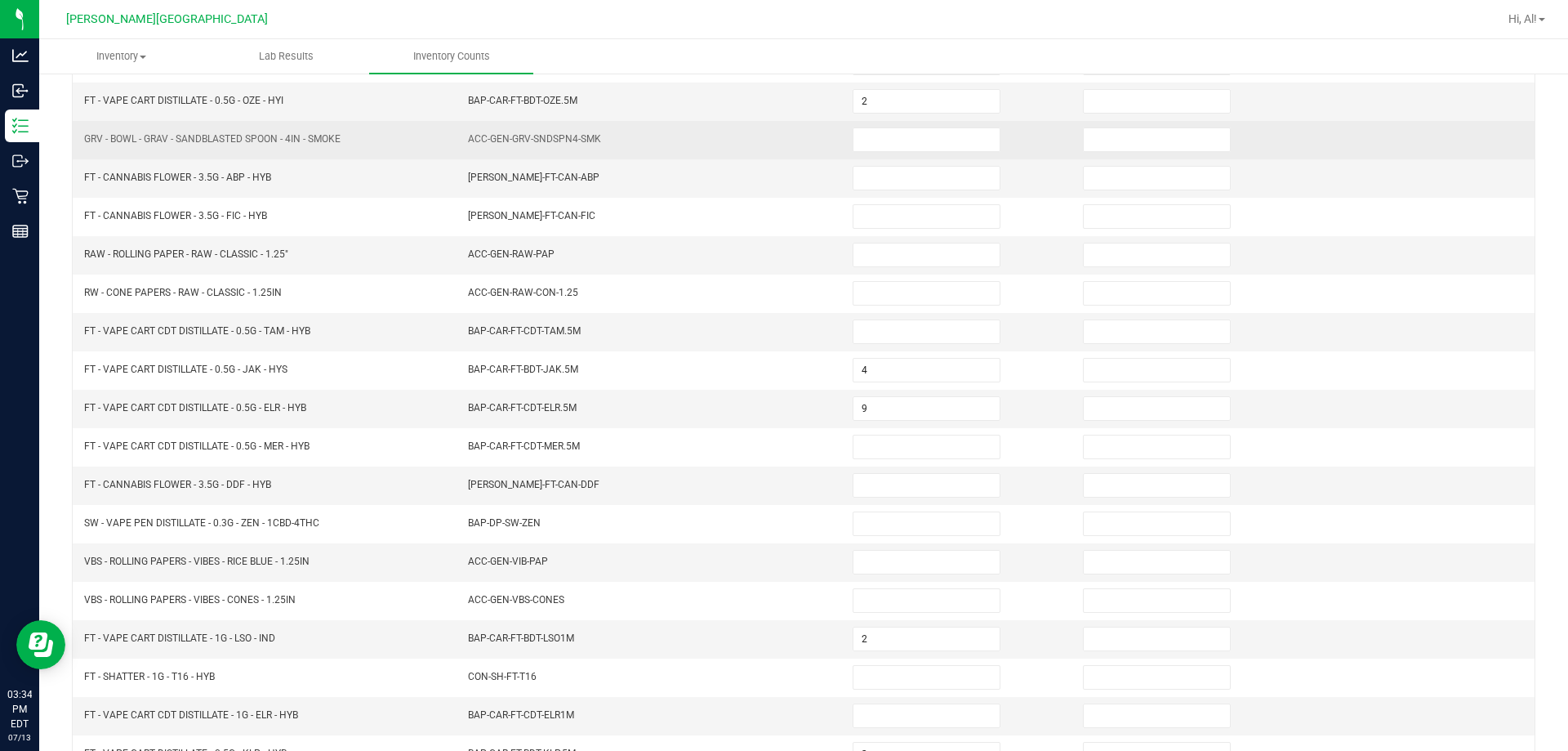 scroll, scrollTop: 12, scrollLeft: 0, axis: vertical 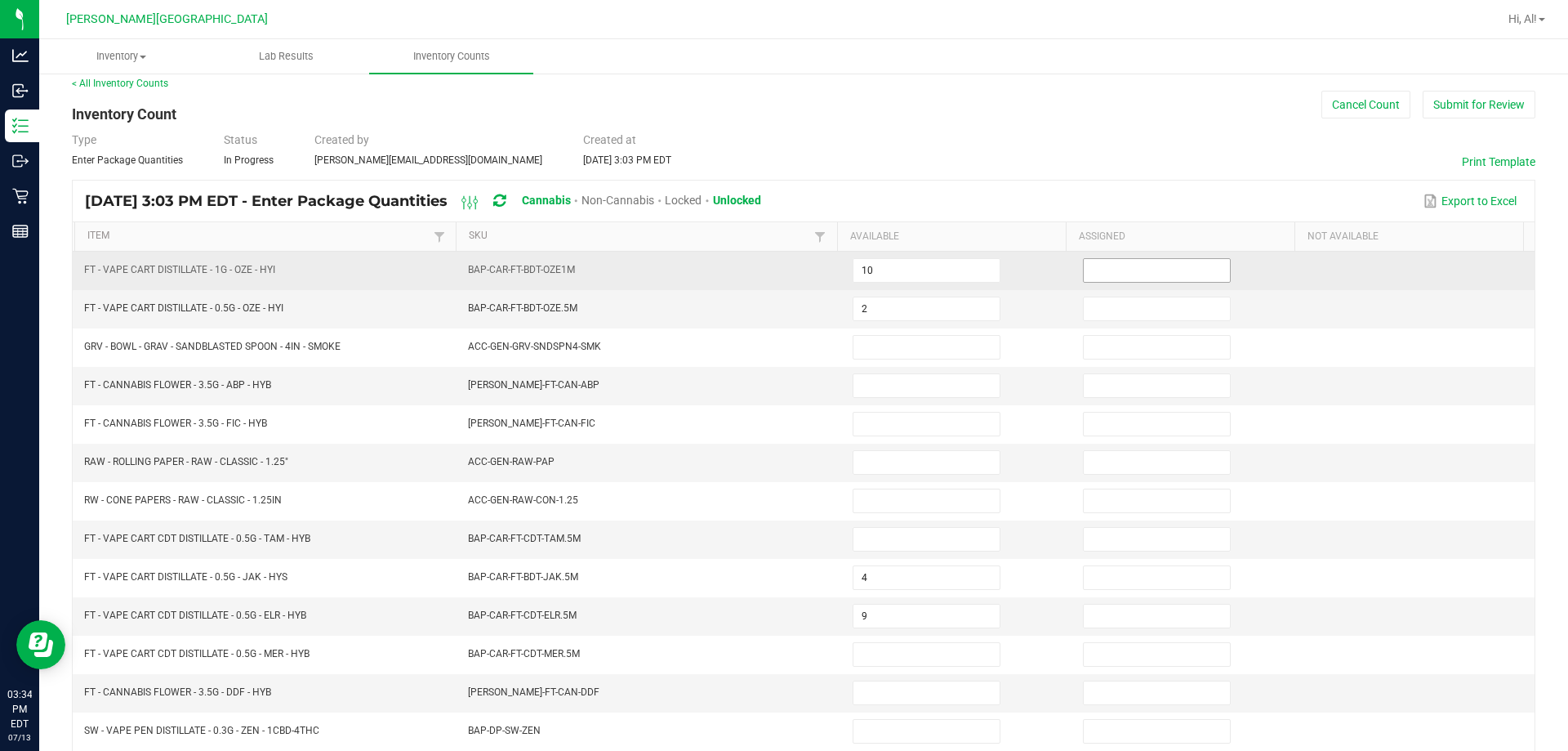 click at bounding box center (1156, 270) 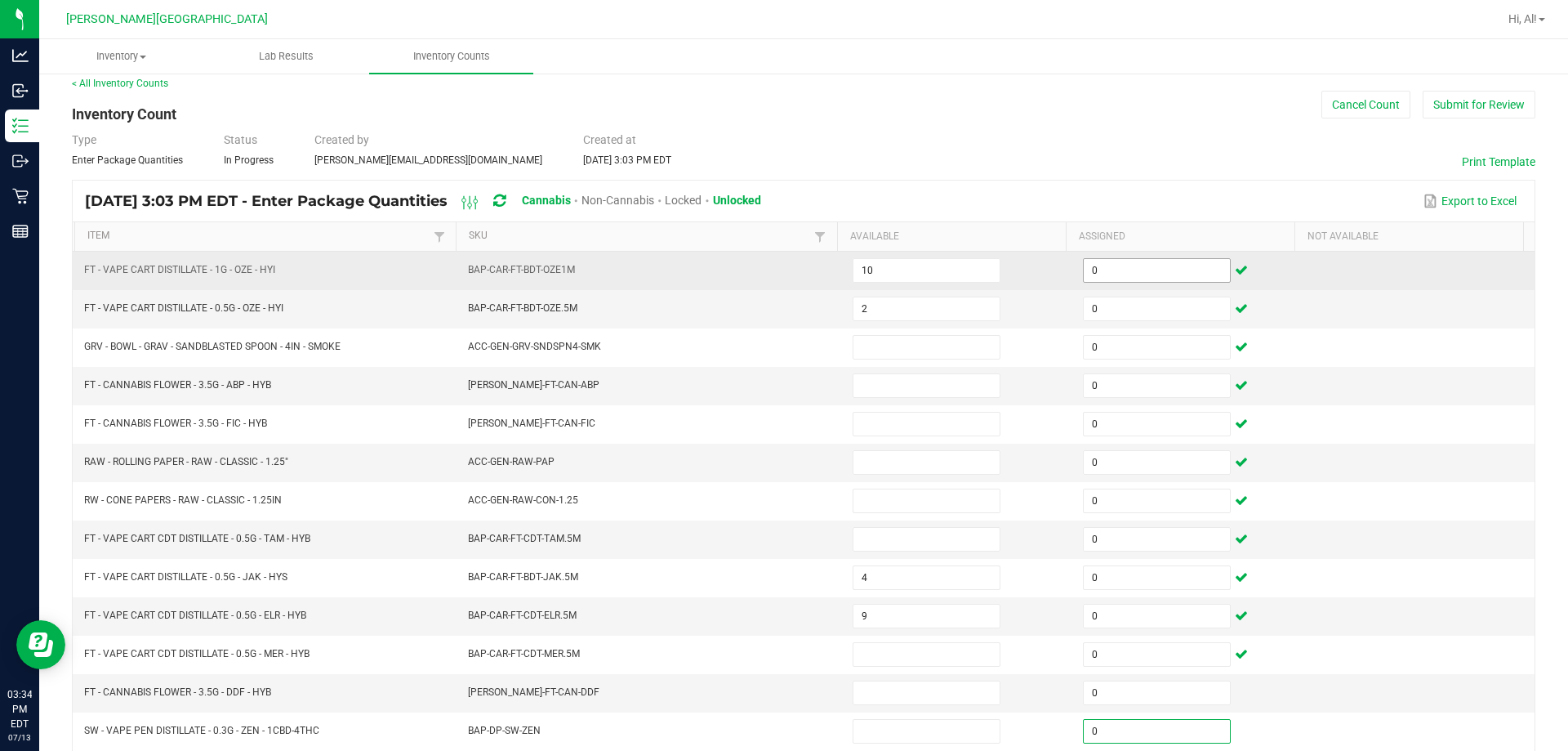 scroll, scrollTop: 339, scrollLeft: 0, axis: vertical 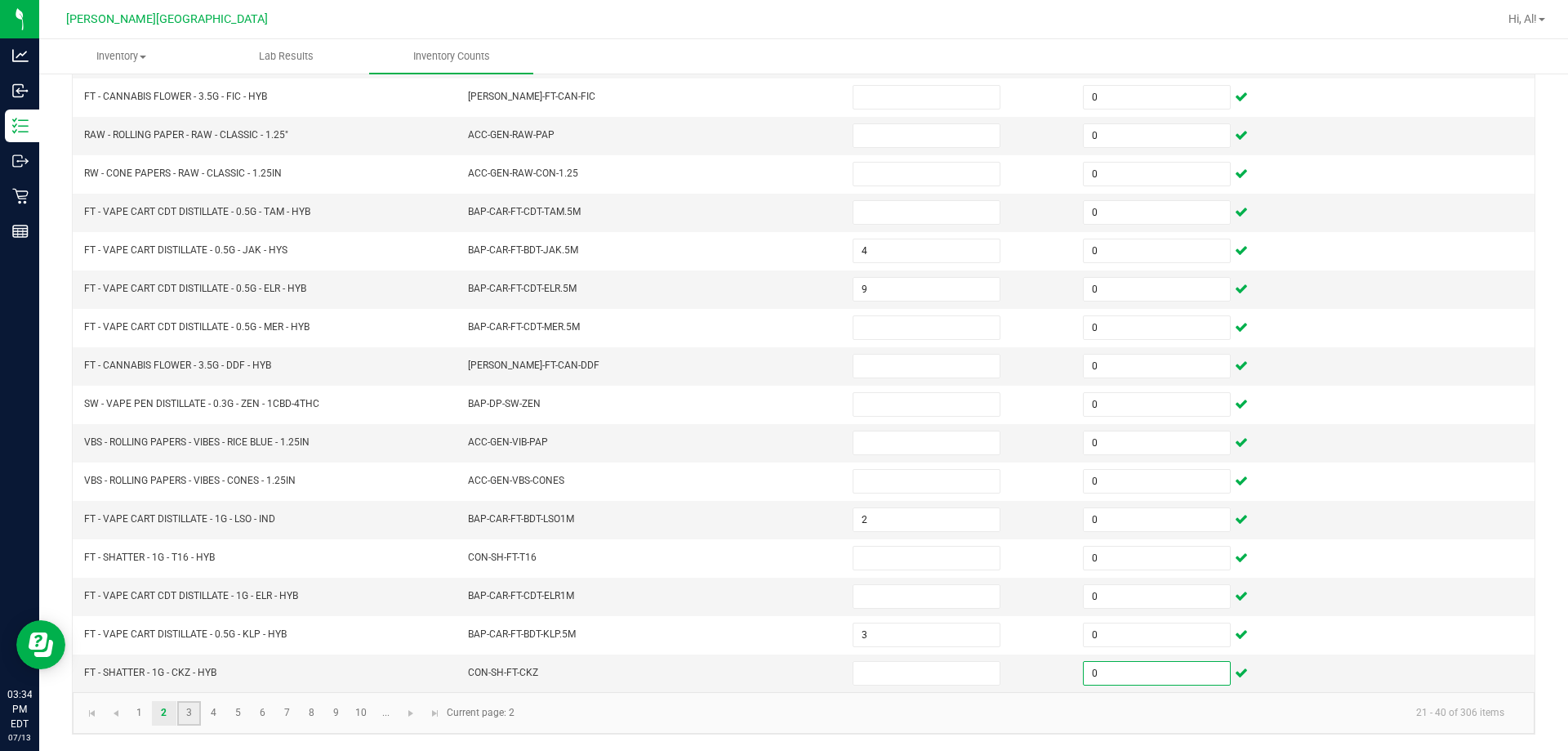 click on "3" 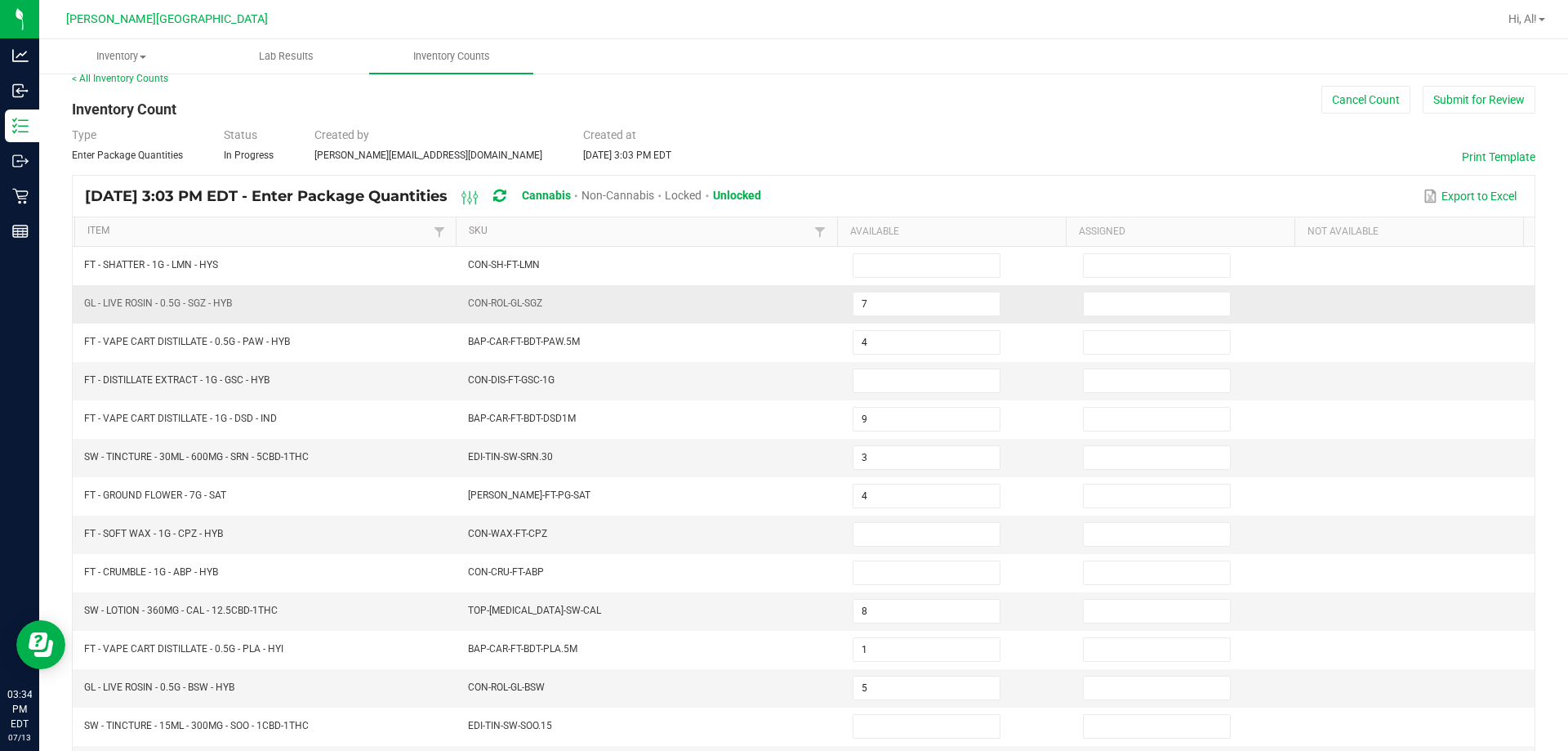 scroll, scrollTop: 12, scrollLeft: 0, axis: vertical 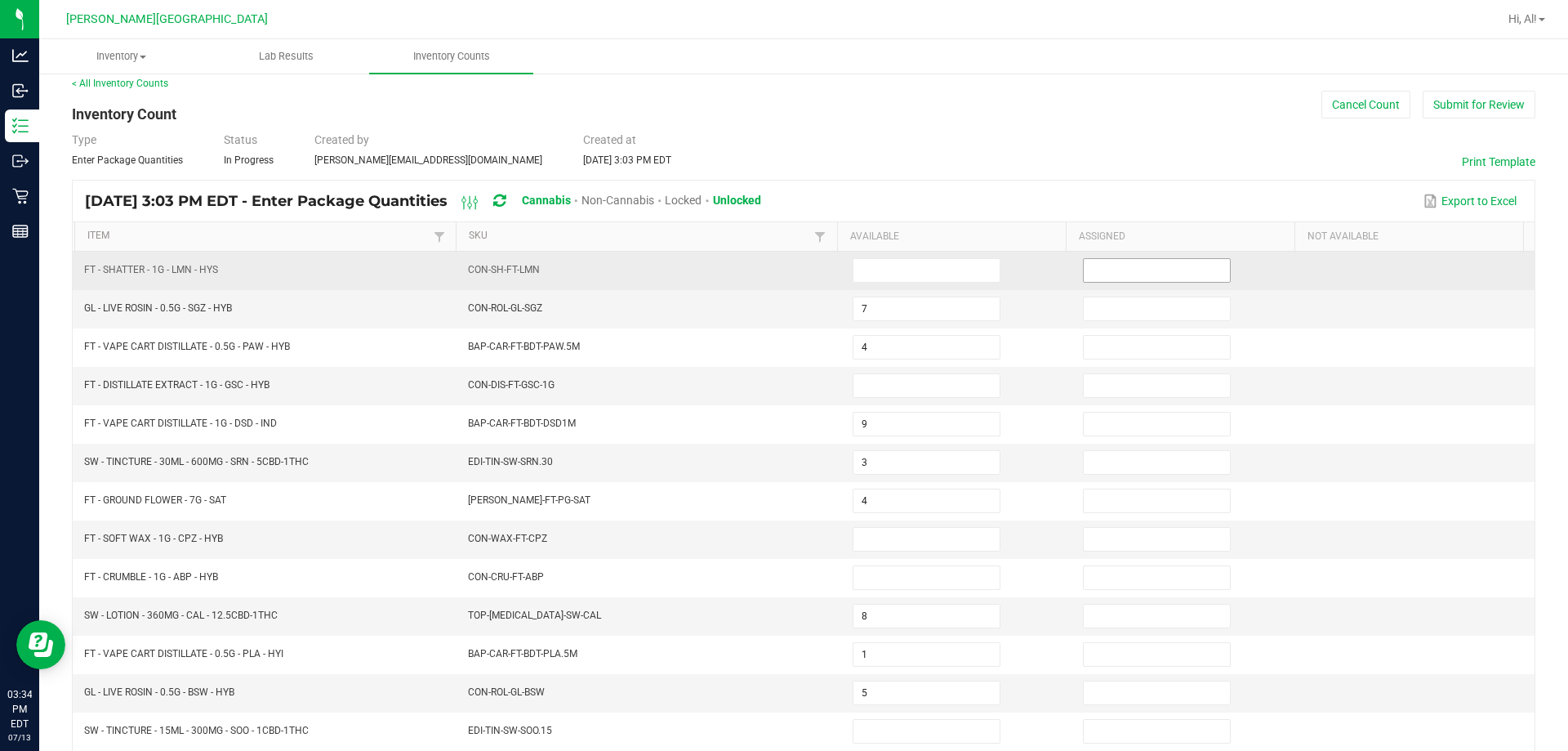 click at bounding box center (1156, 270) 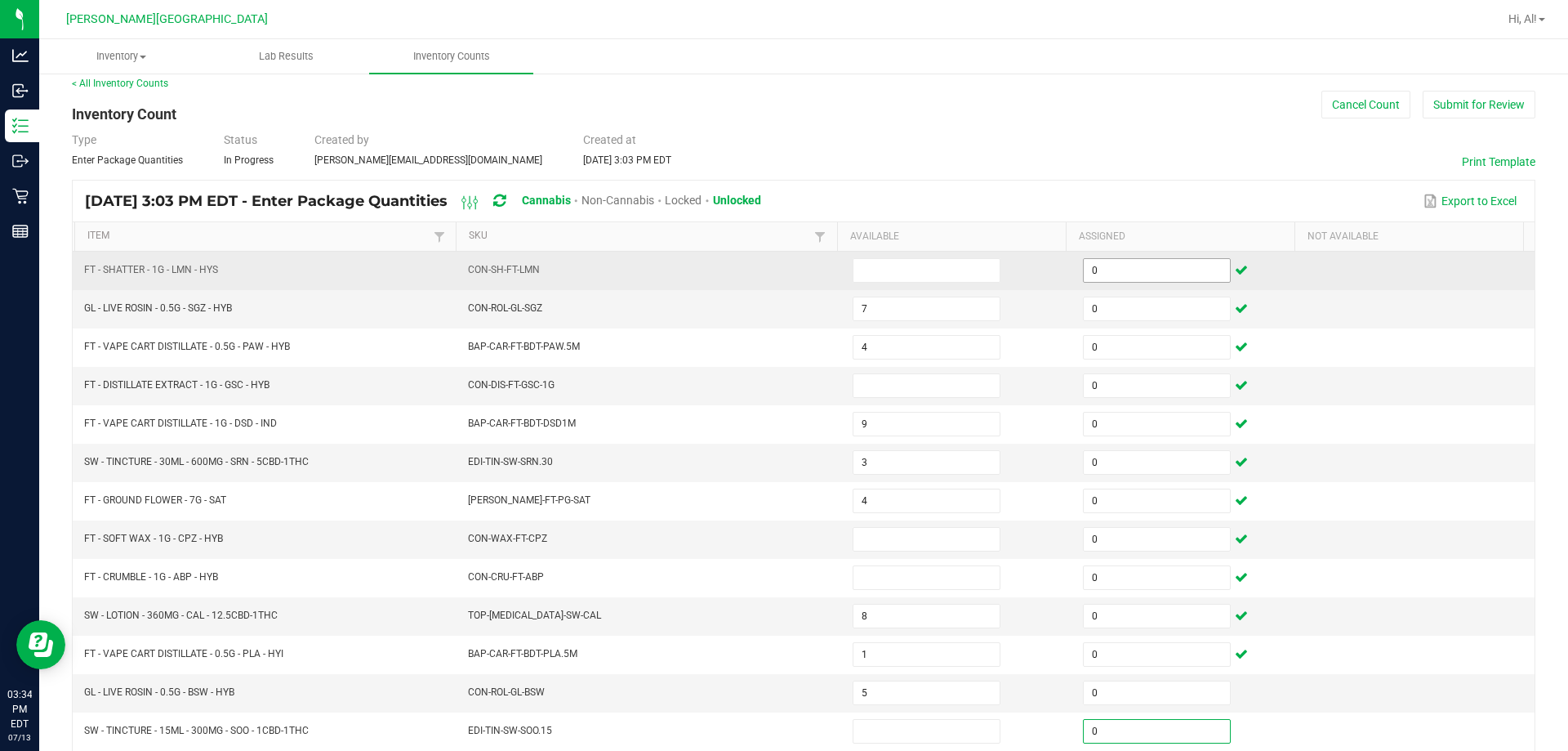 scroll, scrollTop: 339, scrollLeft: 0, axis: vertical 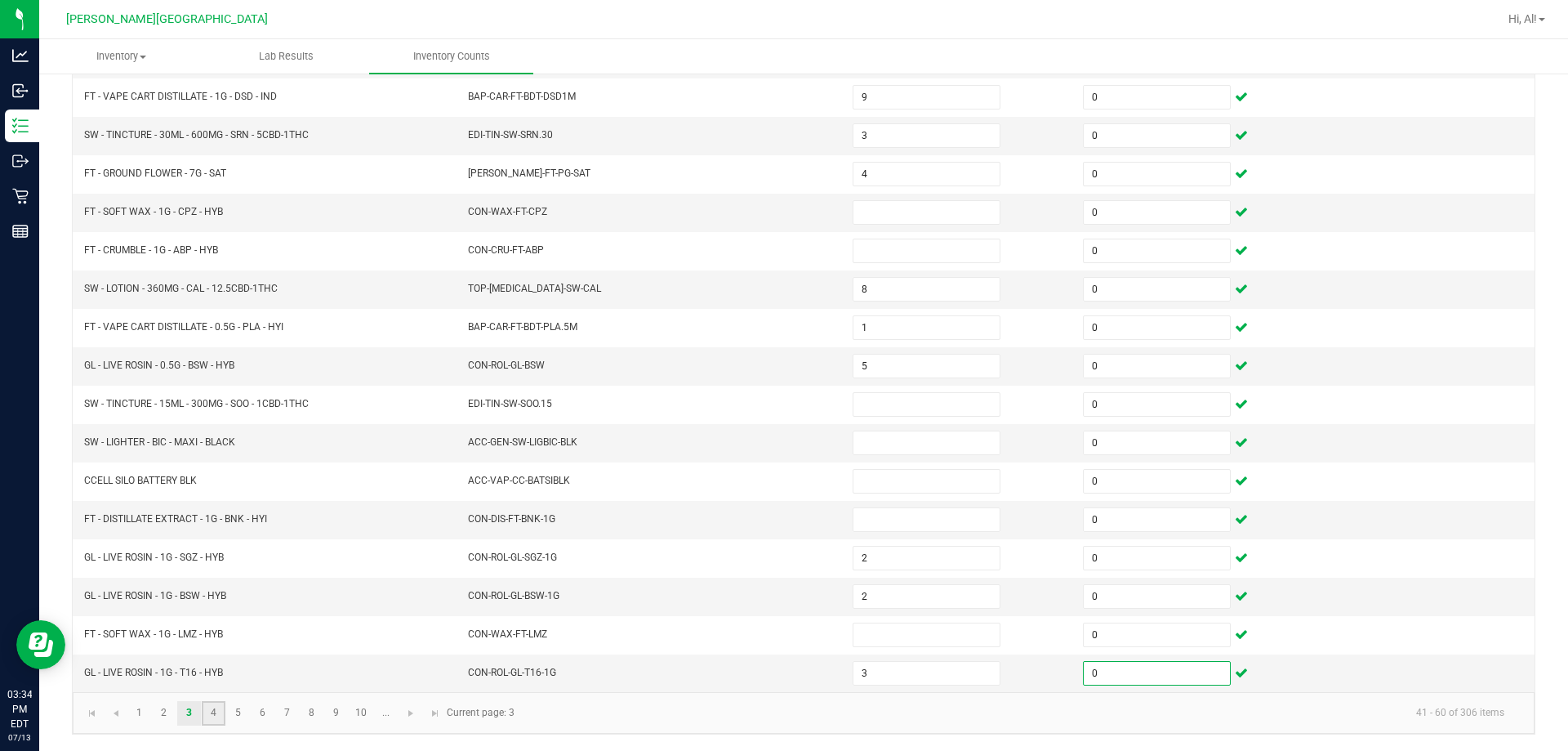 click on "4" 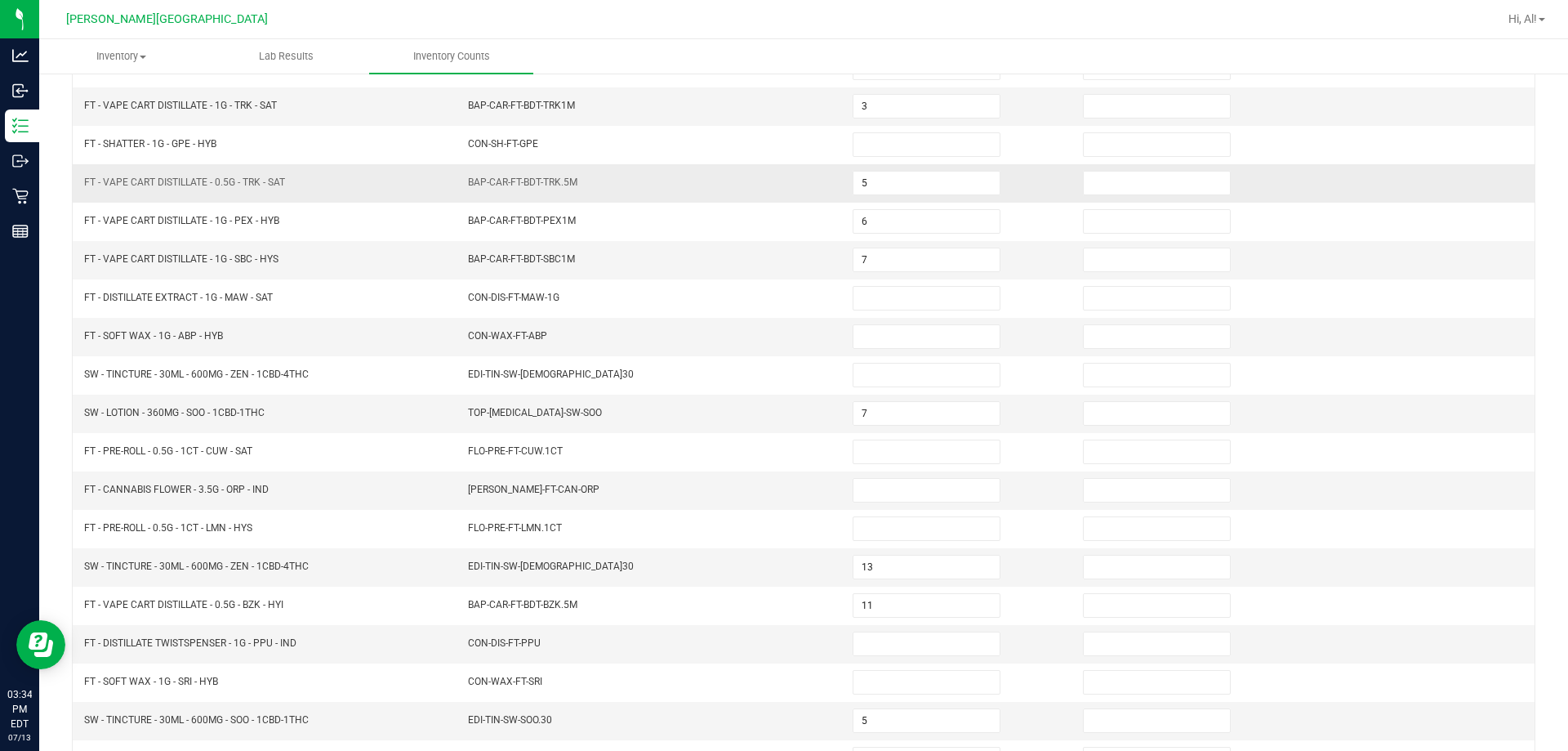 scroll, scrollTop: 94, scrollLeft: 0, axis: vertical 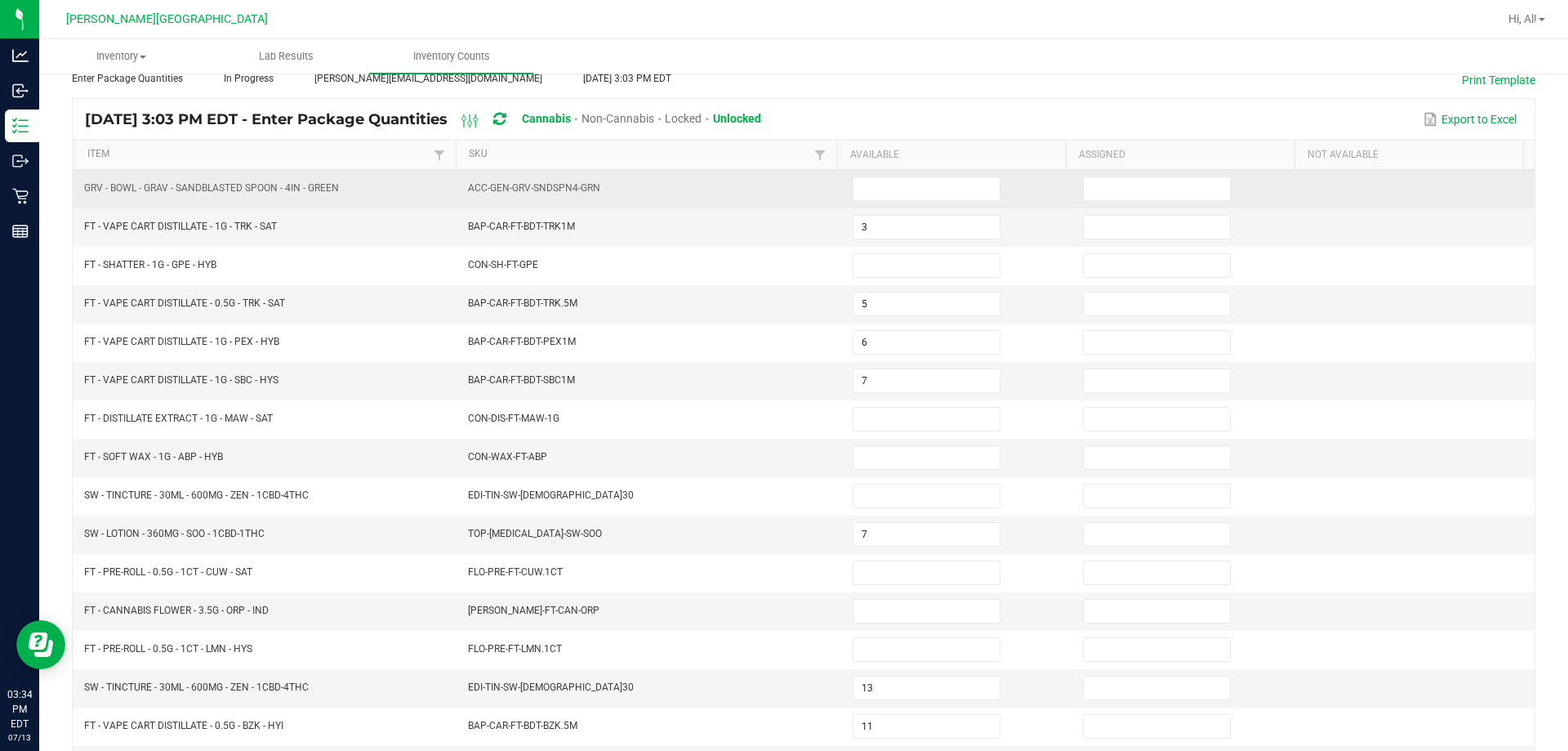 click at bounding box center [1188, 189] 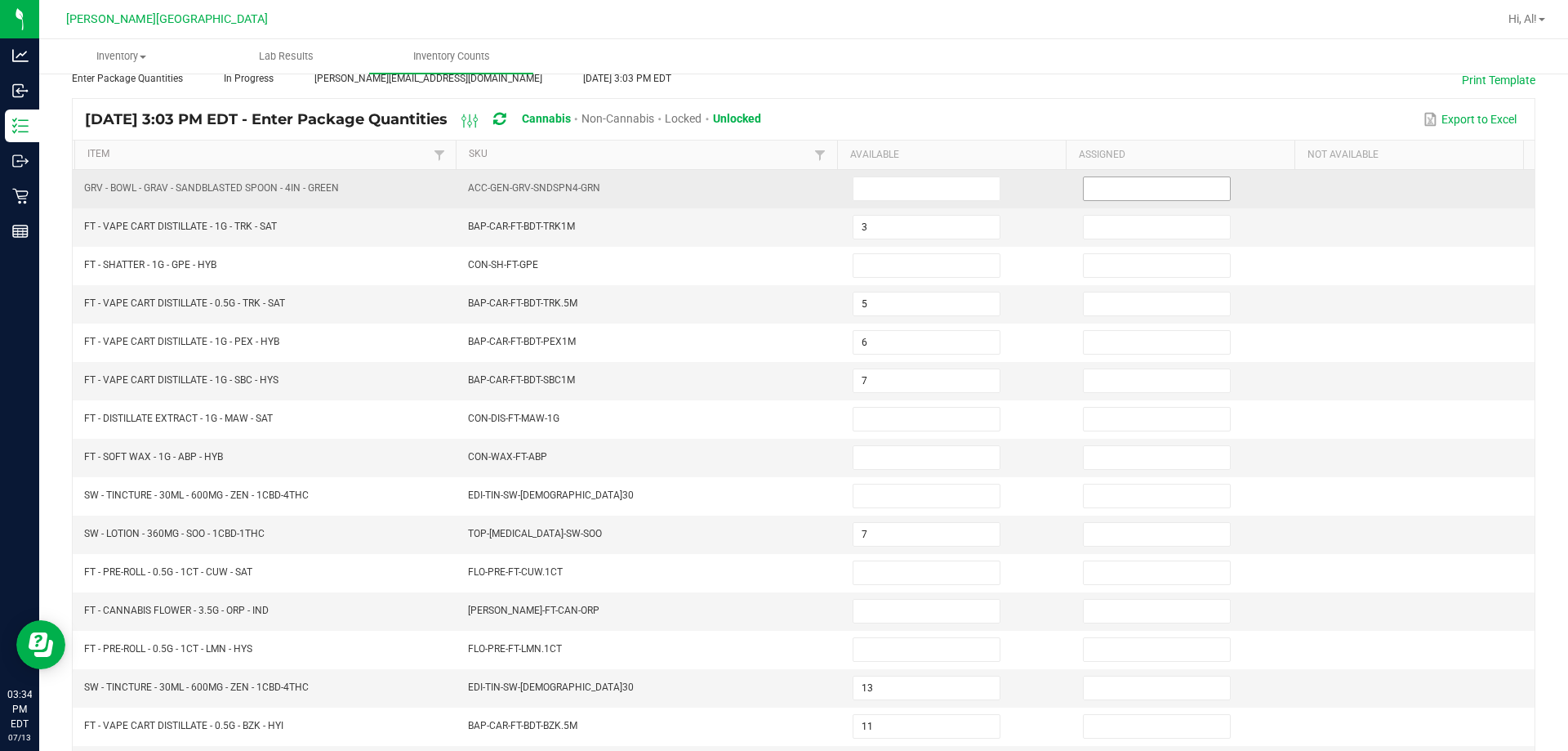 click at bounding box center (1156, 189) 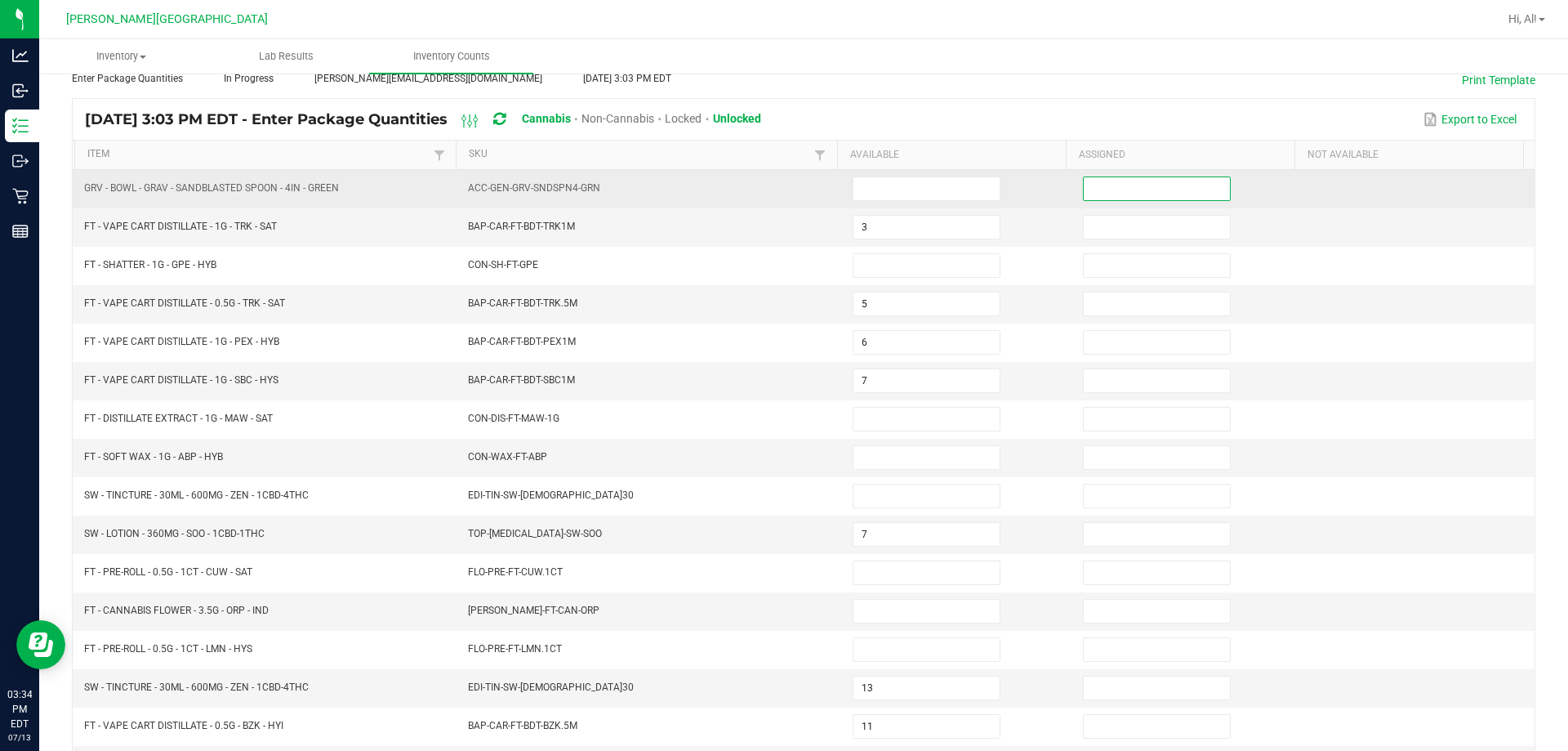 click at bounding box center (1156, 189) 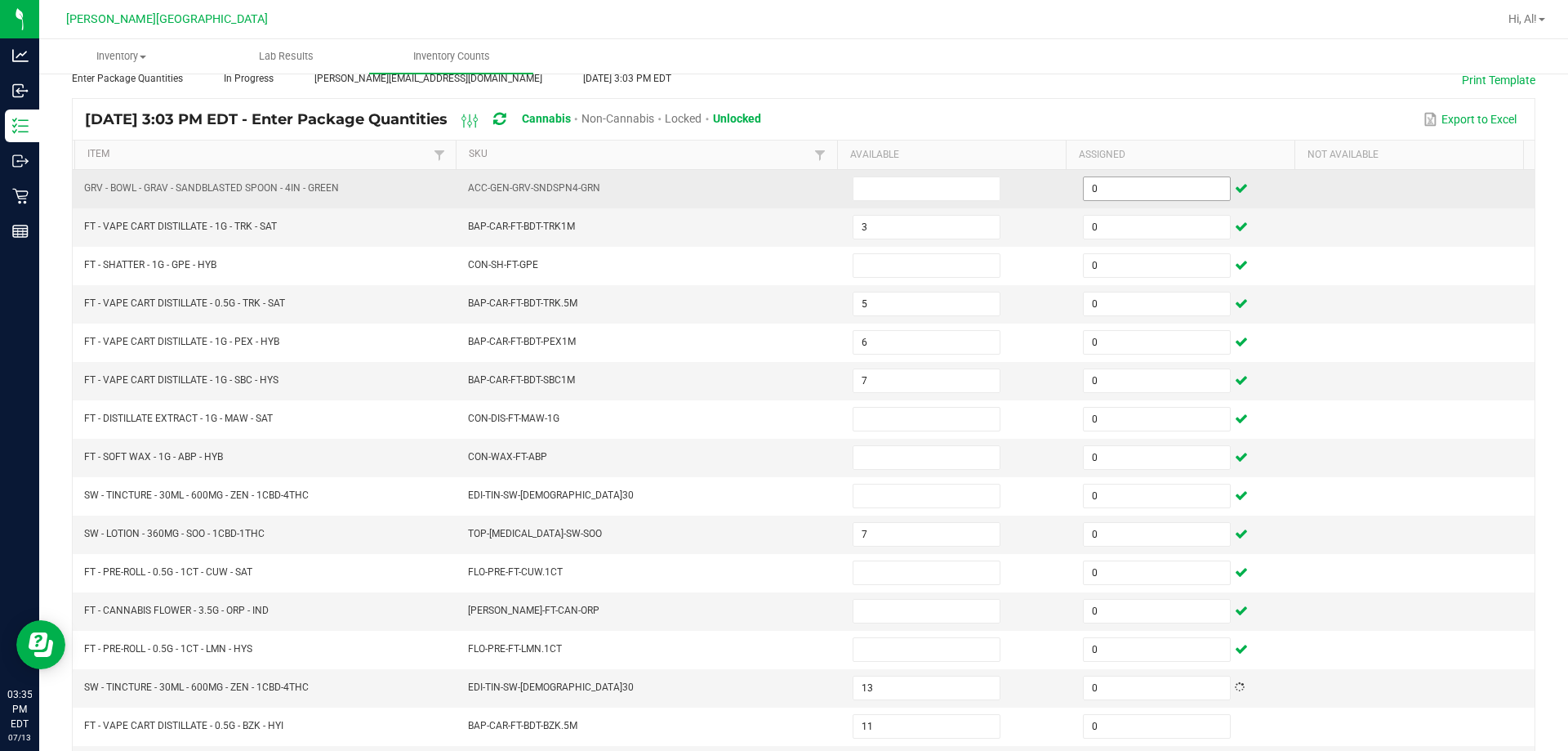 scroll, scrollTop: 339, scrollLeft: 0, axis: vertical 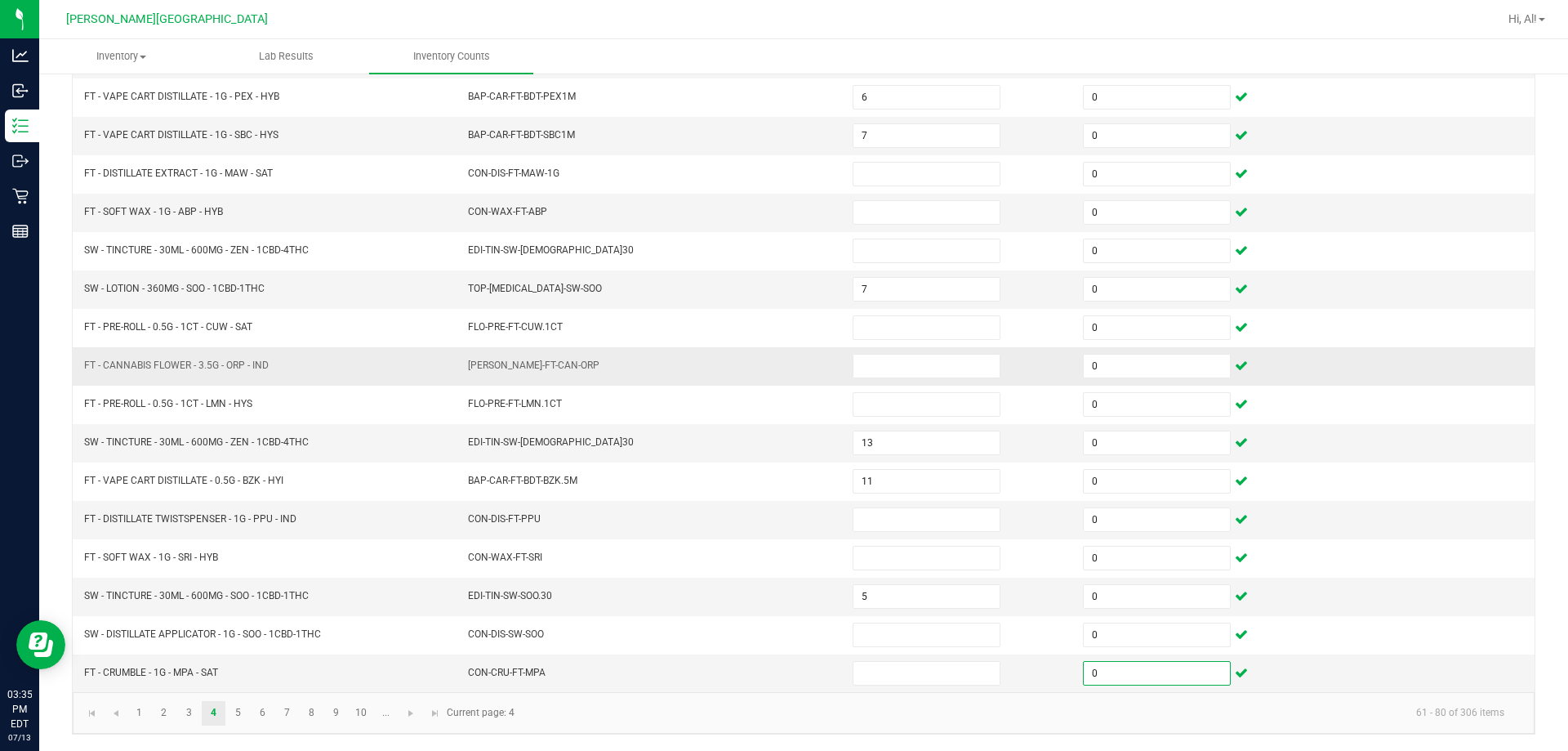 click at bounding box center [958, 366] 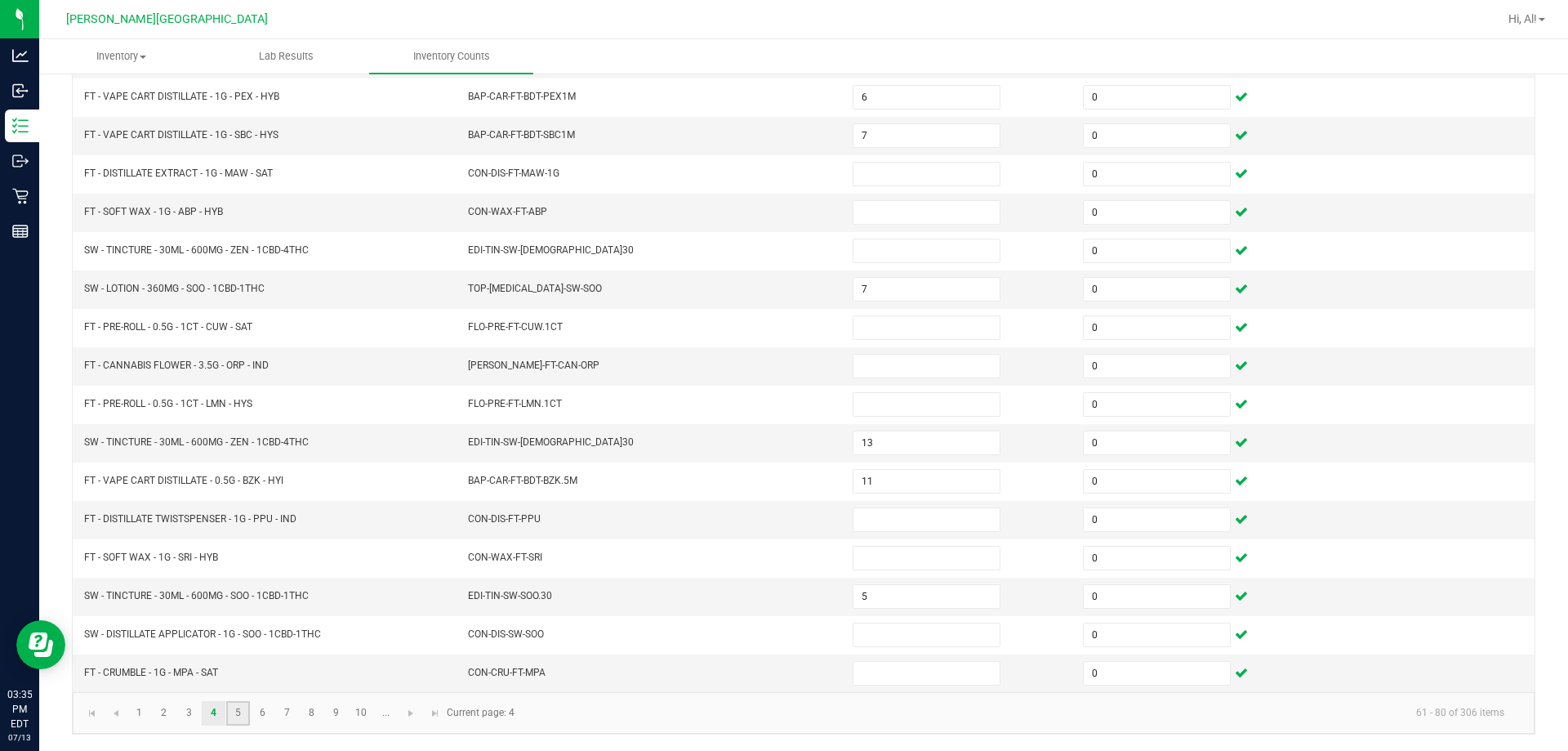 click on "5" 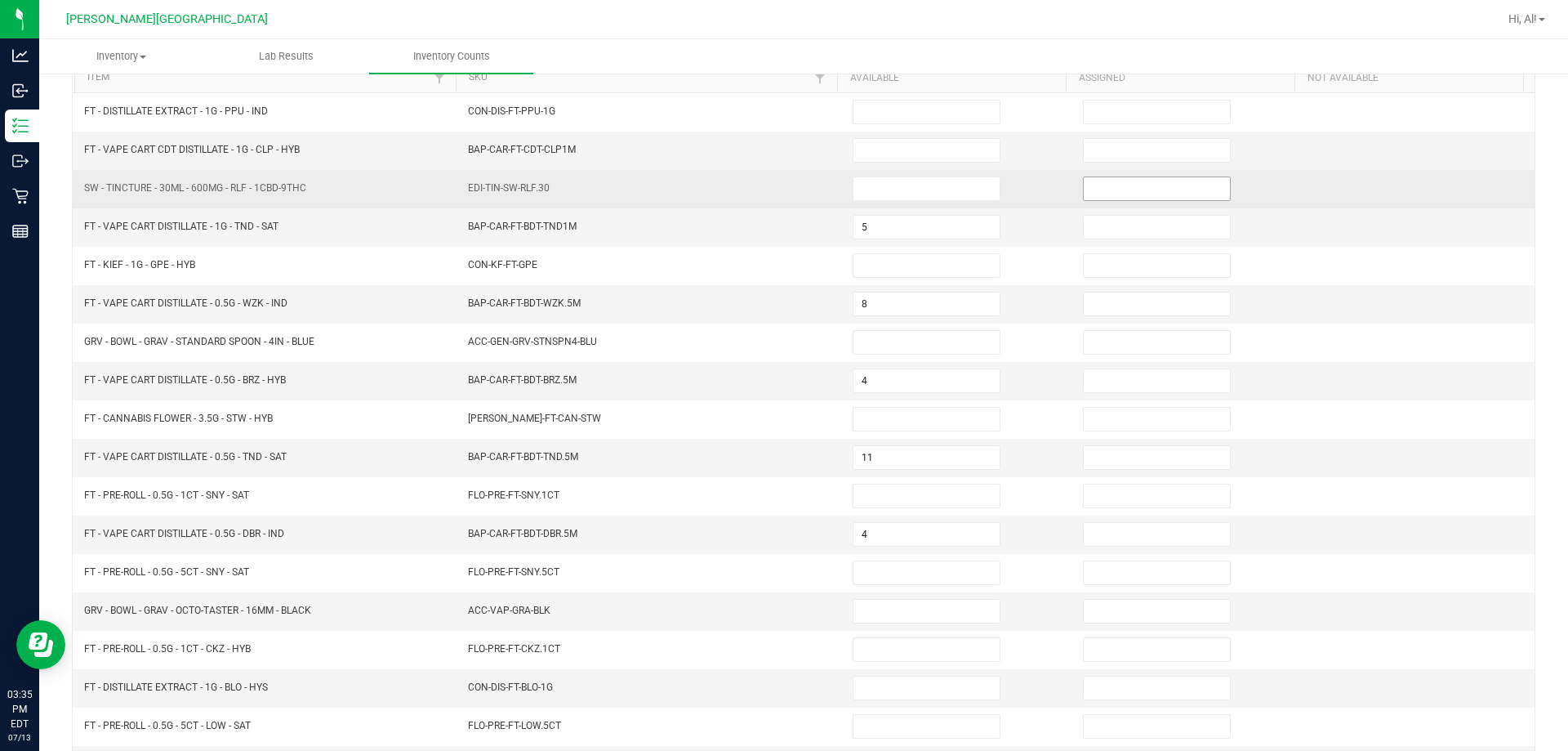 scroll, scrollTop: 12, scrollLeft: 0, axis: vertical 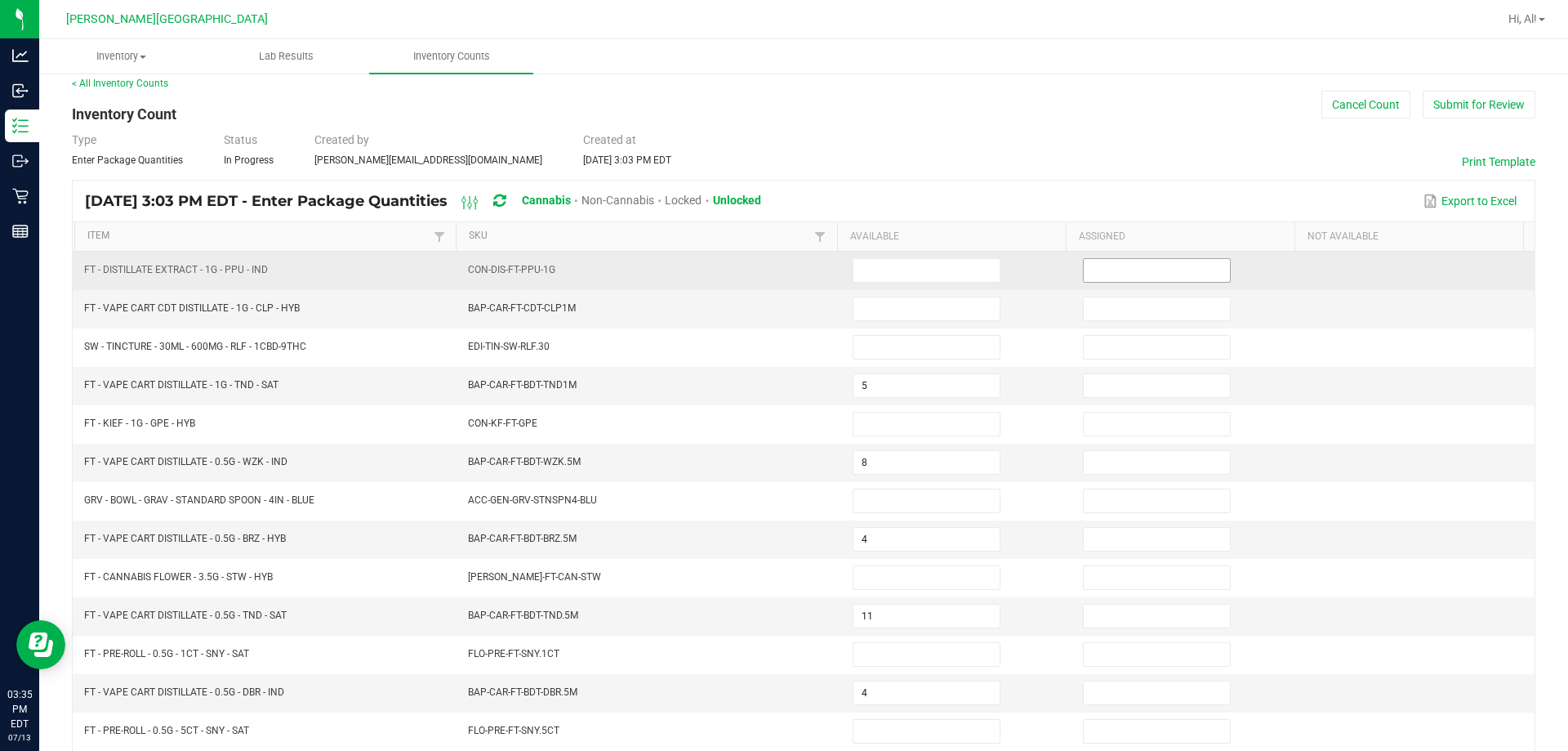 click at bounding box center (1156, 270) 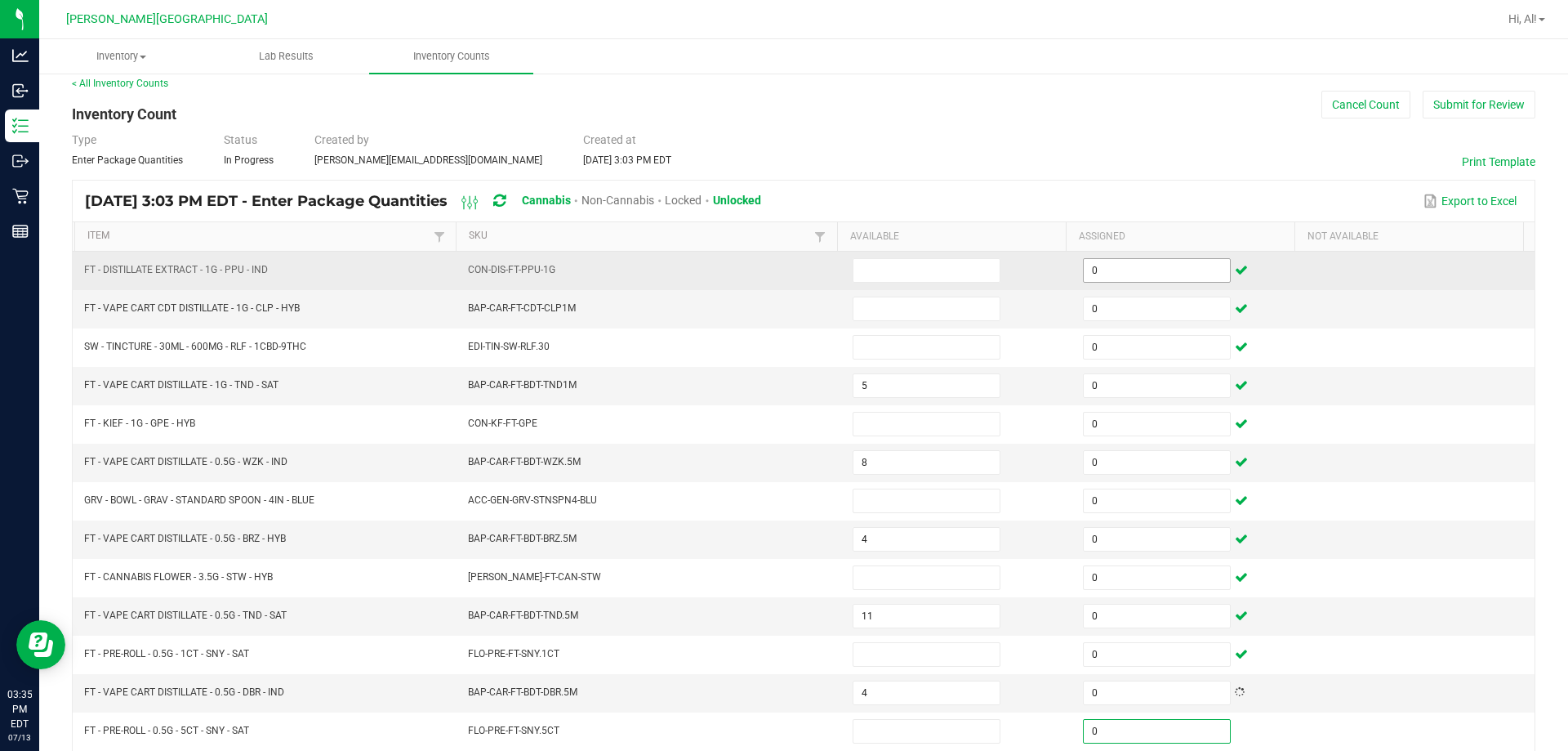 scroll, scrollTop: 339, scrollLeft: 0, axis: vertical 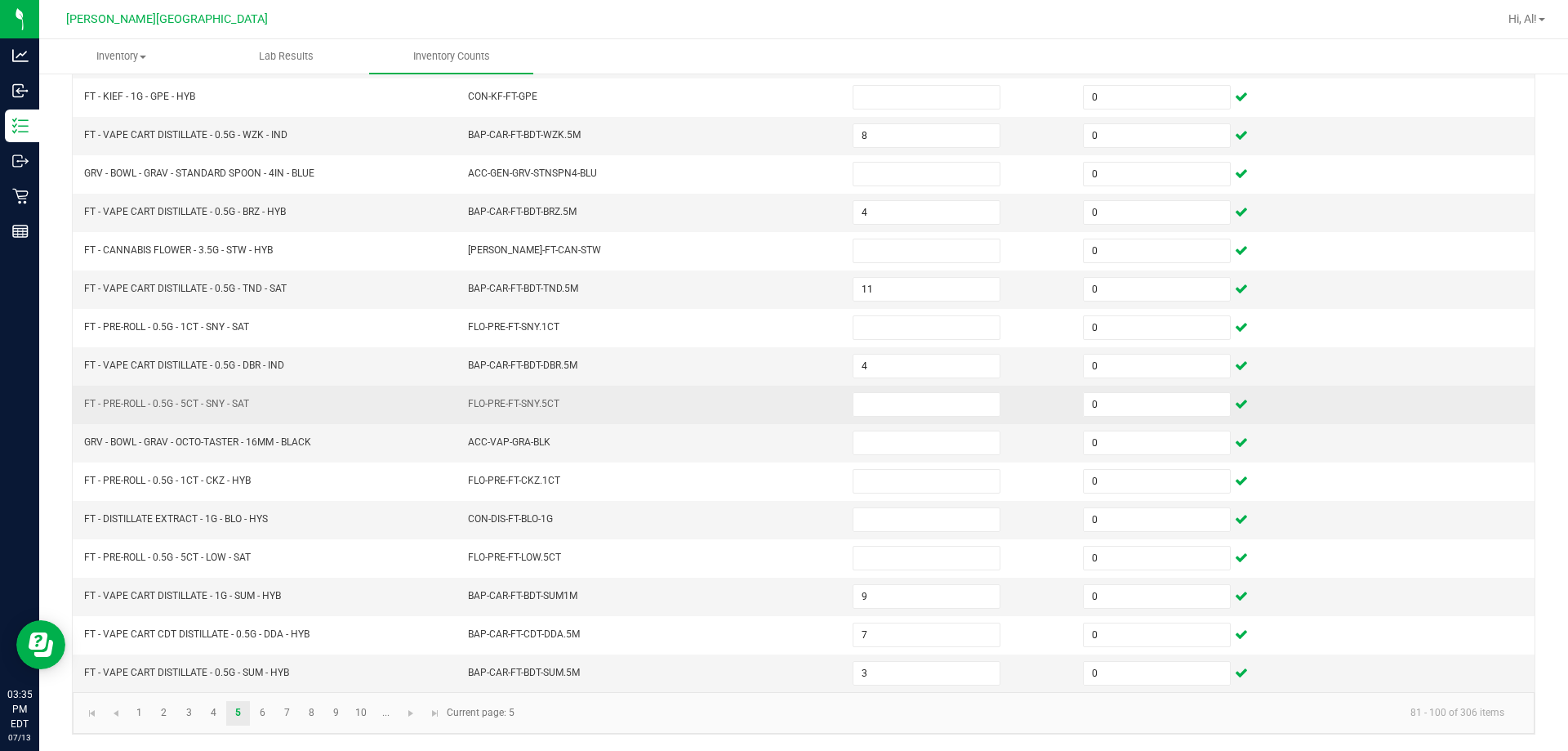 click at bounding box center (958, 405) 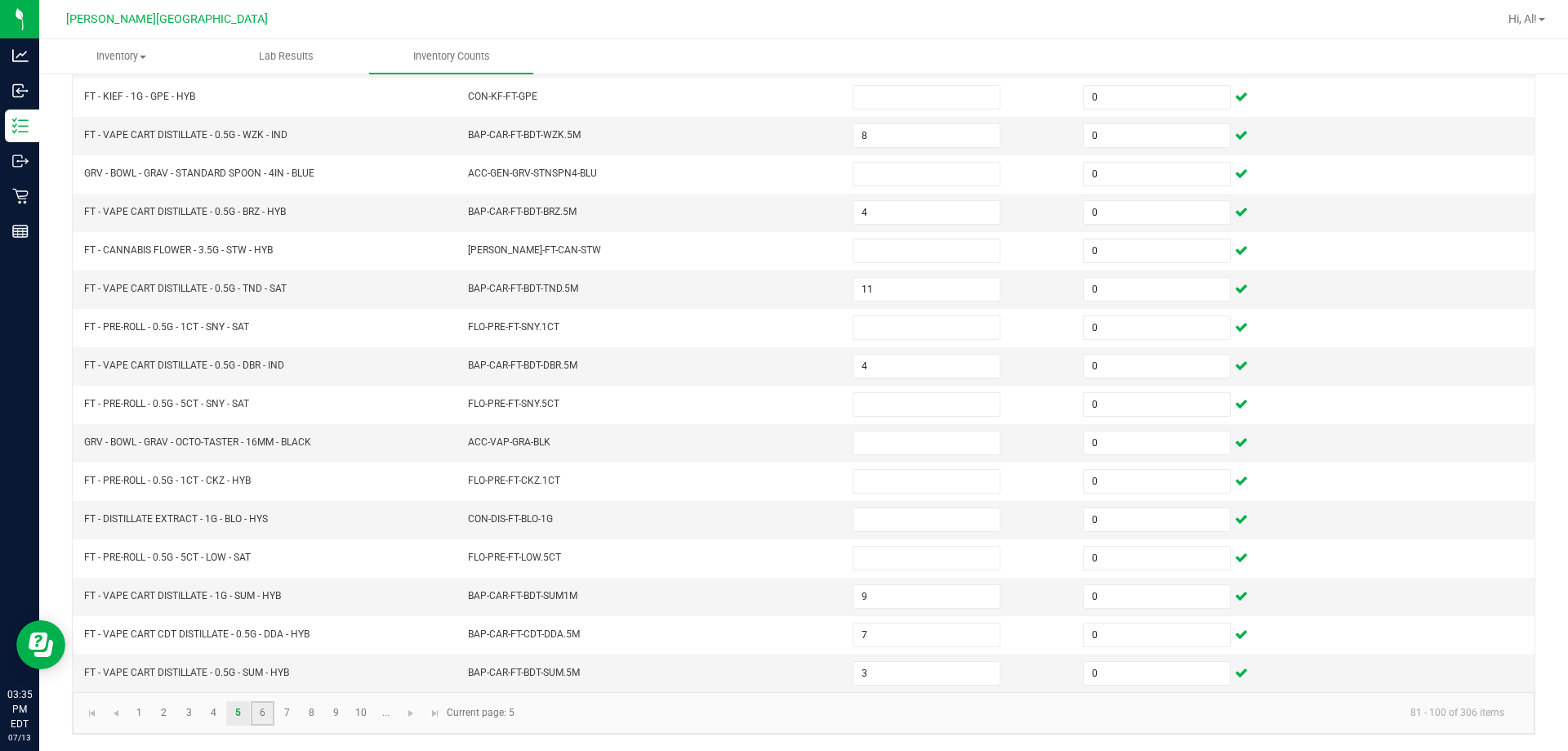 click on "6" 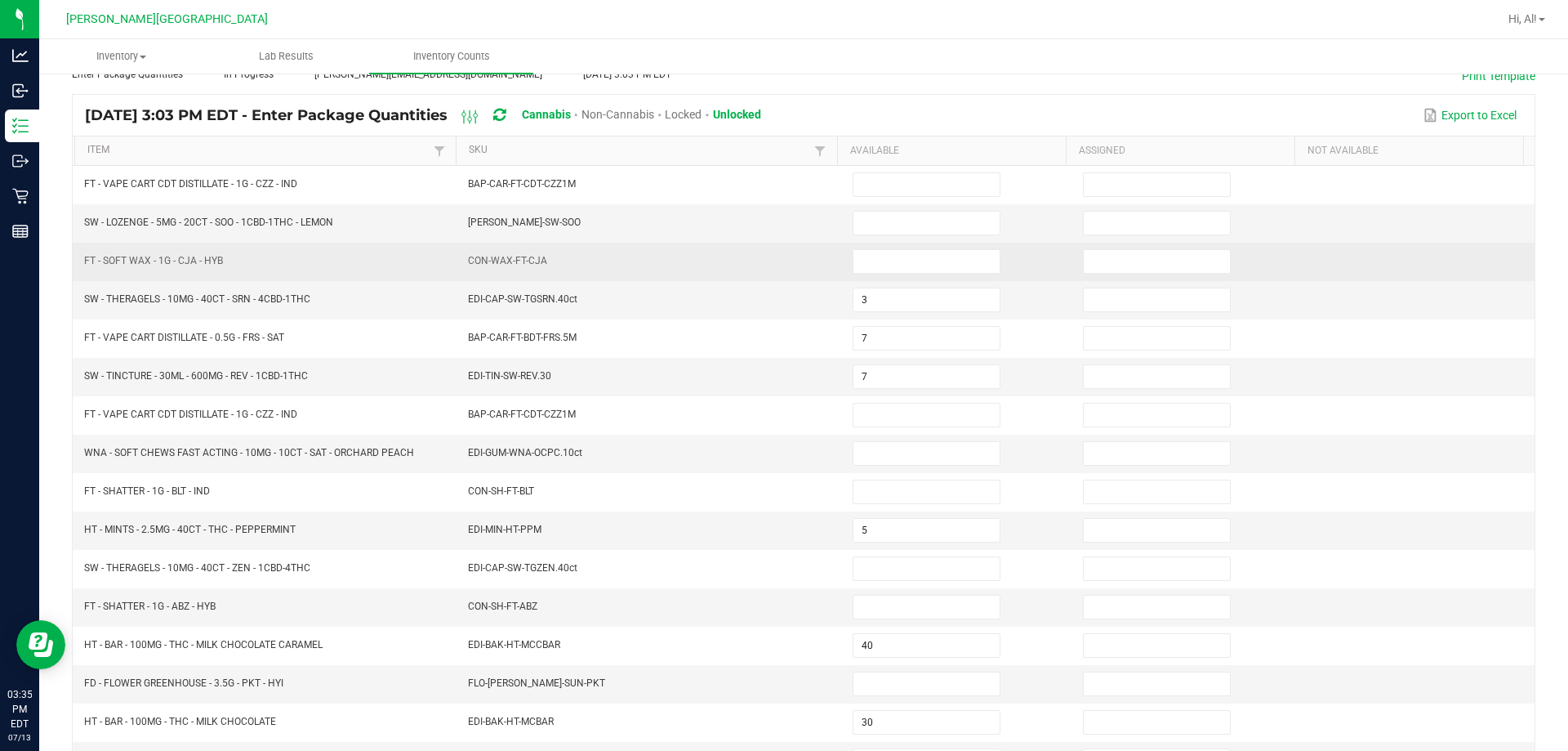scroll, scrollTop: 94, scrollLeft: 0, axis: vertical 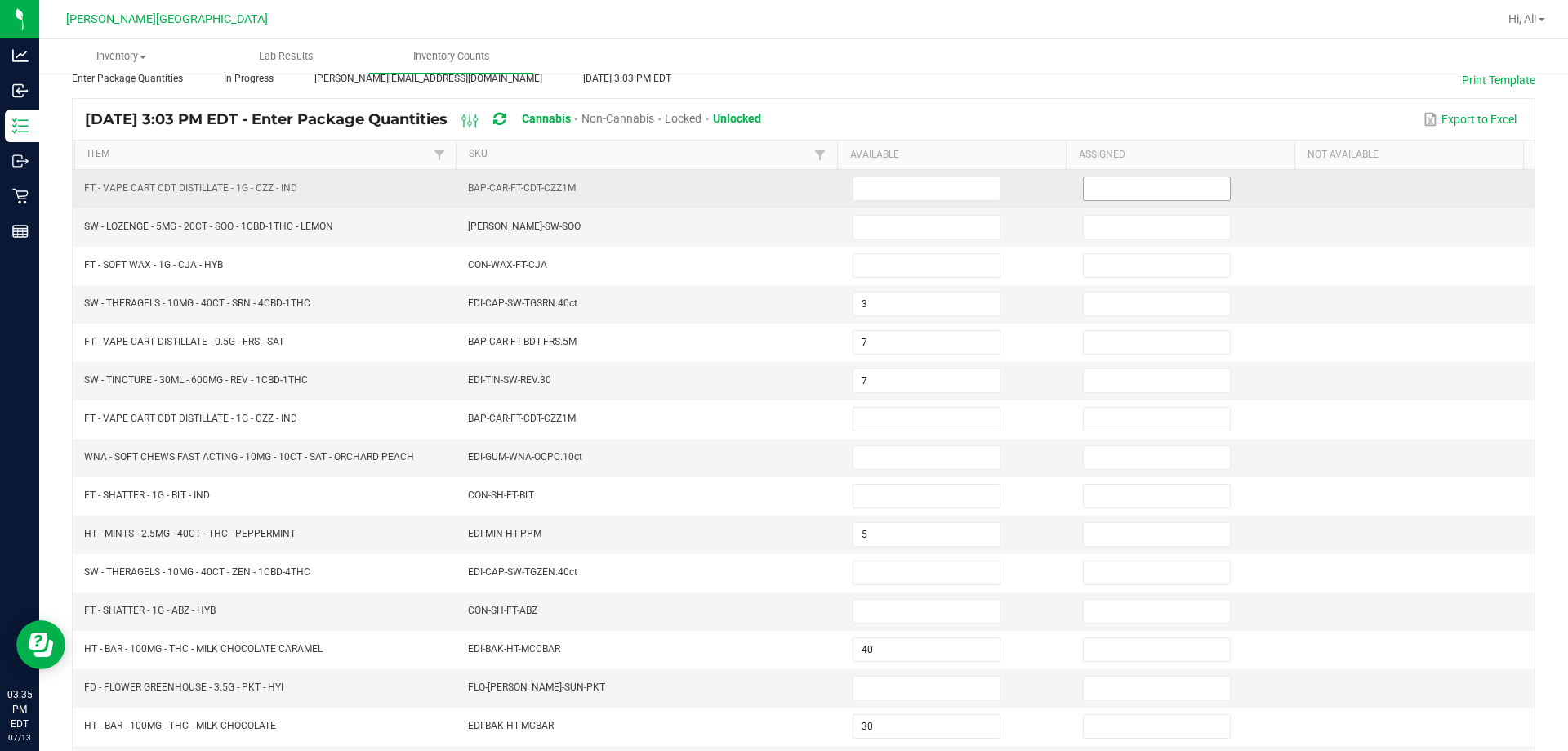 click at bounding box center (1156, 189) 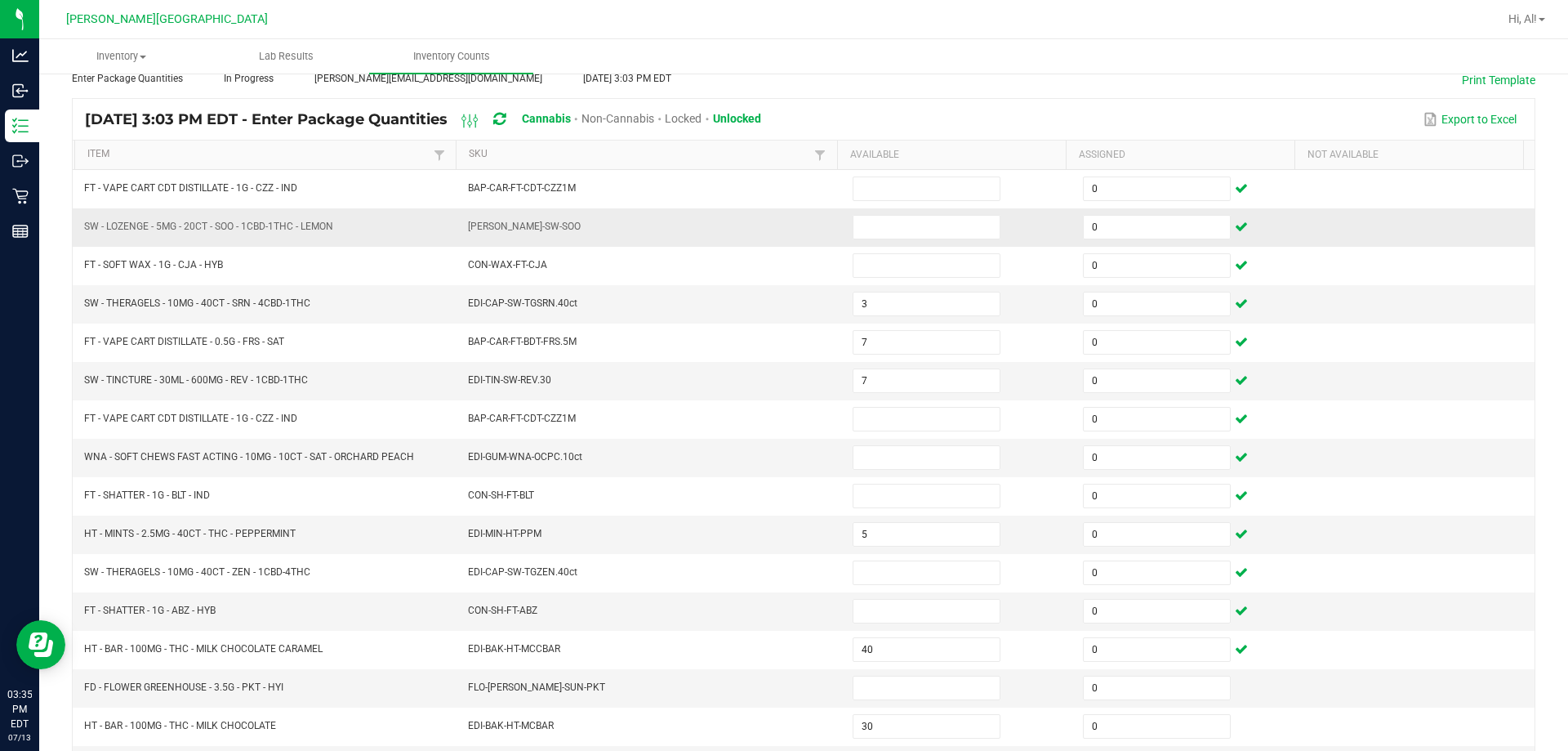 scroll, scrollTop: 339, scrollLeft: 0, axis: vertical 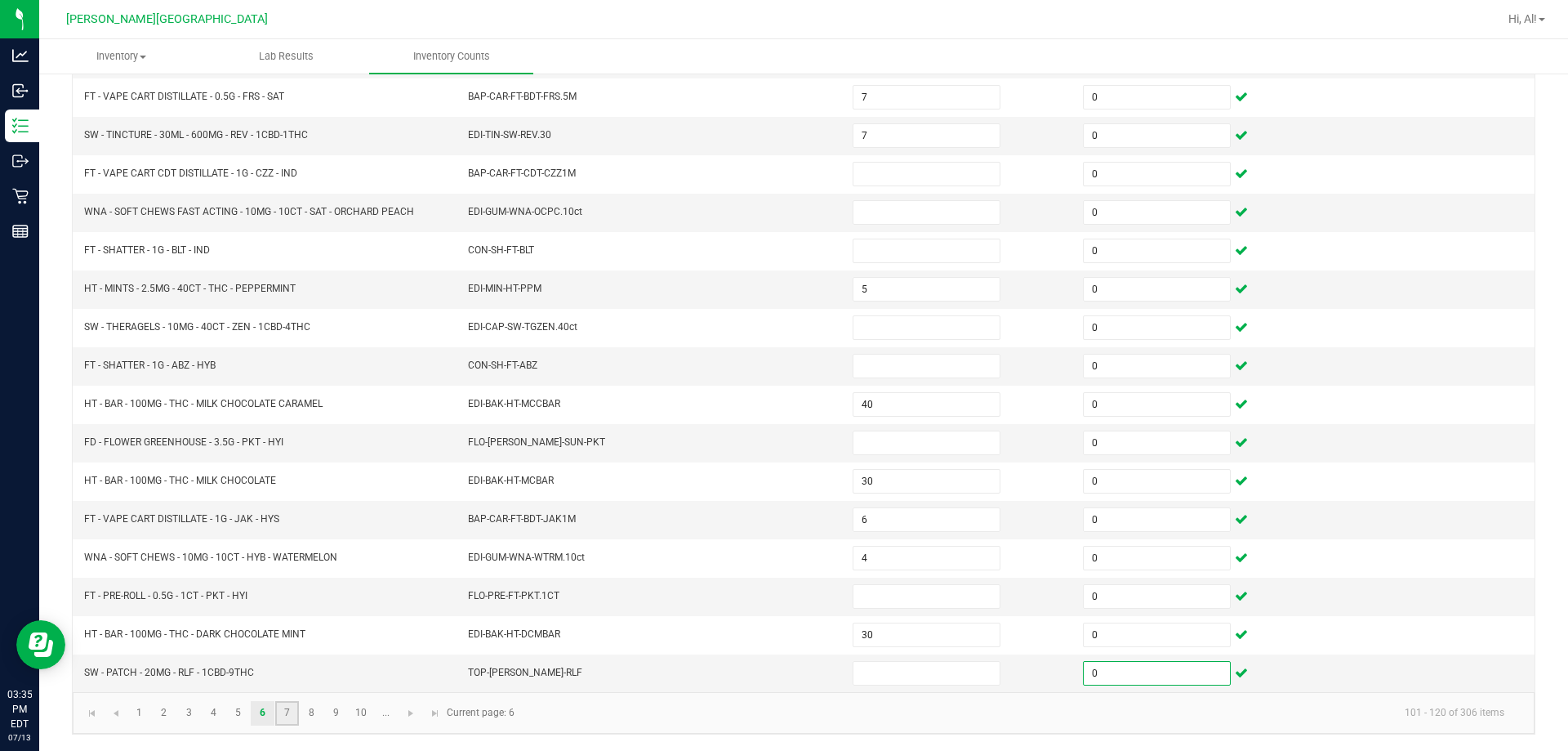 click on "7" 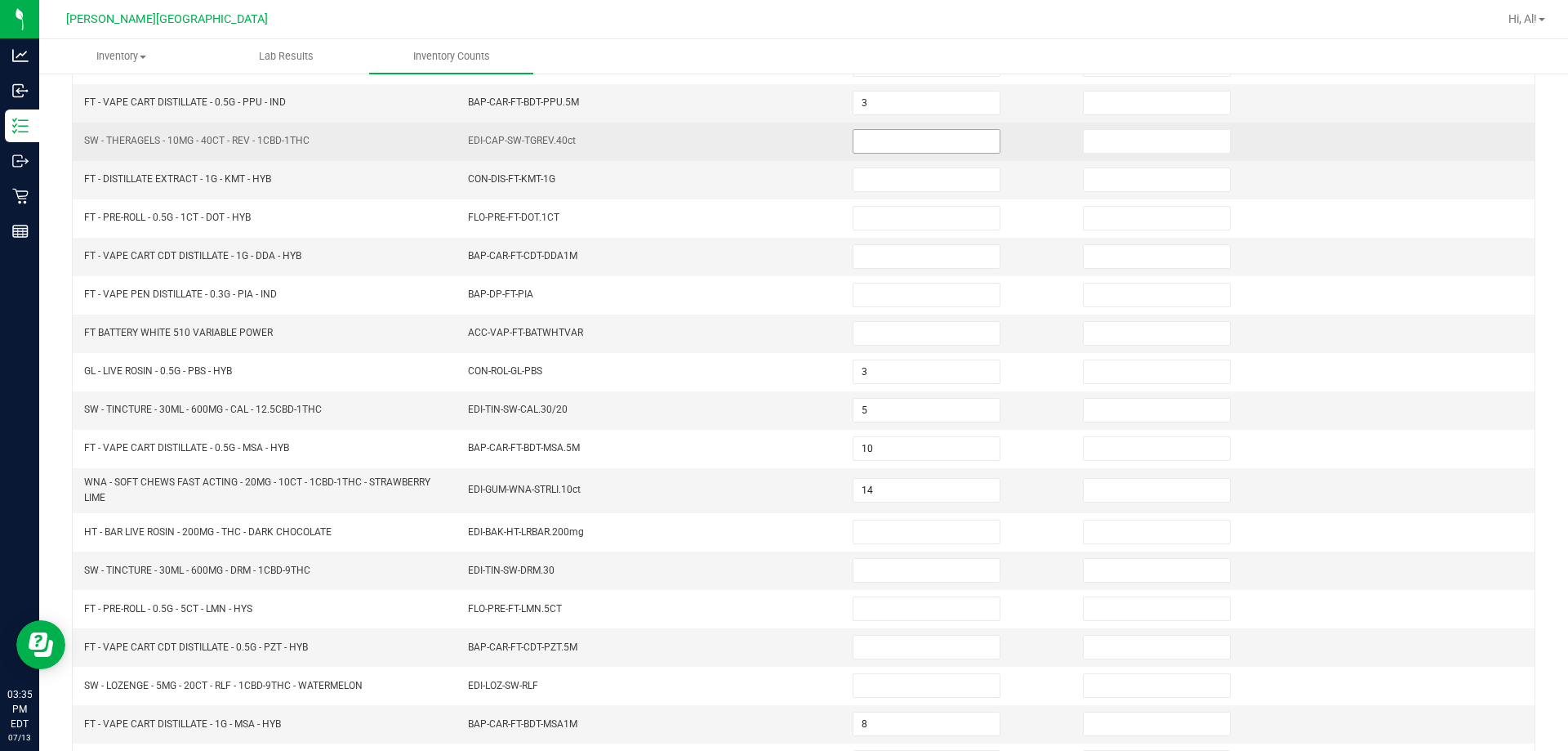 scroll, scrollTop: 12, scrollLeft: 0, axis: vertical 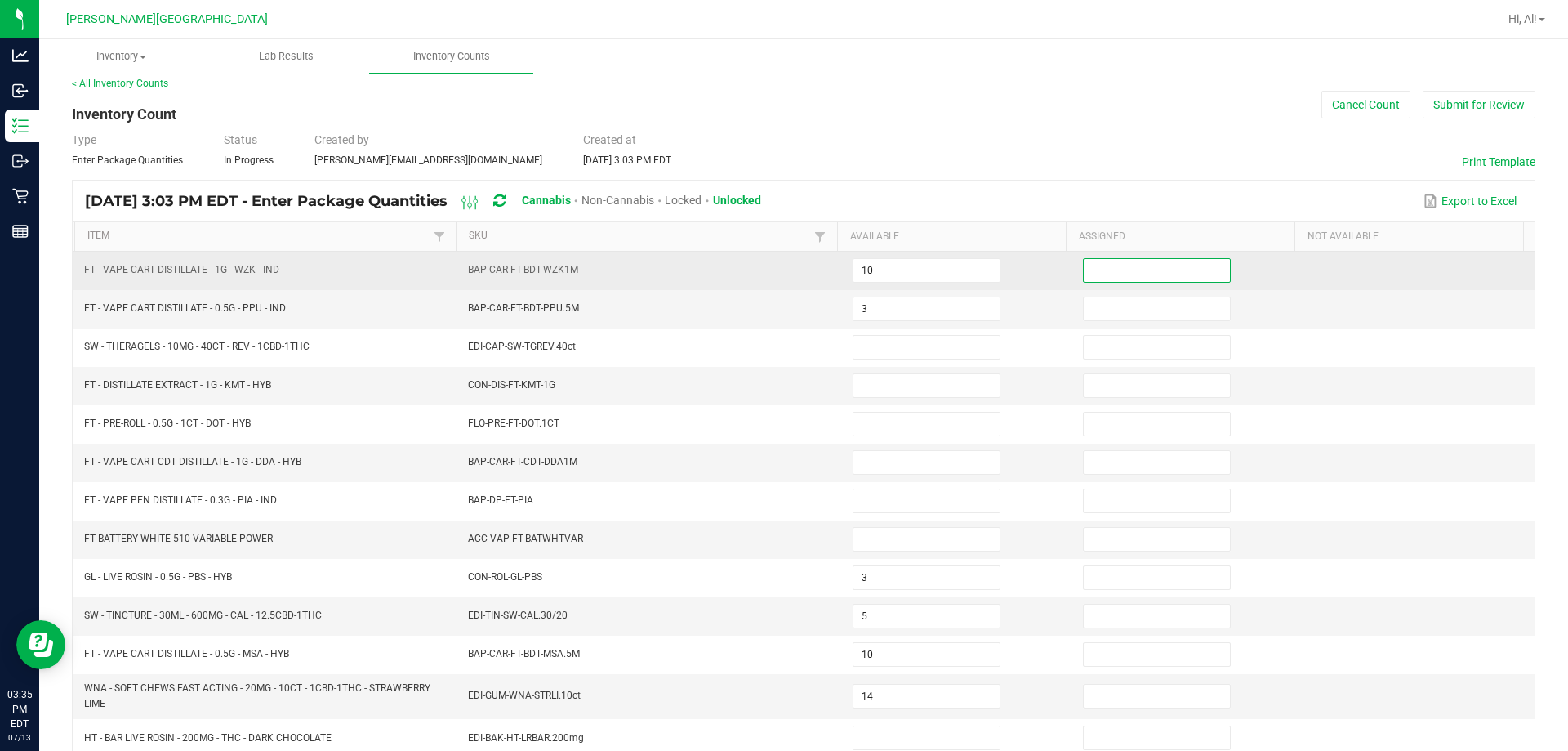click at bounding box center [1156, 270] 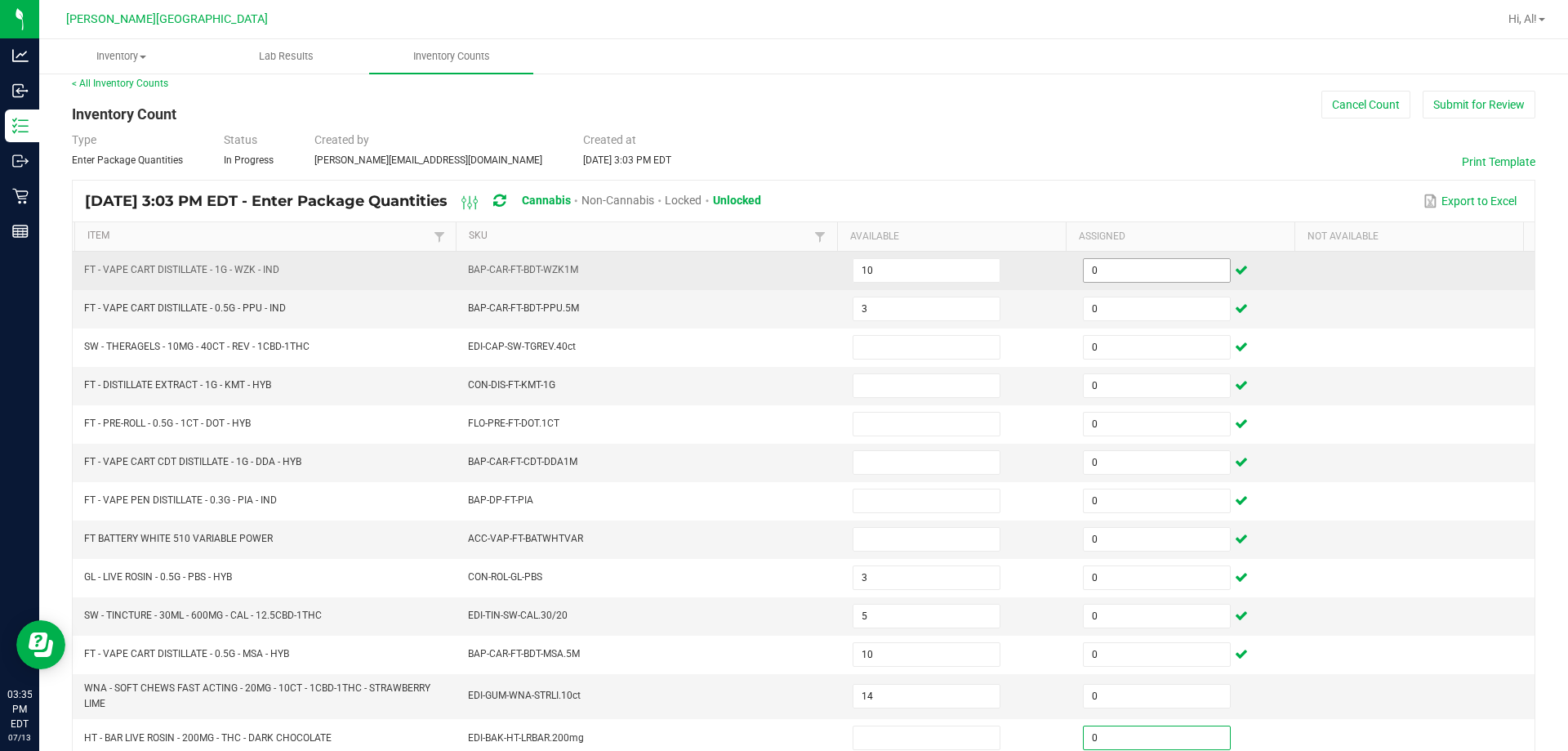 scroll, scrollTop: 346, scrollLeft: 0, axis: vertical 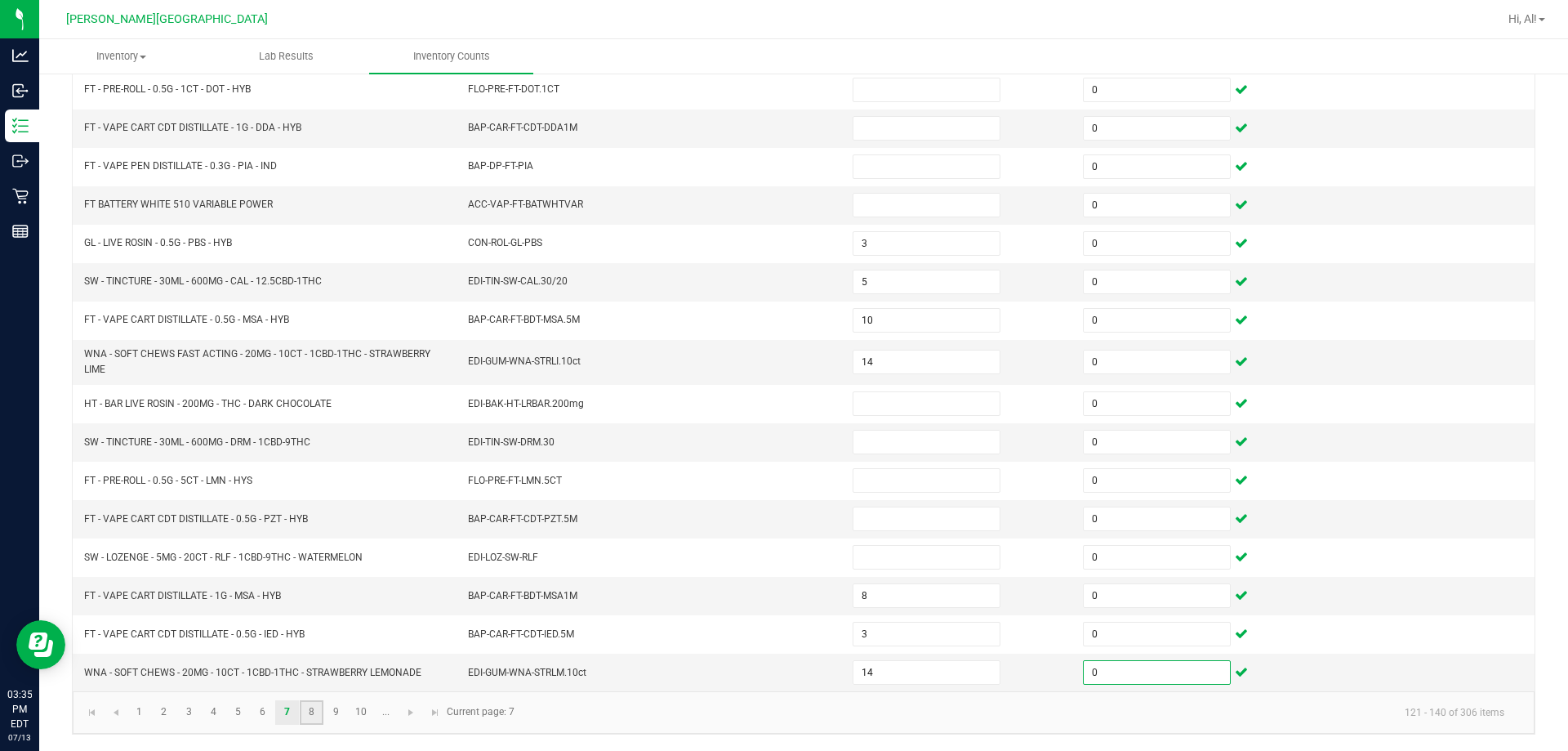 click on "8" 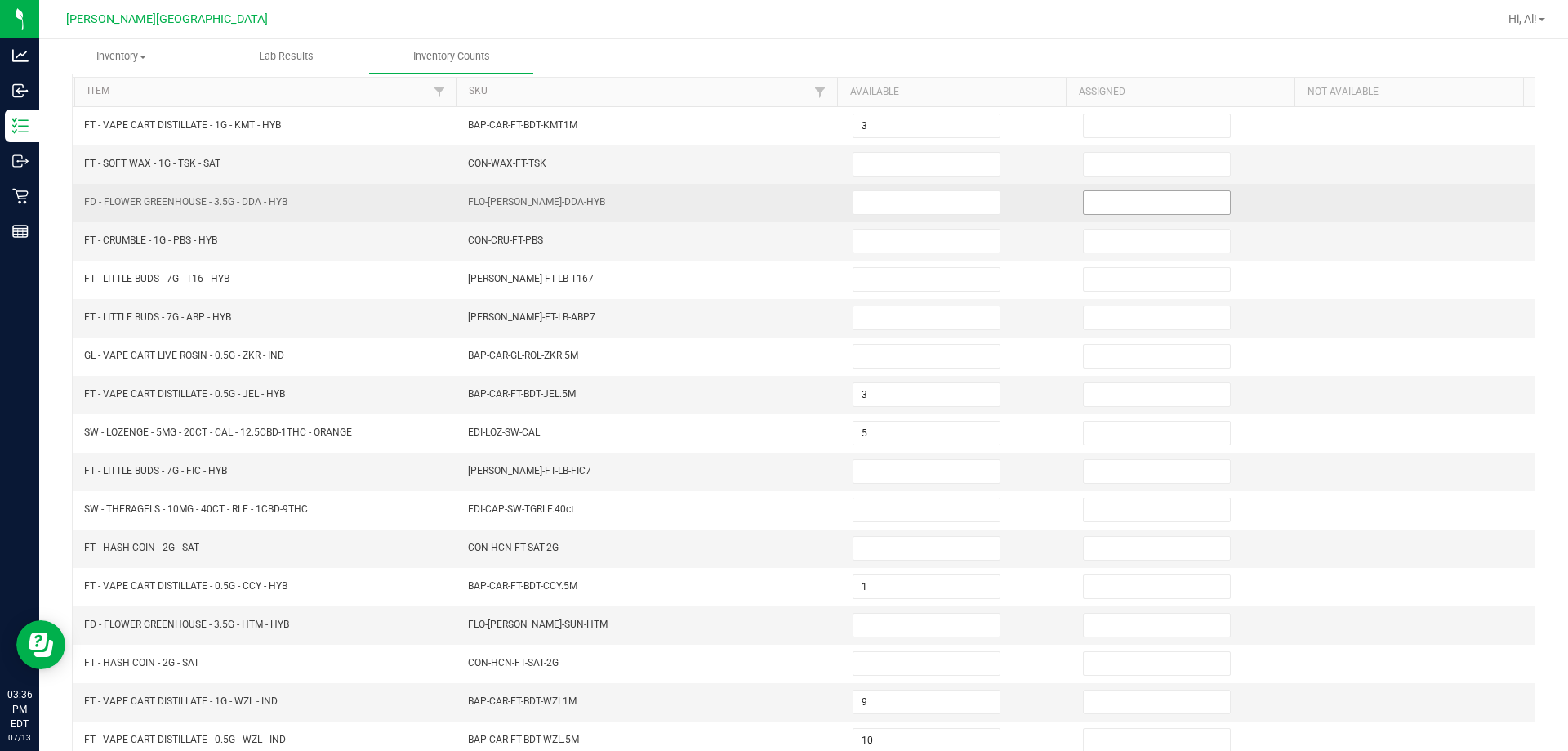 scroll, scrollTop: 94, scrollLeft: 0, axis: vertical 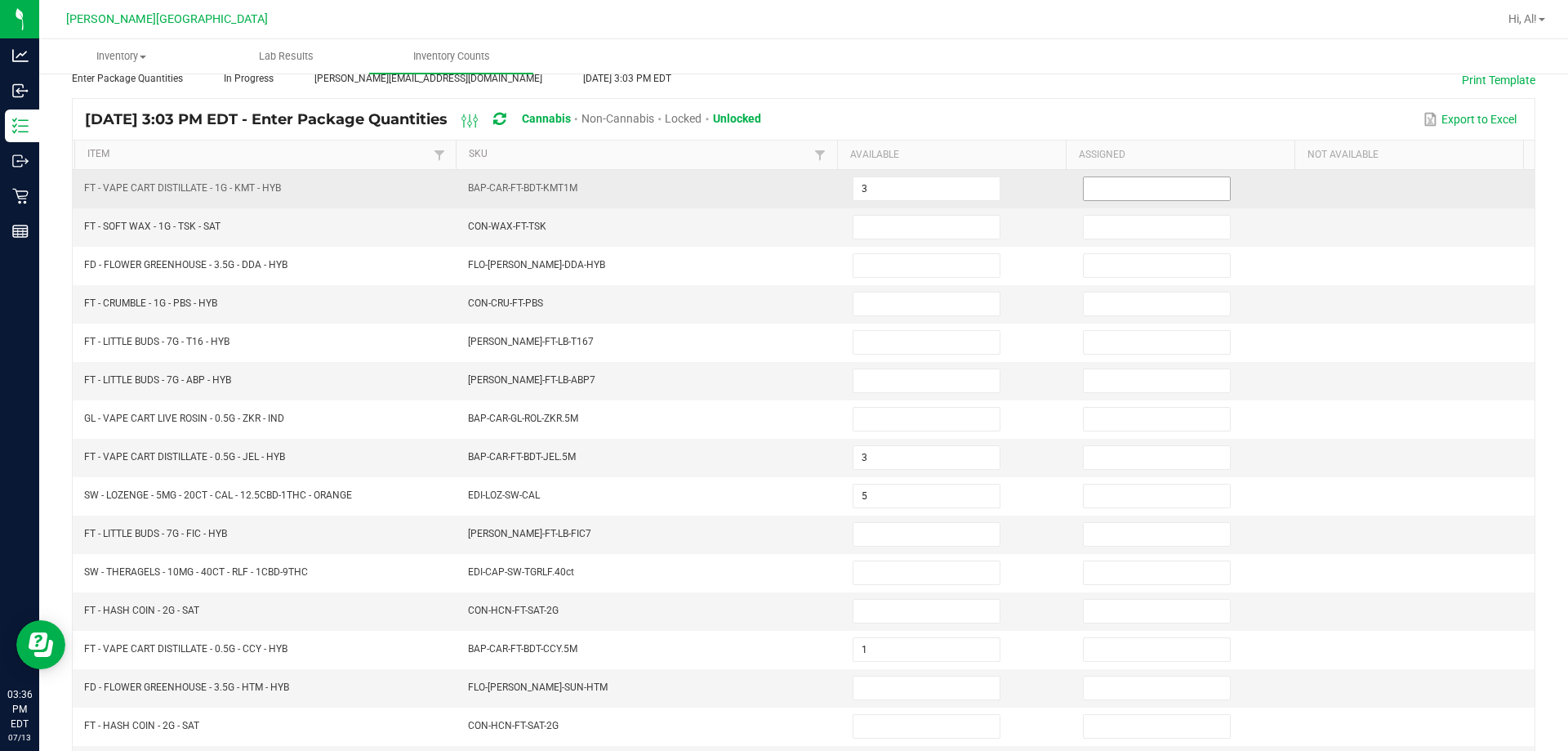 click at bounding box center (1156, 189) 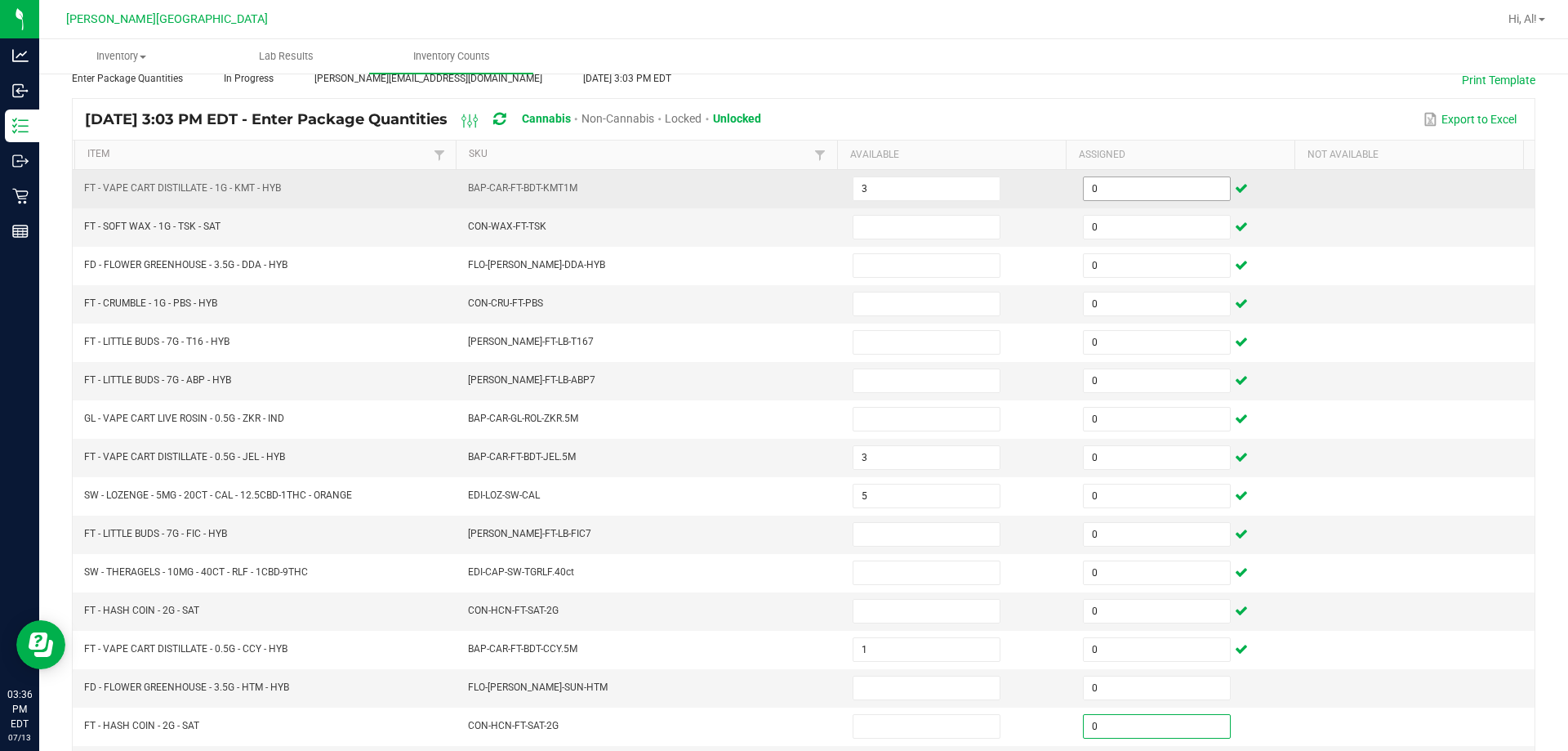 scroll, scrollTop: 339, scrollLeft: 0, axis: vertical 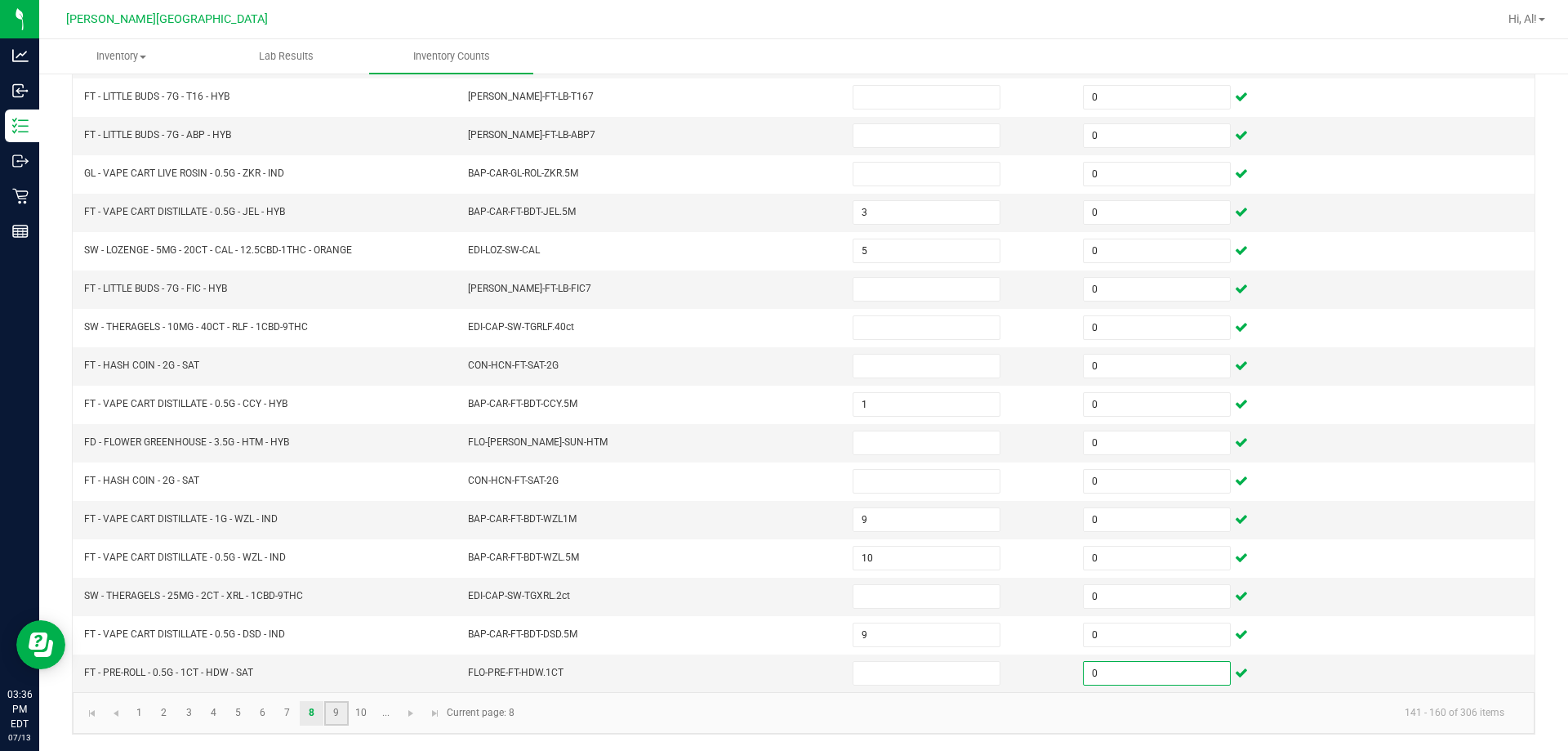click on "9" 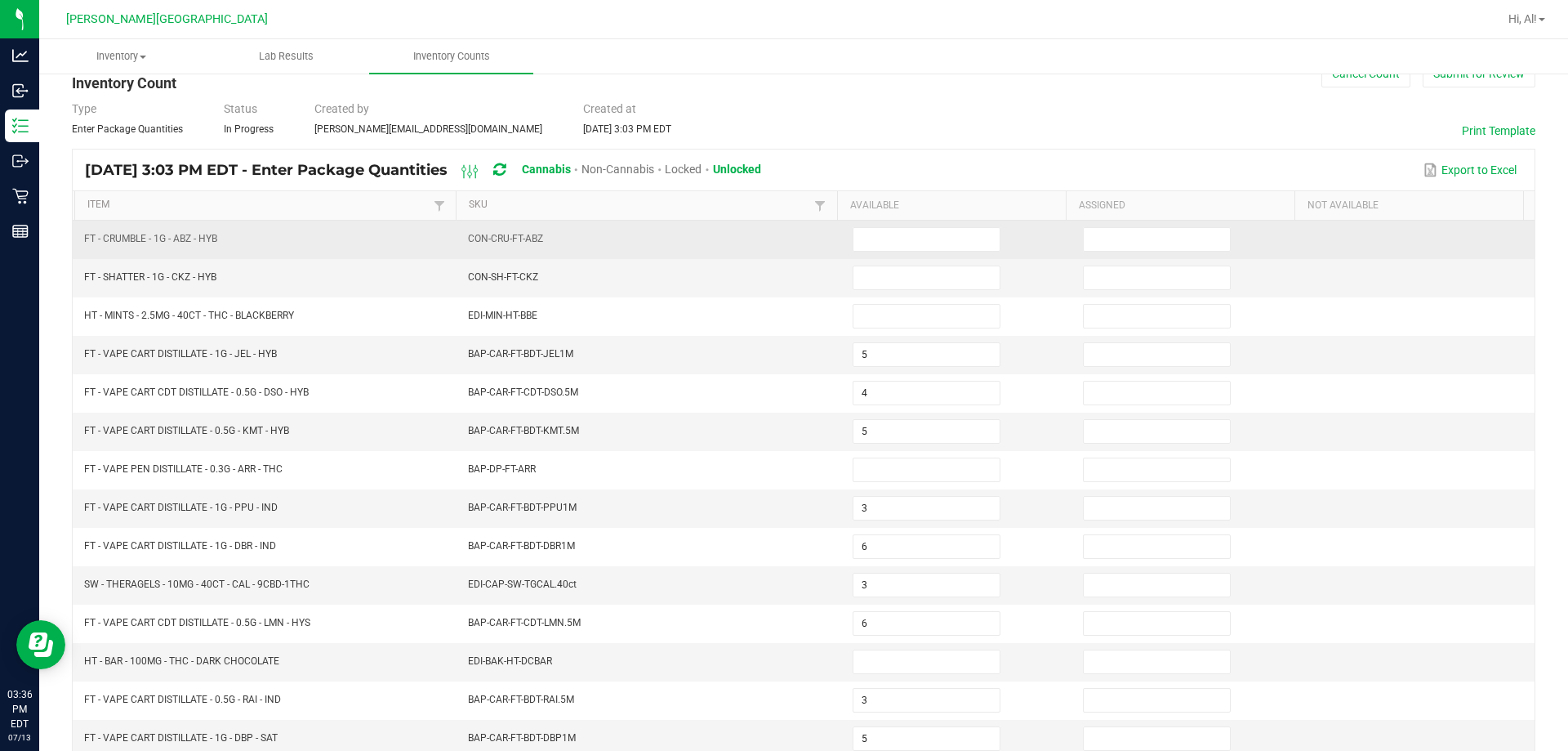 scroll, scrollTop: 12, scrollLeft: 0, axis: vertical 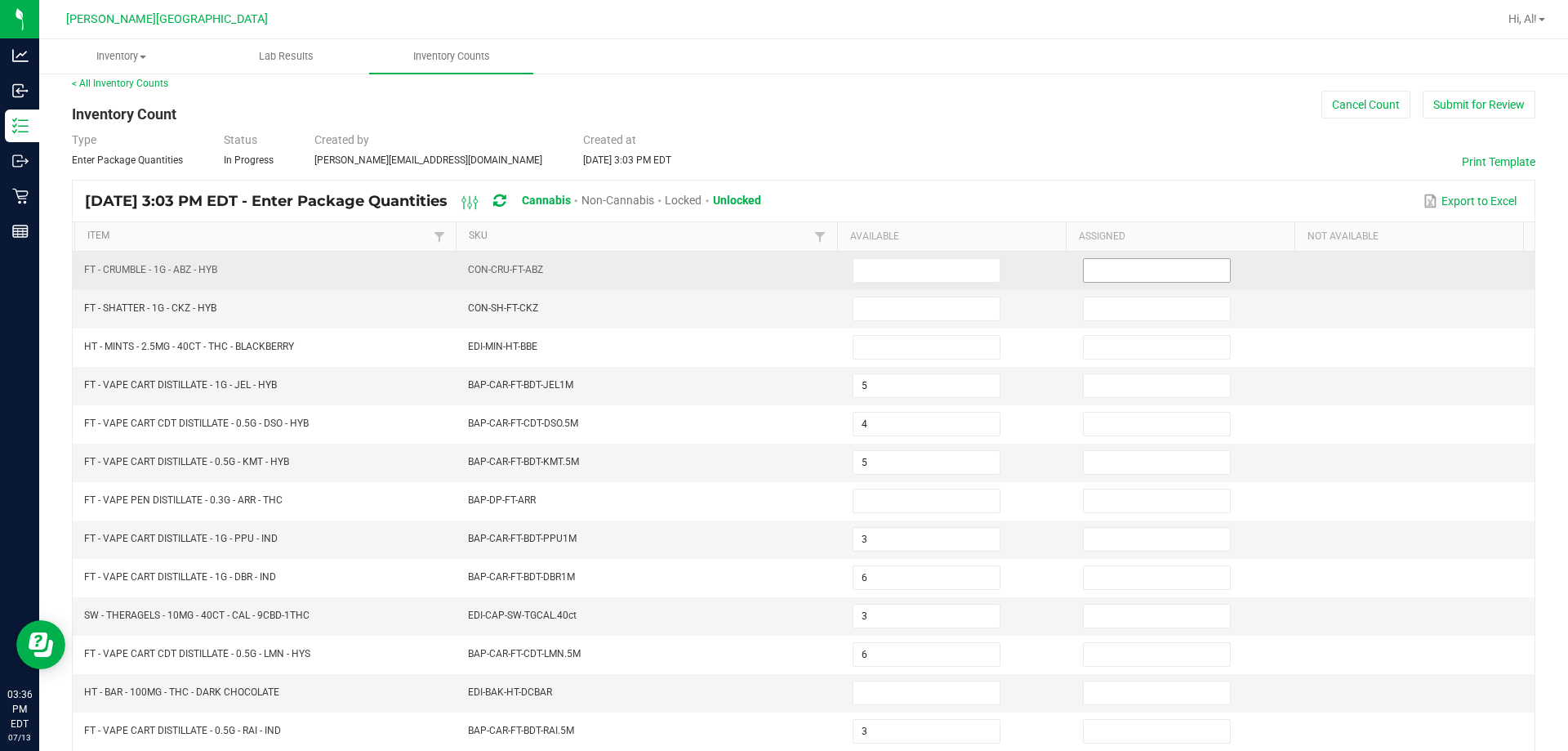 click at bounding box center [1156, 270] 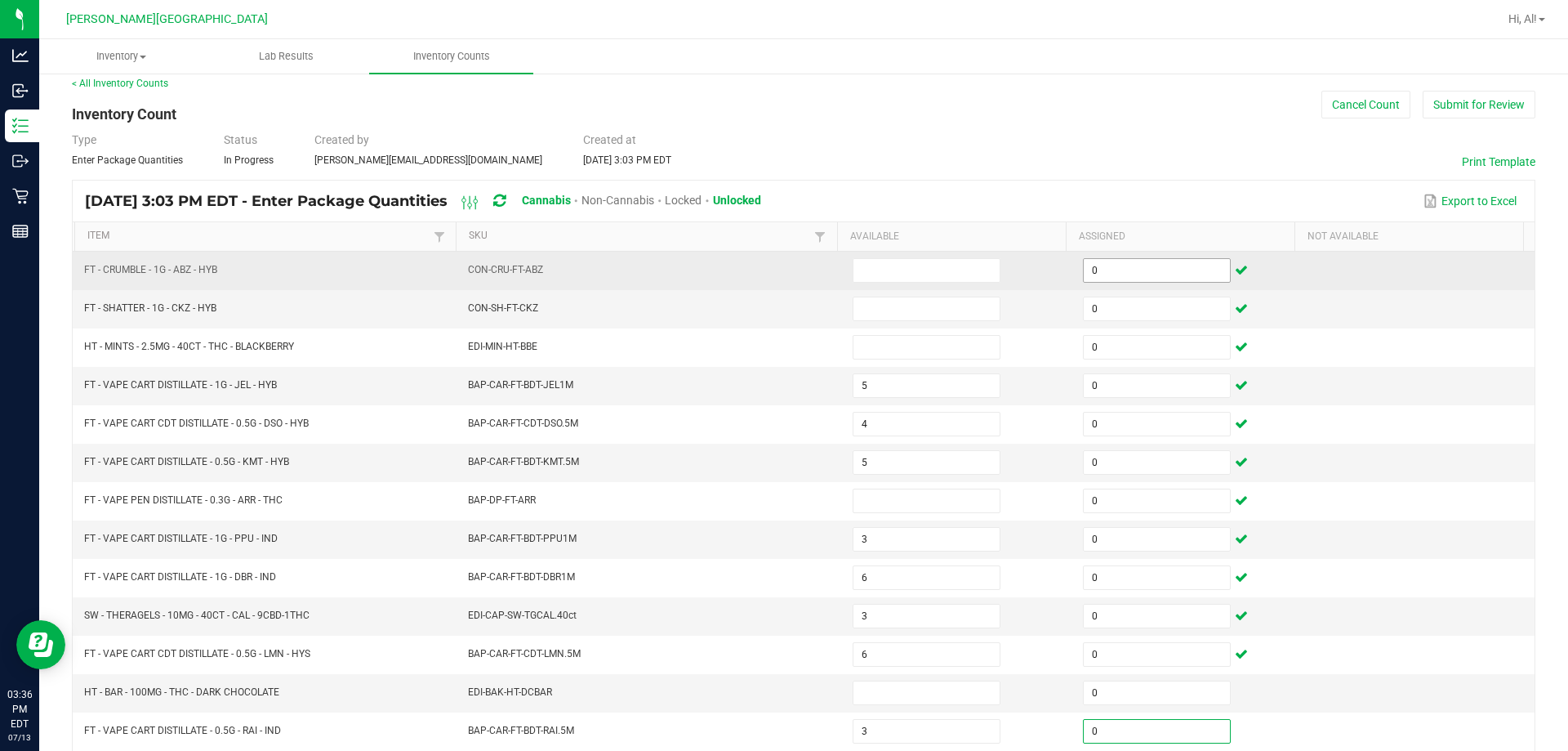 scroll, scrollTop: 339, scrollLeft: 0, axis: vertical 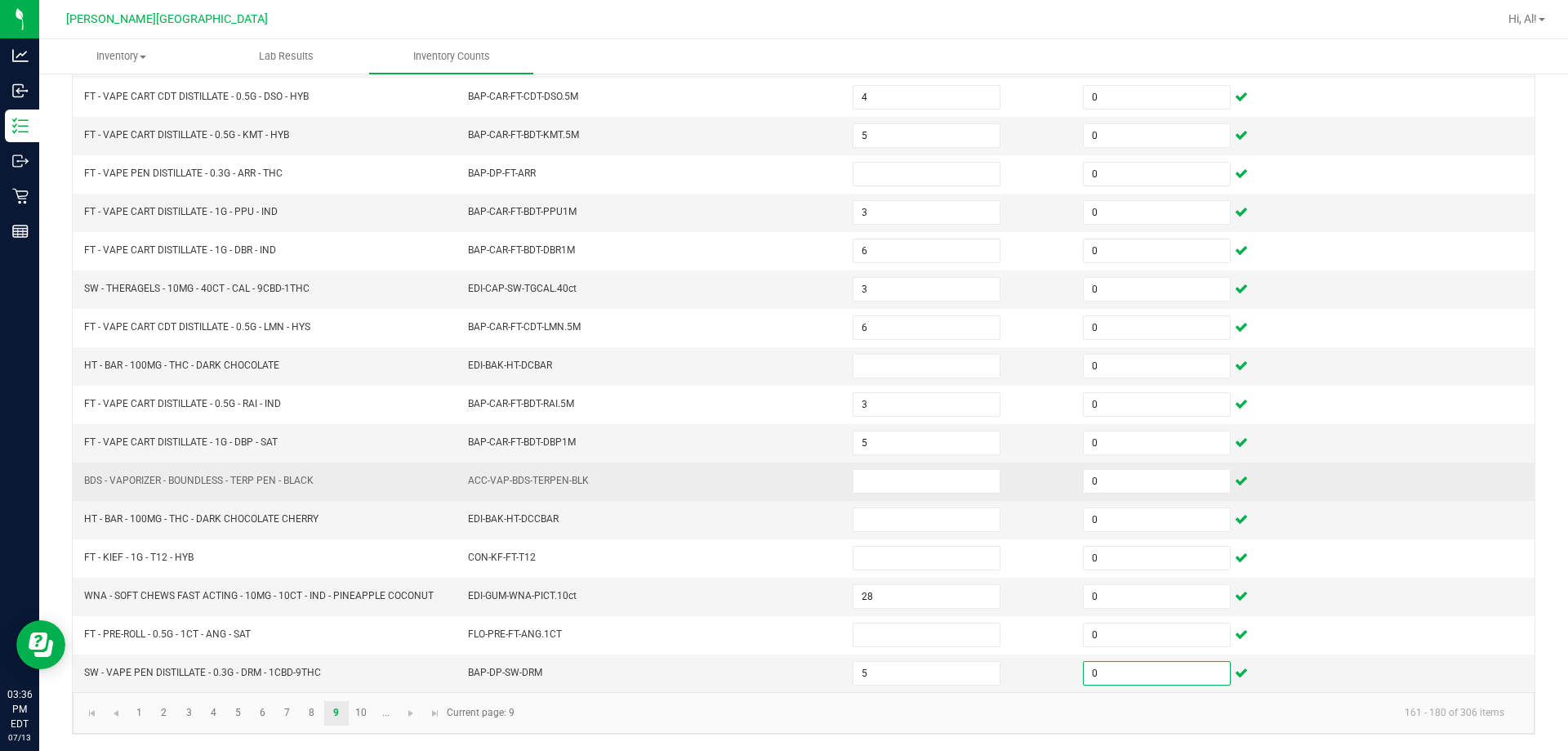 click at bounding box center (958, 481) 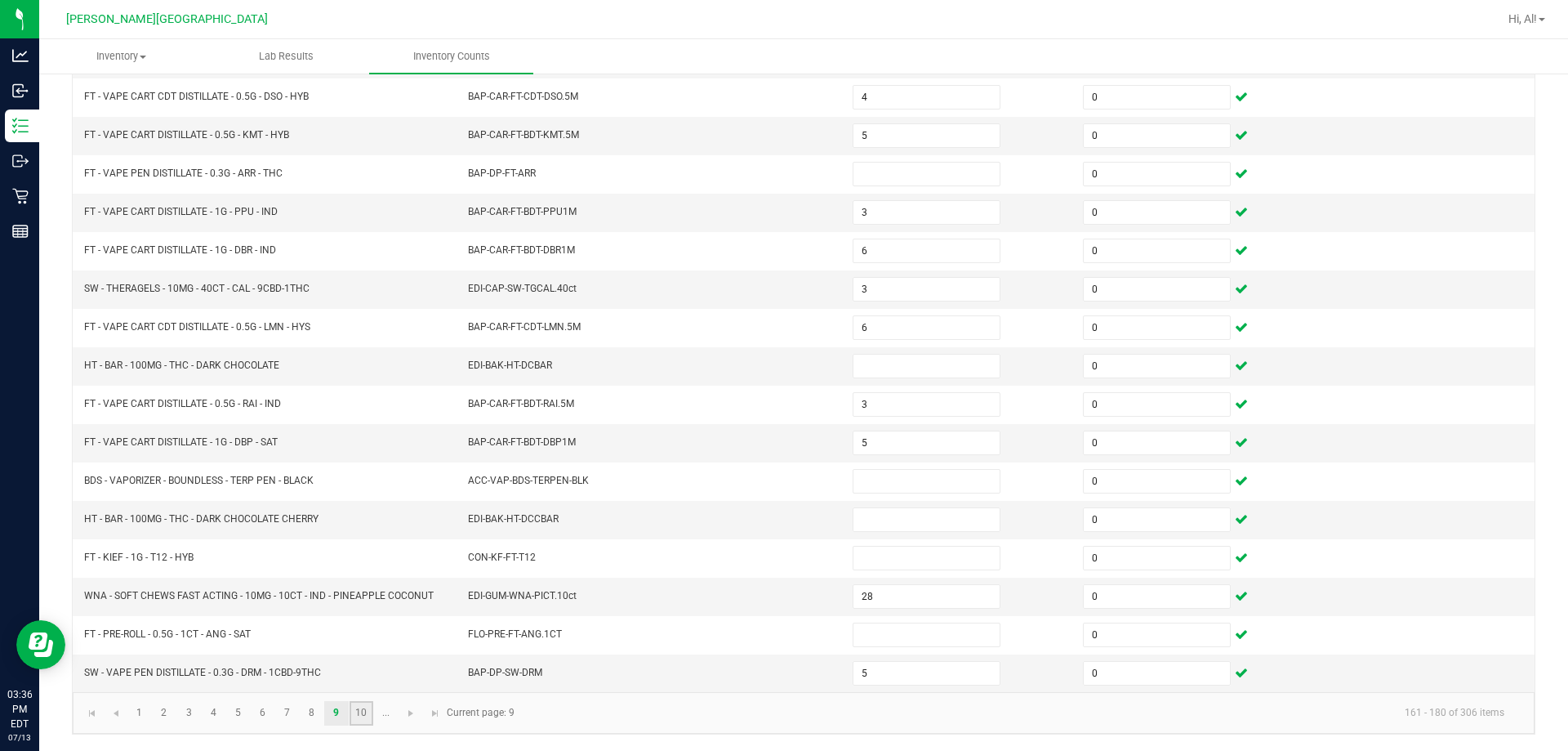 click on "10" 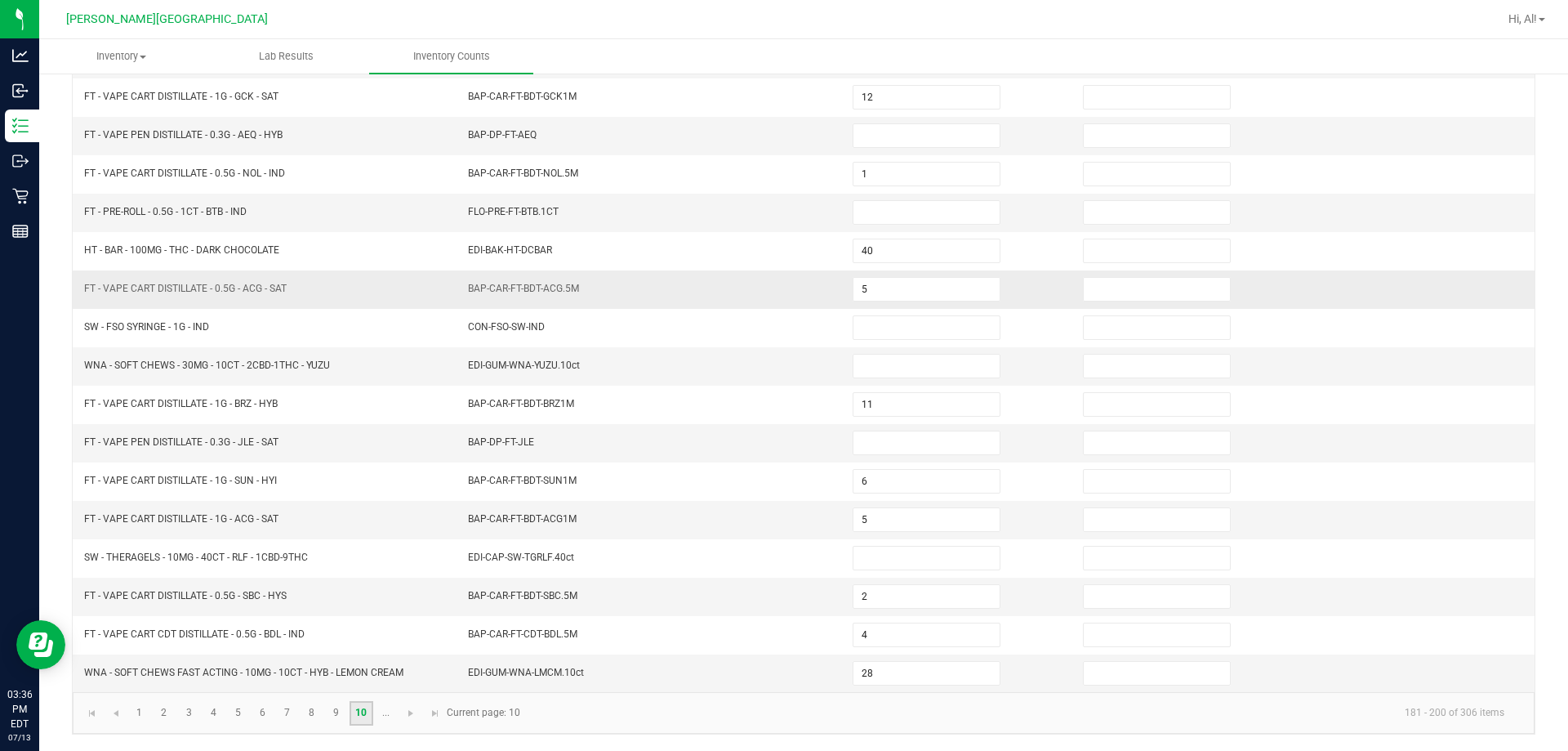 scroll, scrollTop: 12, scrollLeft: 0, axis: vertical 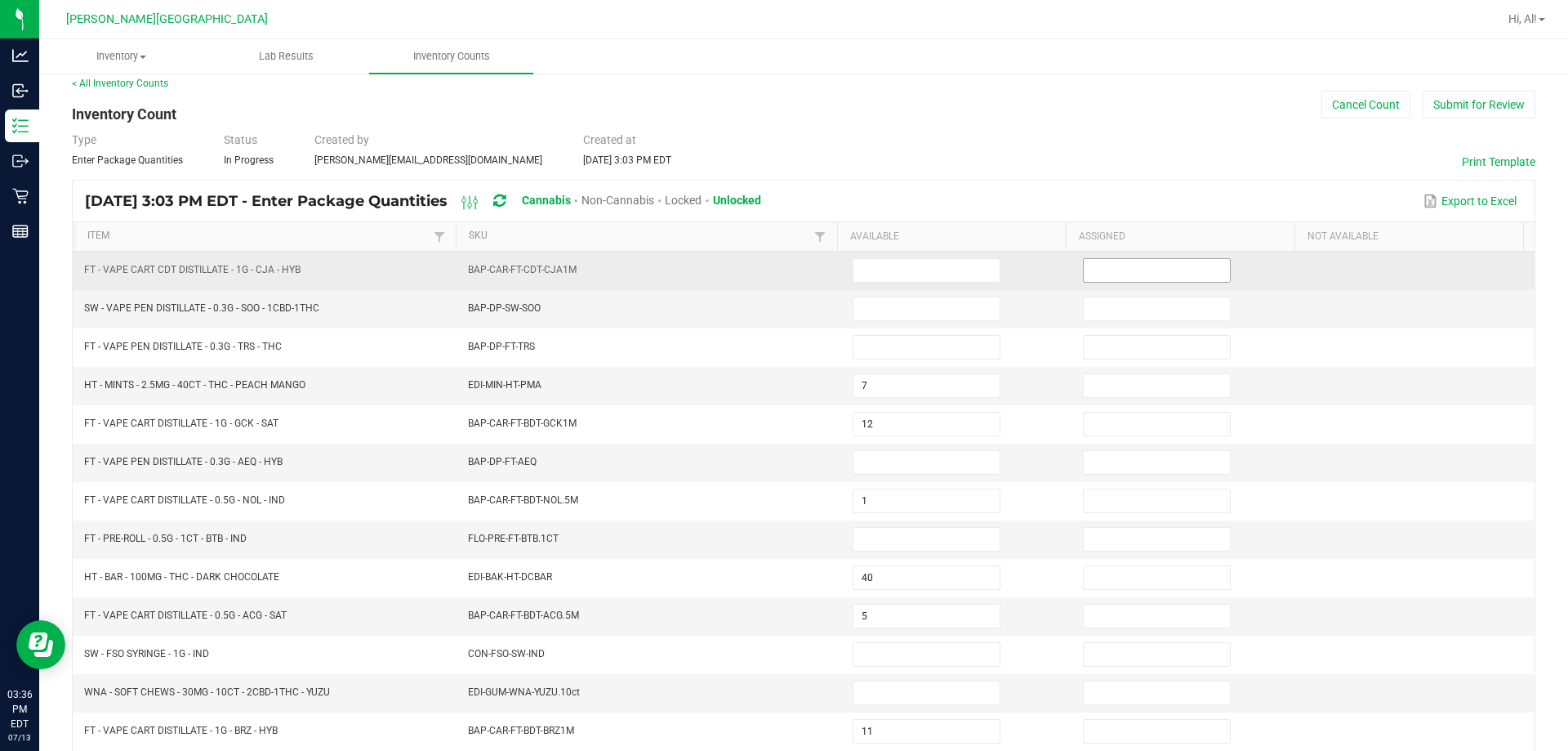 click at bounding box center (1156, 270) 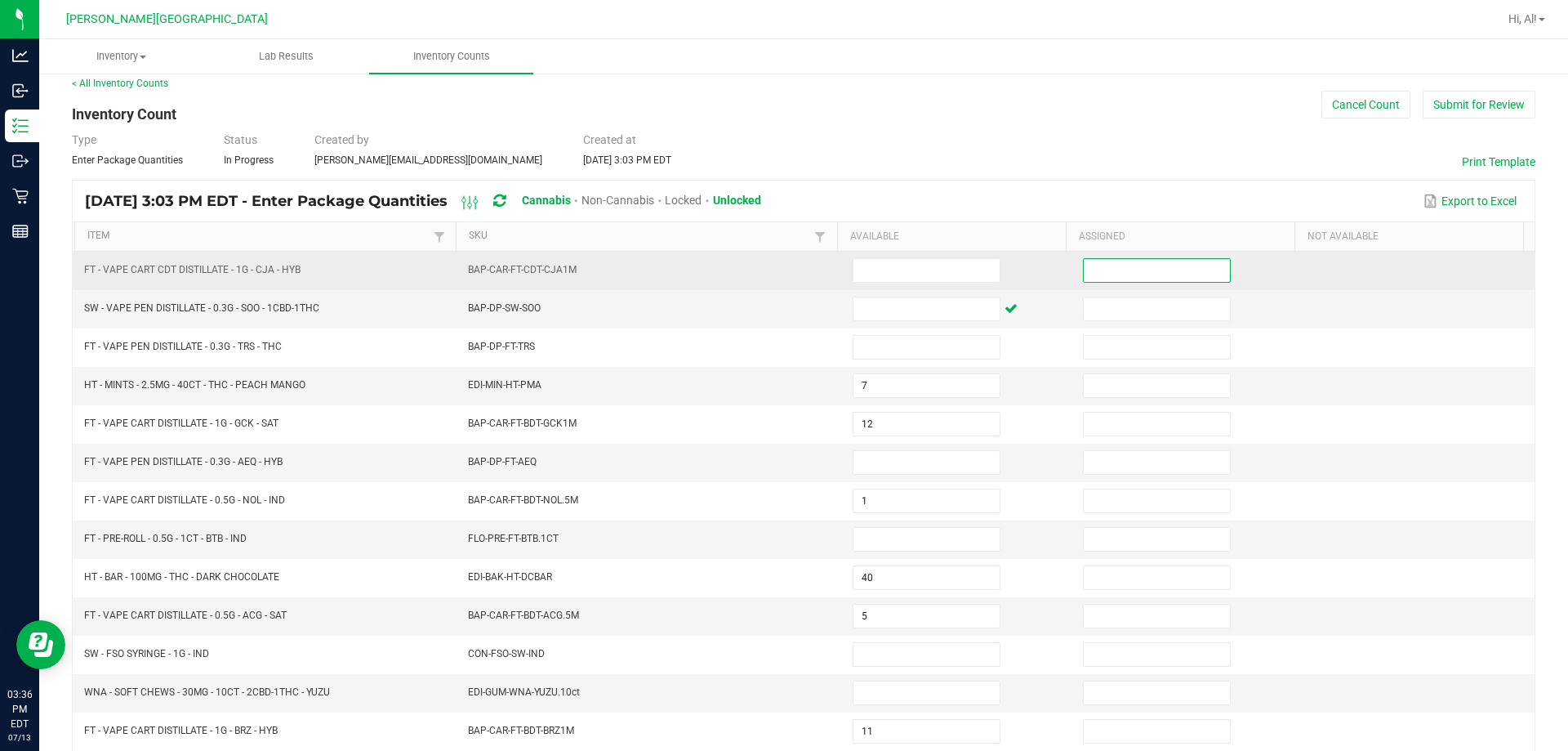 click at bounding box center [1156, 270] 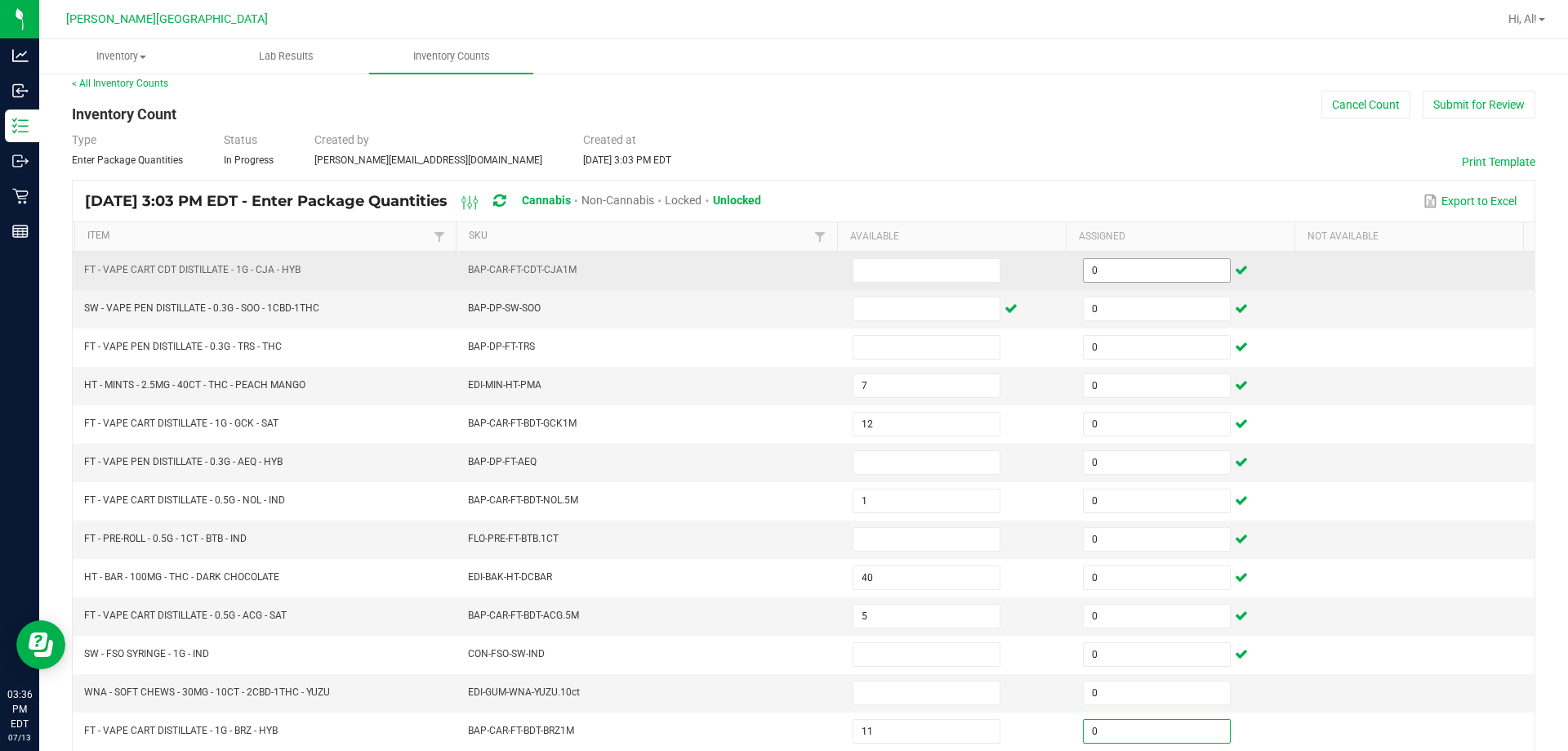 scroll, scrollTop: 339, scrollLeft: 0, axis: vertical 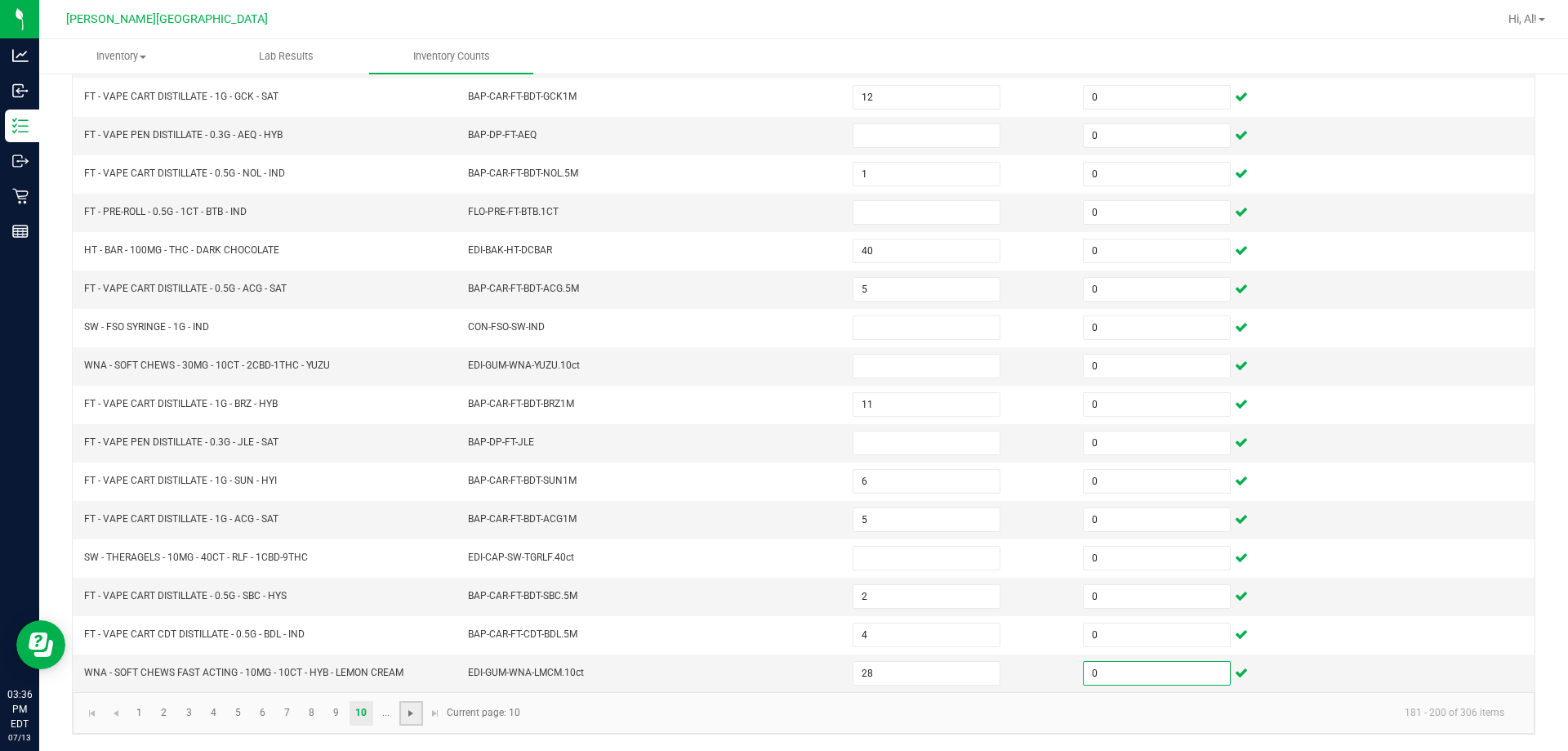 click 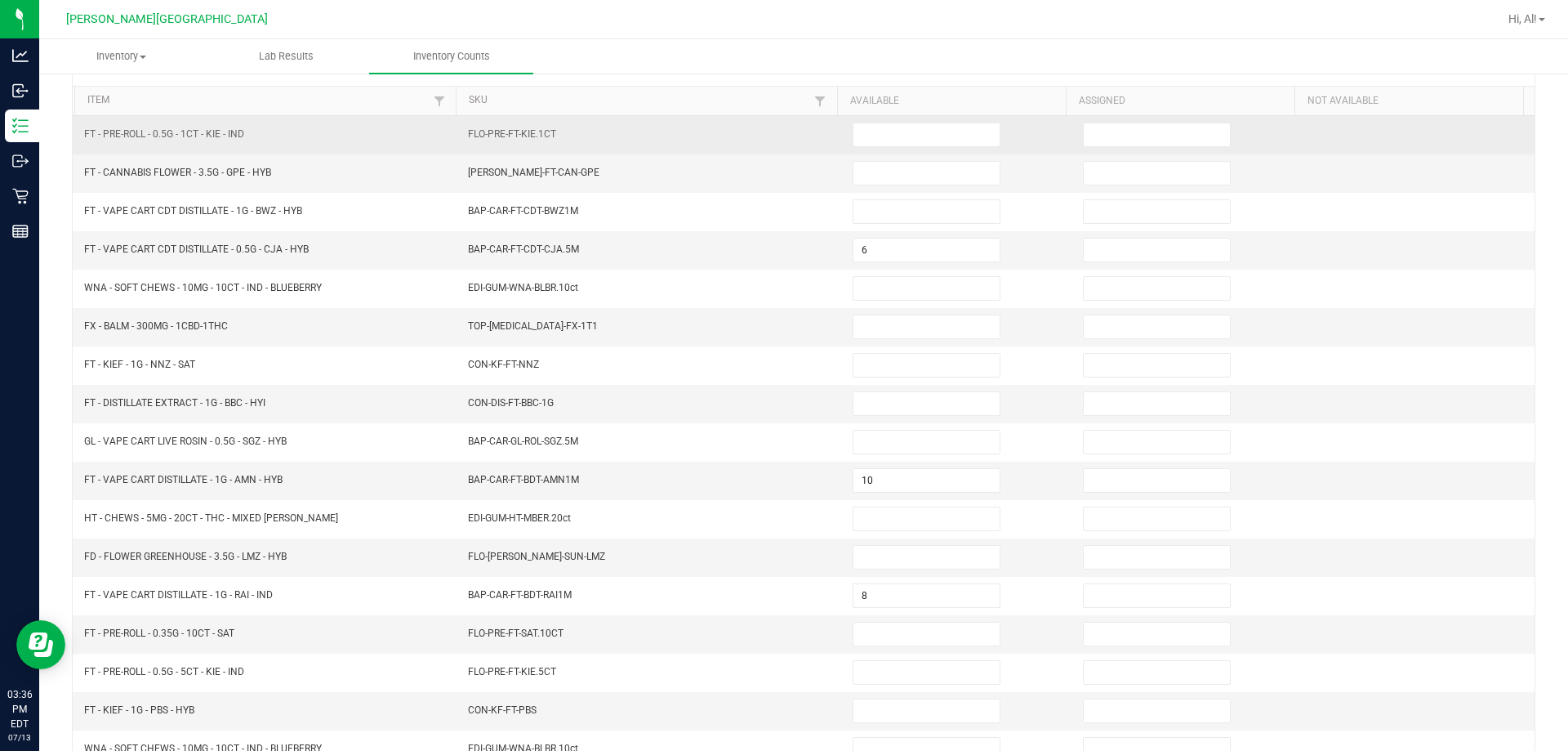 scroll, scrollTop: 12, scrollLeft: 0, axis: vertical 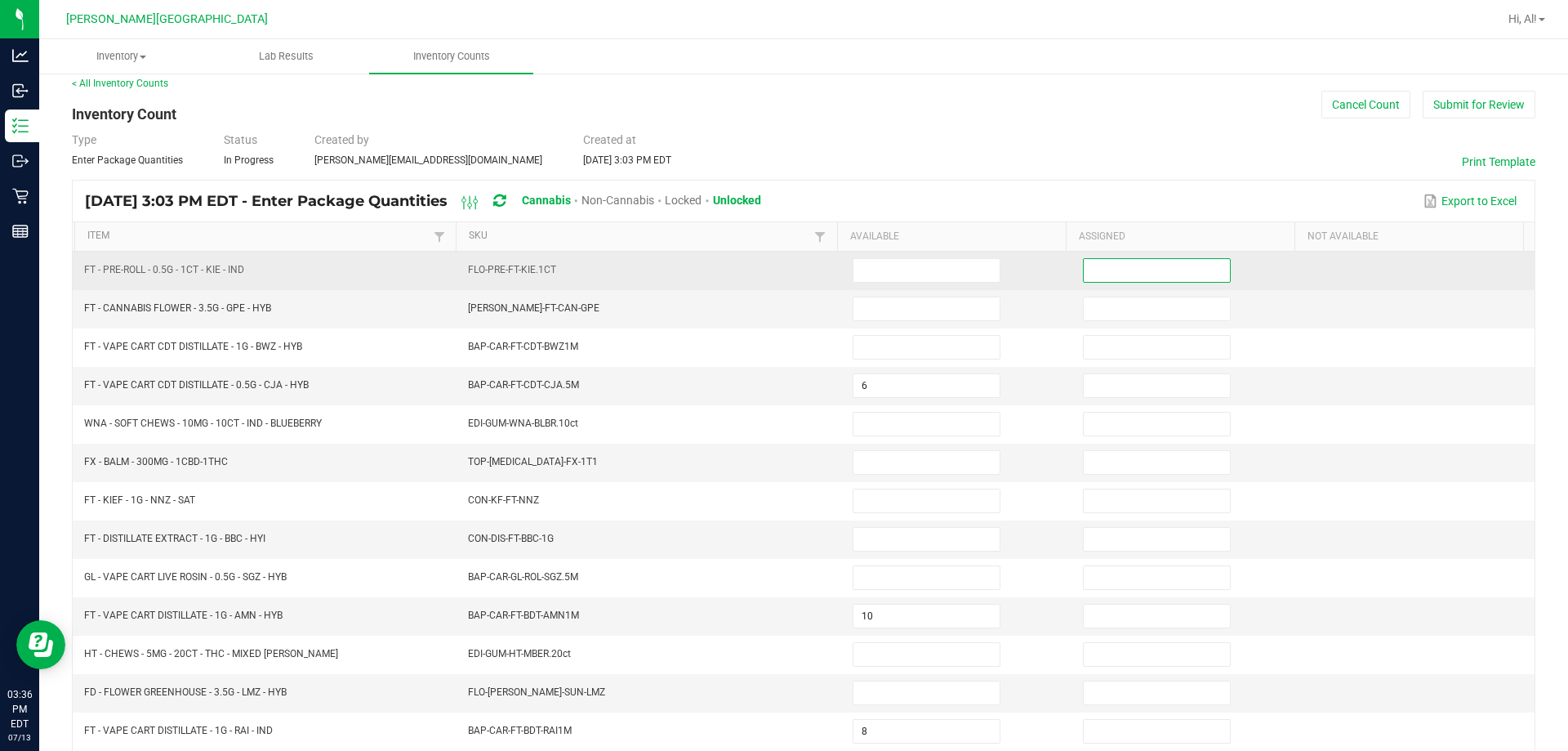 click at bounding box center (1156, 270) 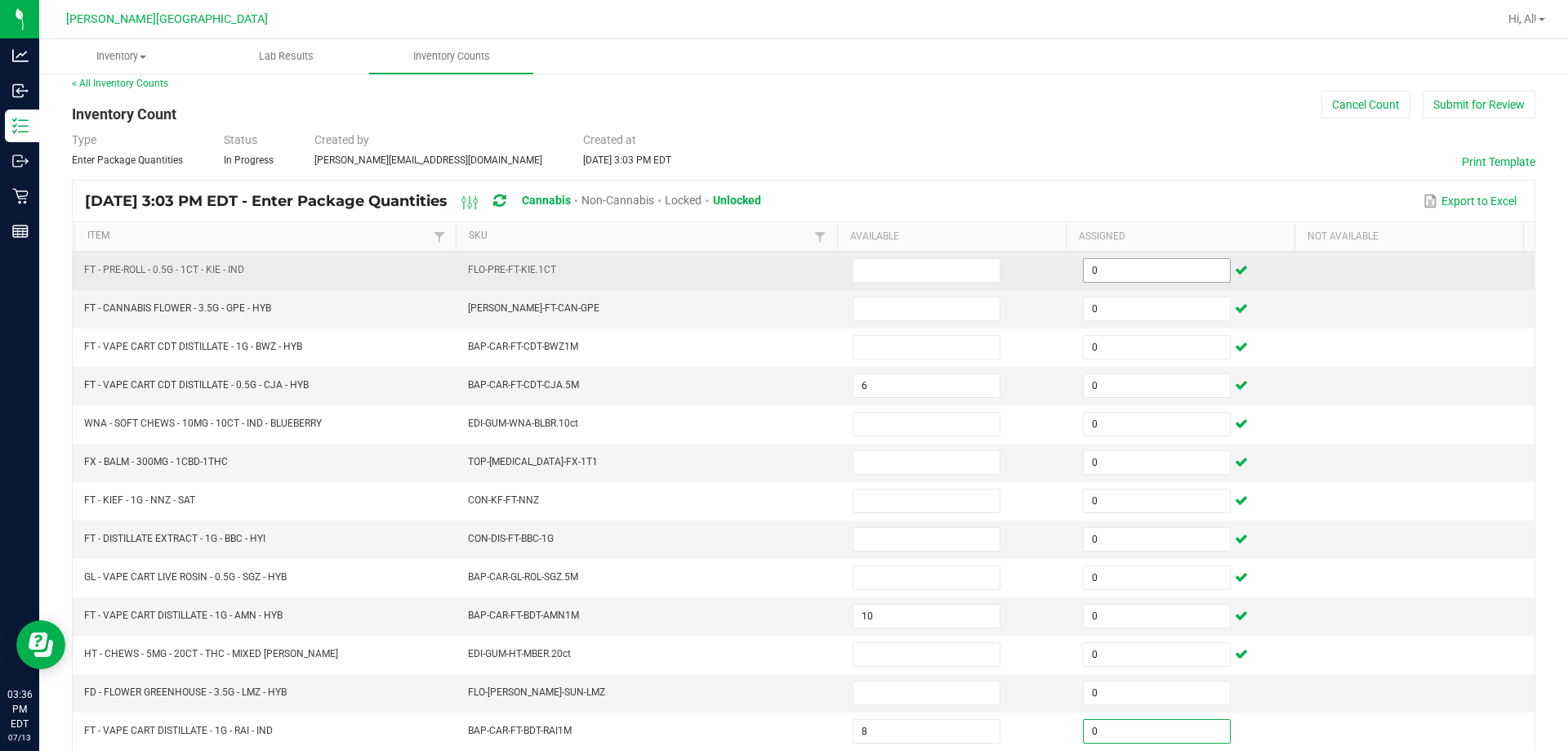 scroll, scrollTop: 339, scrollLeft: 0, axis: vertical 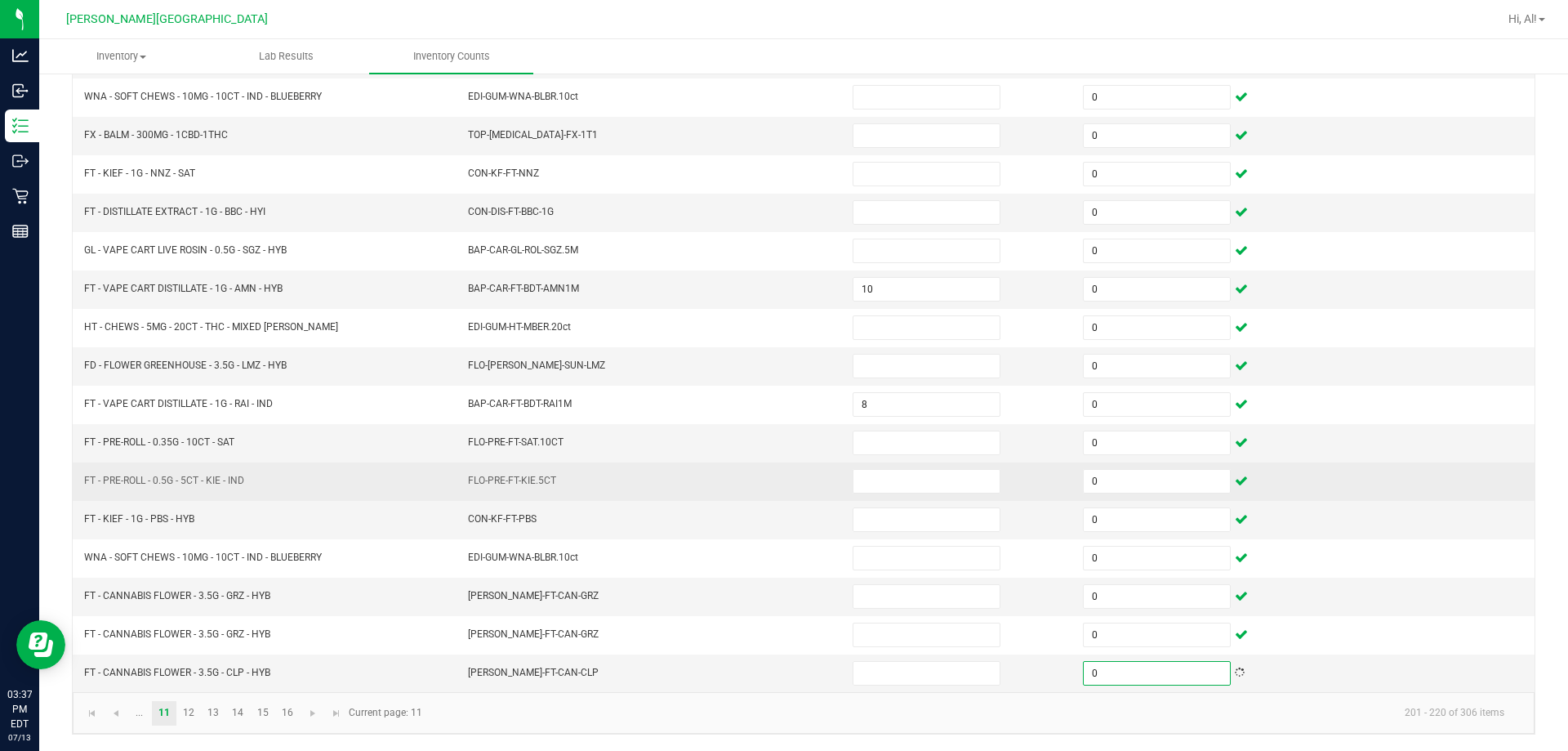 click on "FLO-PRE-FT-KIE.5CT" at bounding box center (650, 481) 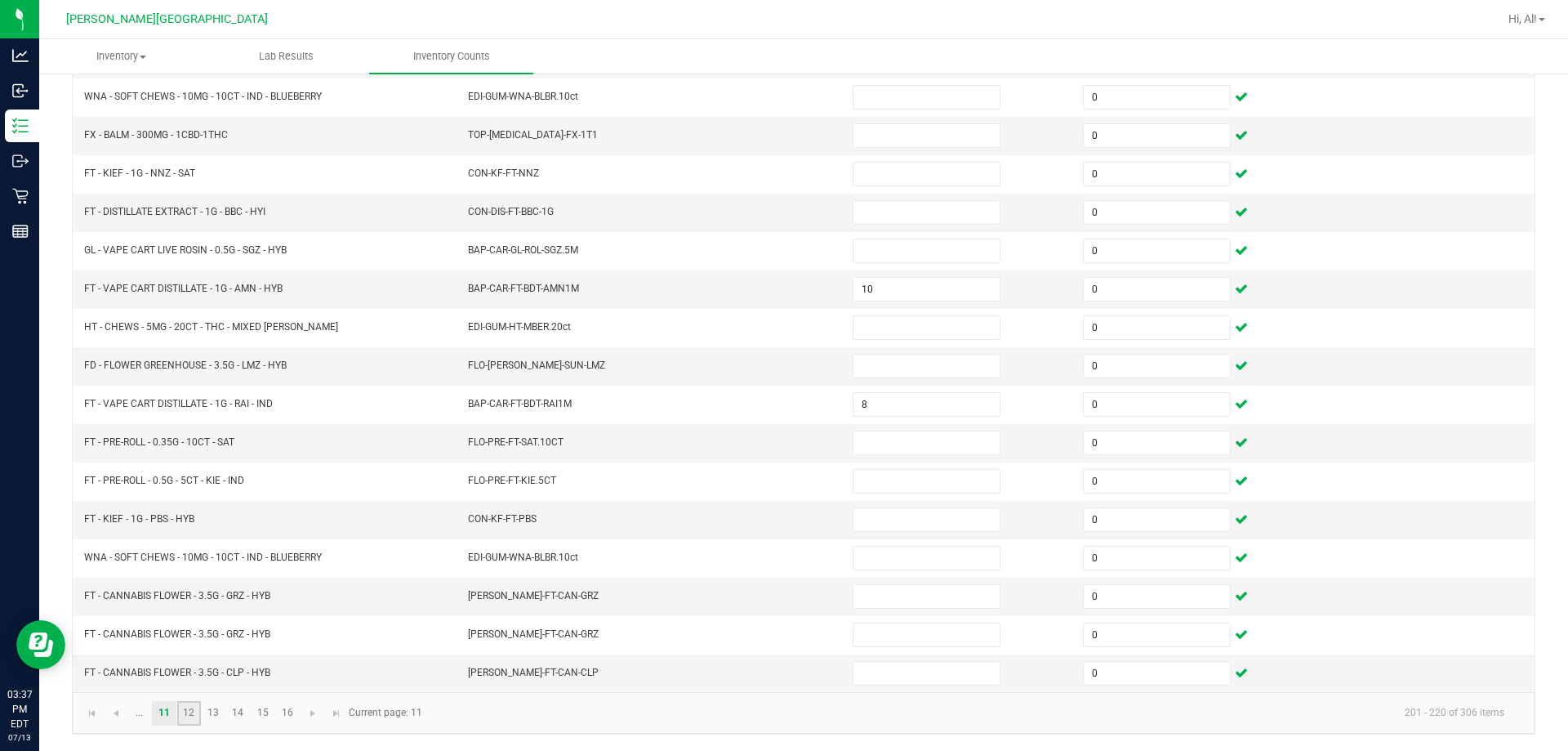 click on "12" 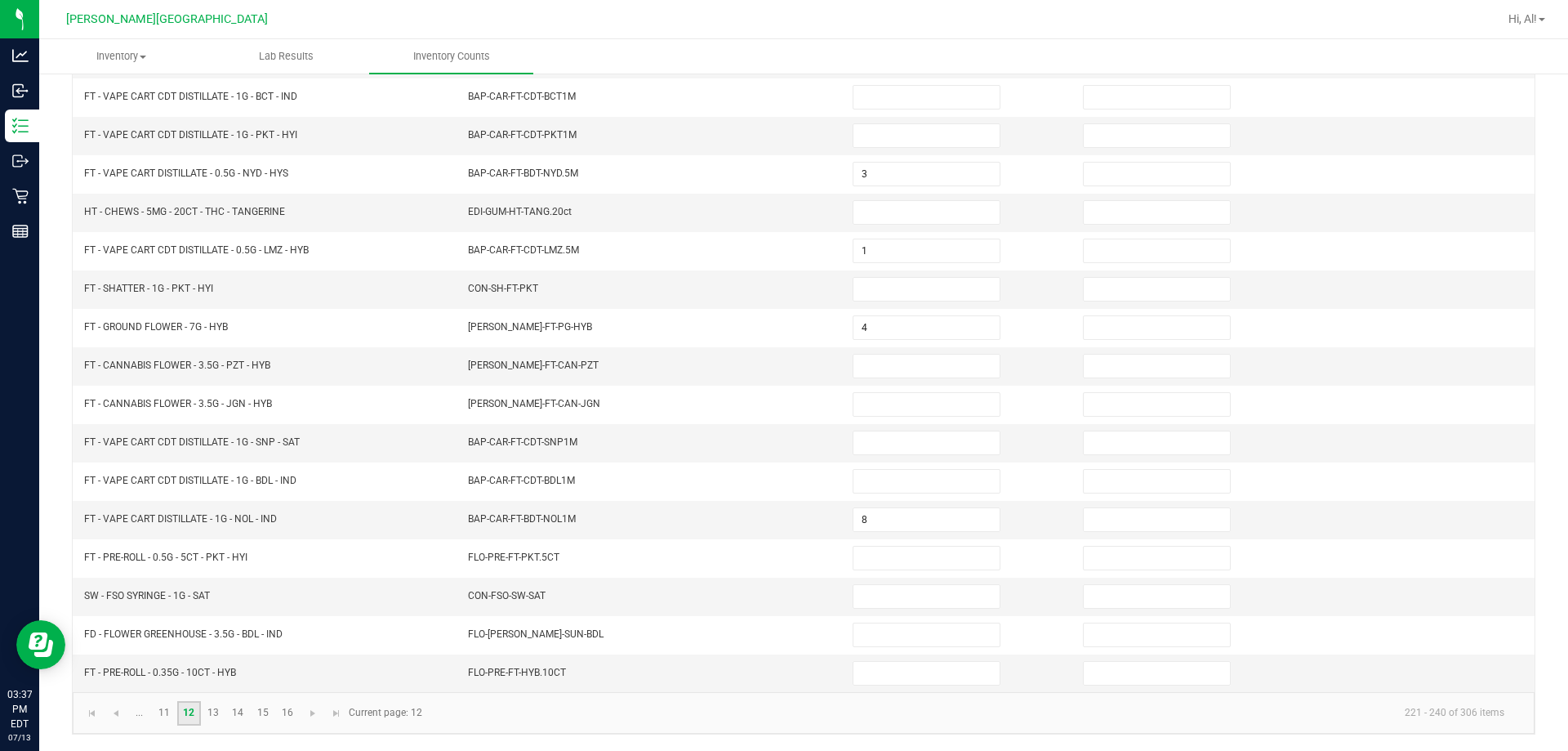 scroll, scrollTop: 12, scrollLeft: 0, axis: vertical 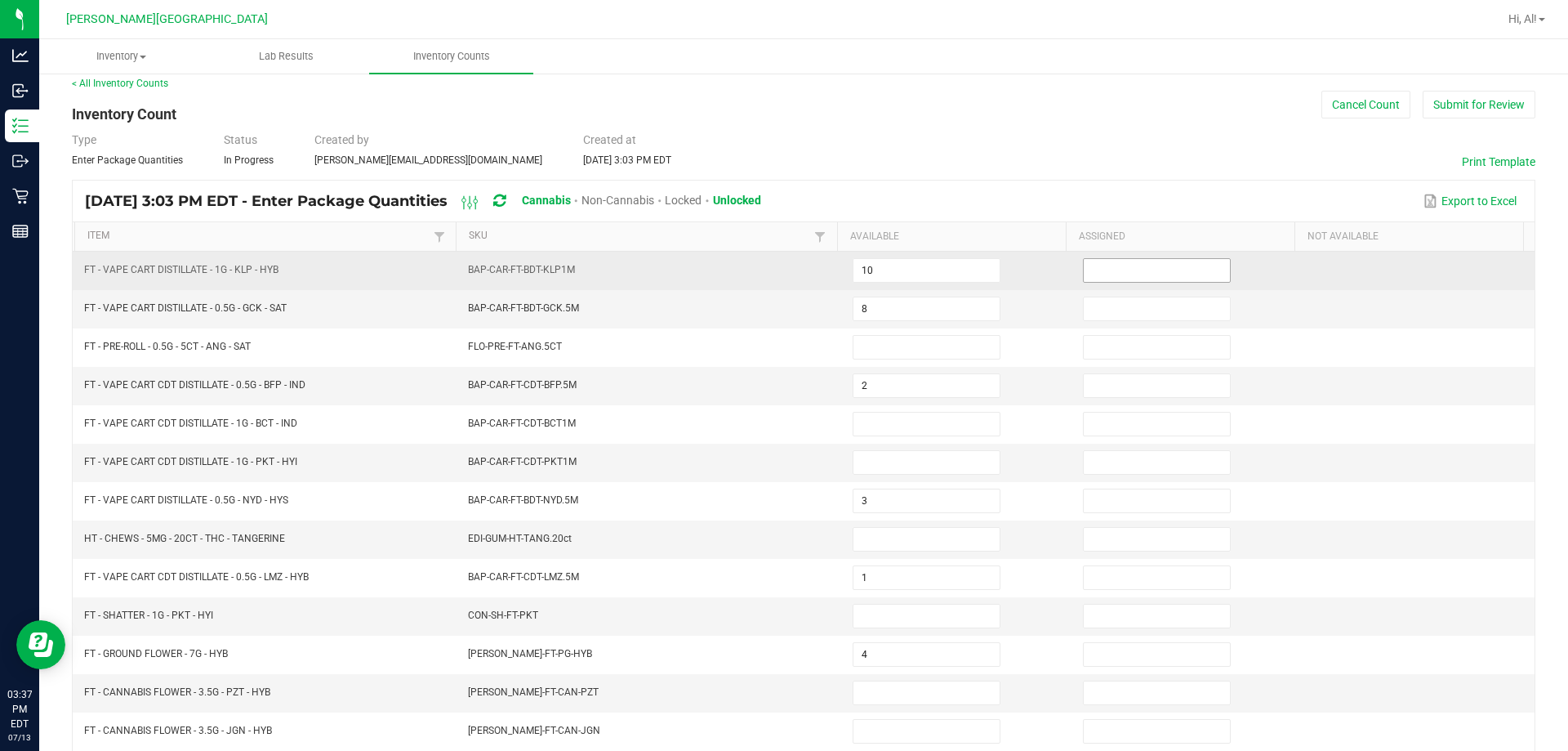 click at bounding box center [1156, 270] 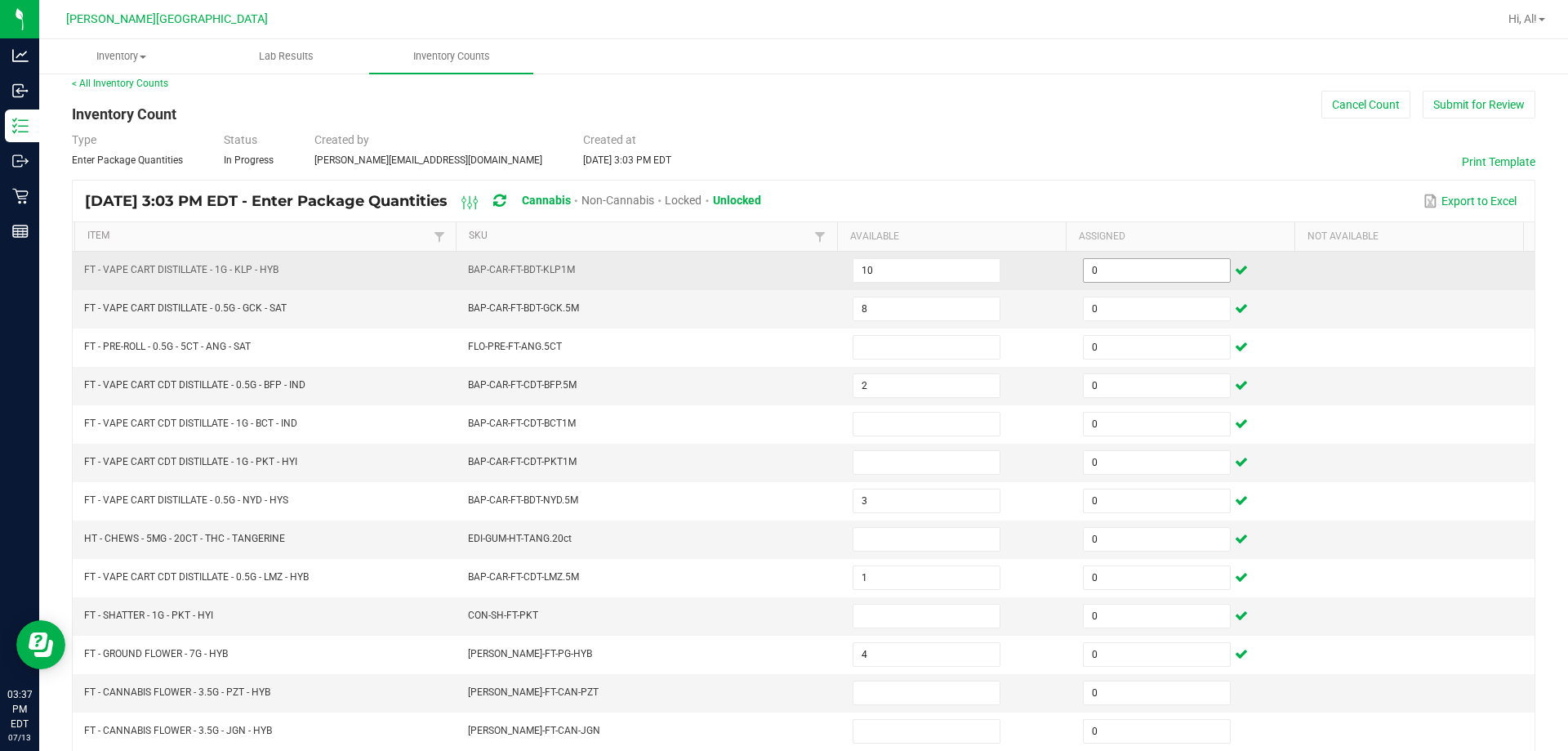 scroll, scrollTop: 339, scrollLeft: 0, axis: vertical 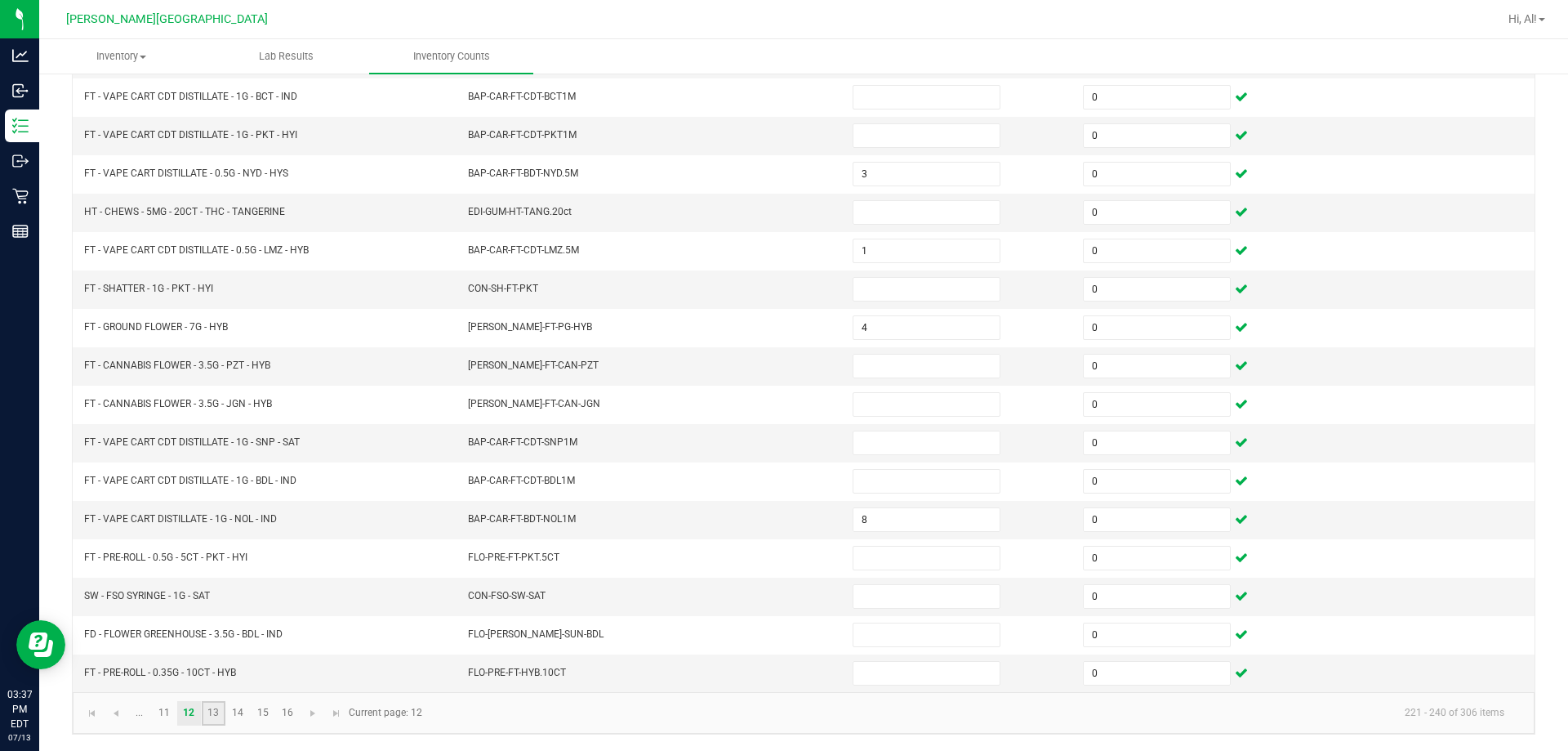 click on "13" 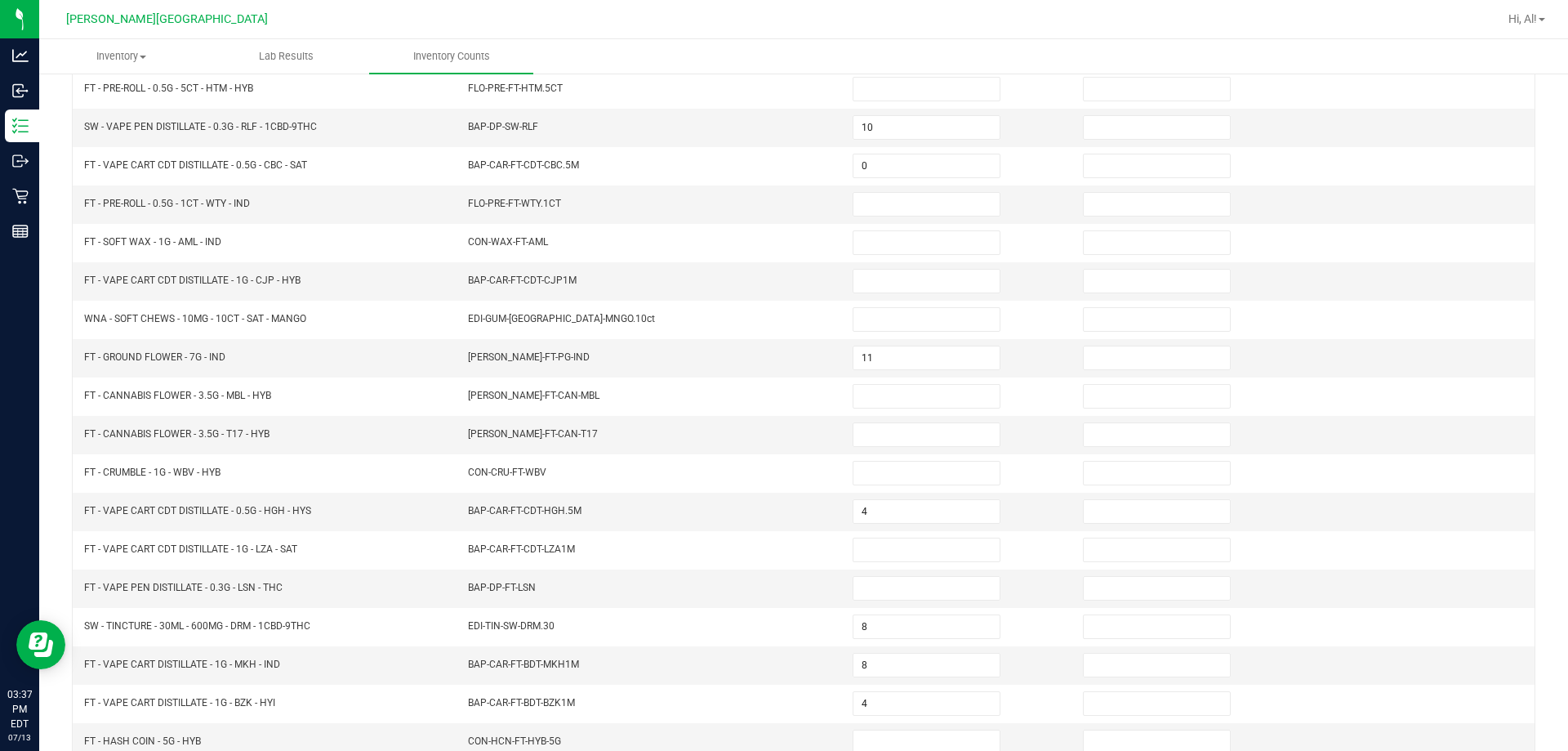 scroll, scrollTop: 12, scrollLeft: 0, axis: vertical 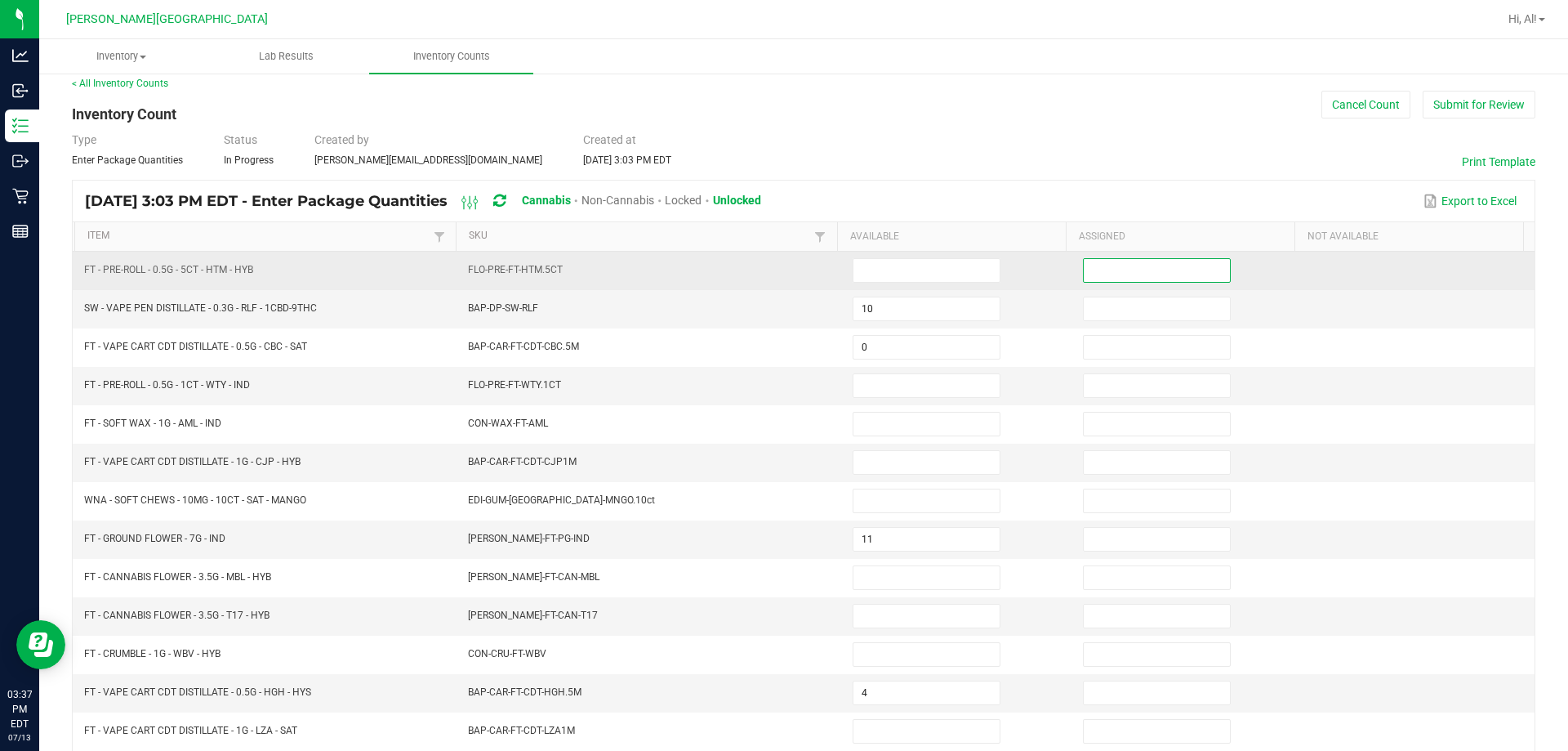 click at bounding box center (1156, 270) 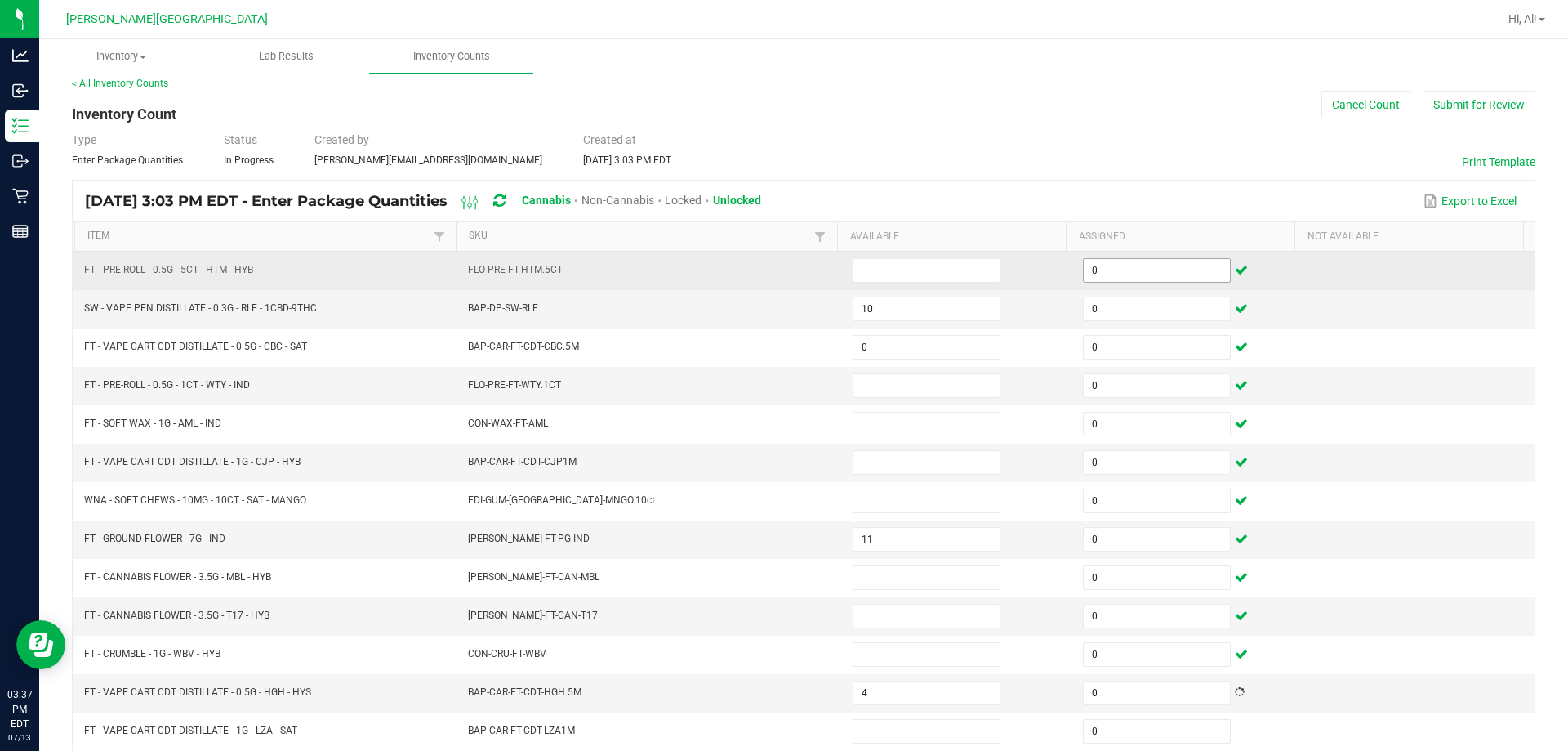 scroll, scrollTop: 339, scrollLeft: 0, axis: vertical 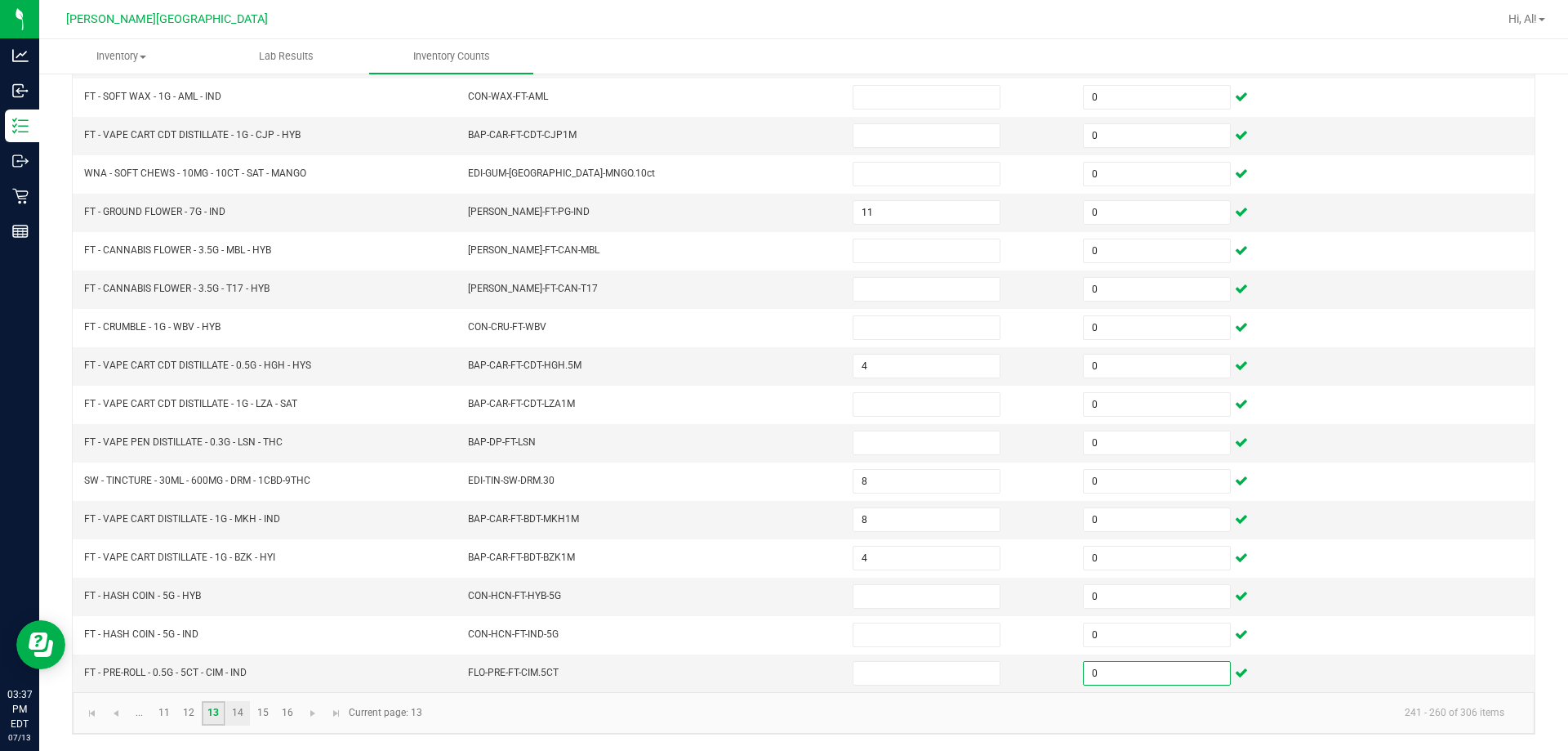 click on "...  11   12   13   14   15   16" 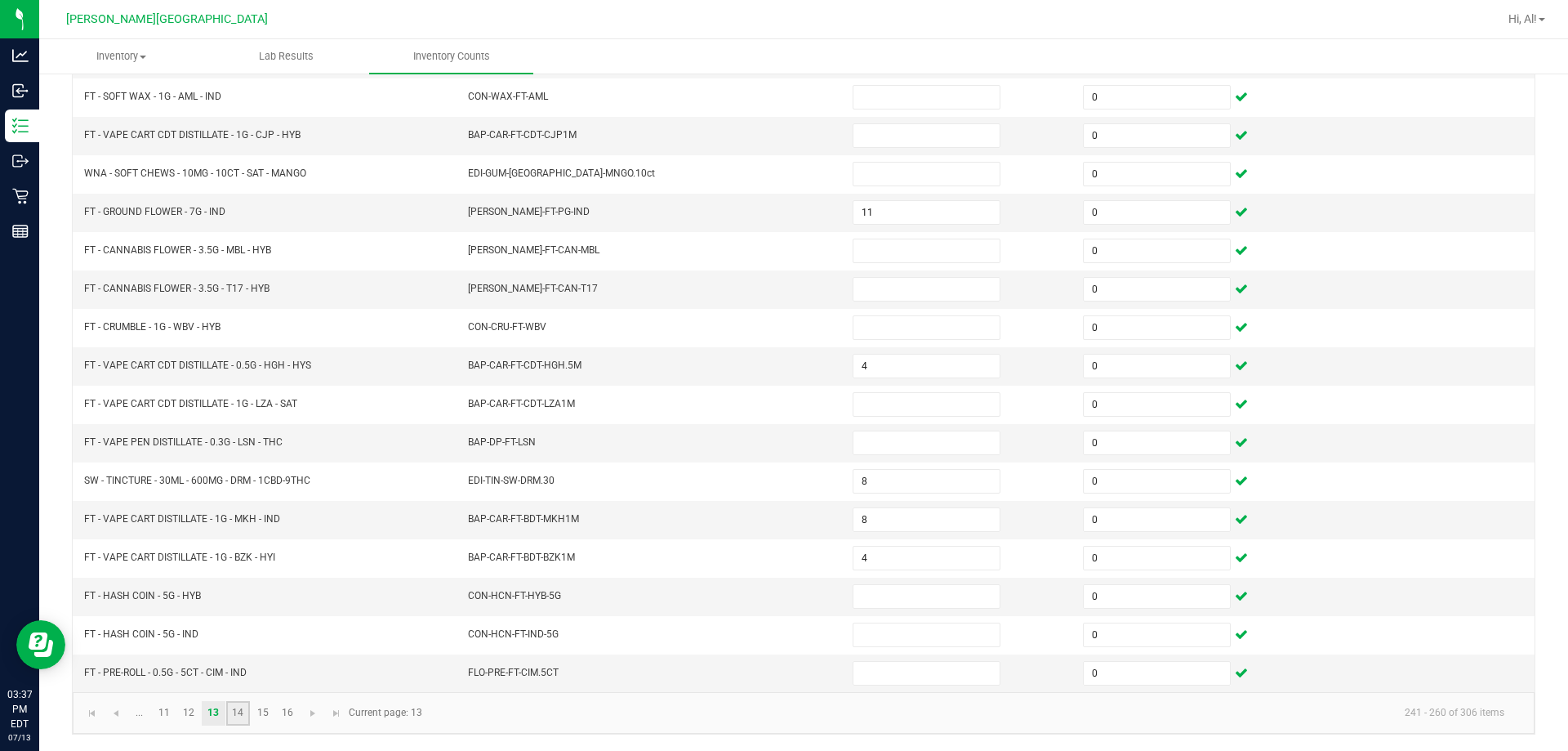 click on "14" 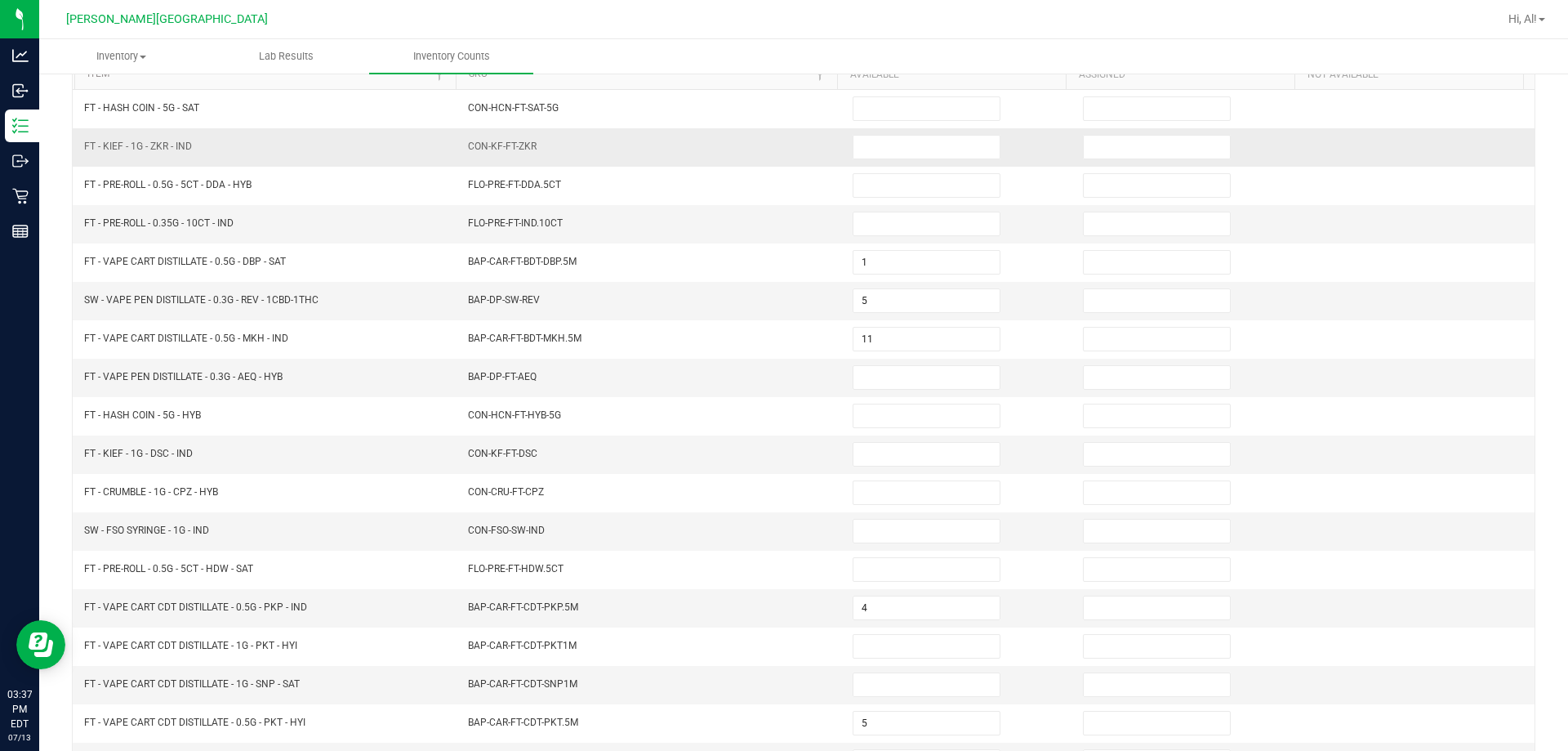 scroll, scrollTop: 0, scrollLeft: 0, axis: both 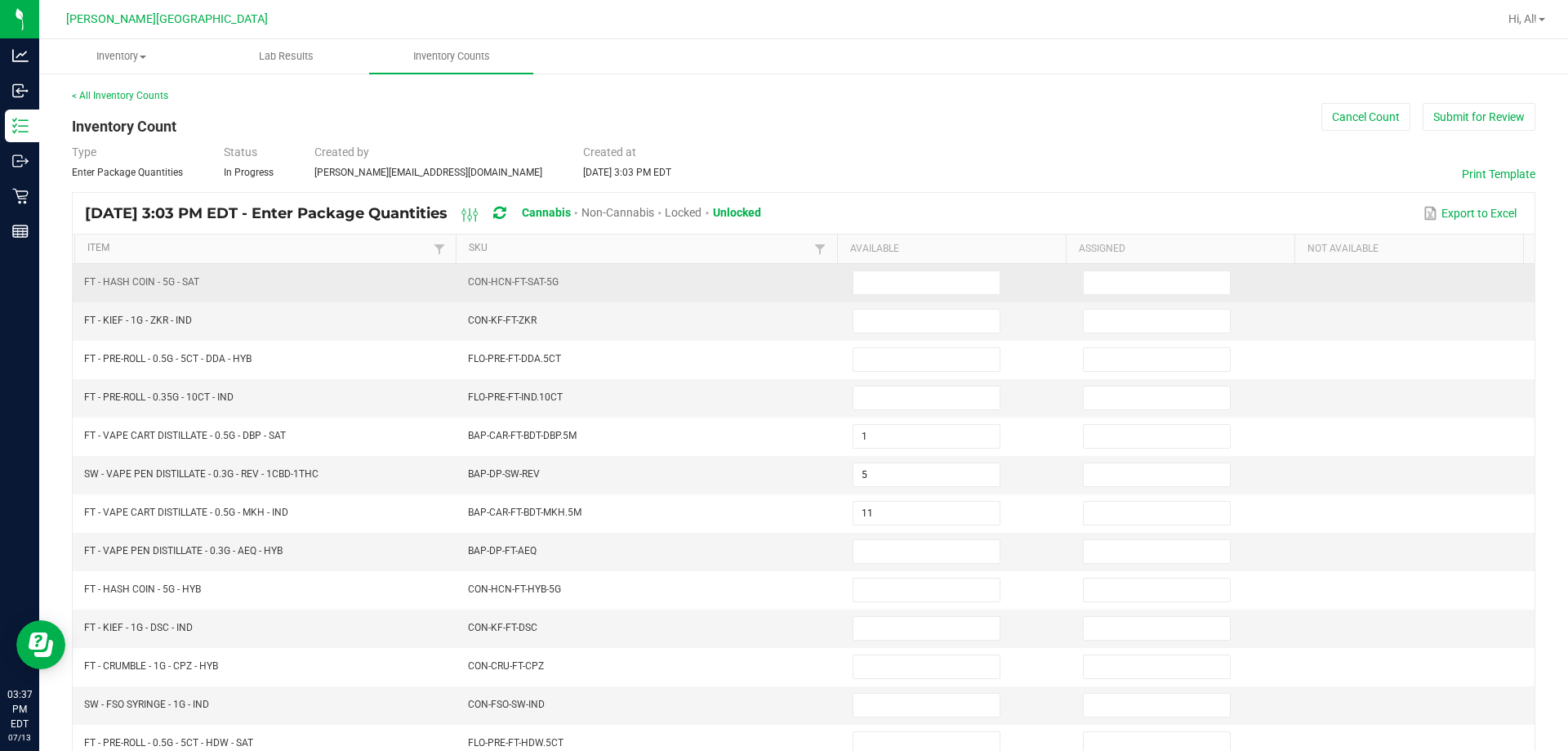 click at bounding box center [1188, 283] 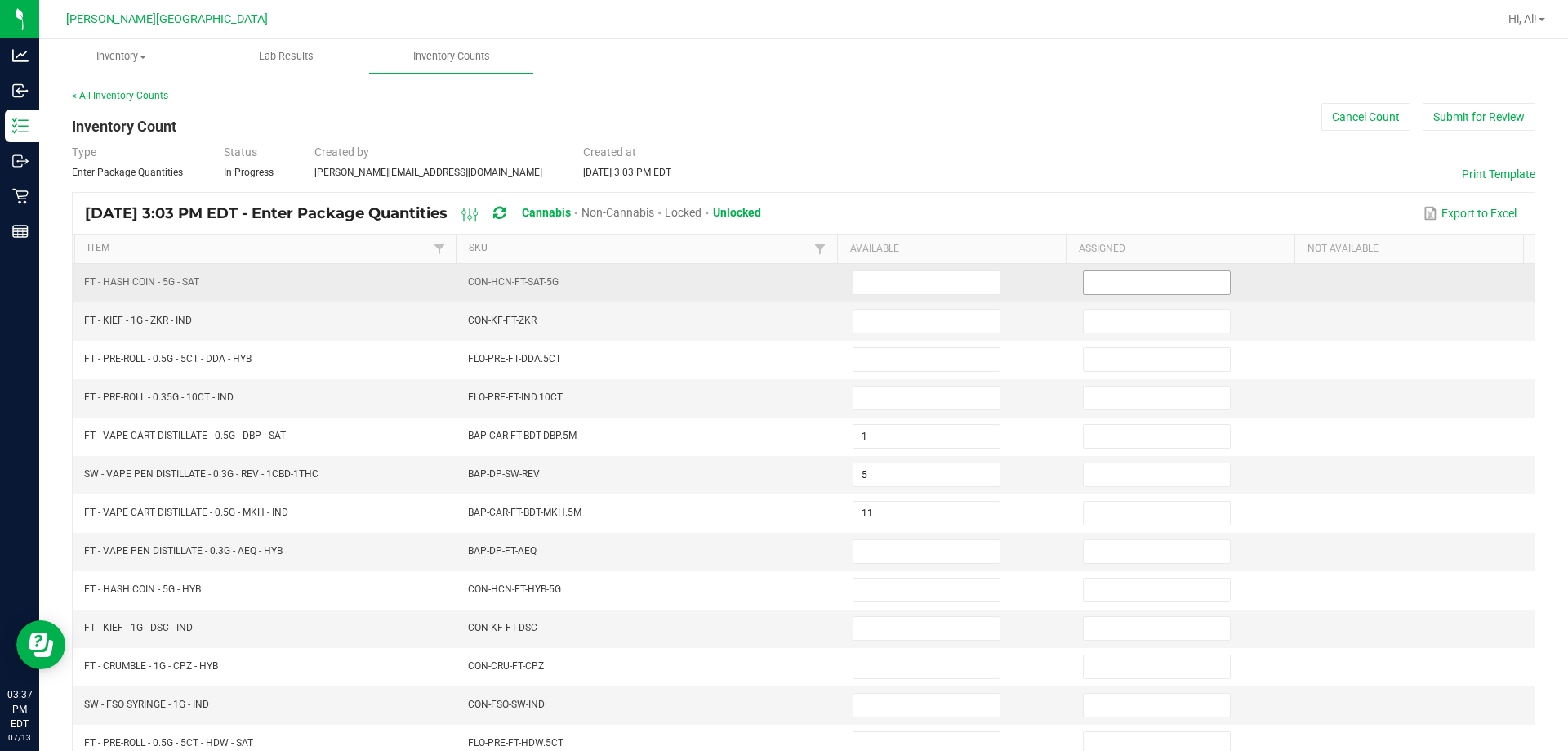 click at bounding box center [1156, 283] 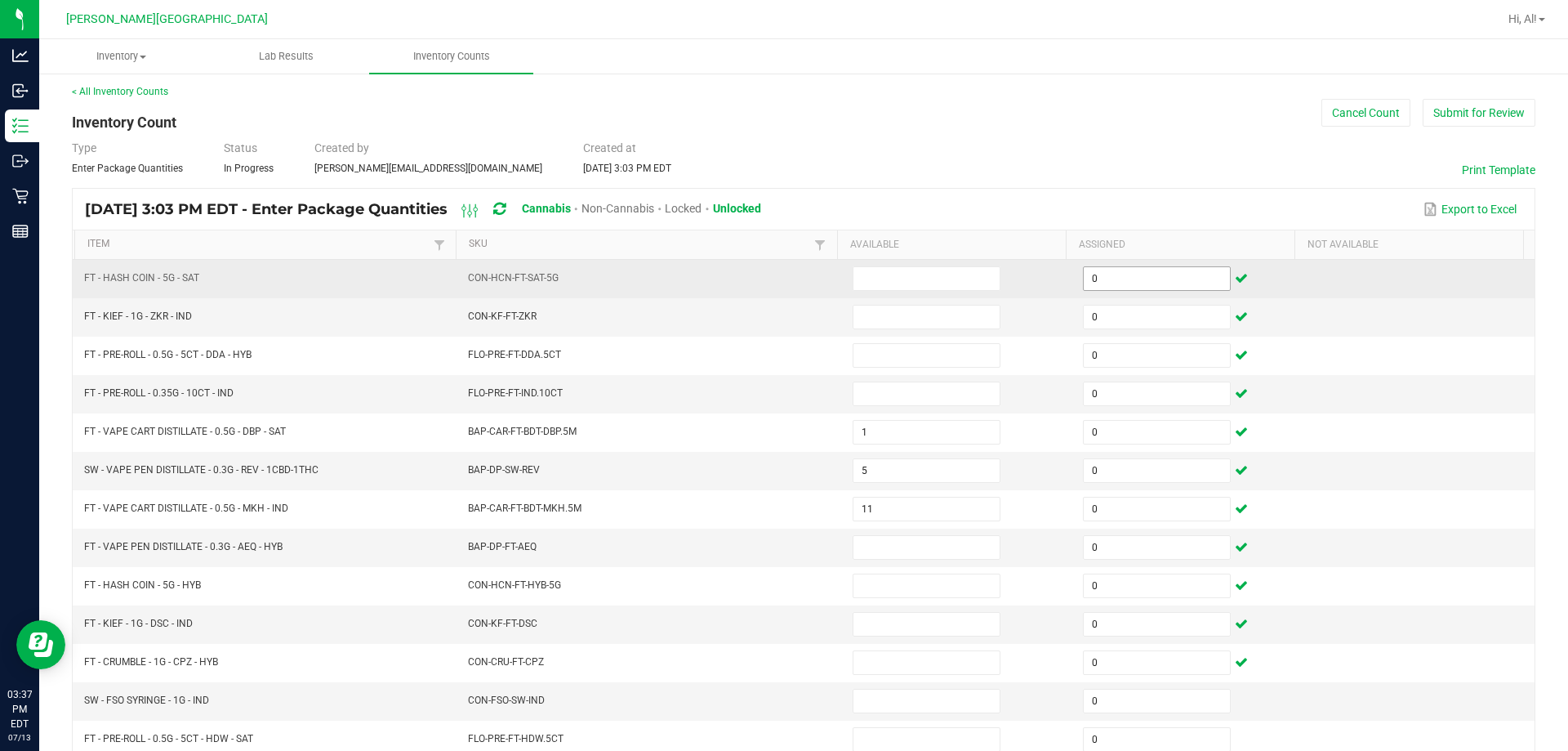 scroll, scrollTop: 339, scrollLeft: 0, axis: vertical 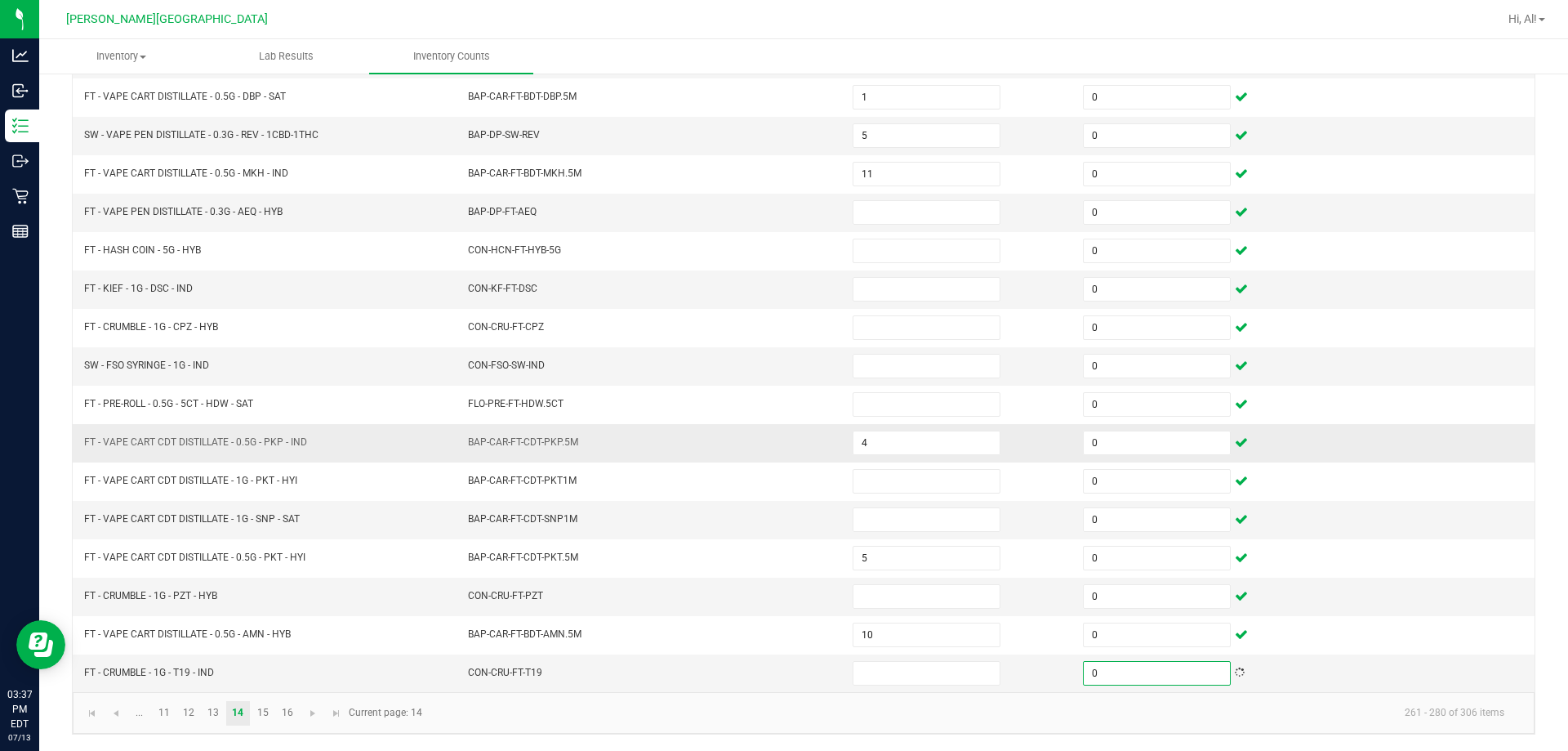 click on "BAP-CAR-FT-CDT-PKP.5M" at bounding box center [650, 443] 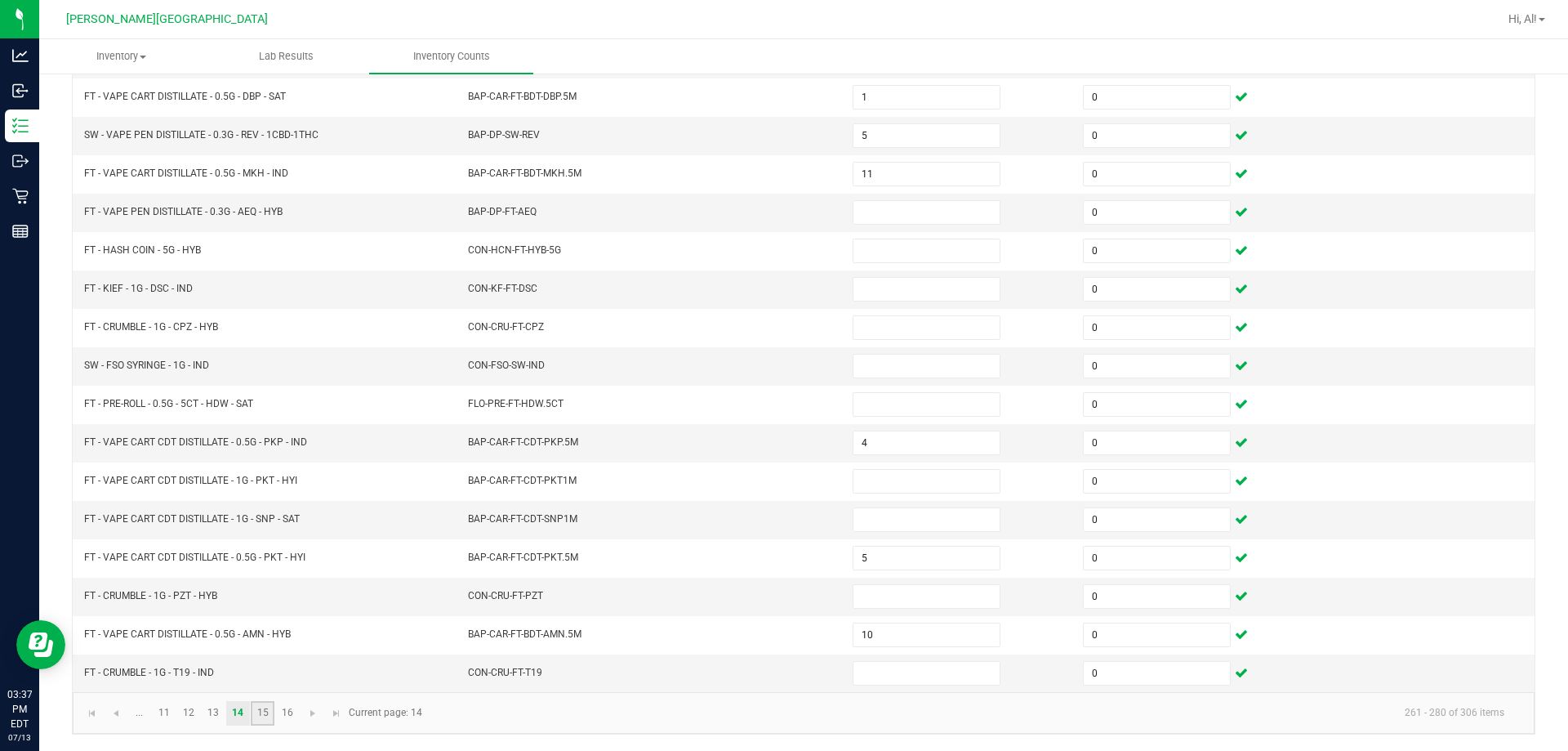 click on "15" 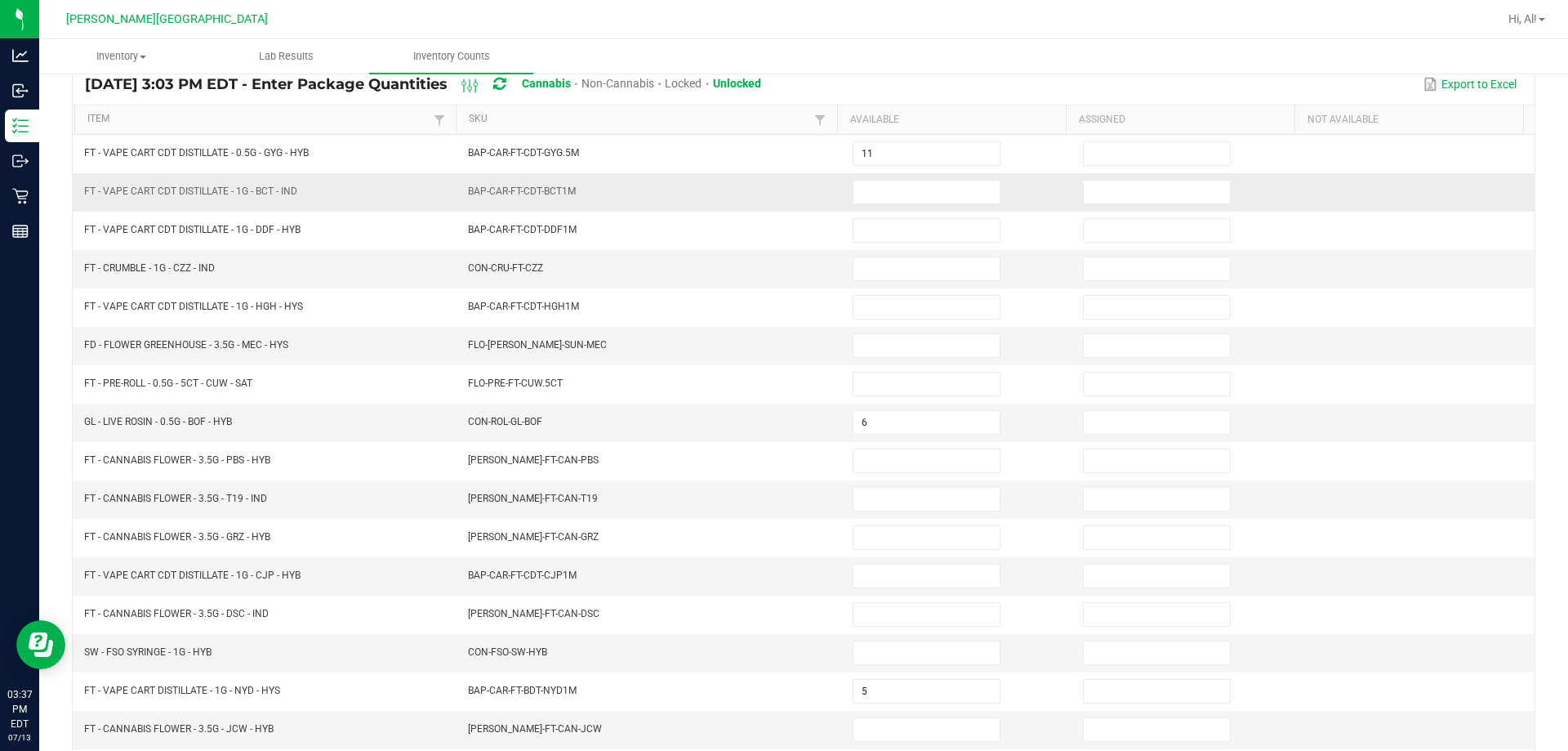 scroll, scrollTop: 12, scrollLeft: 0, axis: vertical 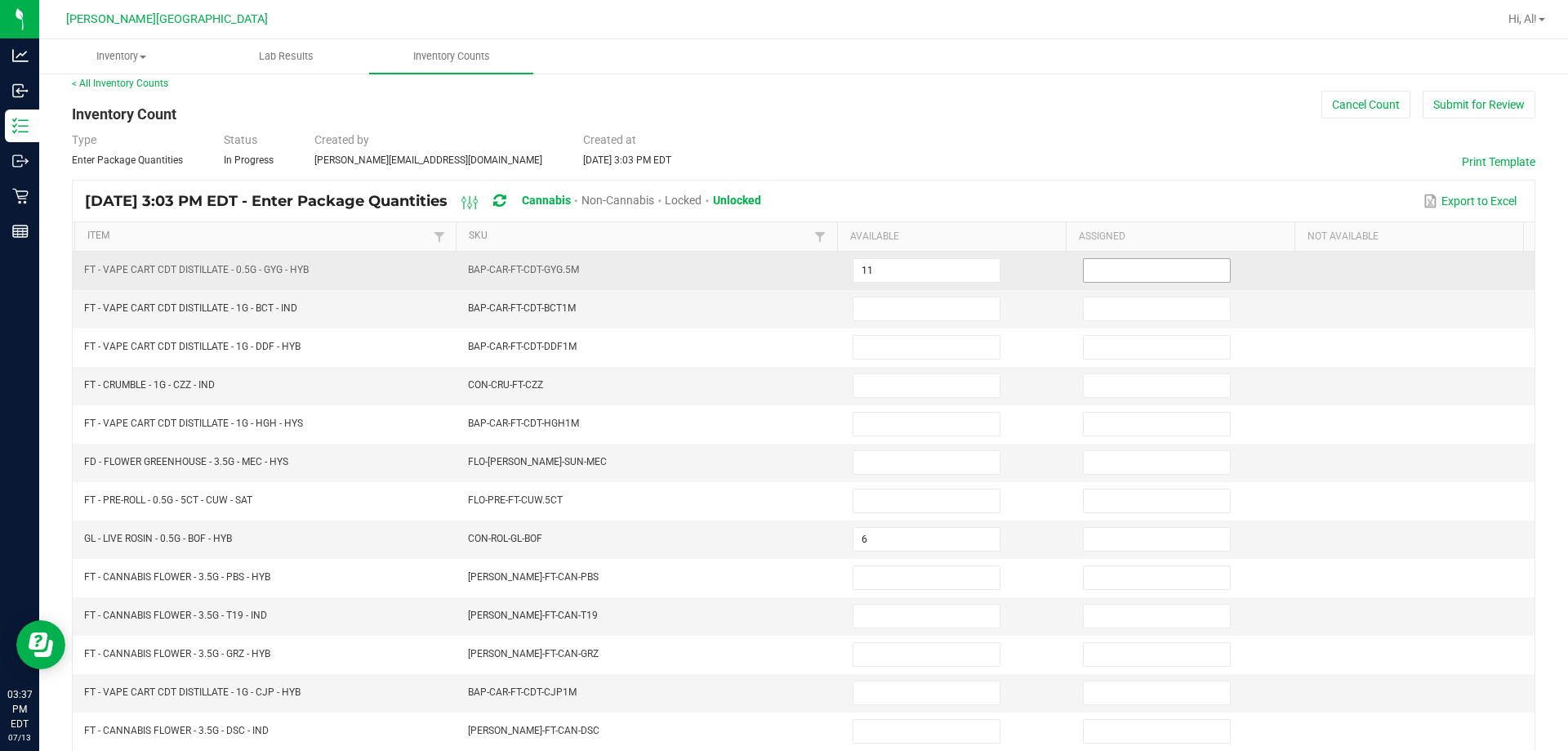 click at bounding box center [1156, 270] 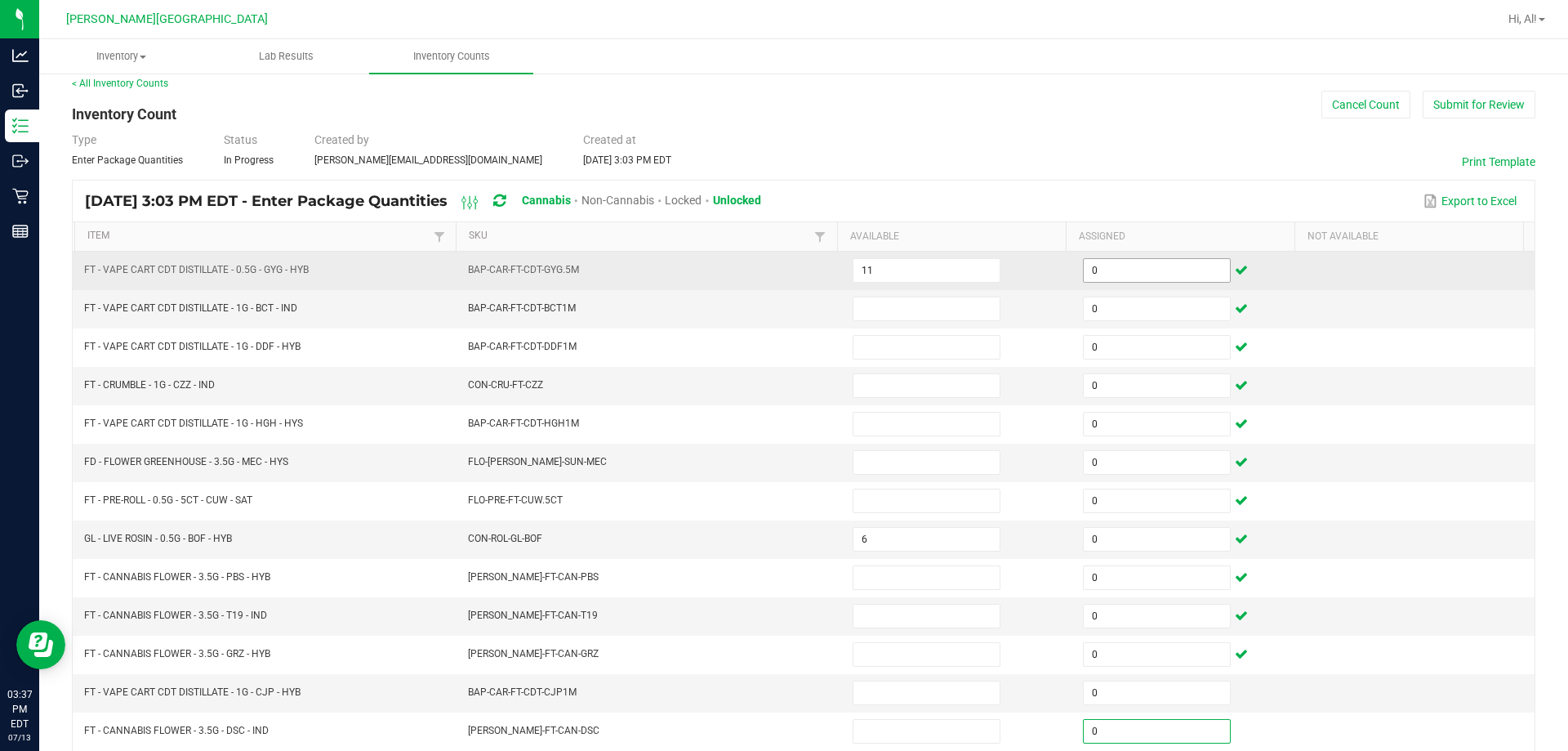 scroll, scrollTop: 339, scrollLeft: 0, axis: vertical 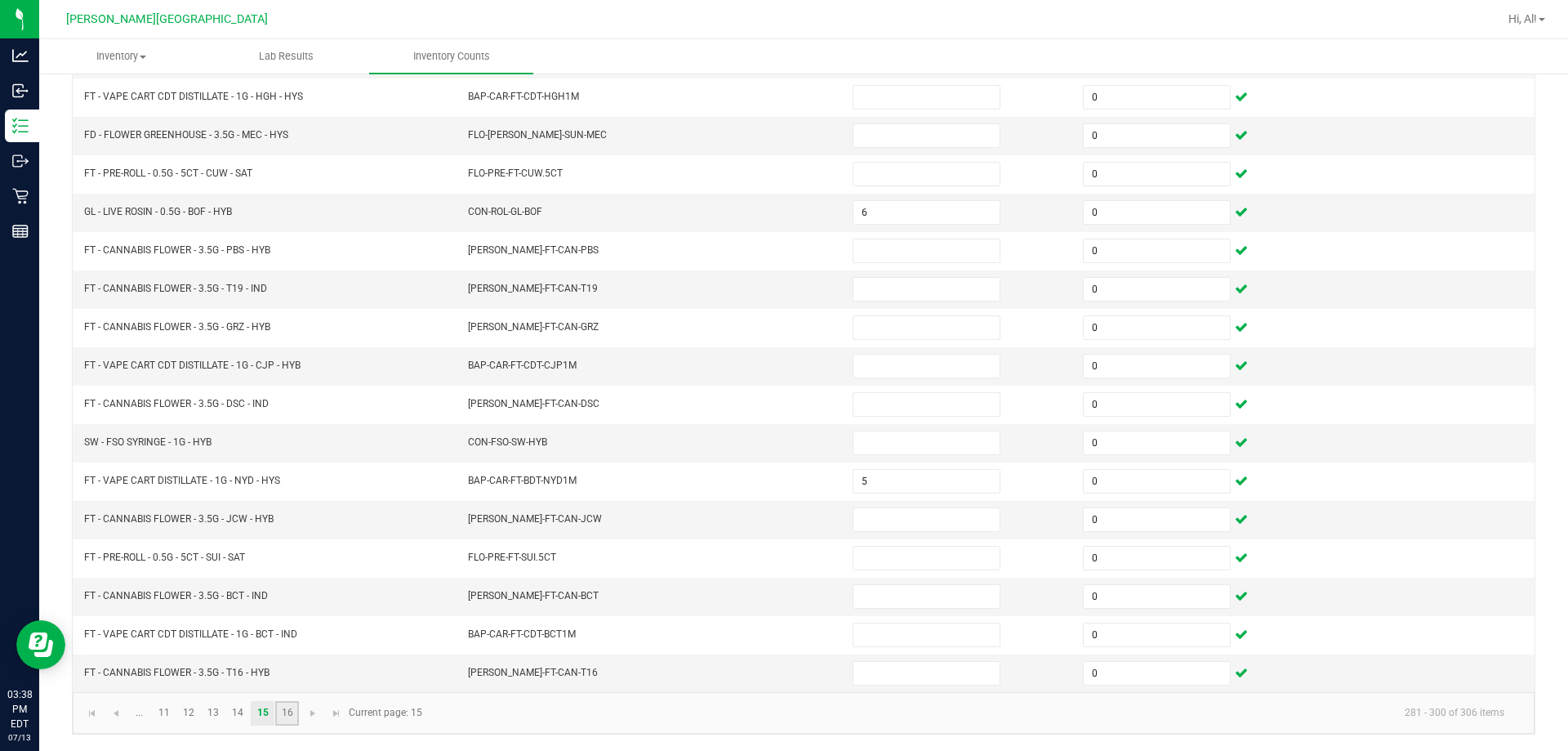 click on "16" 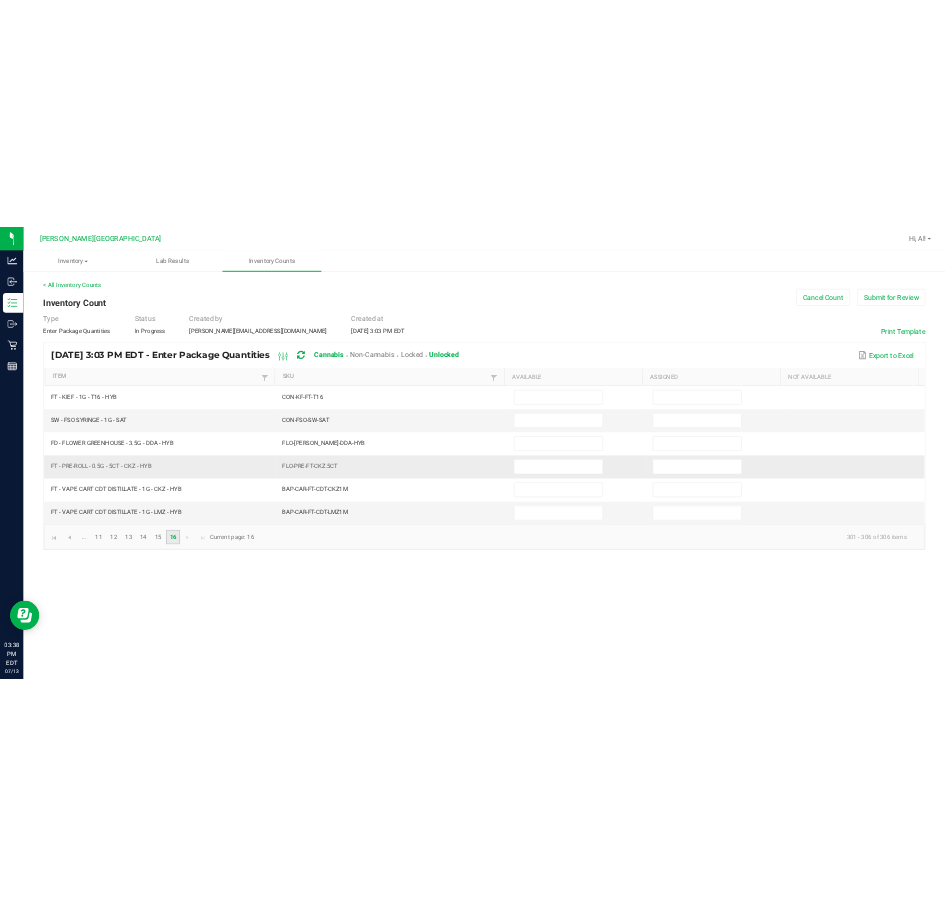 scroll, scrollTop: 0, scrollLeft: 0, axis: both 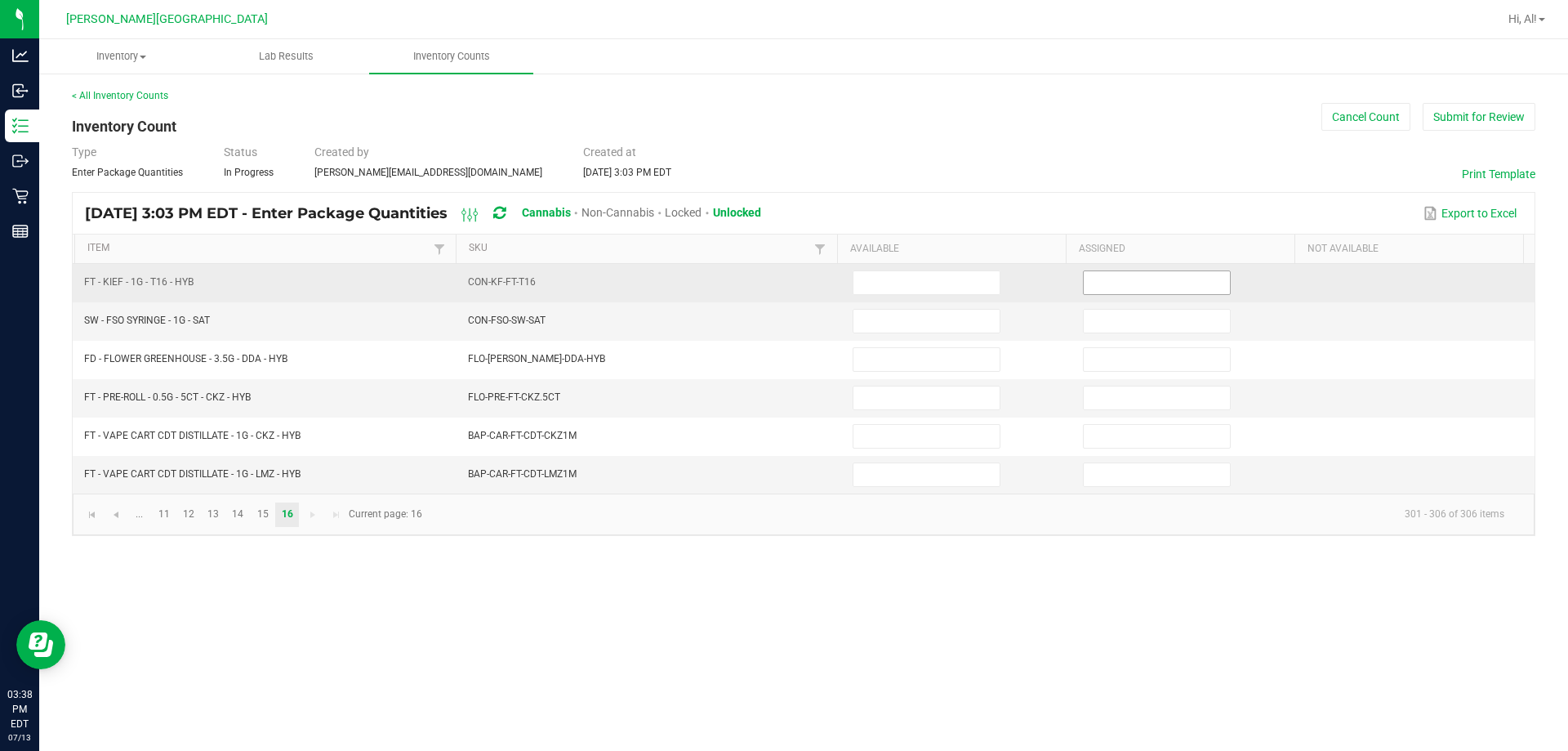 click at bounding box center [1156, 283] 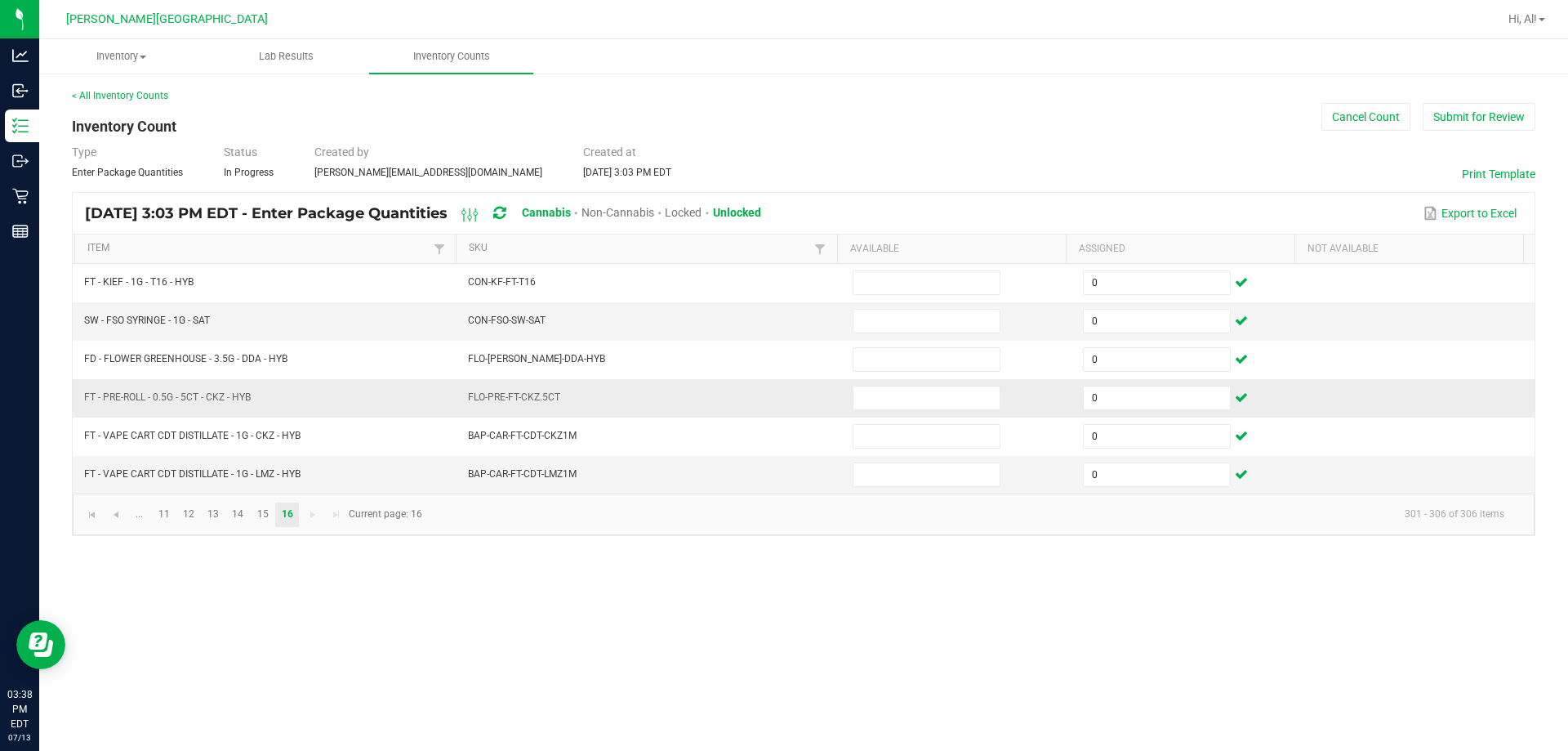 click on "FLO-PRE-FT-CKZ.5CT" at bounding box center [650, 398] 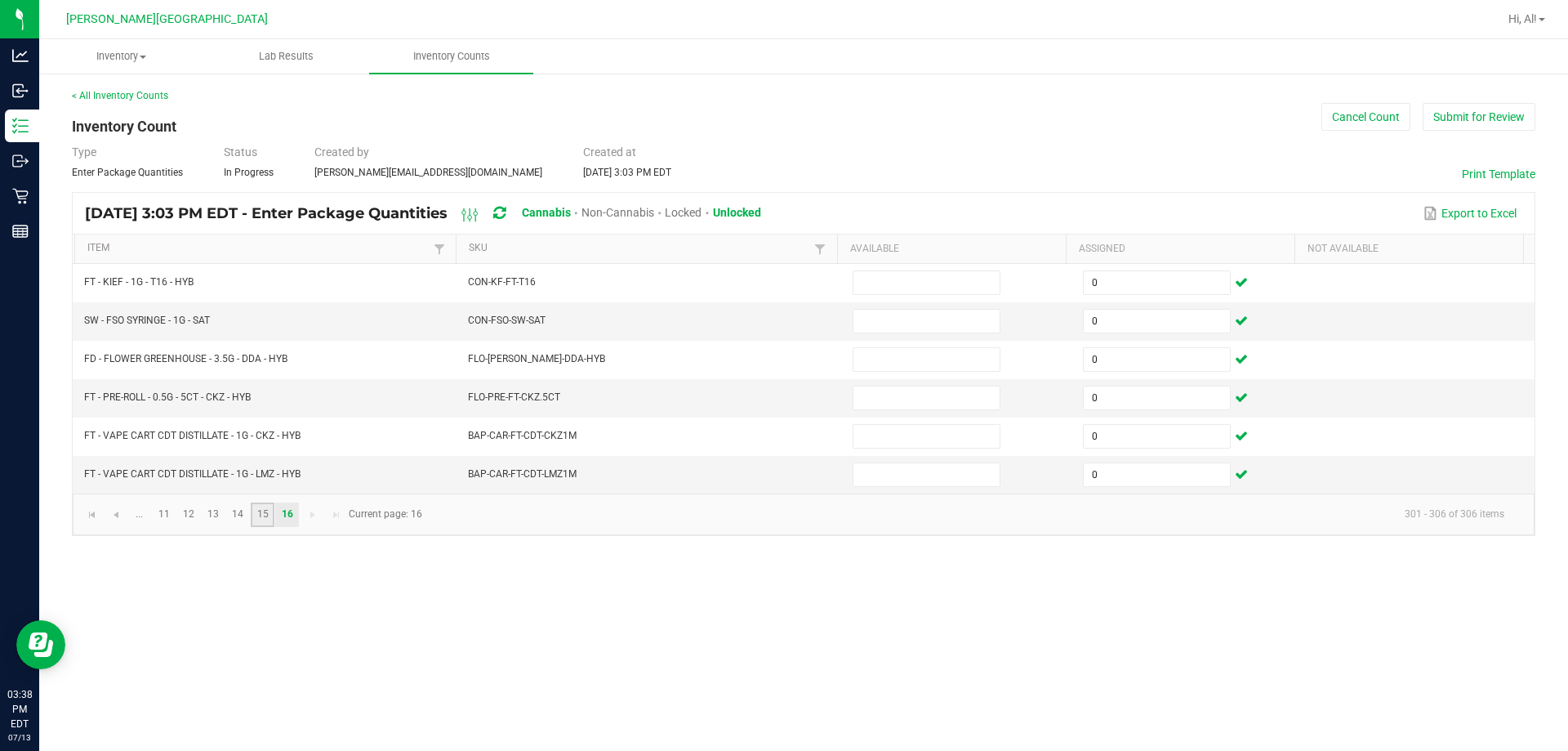 click on "15" 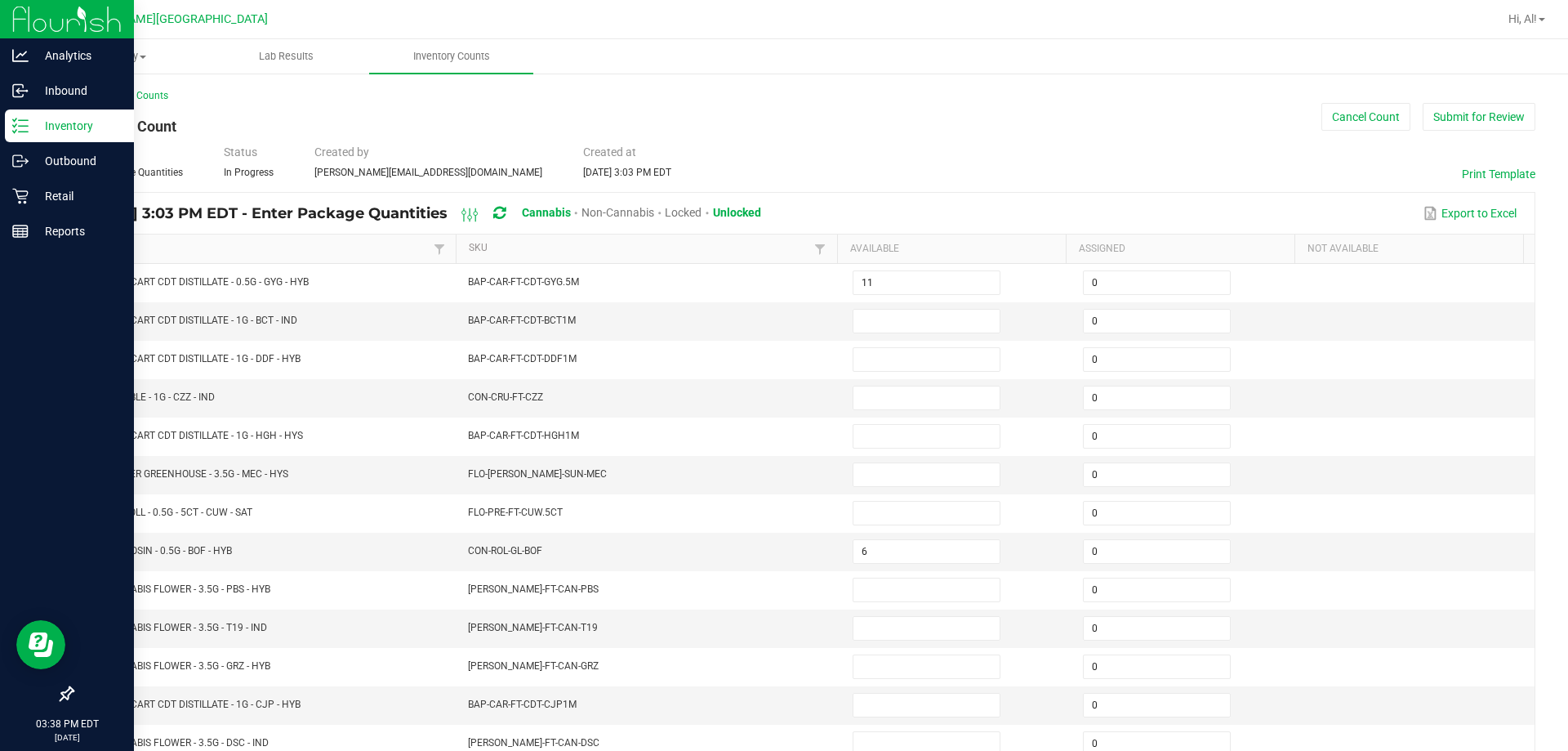 click on "Inventory" at bounding box center (78, 126) 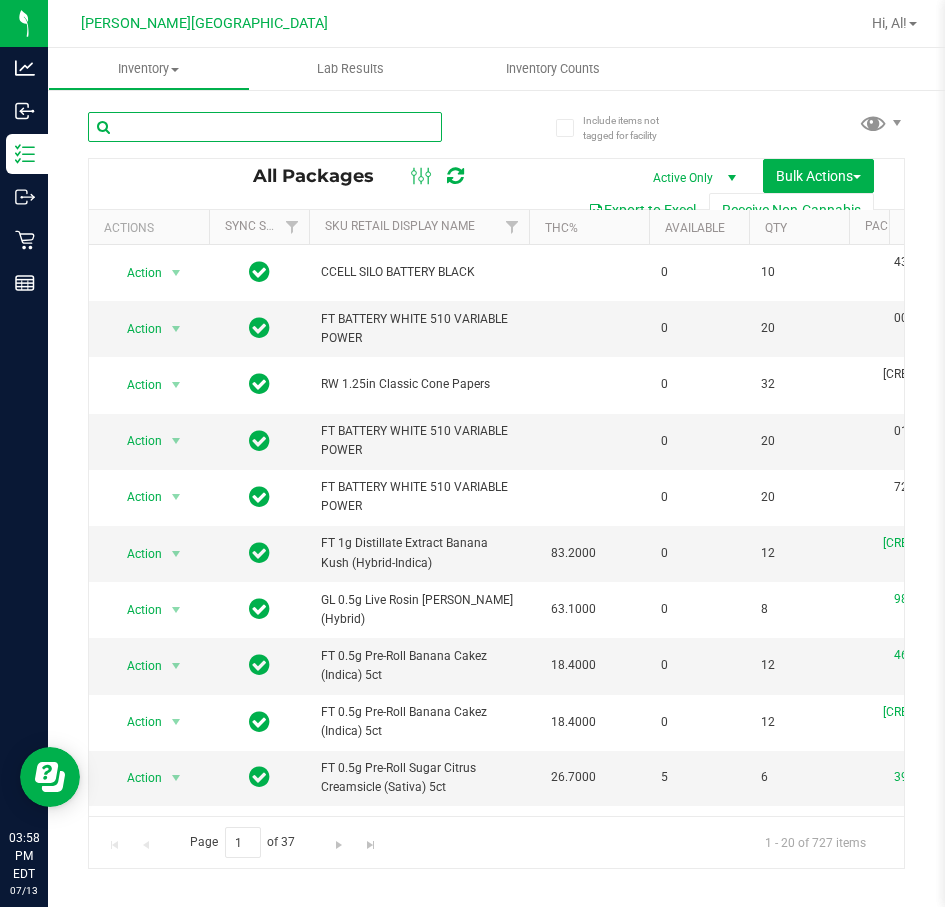 drag, startPoint x: 204, startPoint y: 122, endPoint x: 194, endPoint y: 140, distance: 20.59126 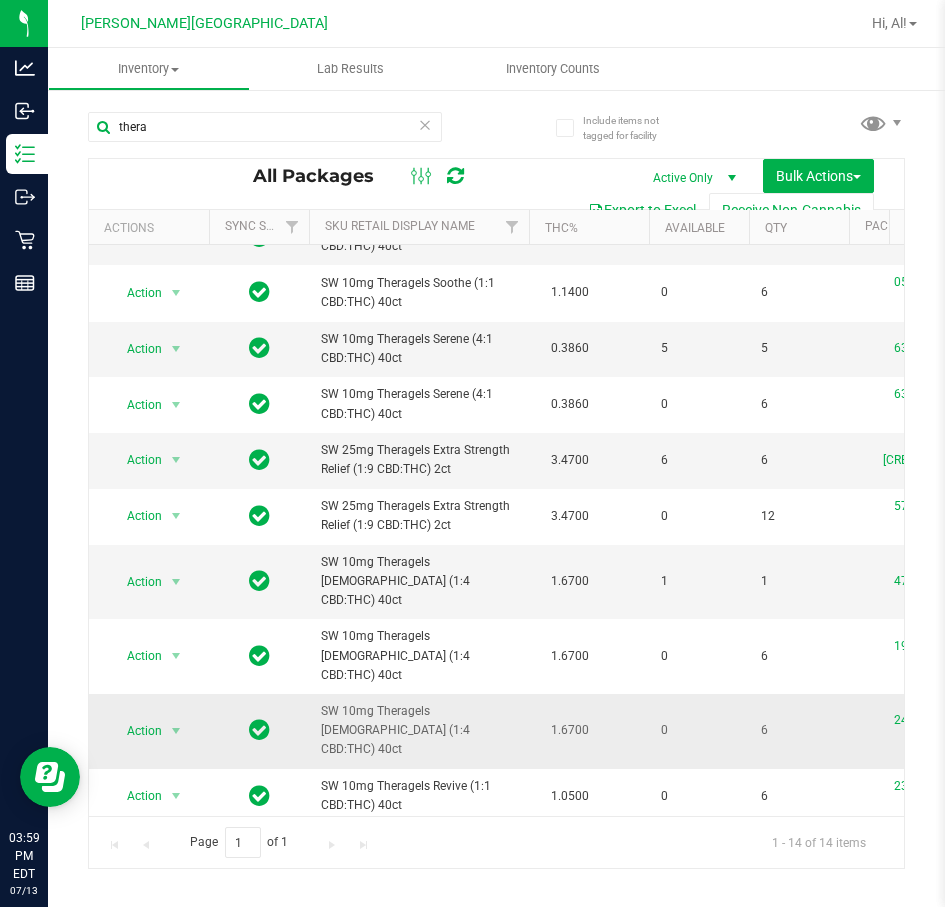 scroll, scrollTop: 224, scrollLeft: 0, axis: vertical 